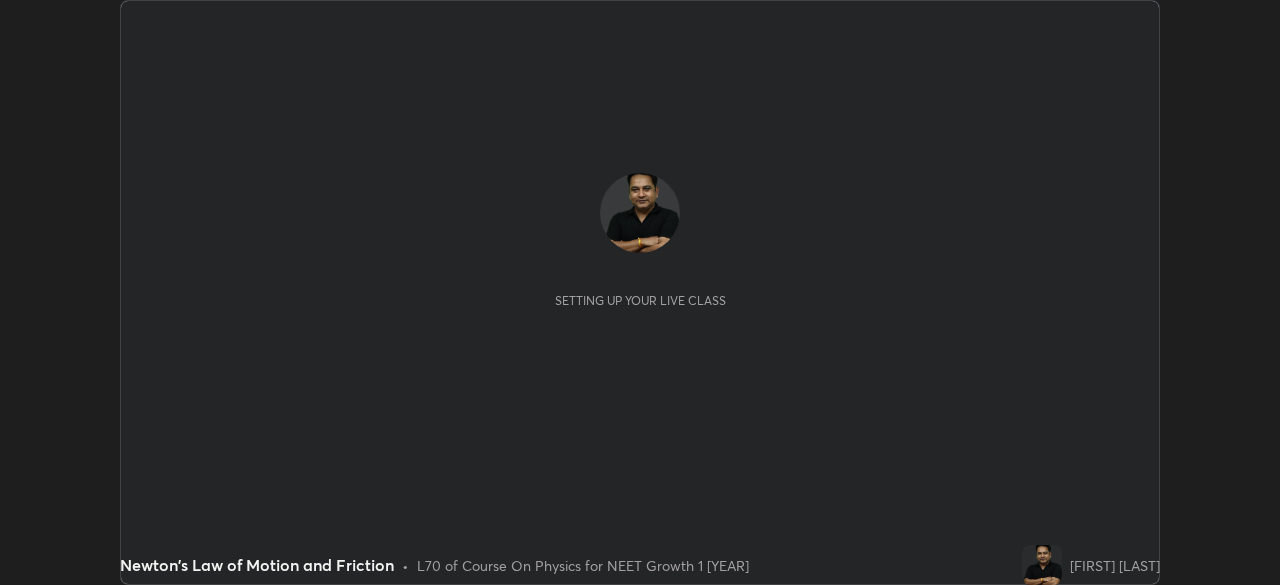scroll, scrollTop: 0, scrollLeft: 0, axis: both 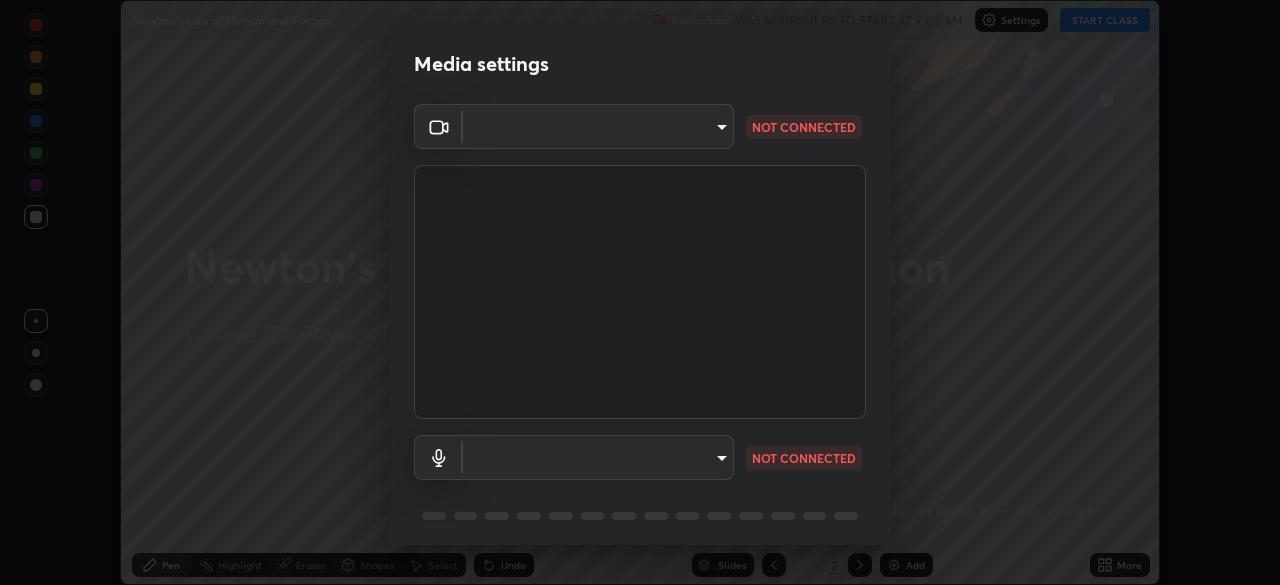 type on "[HASH]" 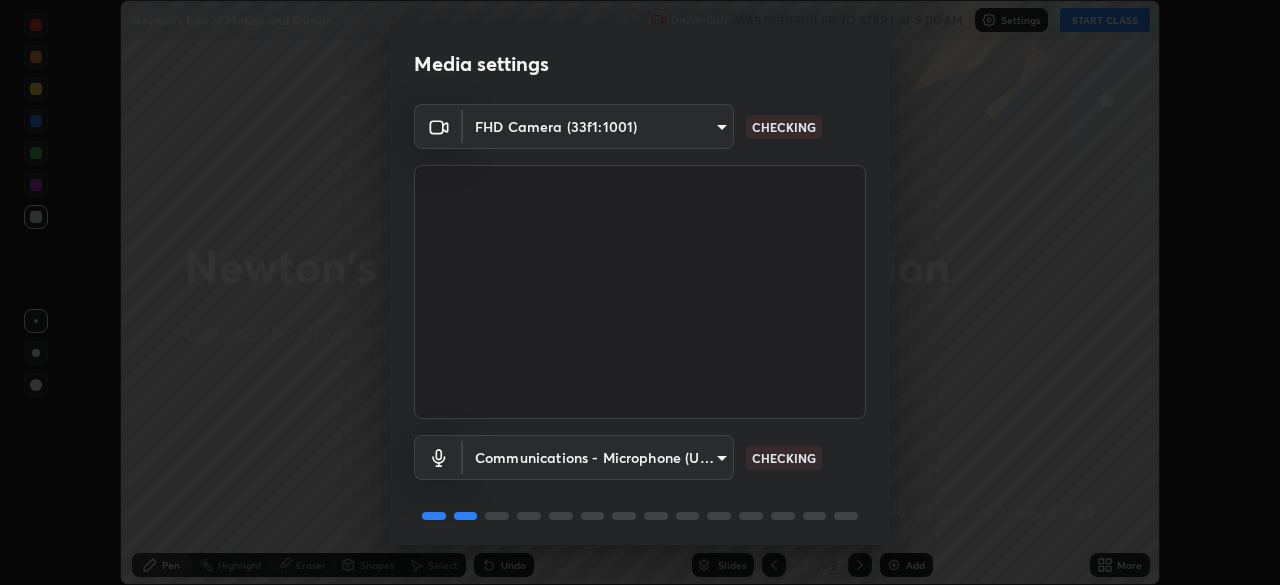 click on "Erase all Newton's Law of Motion and Friction Recording WAS SCHEDULED TO START AT  [TIME] Settings START CLASS Setting up your live class Newton's Law of Motion and Friction • L70 of Course On Physics for NEET Growth 1 [YEAR] [FIRST] [LAST] Pen Highlight Eraser Shapes Select Undo Slides 2 / 2 Add More No doubts shared Encourage your learners to ask a doubt for better clarity Report an issue Reason for reporting Buffering Chat not working Audio - Video sync issue Educator video quality low ​ Attach an image Report Media settings FHD Camera (33f1:1001) 1e49b53be58bf3658c32ba4c8e2538d2601885ca91182b01ba969948c87b8f29 CHECKING Communications - Microphone (USB Audio Device) communications CHECKING 1 / 5 Next" at bounding box center [640, 292] 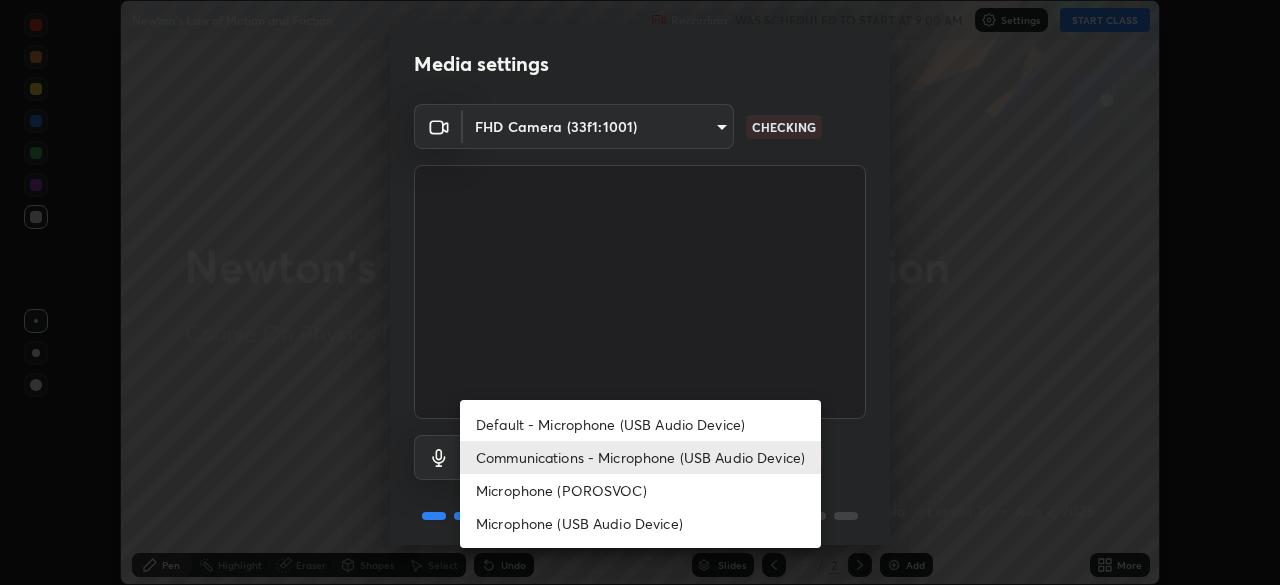 click on "Microphone (USB Audio Device)" at bounding box center (640, 523) 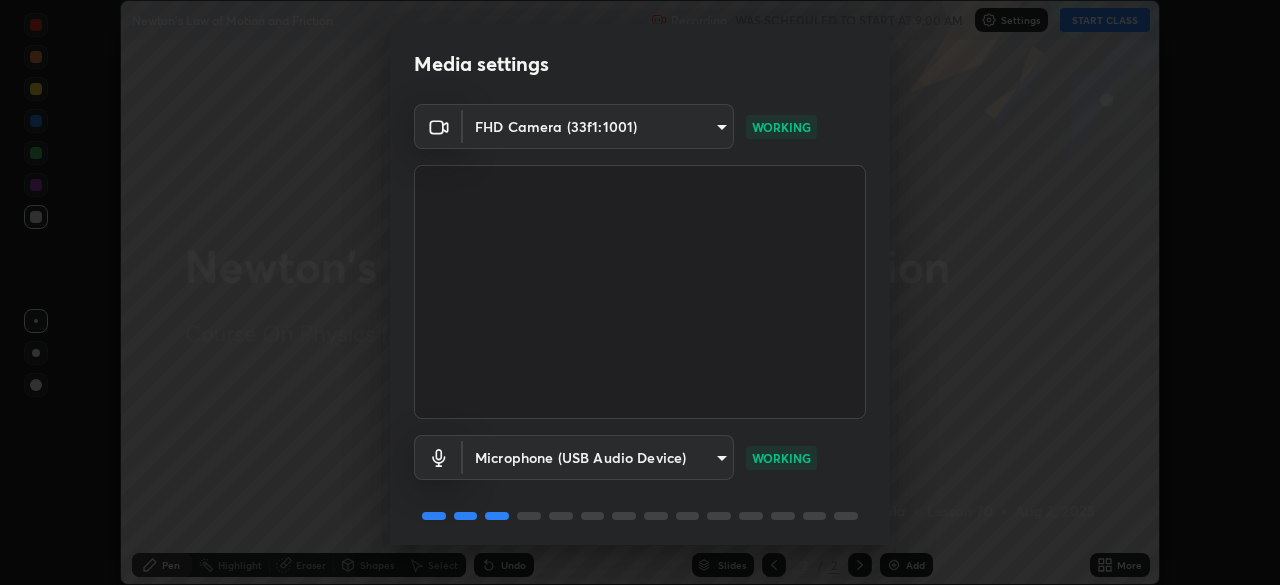 scroll, scrollTop: 71, scrollLeft: 0, axis: vertical 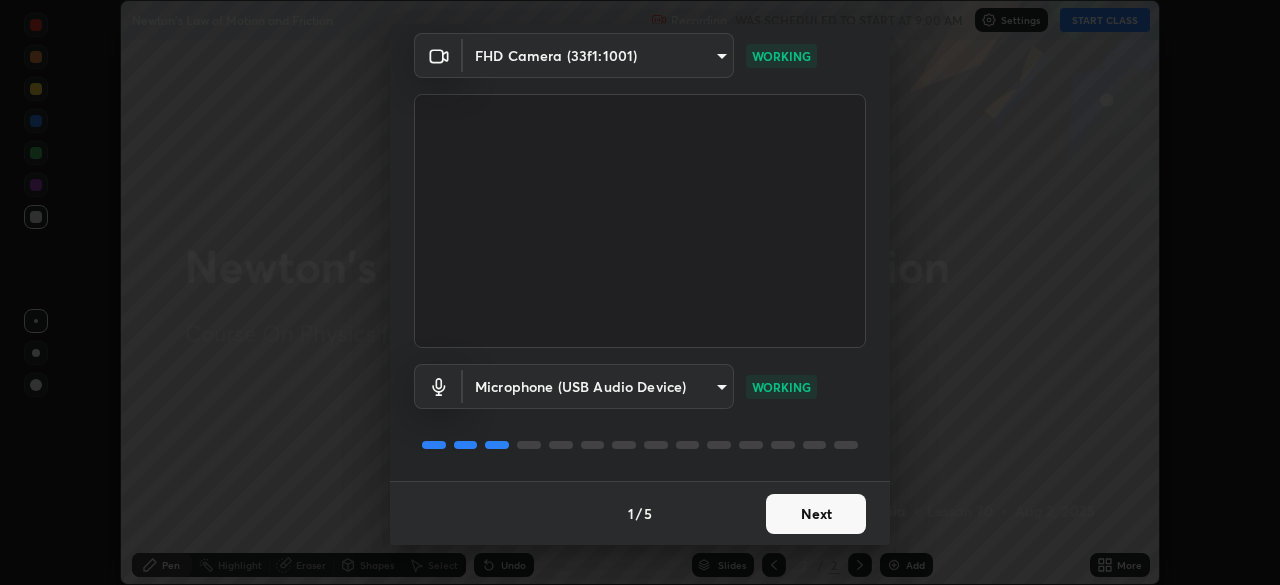 click on "Next" at bounding box center [816, 514] 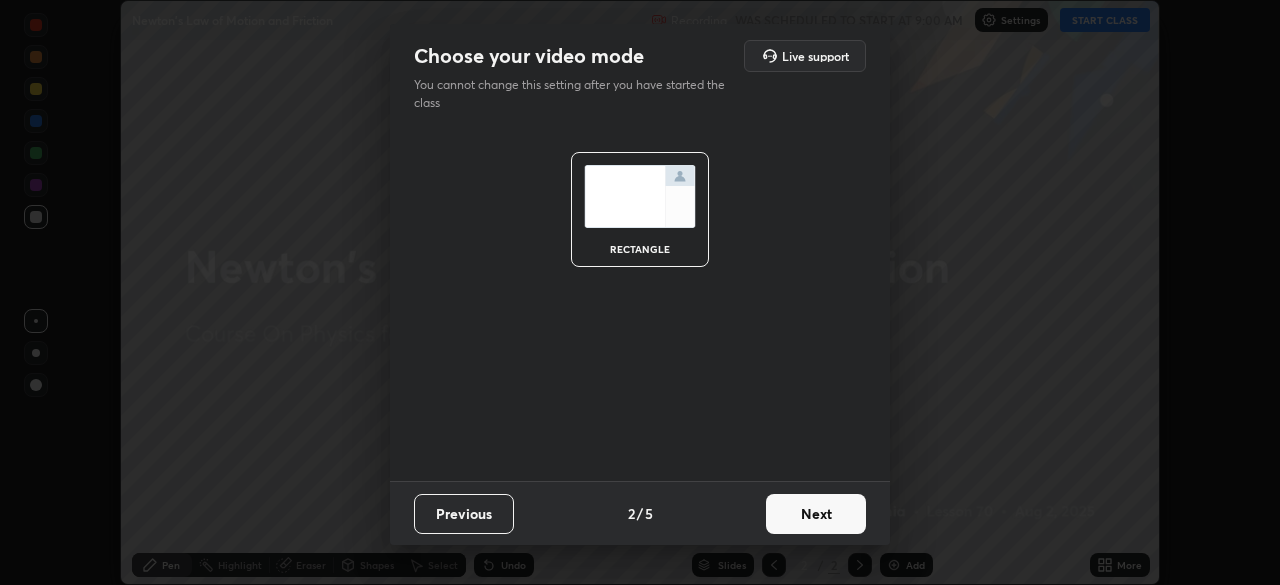 scroll, scrollTop: 0, scrollLeft: 0, axis: both 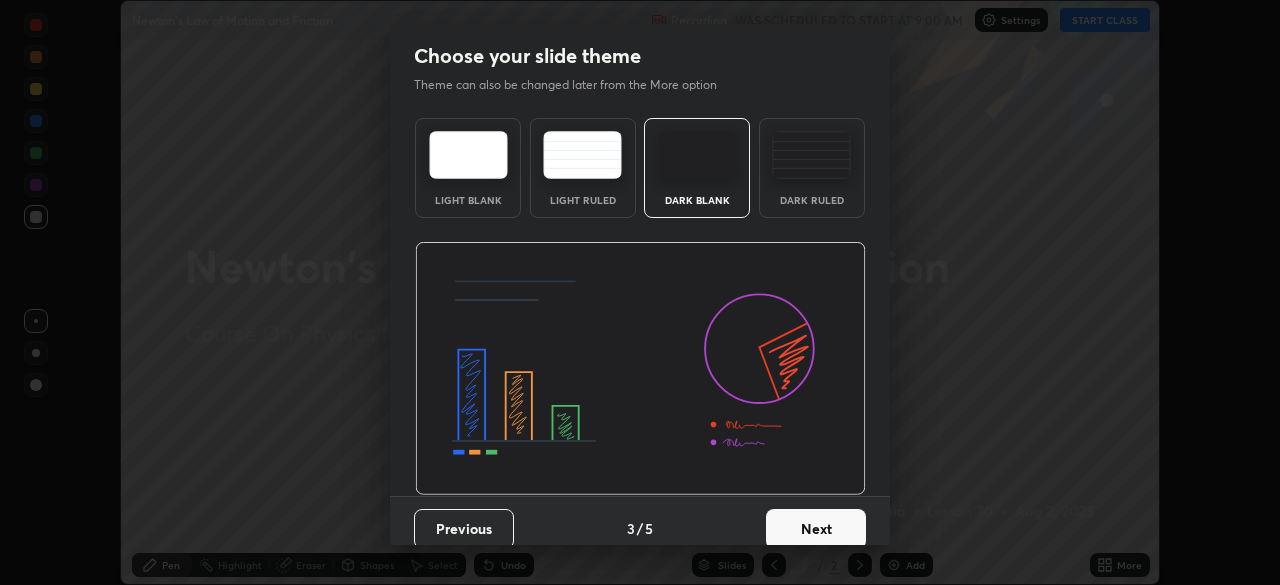 click on "Next" at bounding box center (816, 529) 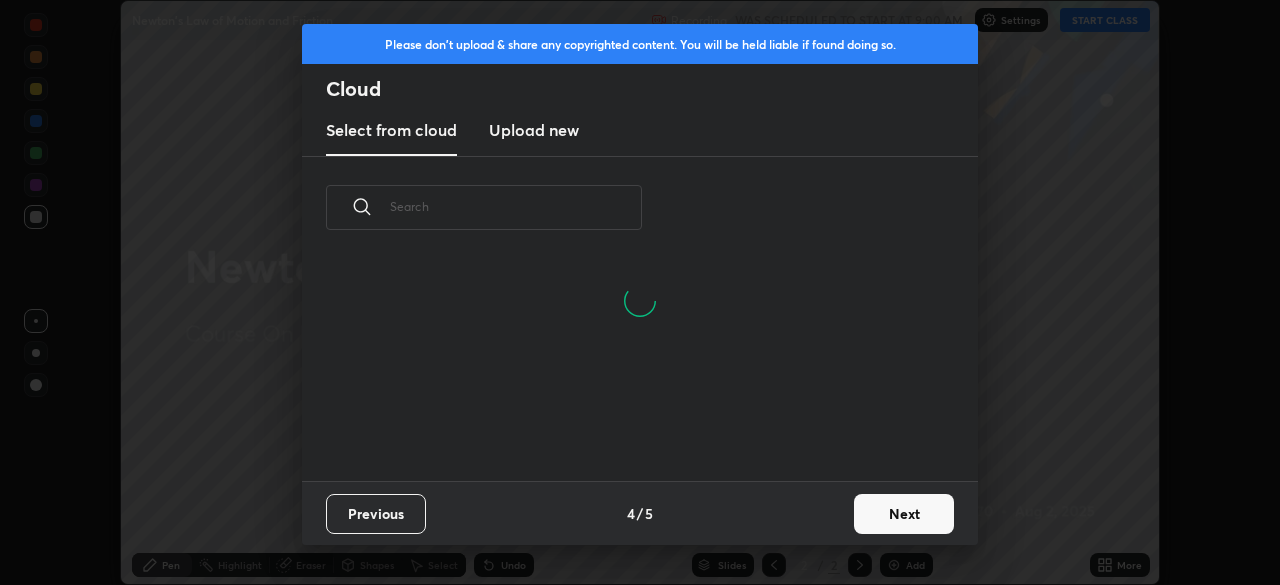 click on "Upload new" at bounding box center (534, 130) 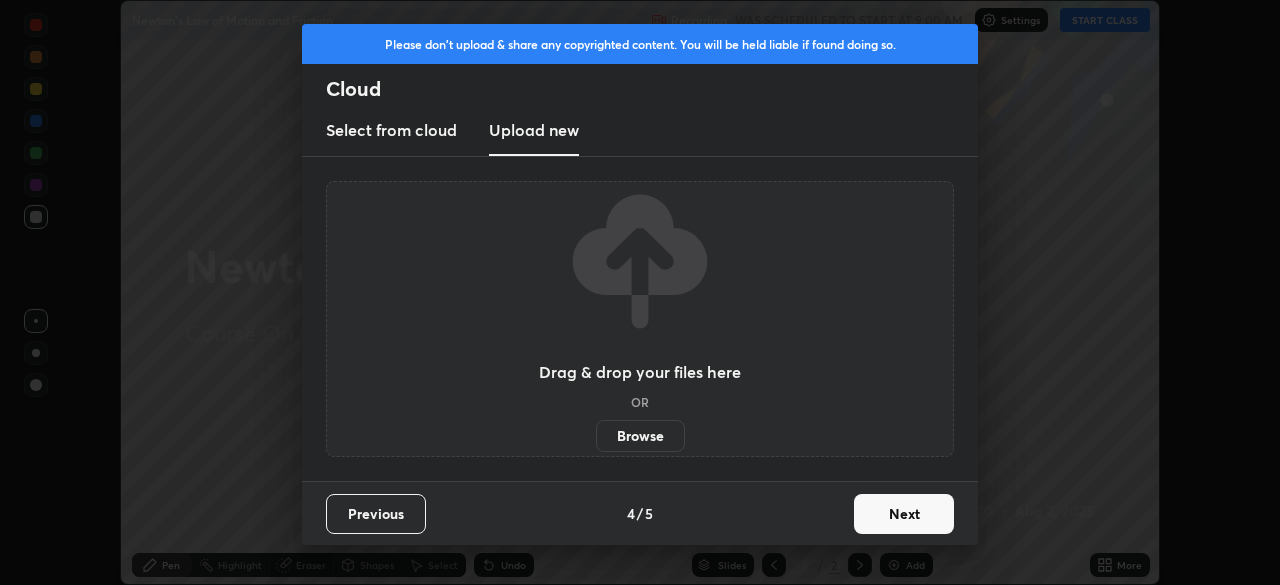 click on "Browse" at bounding box center [640, 436] 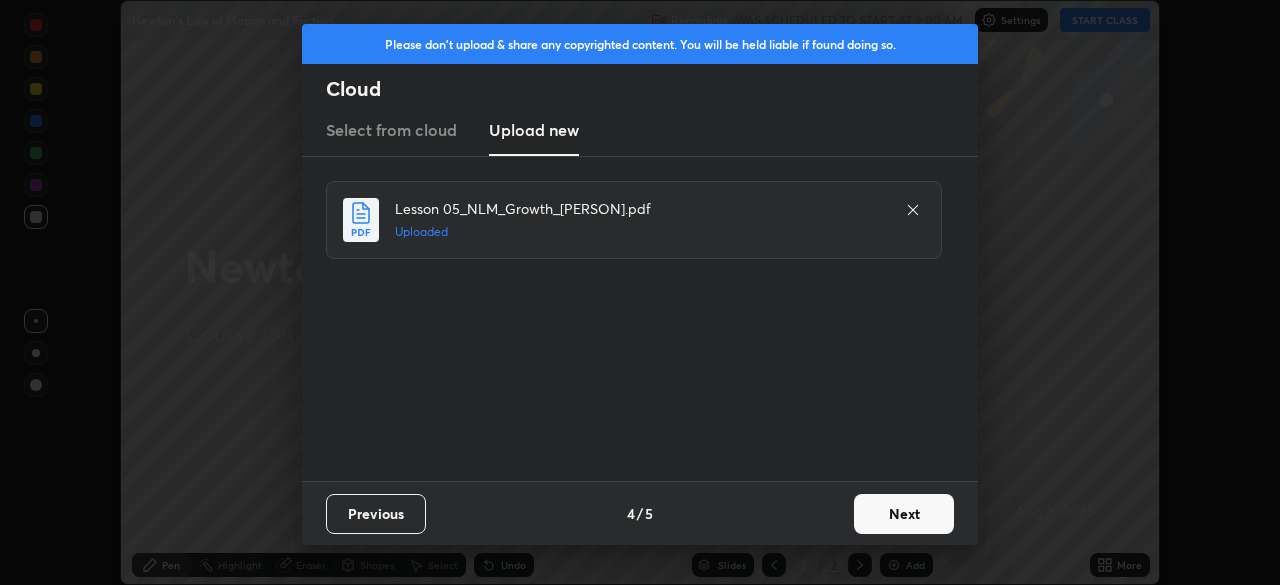 click on "Next" at bounding box center [904, 514] 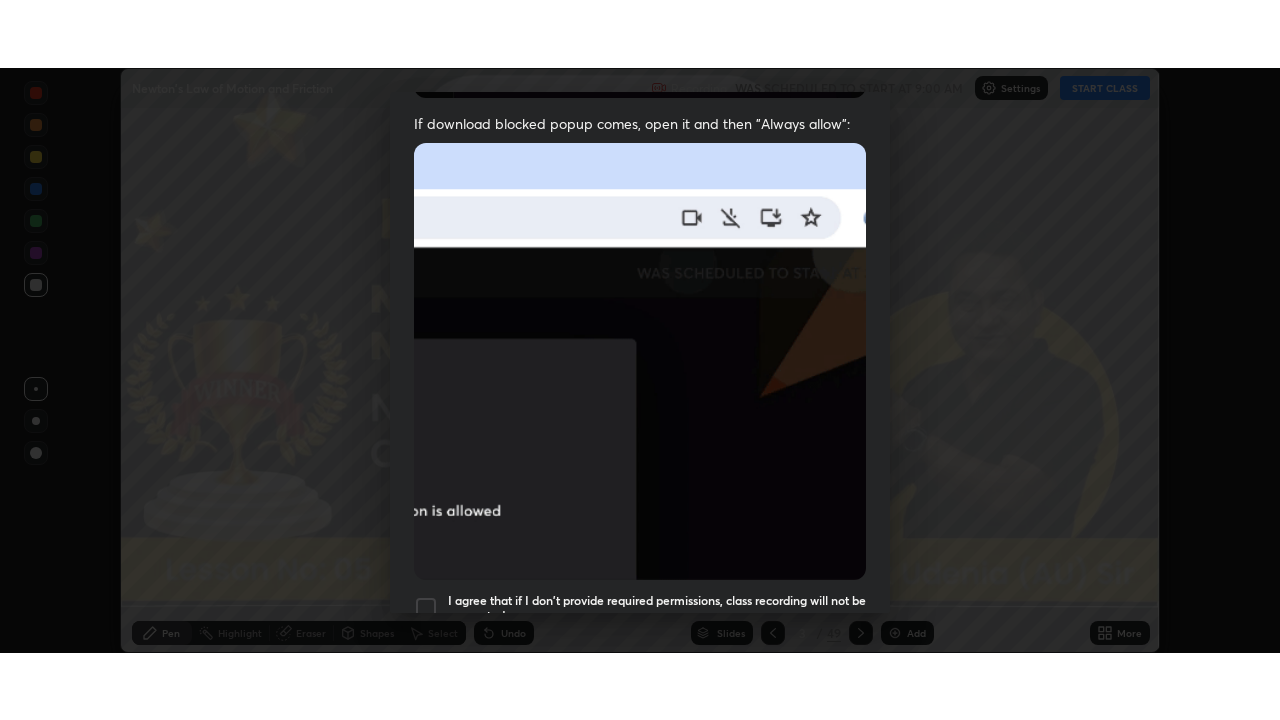 scroll, scrollTop: 479, scrollLeft: 0, axis: vertical 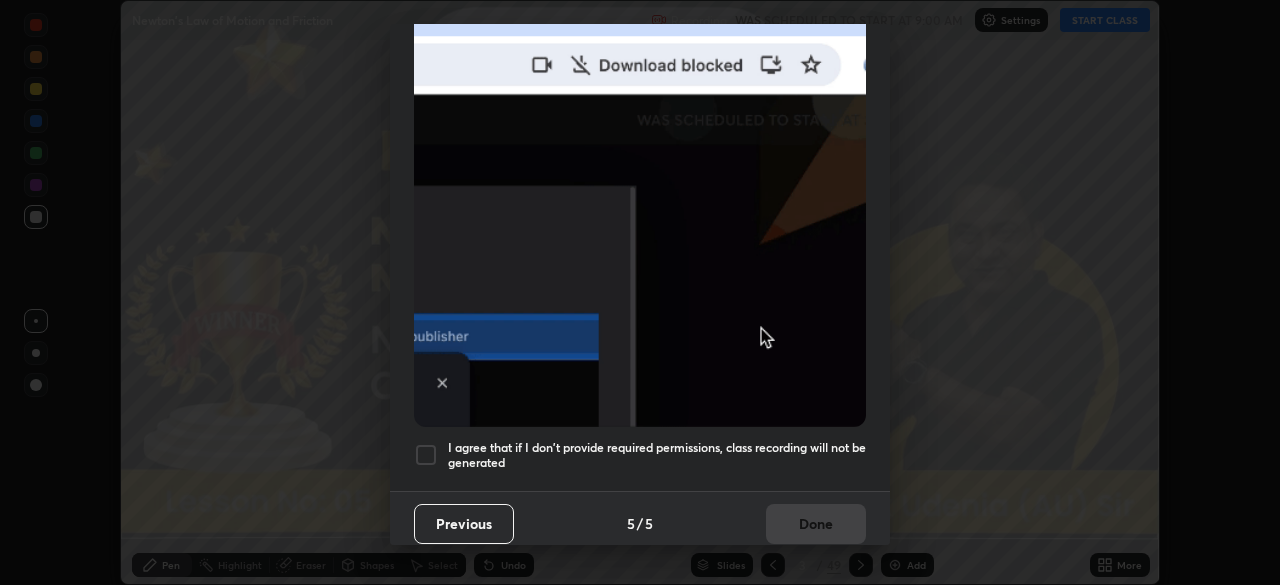 click at bounding box center [426, 455] 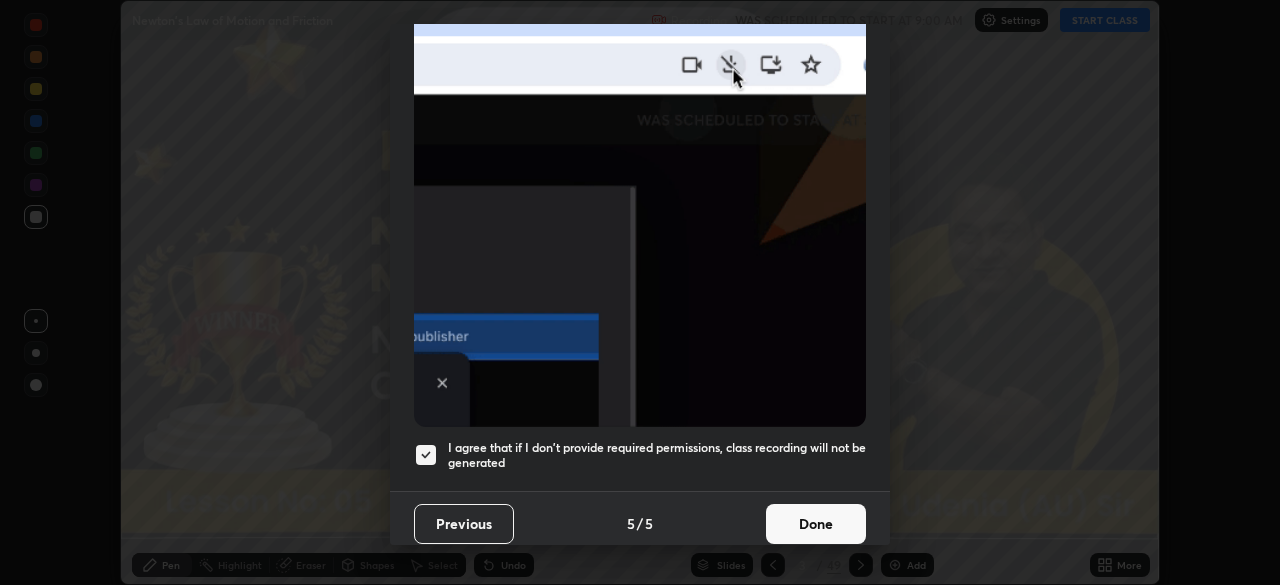 click on "Done" at bounding box center [816, 524] 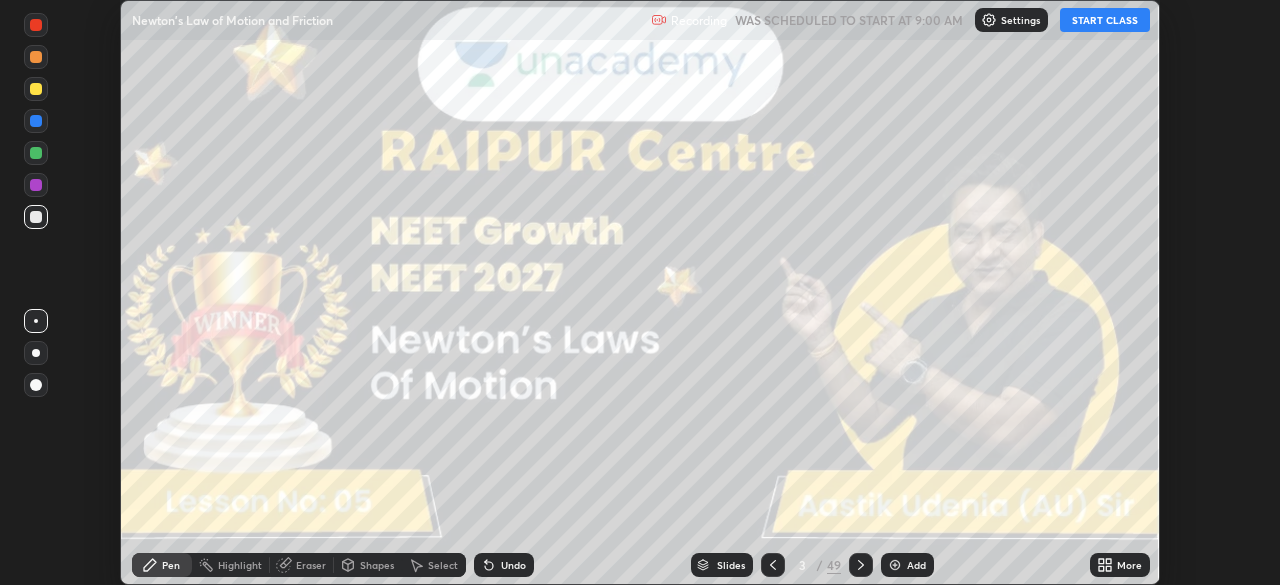 click 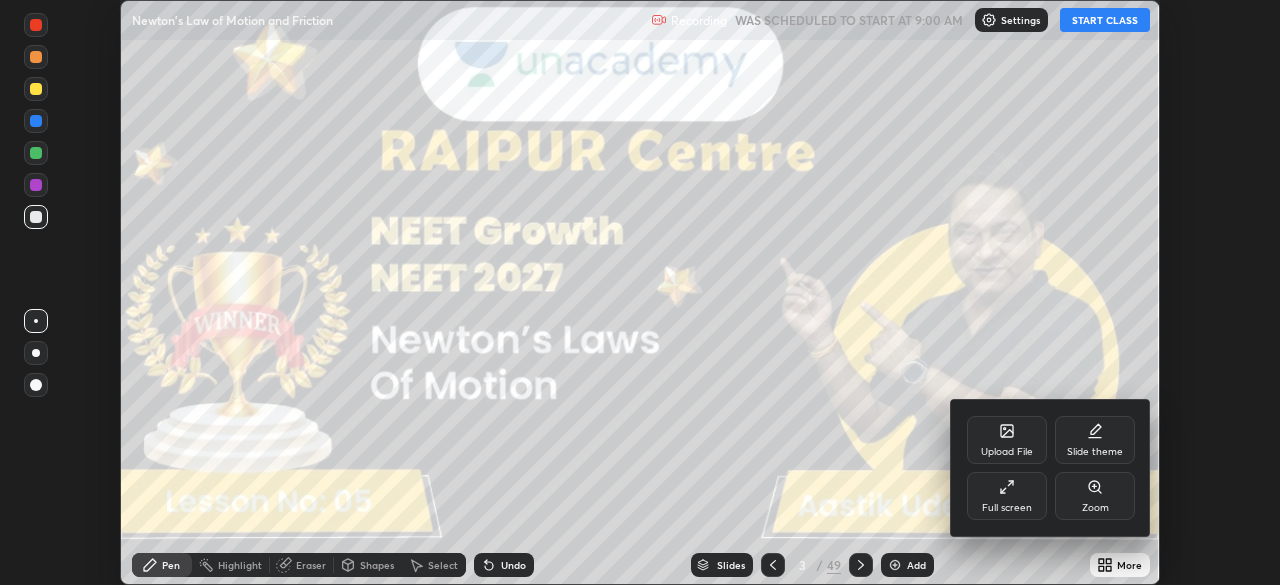 click on "Full screen" at bounding box center (1007, 496) 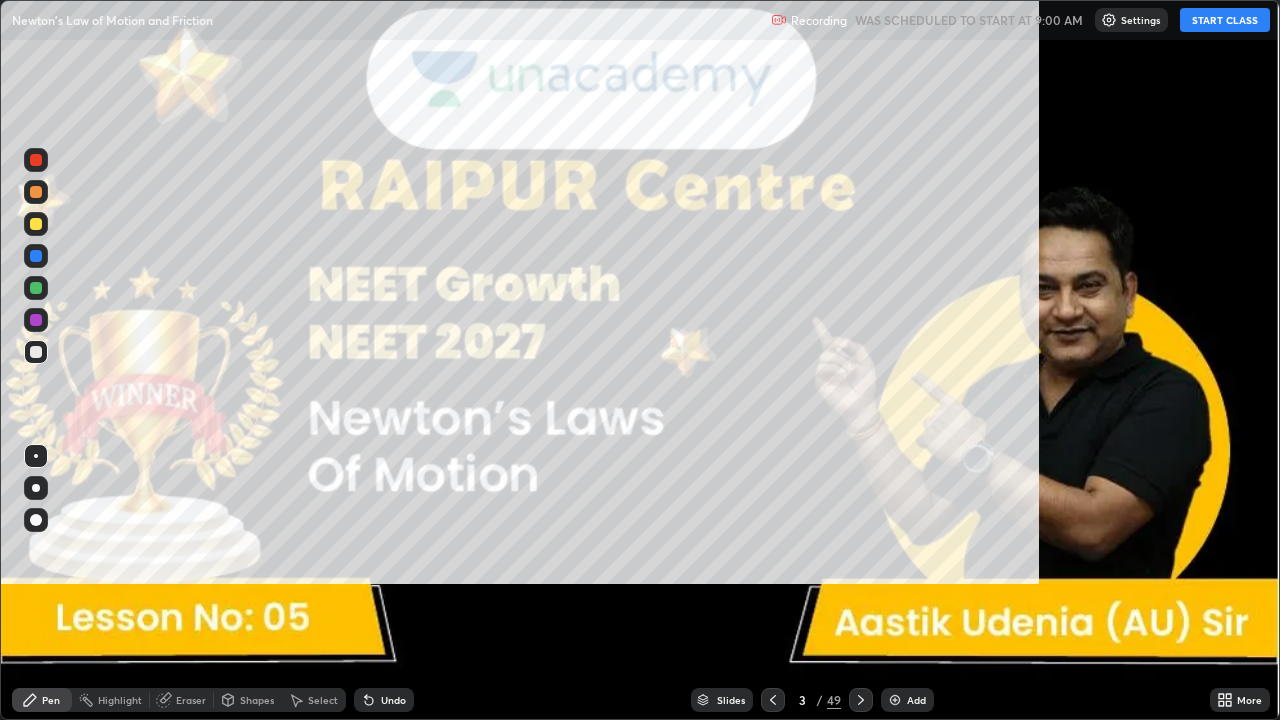 scroll, scrollTop: 99280, scrollLeft: 98720, axis: both 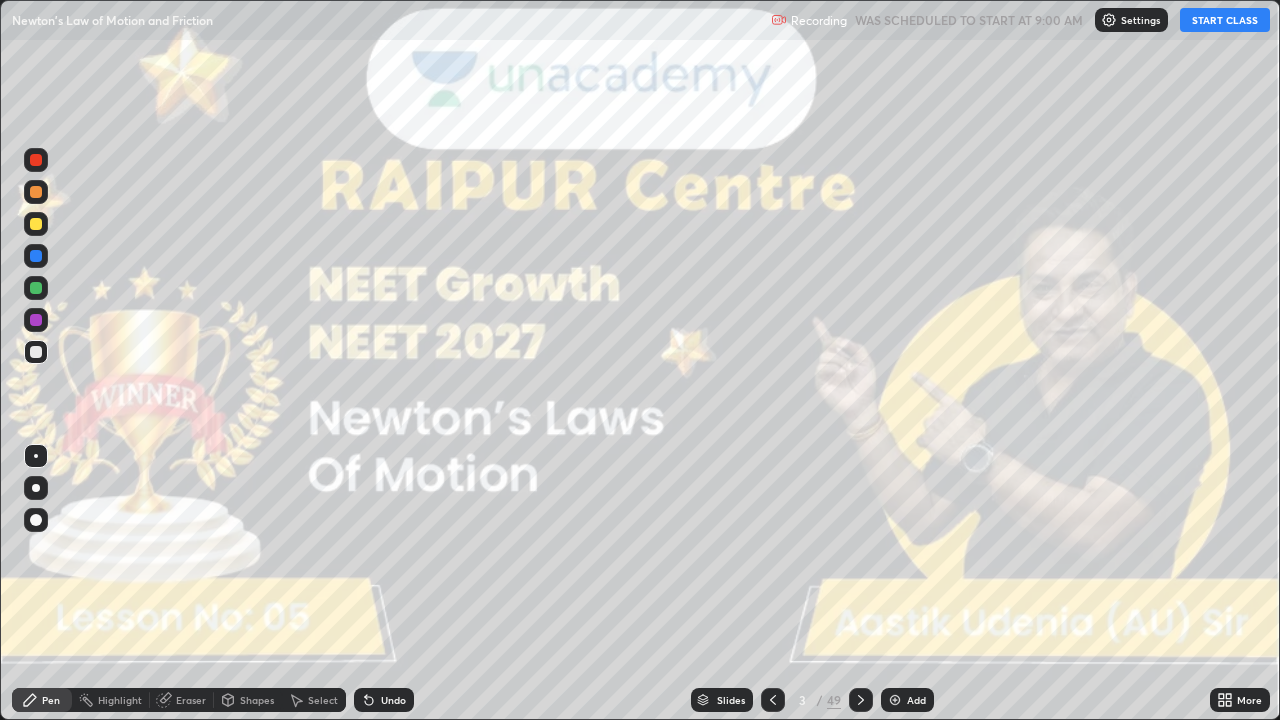 click on "START CLASS" at bounding box center [1225, 20] 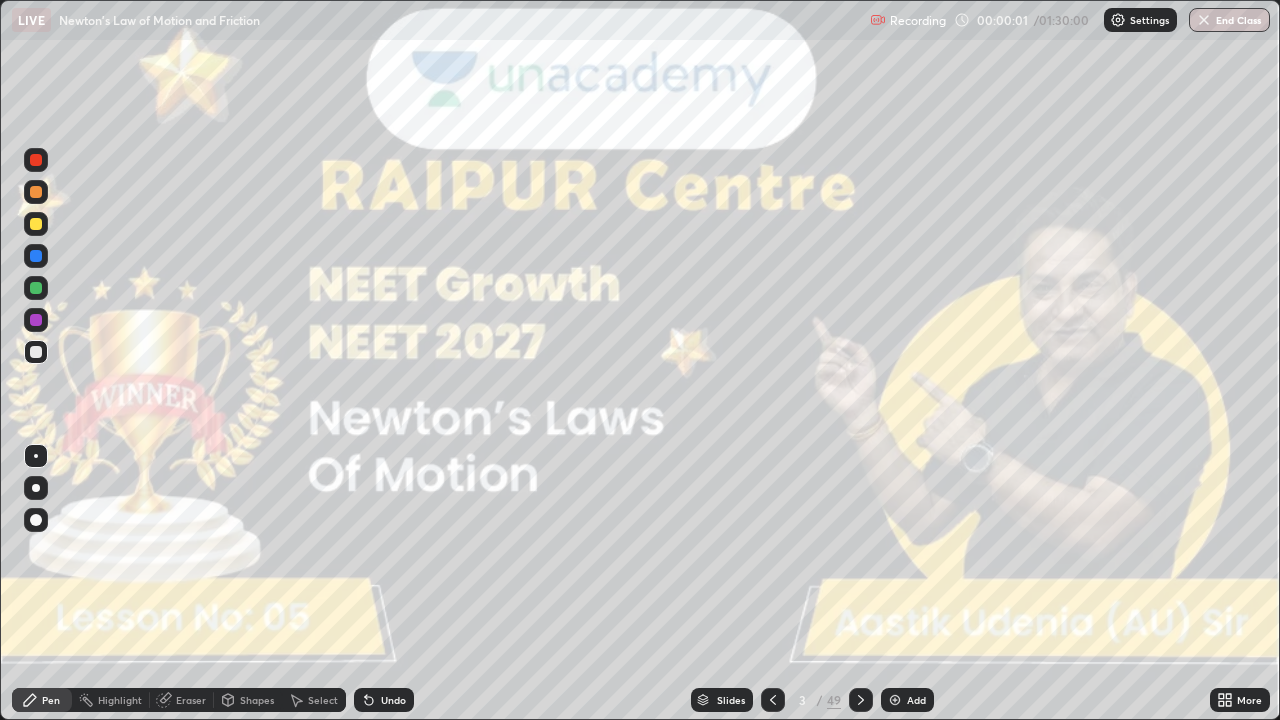 click on "Slides" at bounding box center [731, 700] 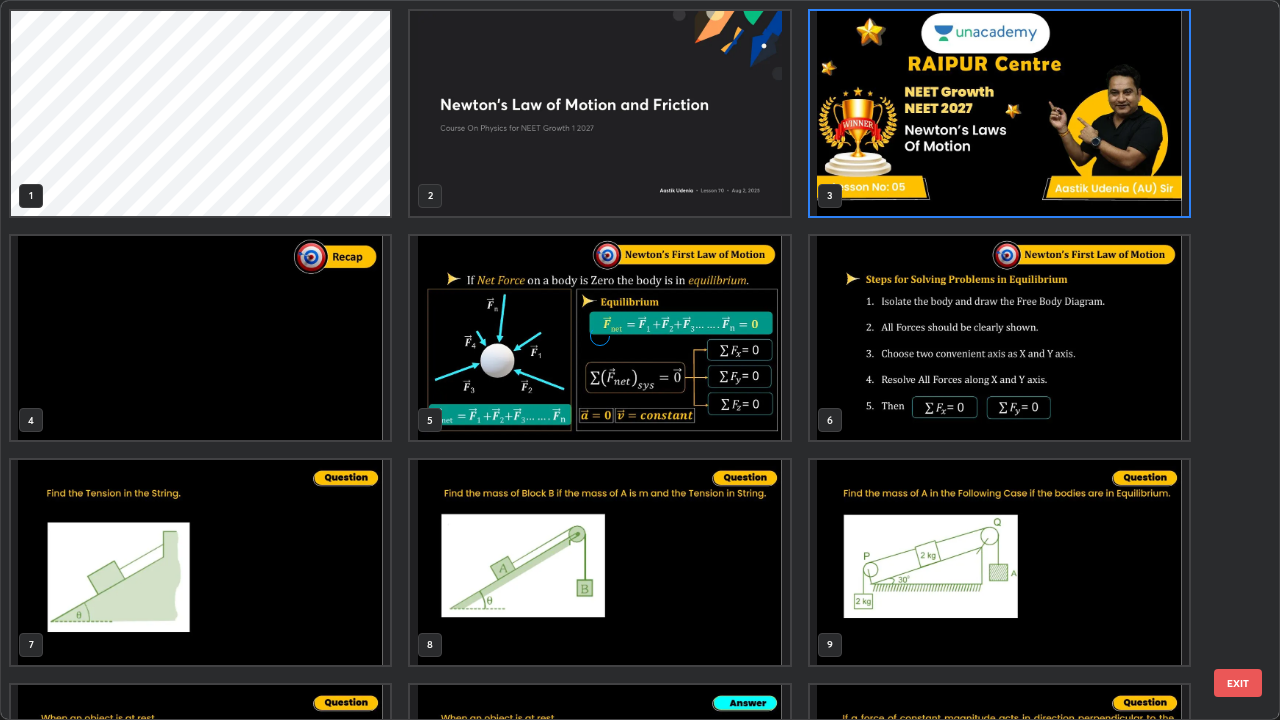 scroll, scrollTop: 7, scrollLeft: 11, axis: both 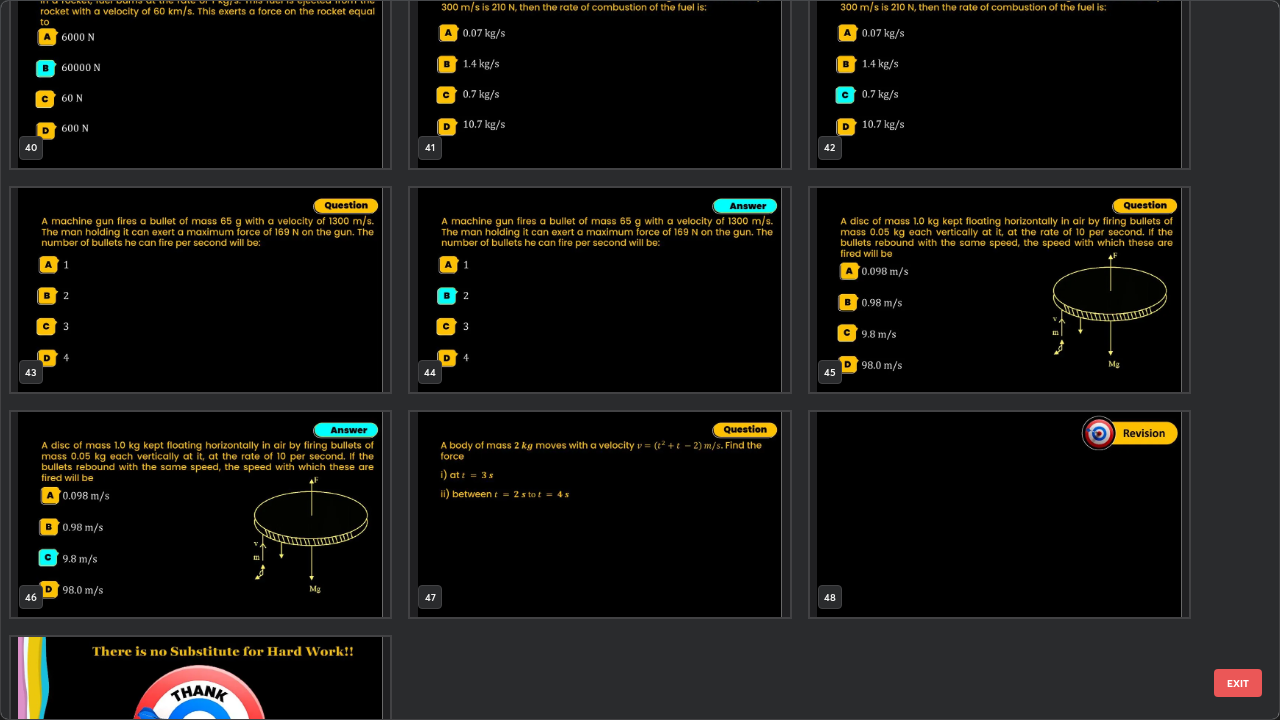 click on "EXIT" at bounding box center (1238, 683) 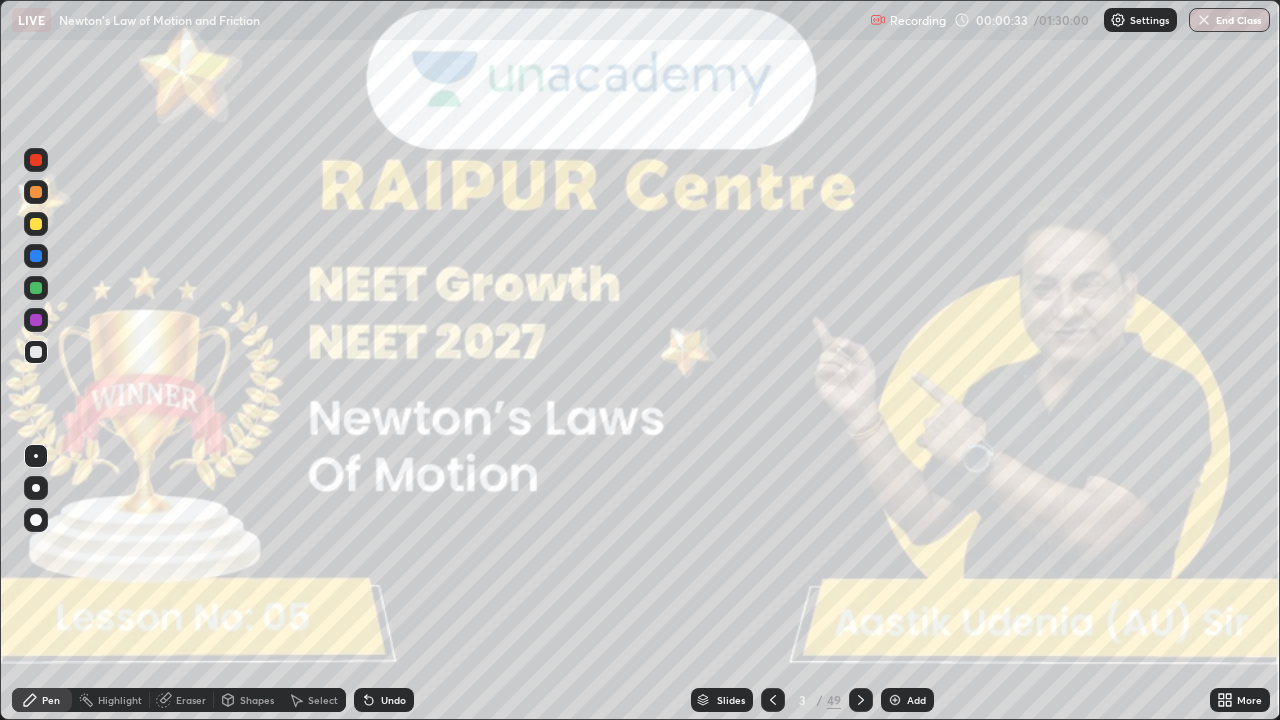 click on "Slides" at bounding box center [731, 700] 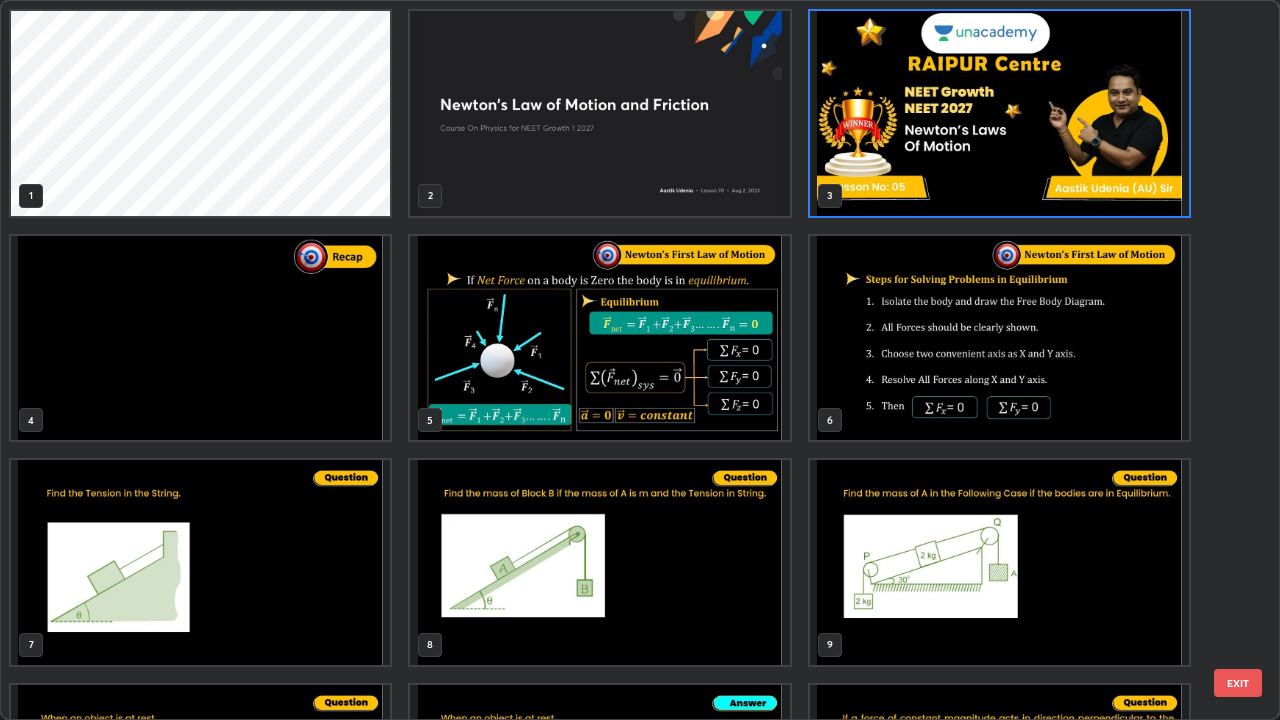 scroll, scrollTop: 7, scrollLeft: 11, axis: both 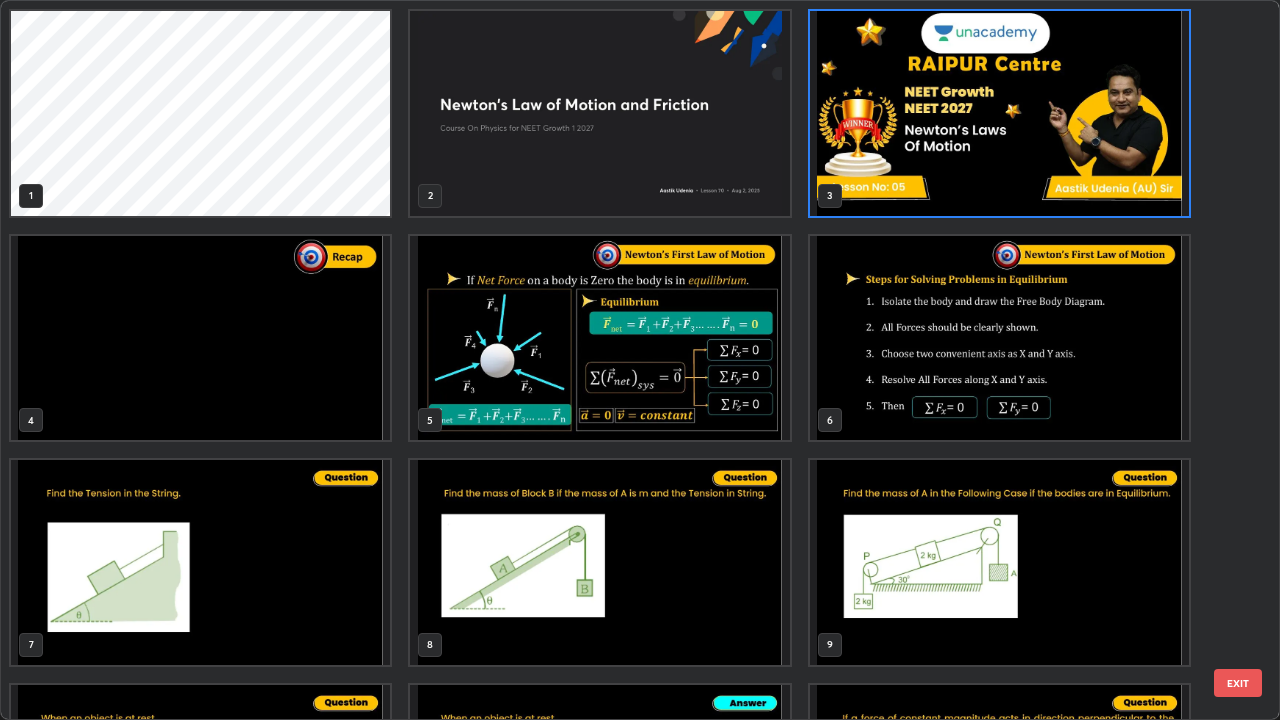 click on "EXIT" at bounding box center [1238, 683] 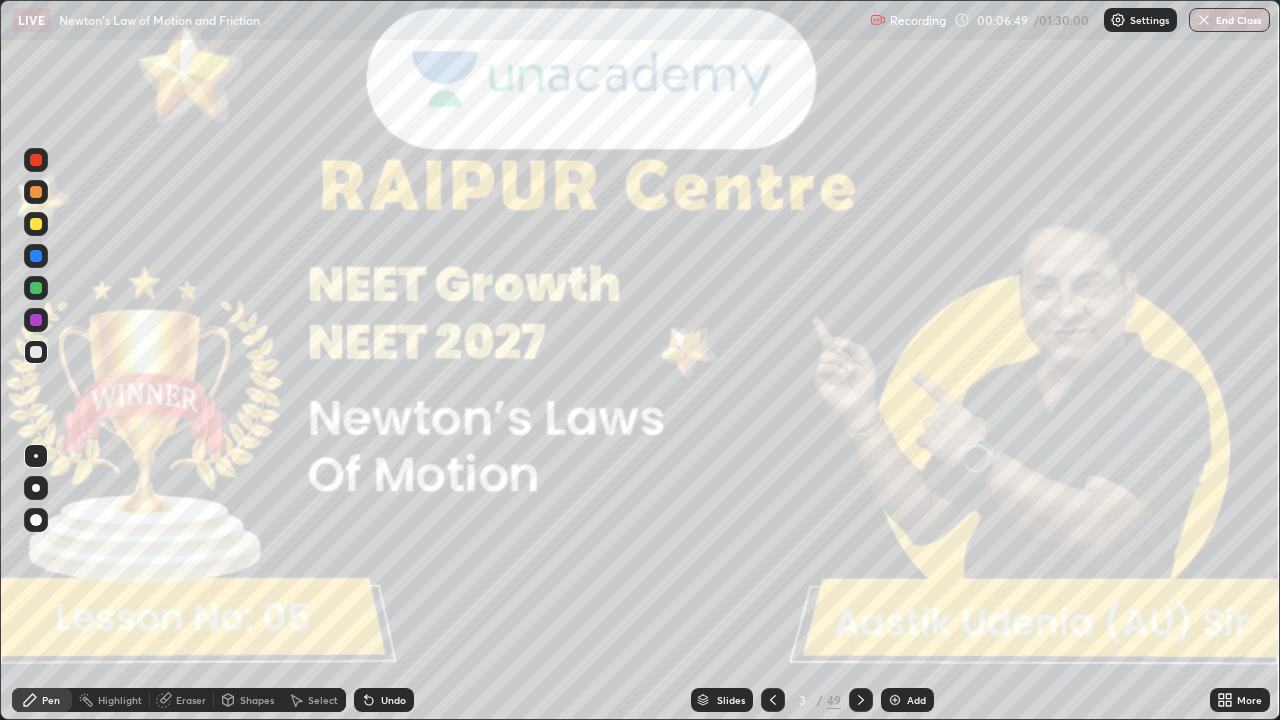click 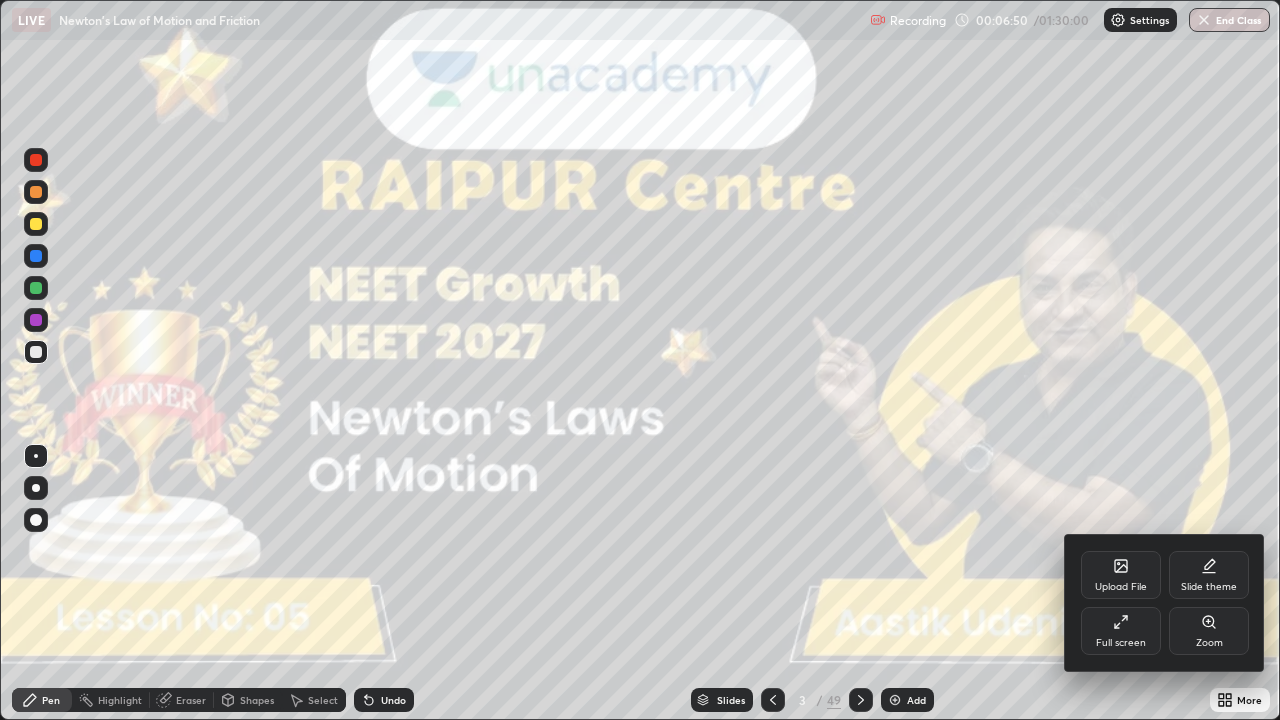 click on "Upload File" at bounding box center [1121, 575] 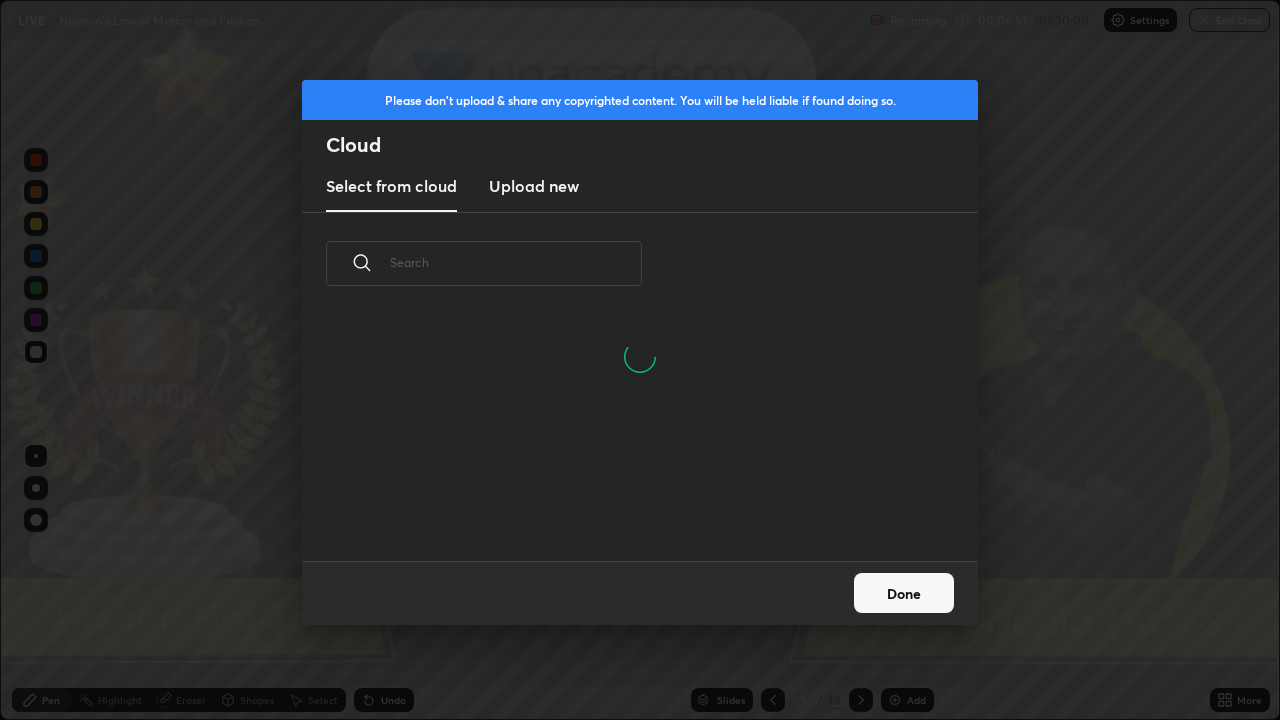 scroll, scrollTop: 7, scrollLeft: 11, axis: both 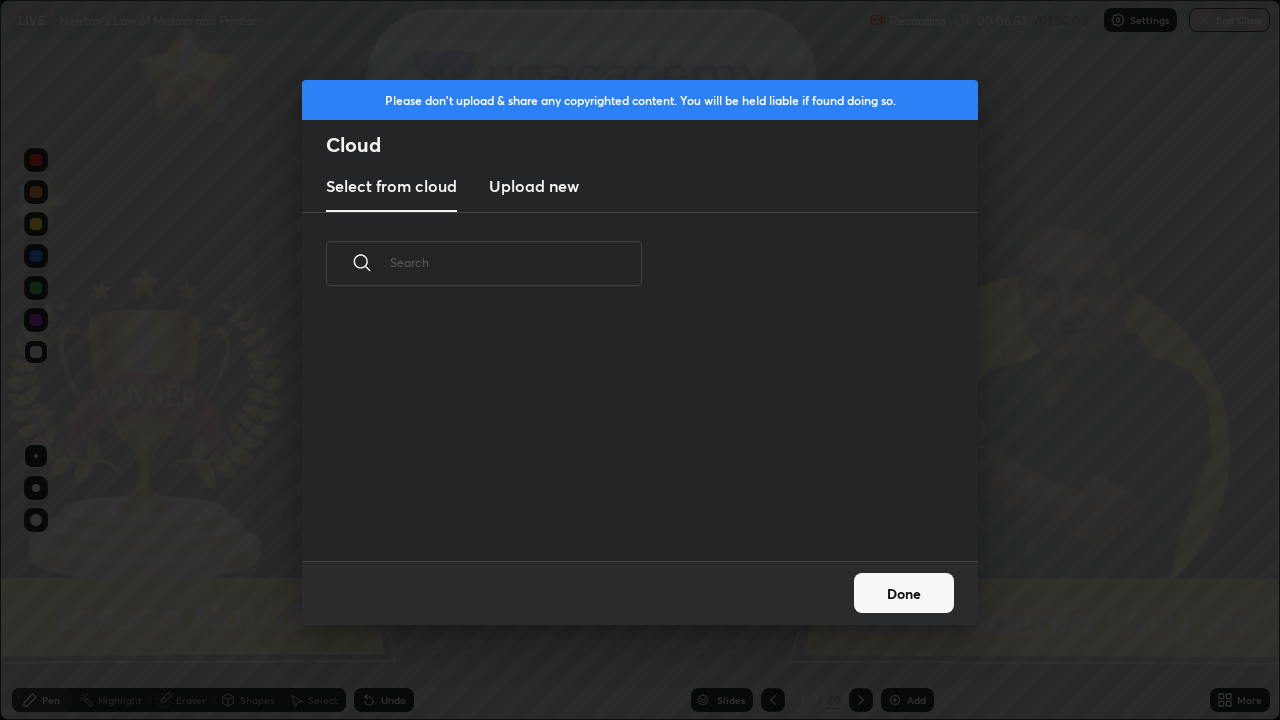 click on "Upload new" at bounding box center (534, 186) 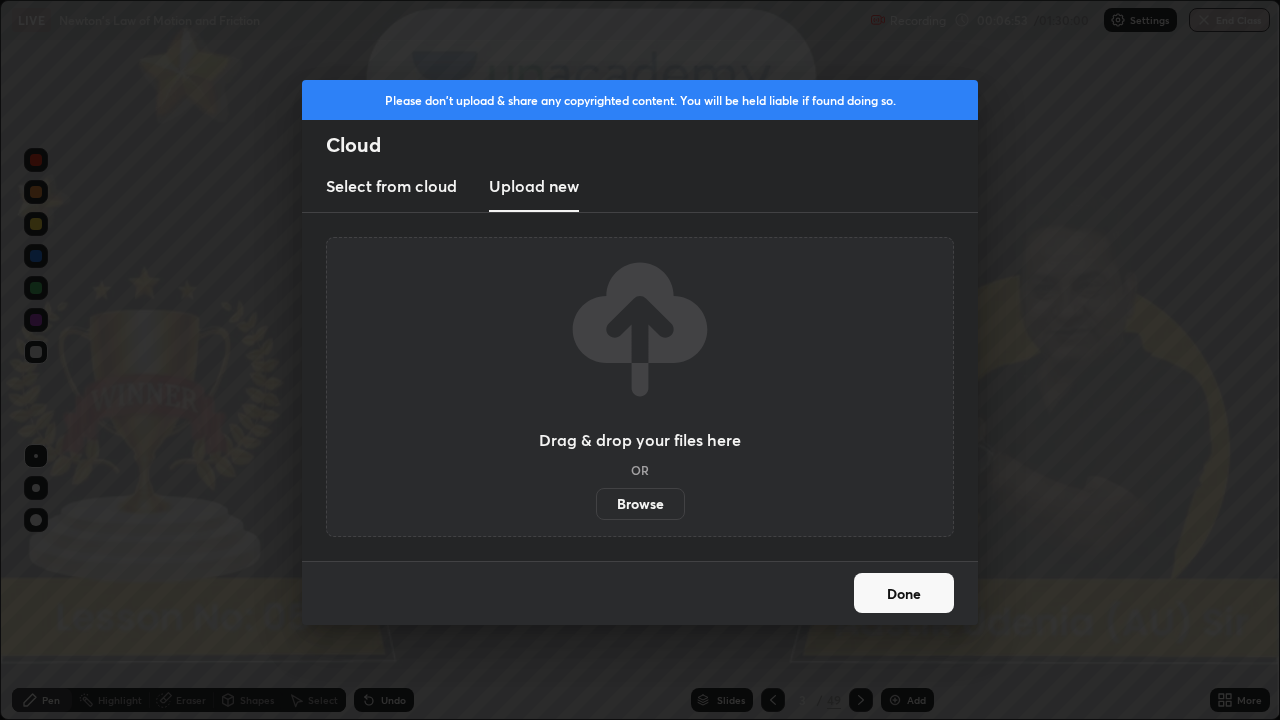click on "Browse" at bounding box center (640, 504) 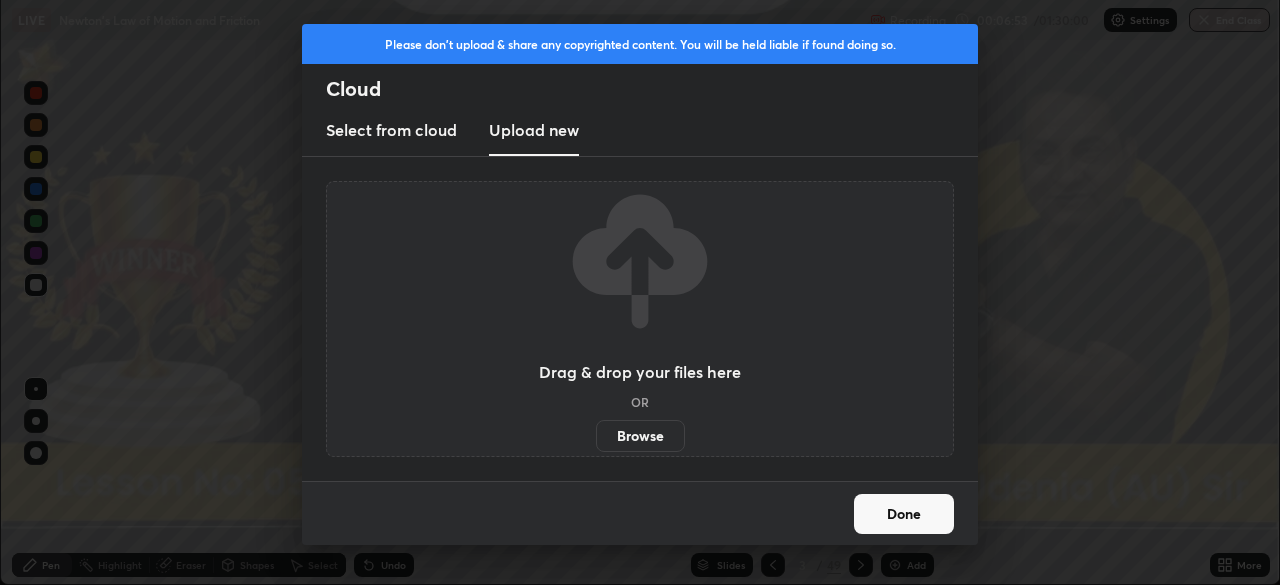 scroll, scrollTop: 585, scrollLeft: 1280, axis: both 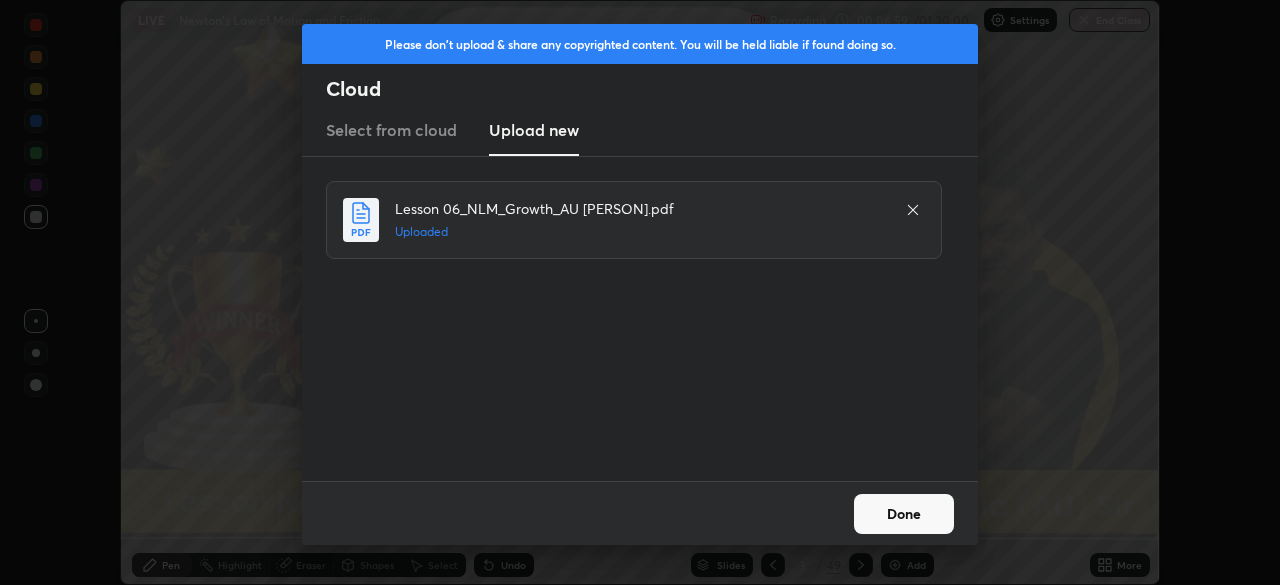 click on "Done" at bounding box center [904, 514] 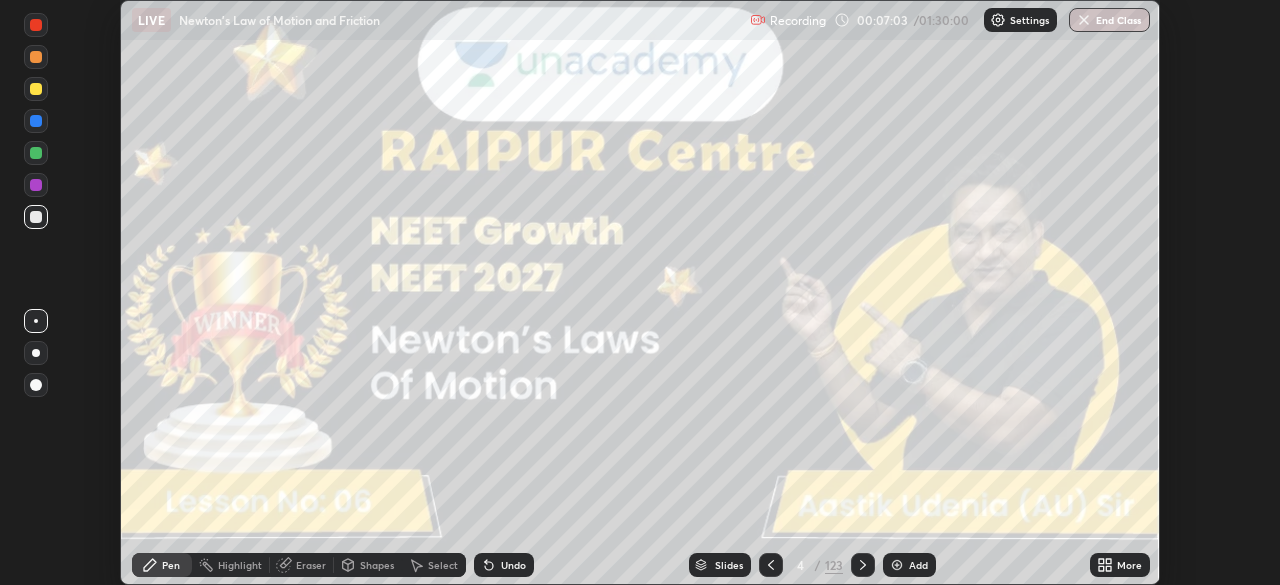 click on "More" at bounding box center [1120, 565] 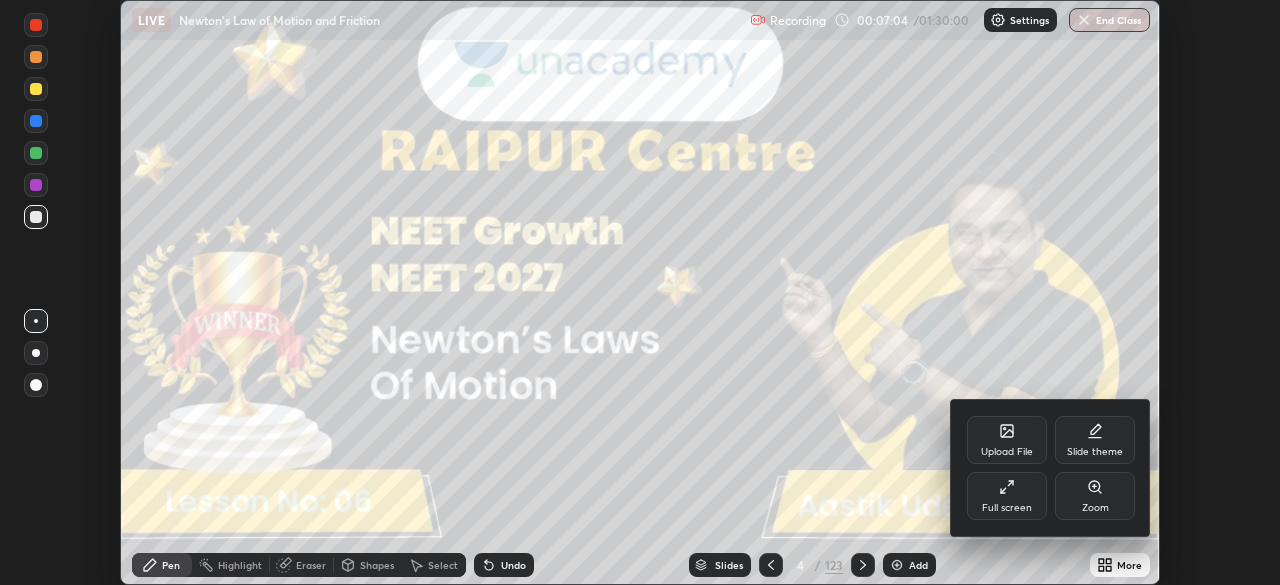 click on "Full screen" at bounding box center (1007, 496) 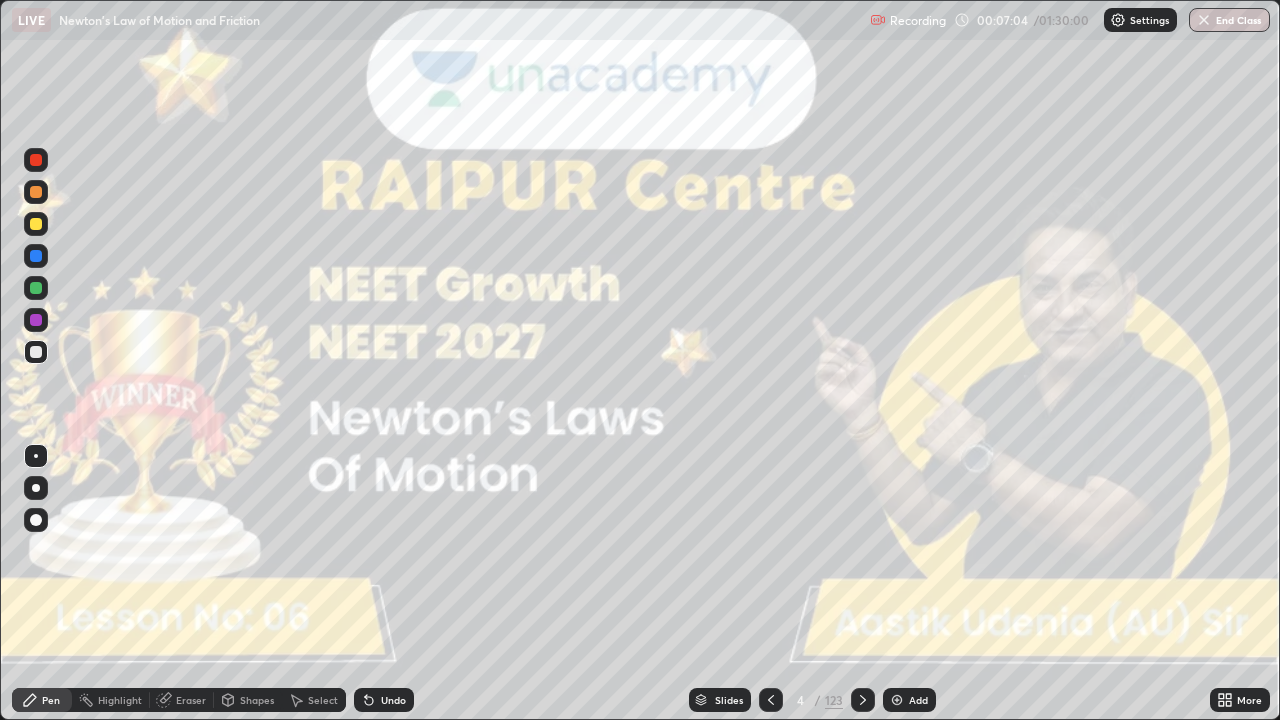 scroll, scrollTop: 99280, scrollLeft: 98720, axis: both 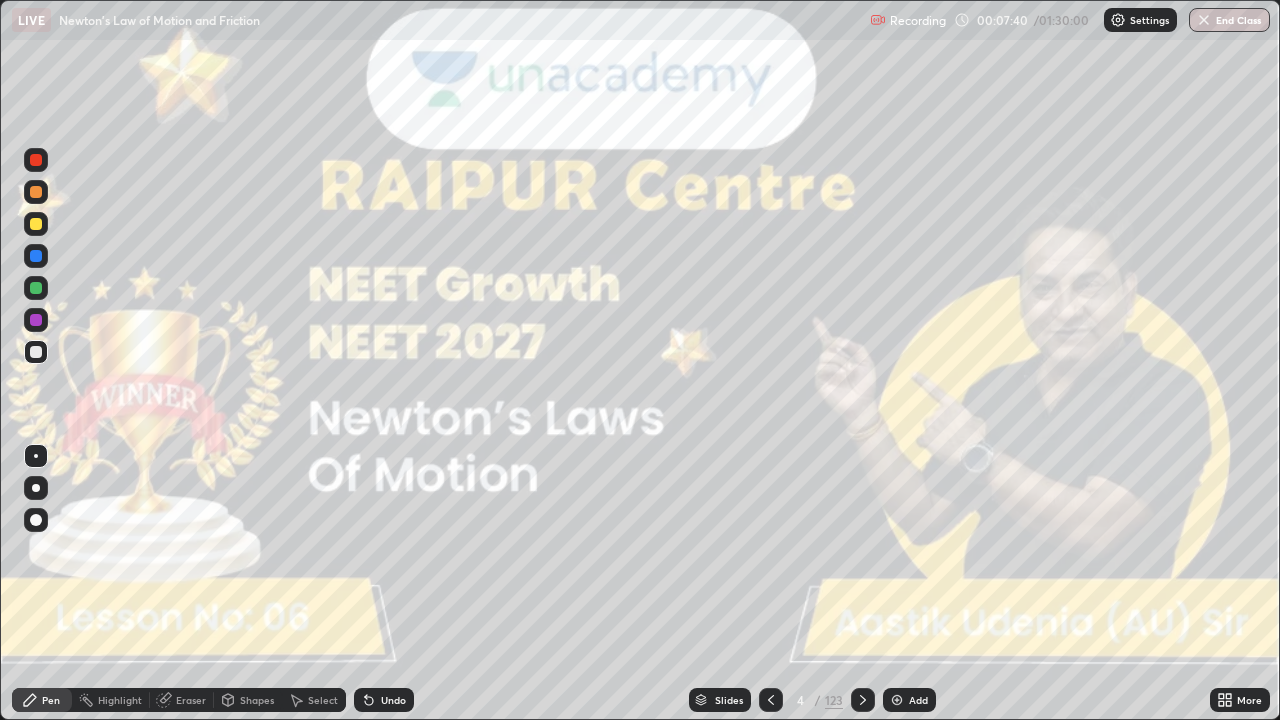 click at bounding box center (36, 488) 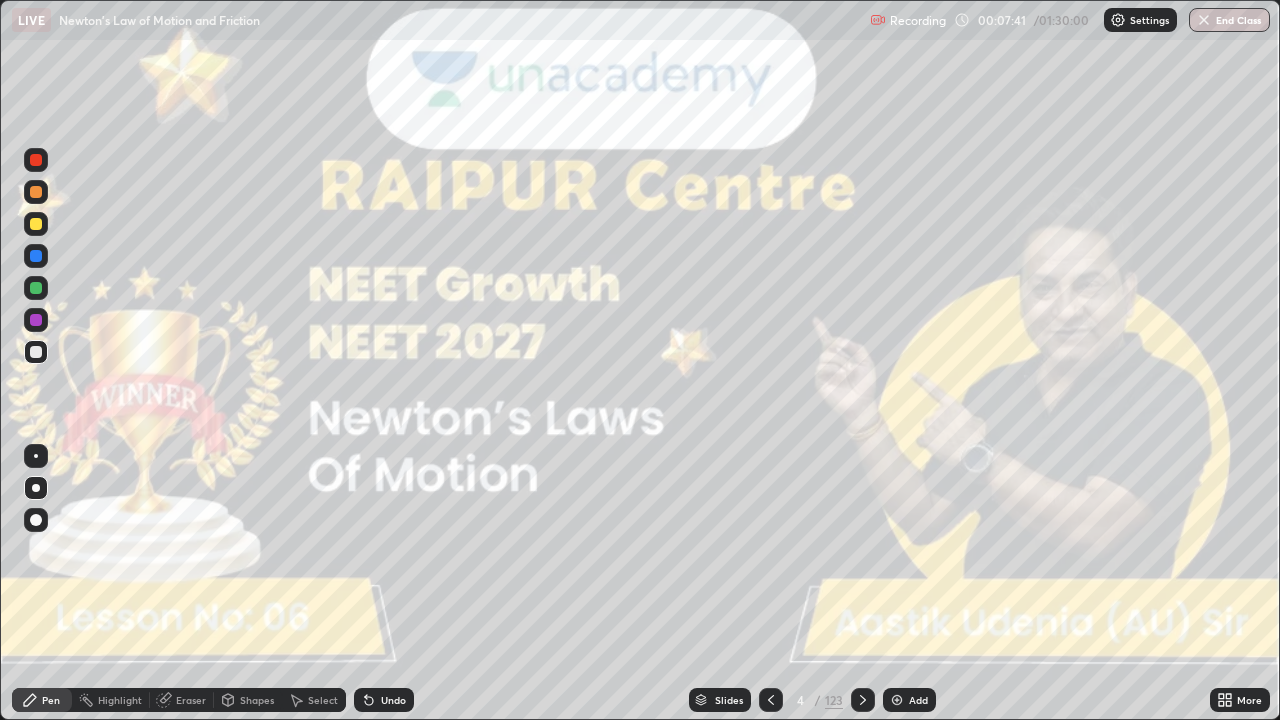 click at bounding box center [863, 700] 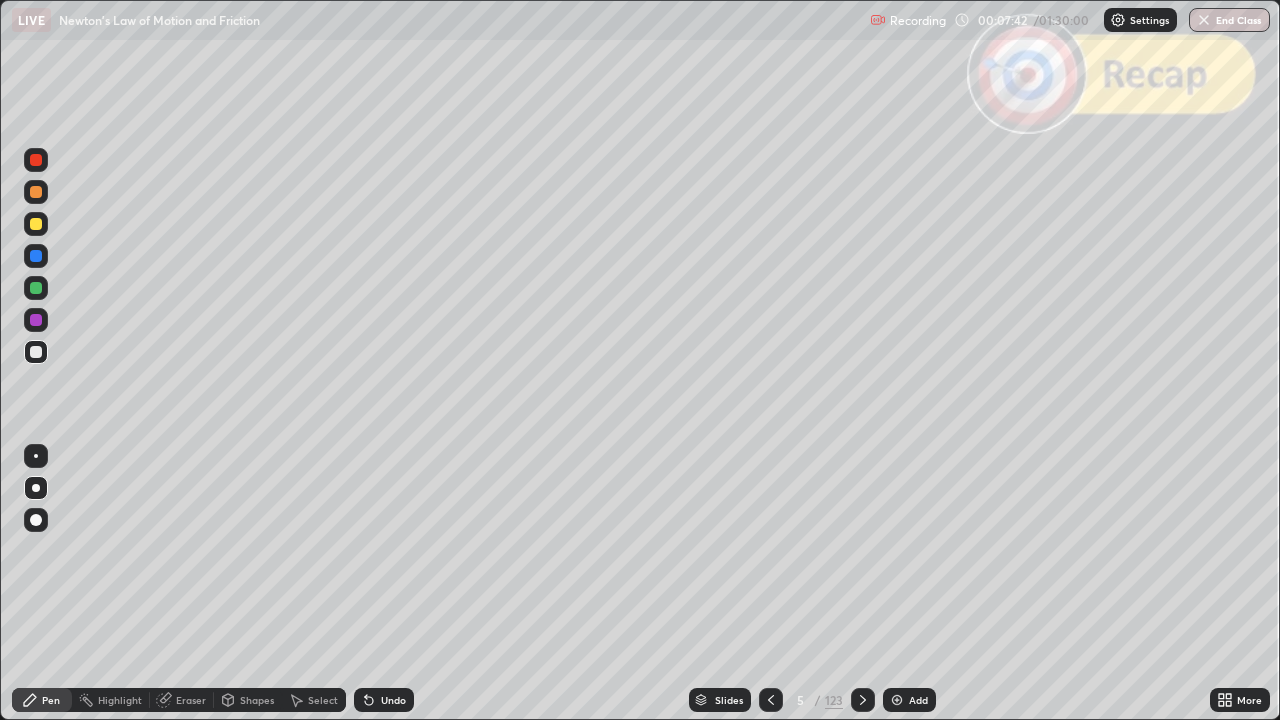 click 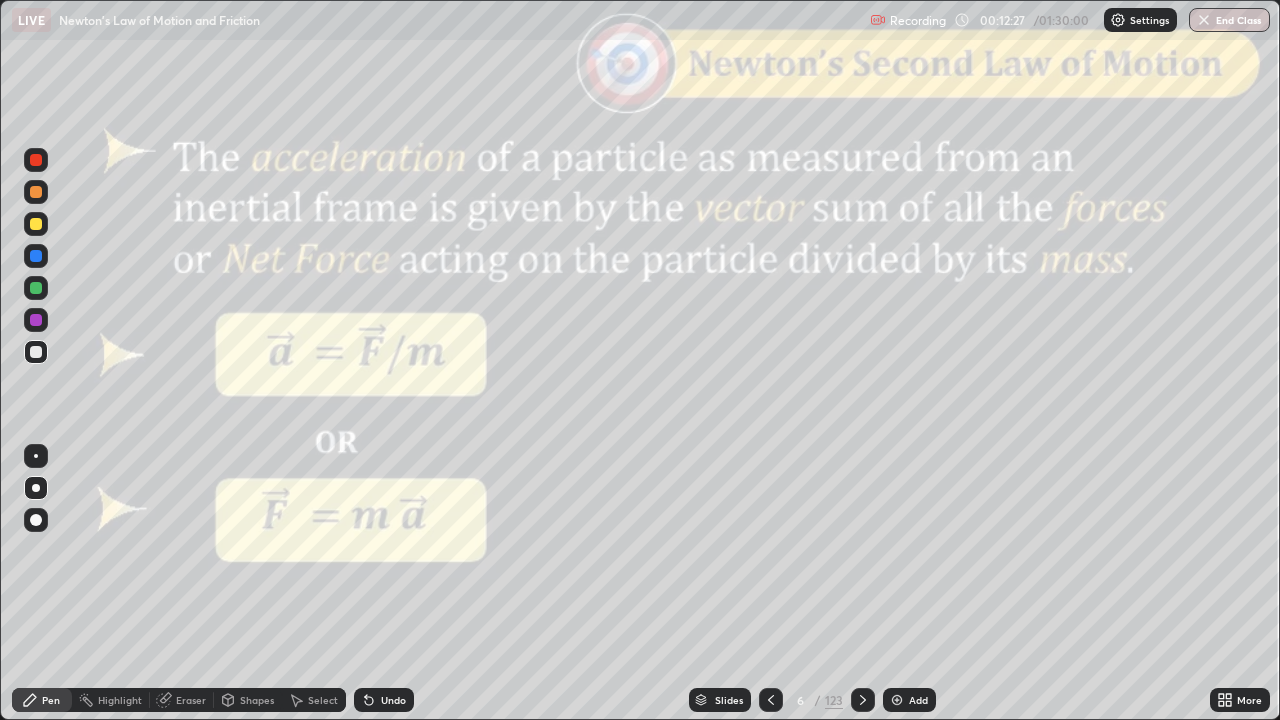 click 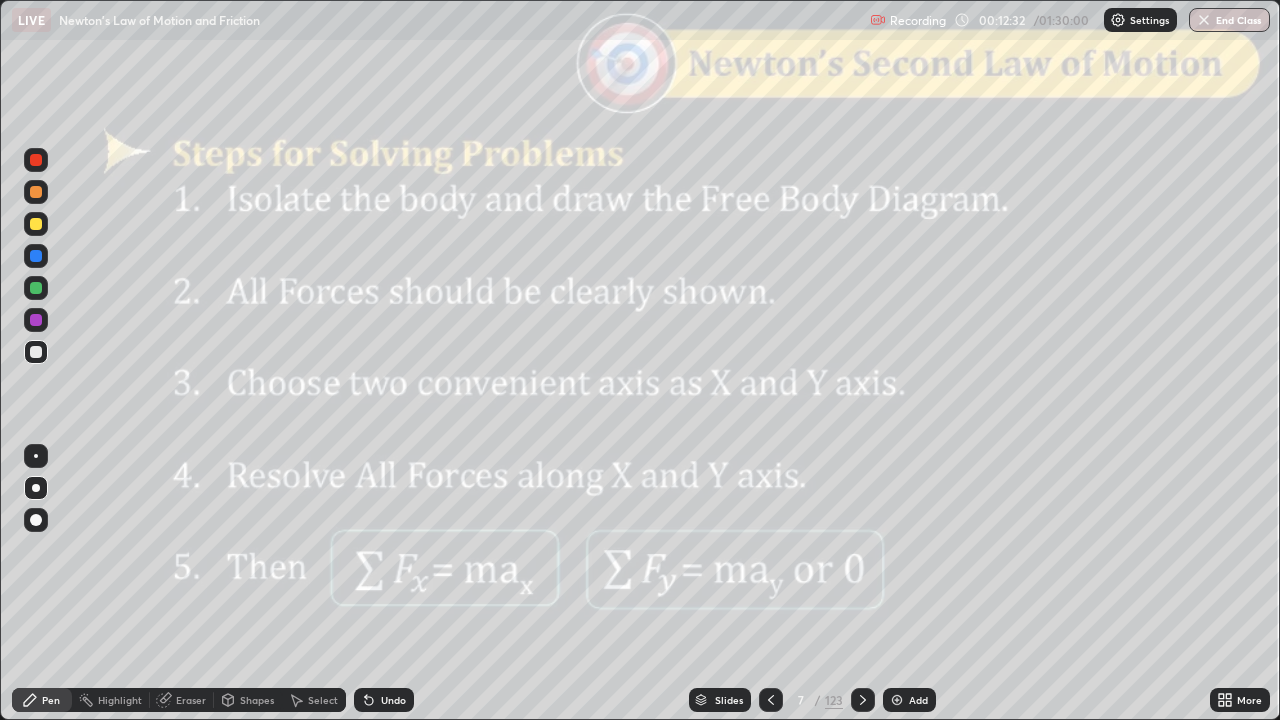 click on "Slides" at bounding box center [729, 700] 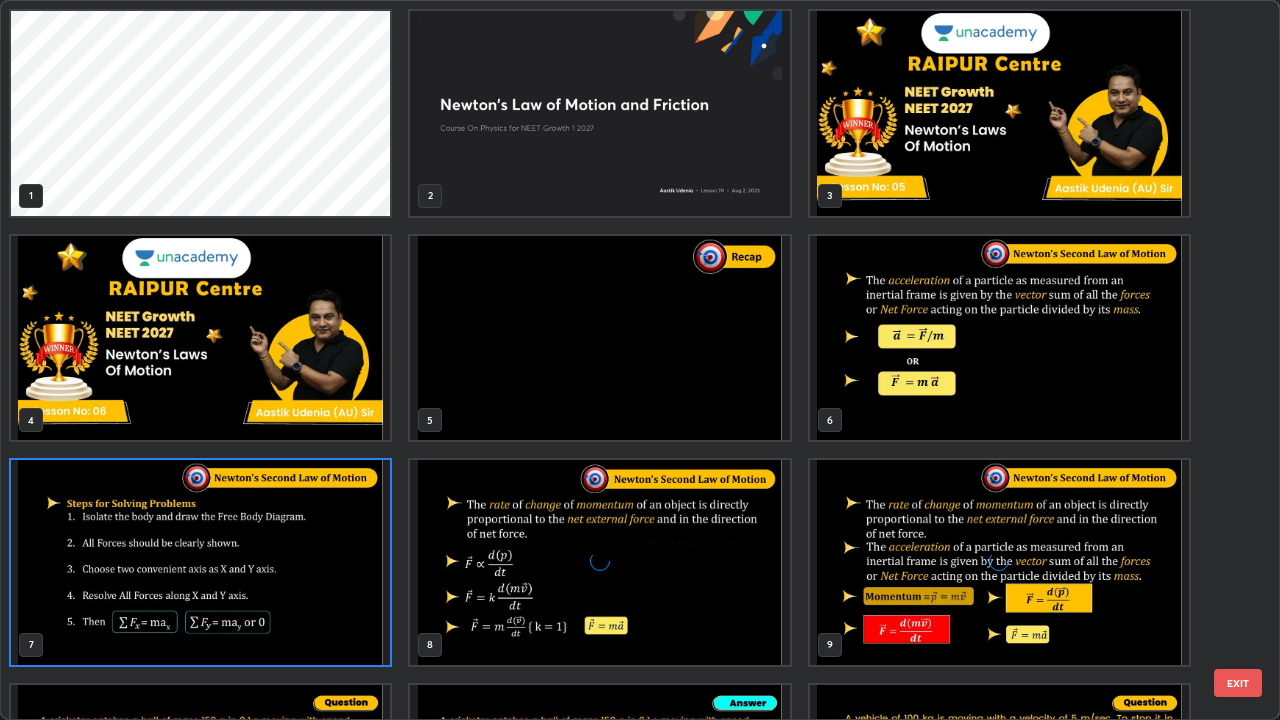 scroll, scrollTop: 7, scrollLeft: 11, axis: both 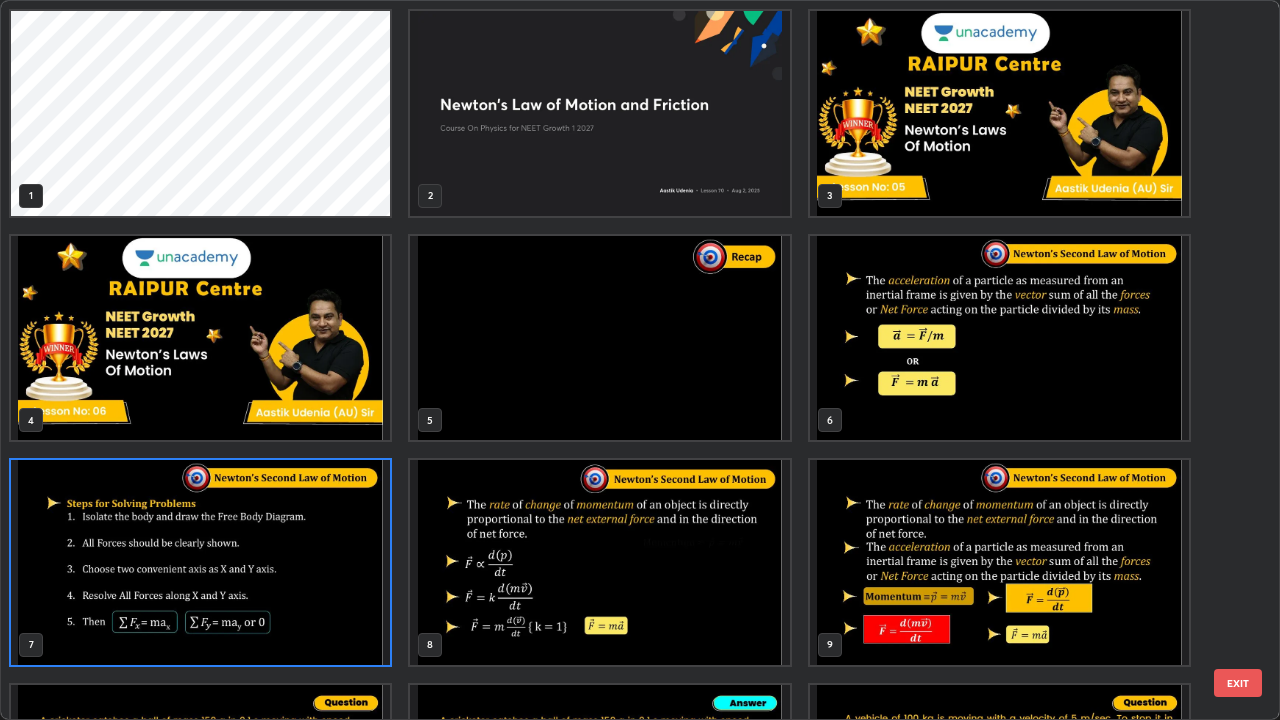 click at bounding box center [599, 562] 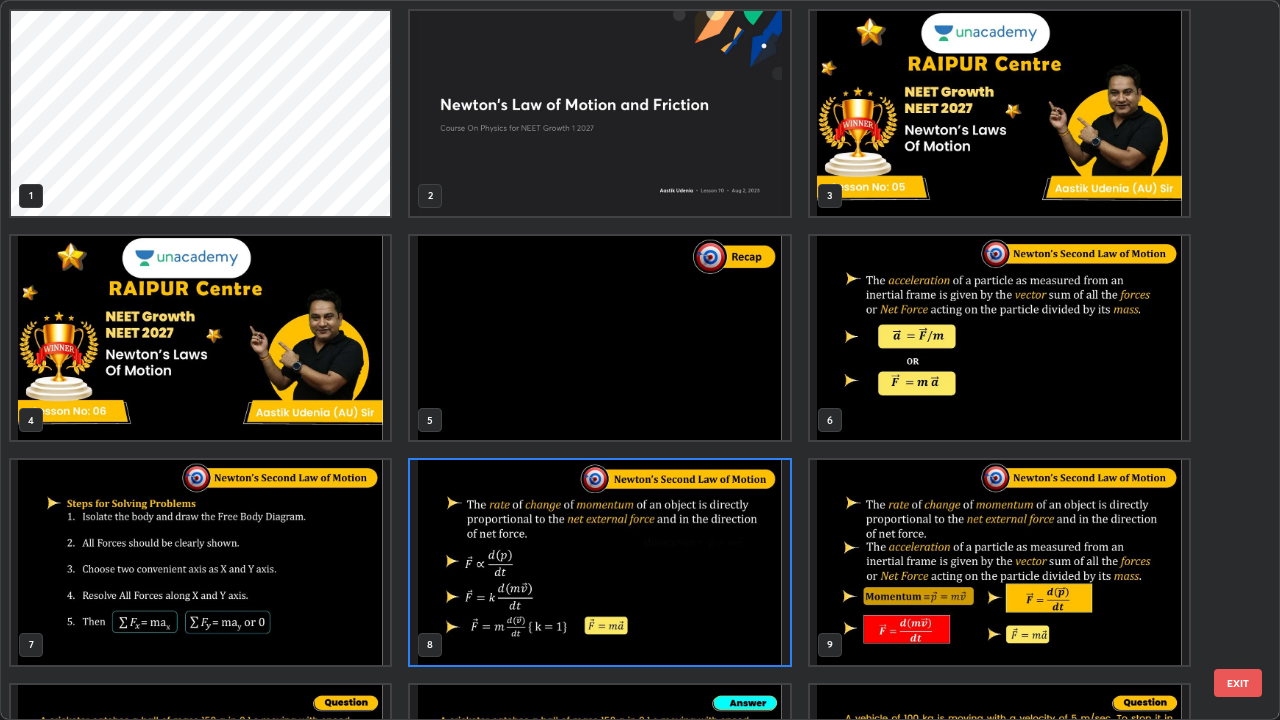 click on "EXIT" at bounding box center (1238, 683) 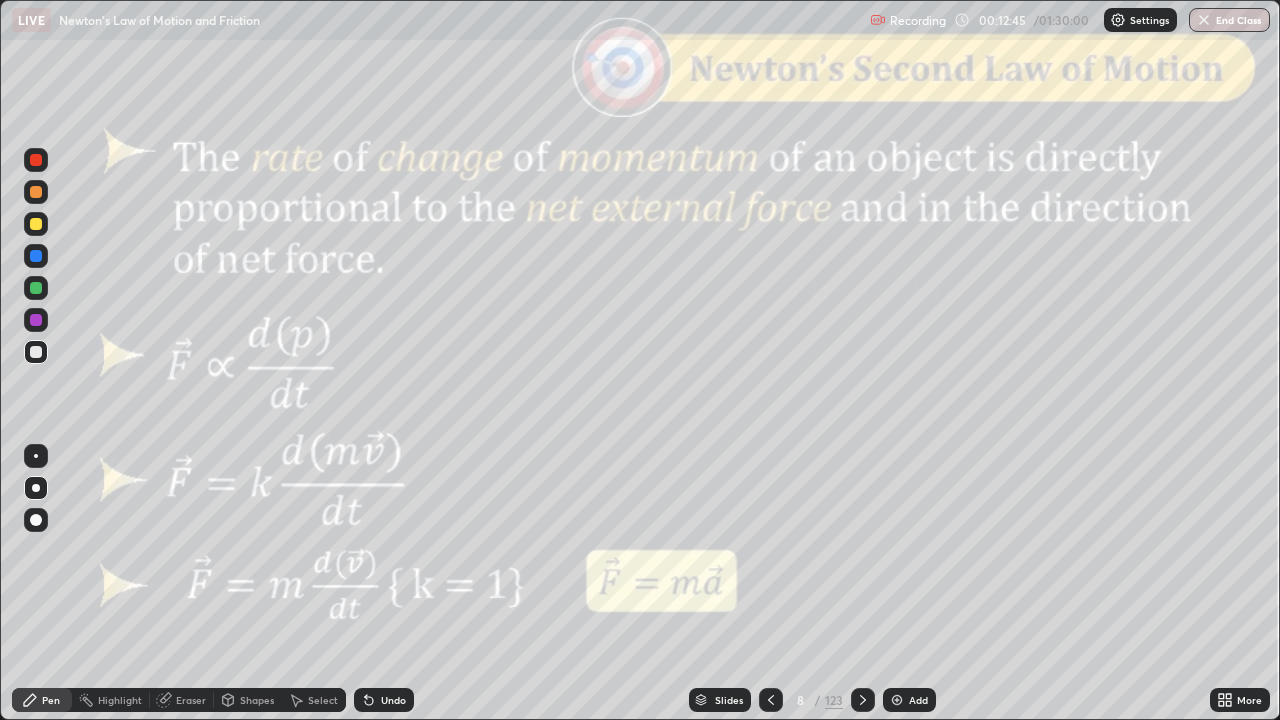 click on "Slides" at bounding box center (720, 700) 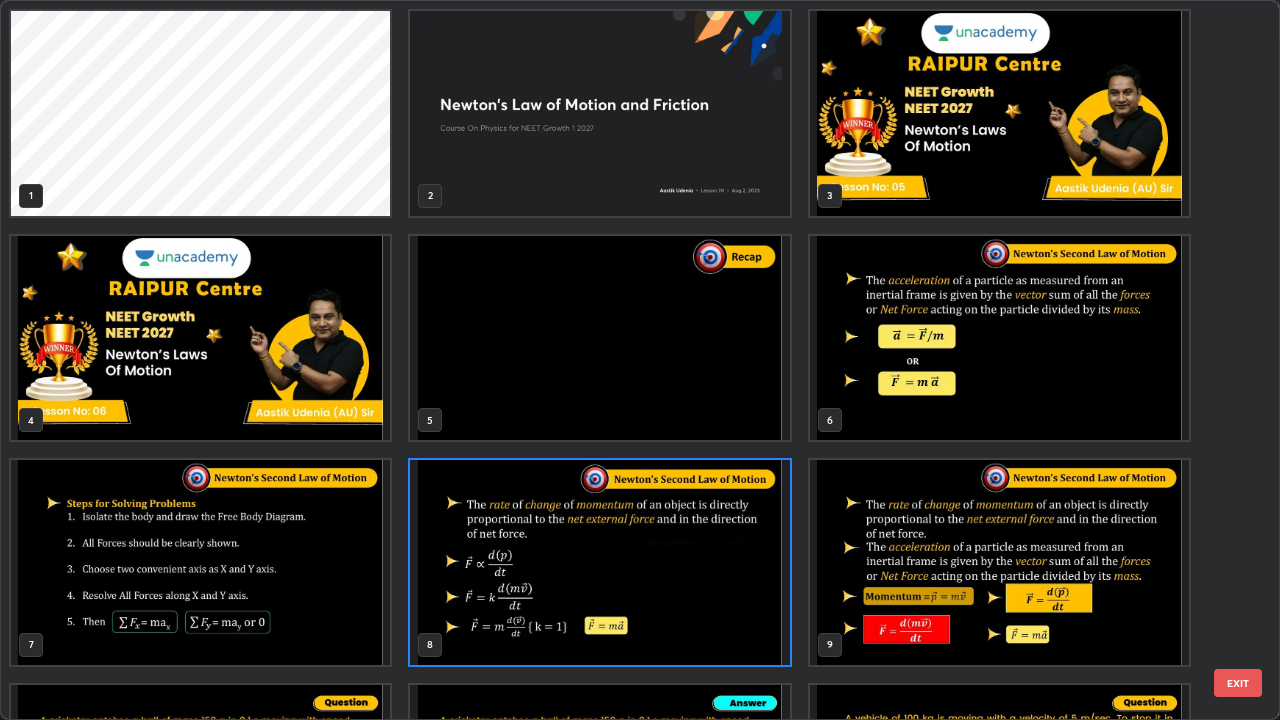 scroll, scrollTop: 7, scrollLeft: 11, axis: both 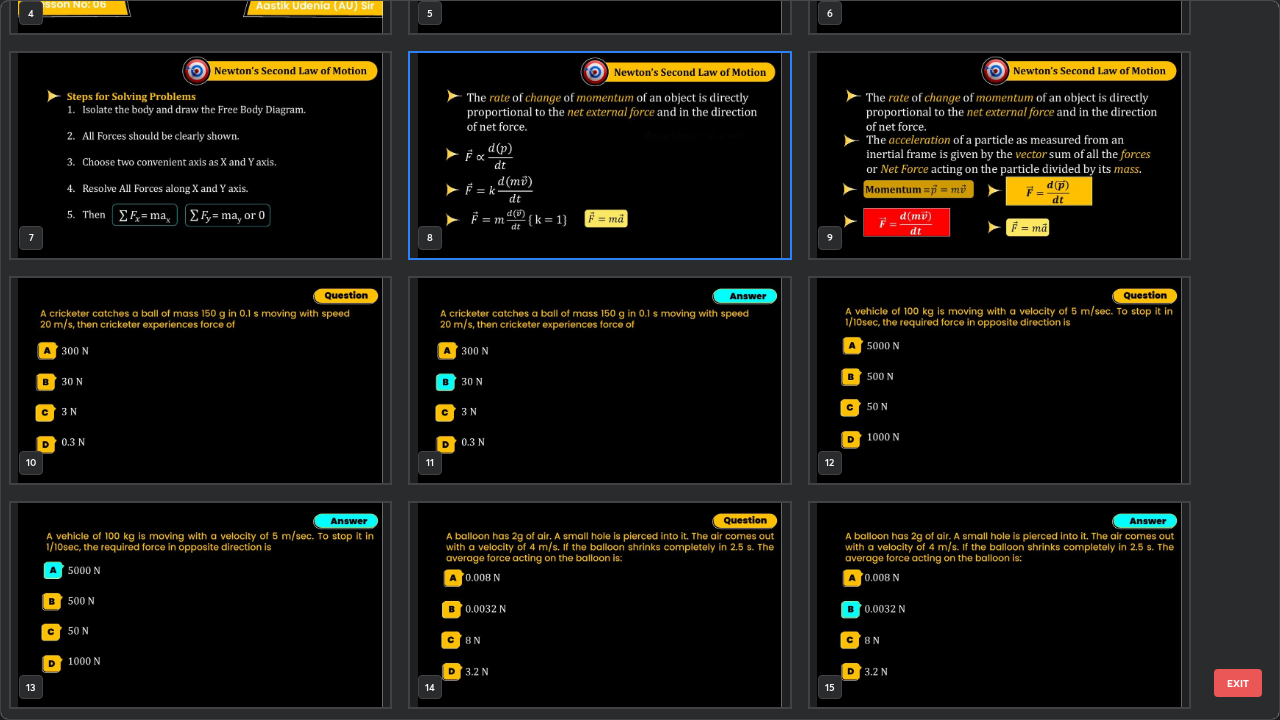 click at bounding box center (599, 605) 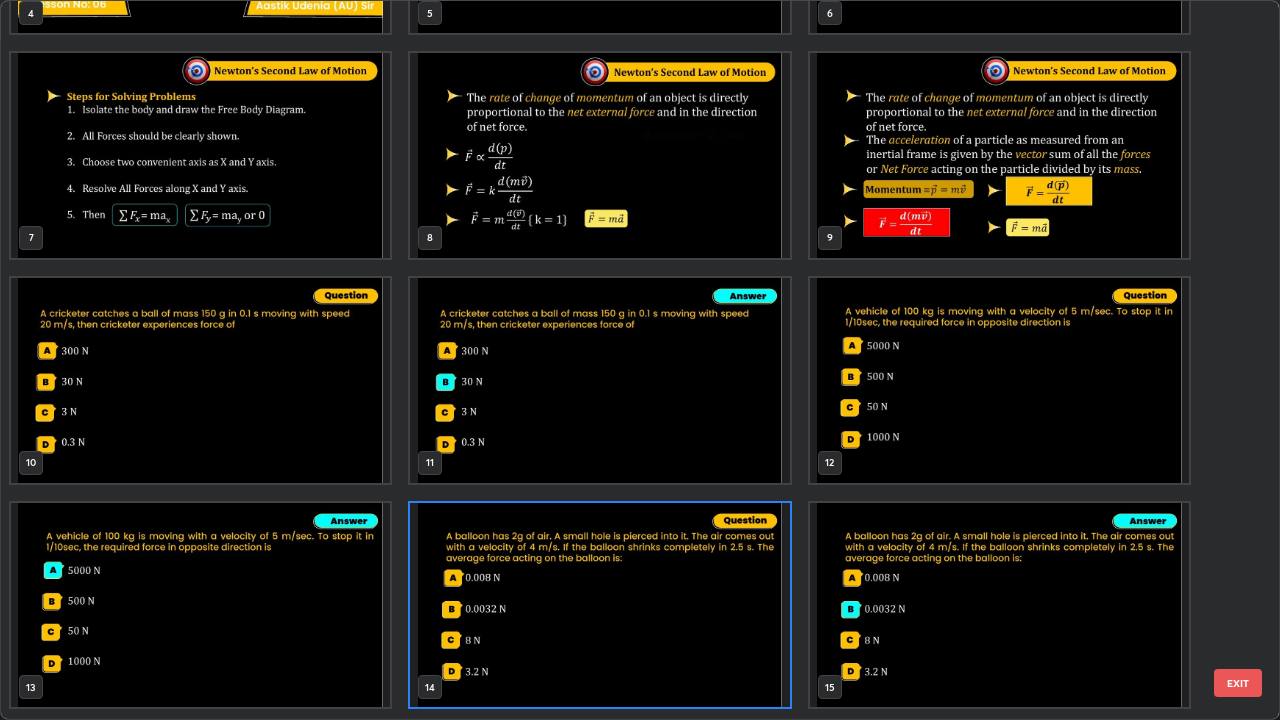click on "EXIT" at bounding box center [1238, 683] 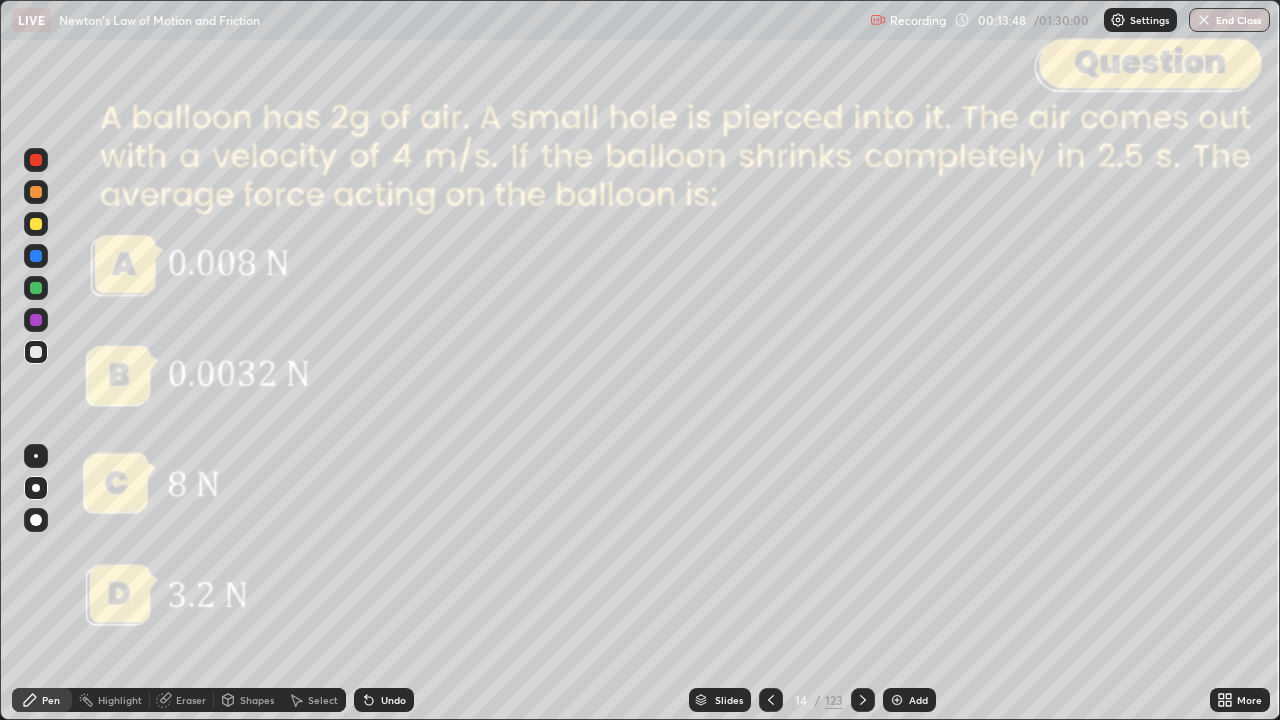 click on "Shapes" at bounding box center [248, 700] 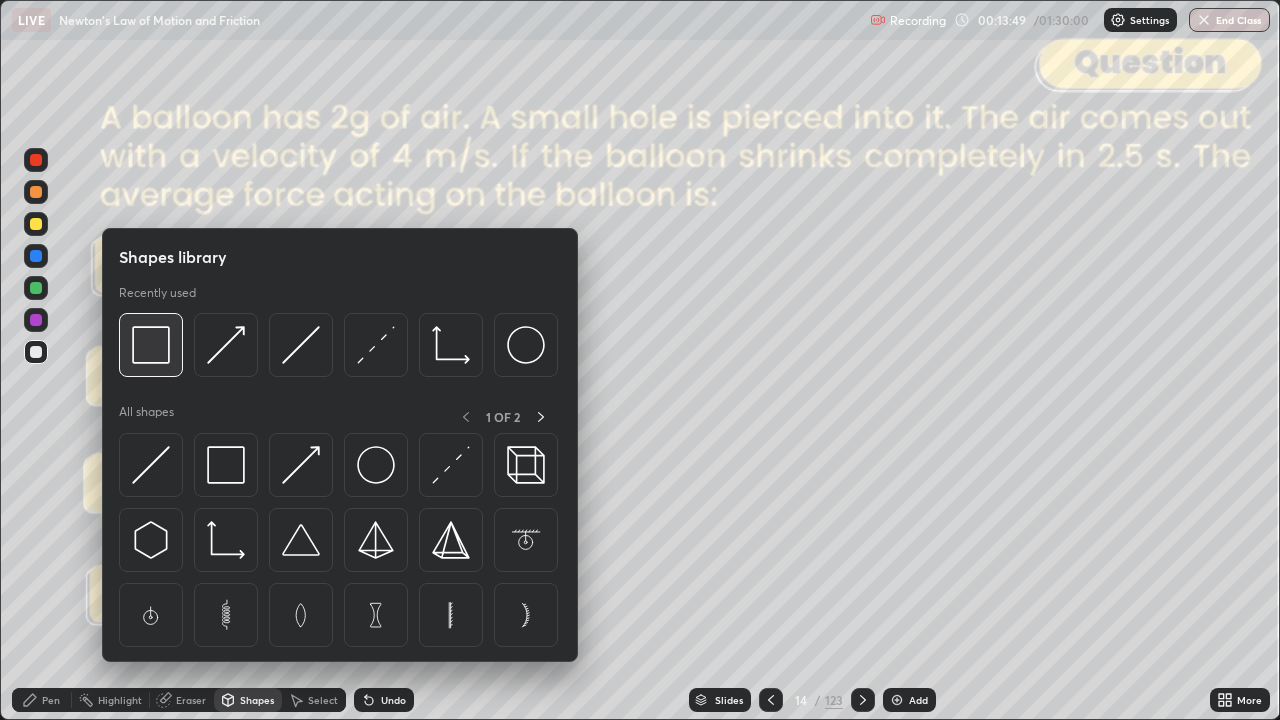 click at bounding box center [151, 345] 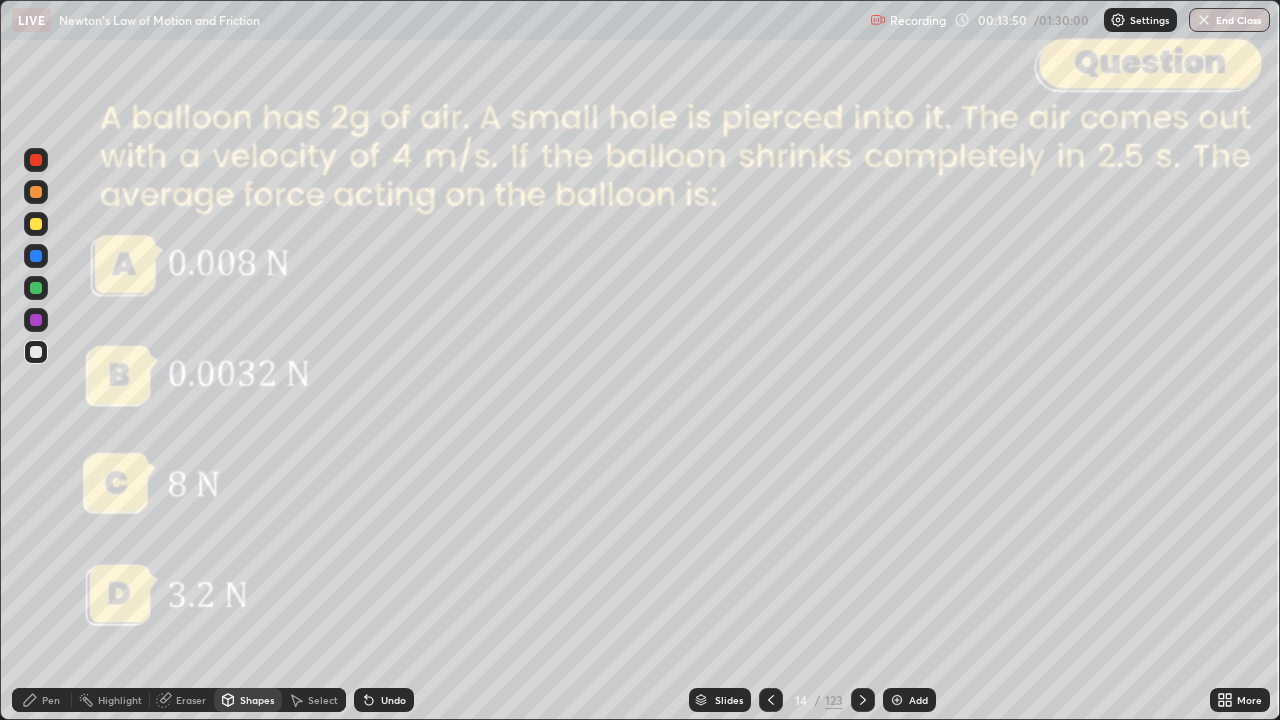 click at bounding box center [36, 160] 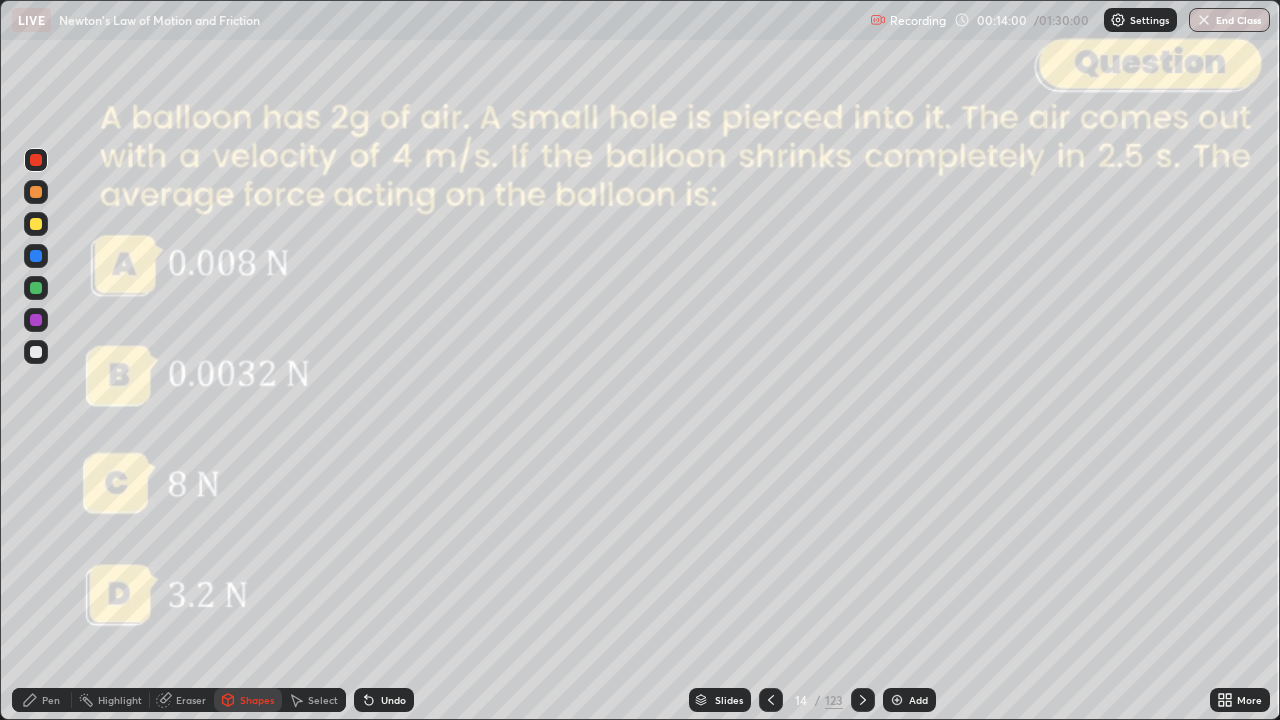 click at bounding box center (36, 352) 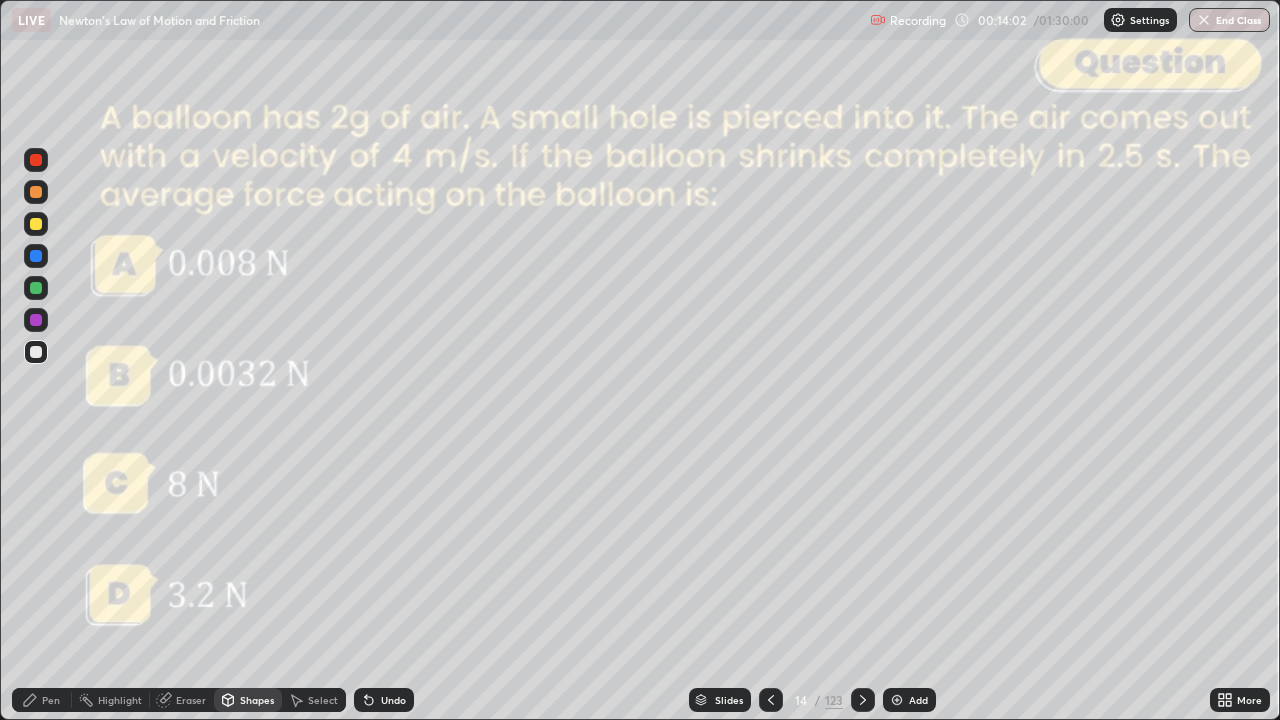 click on "Pen" at bounding box center (51, 700) 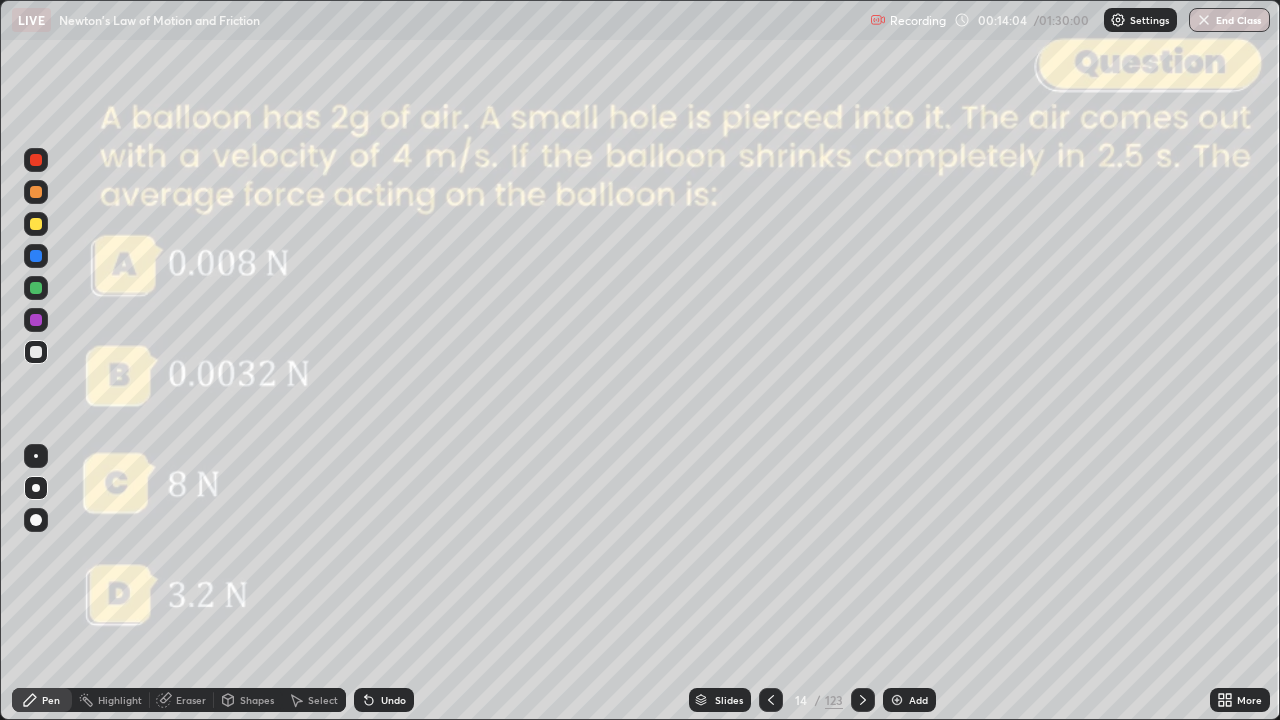 click on "Undo" at bounding box center (384, 700) 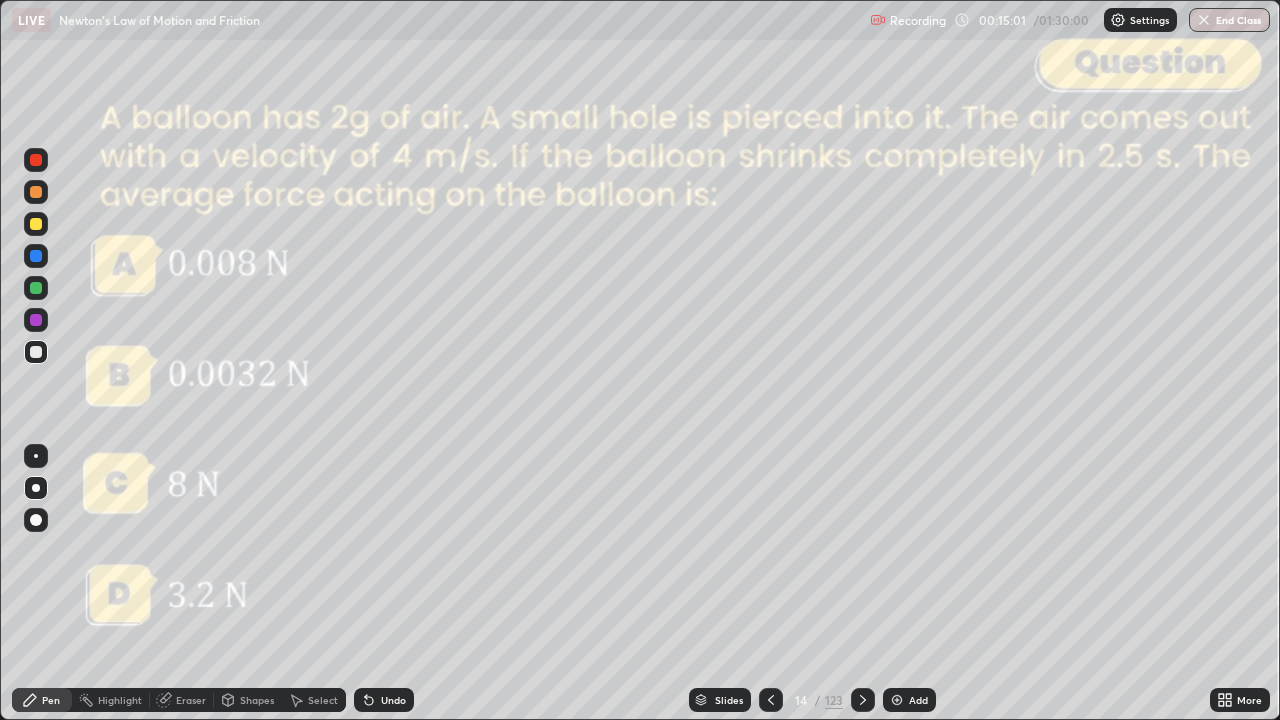 click on "Pen" at bounding box center (42, 700) 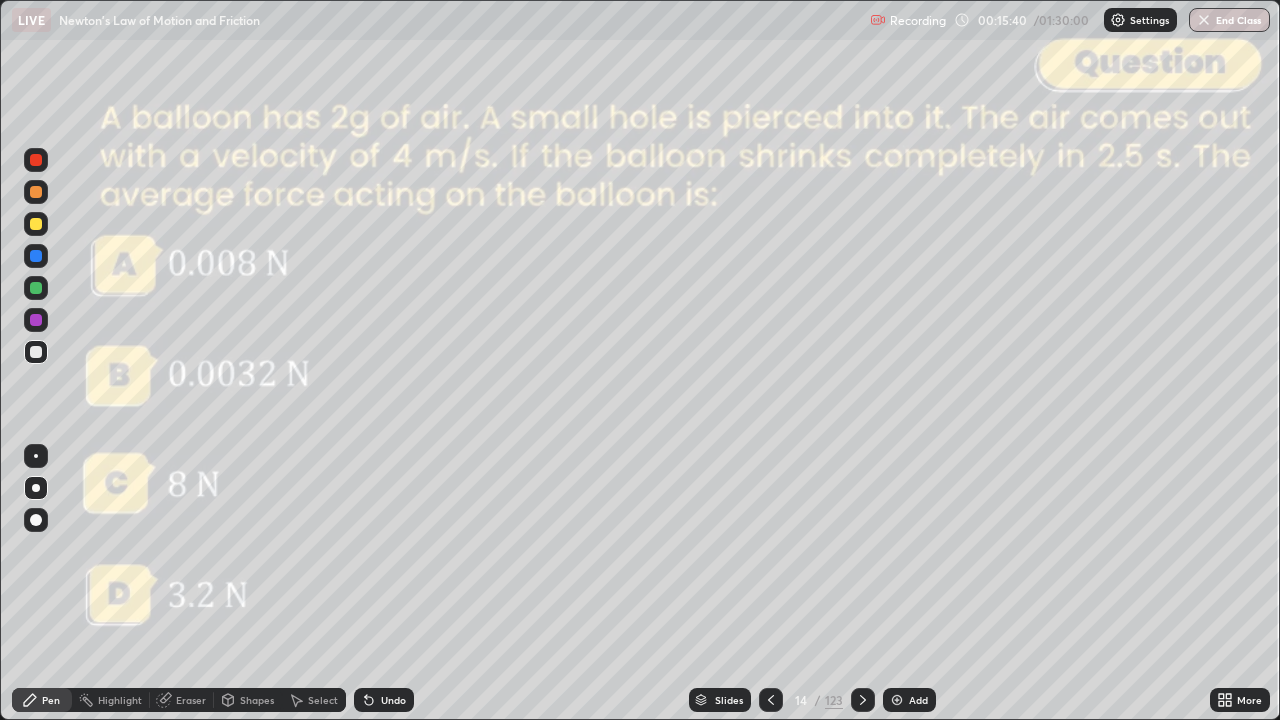 click at bounding box center (36, 160) 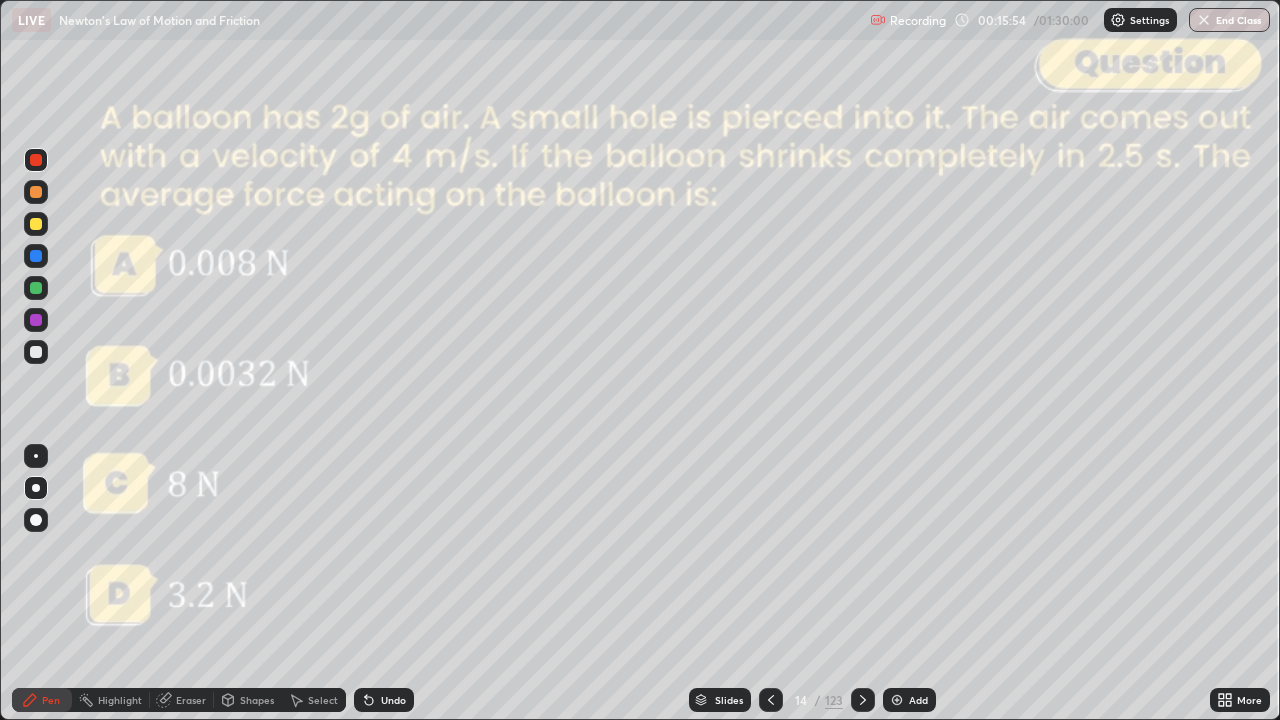 click on "Shapes" at bounding box center [248, 700] 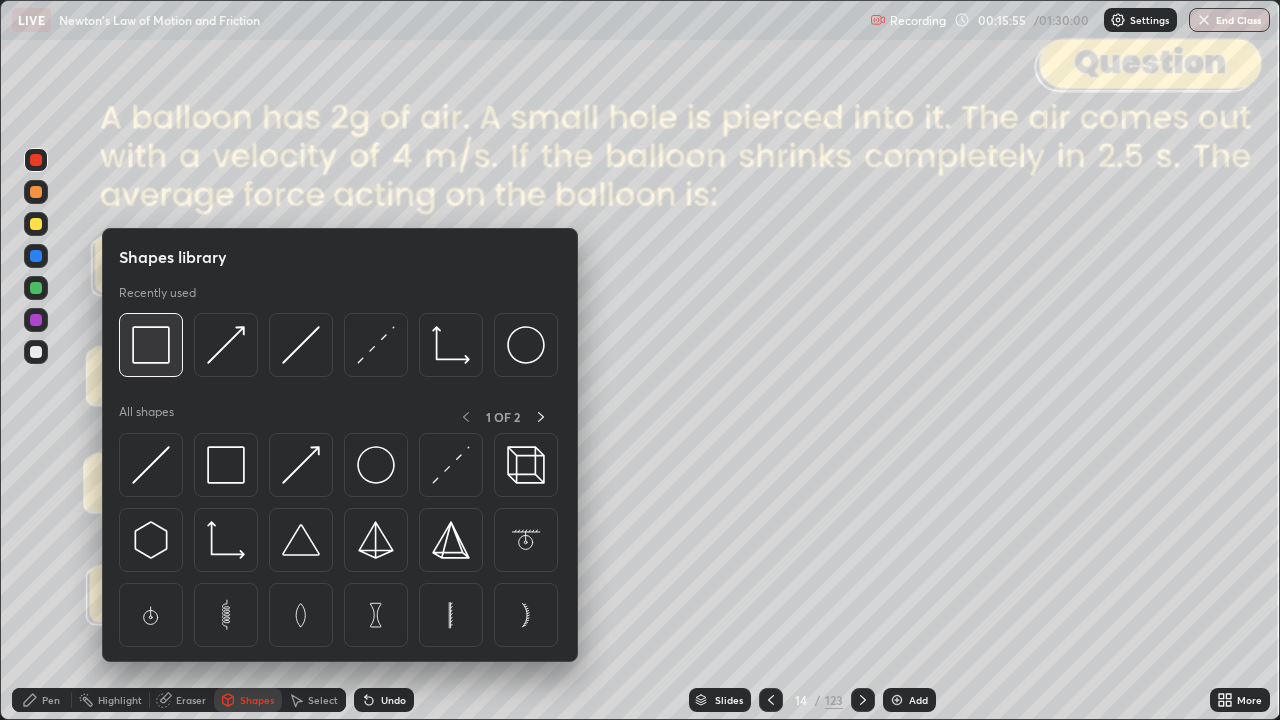 click at bounding box center [151, 345] 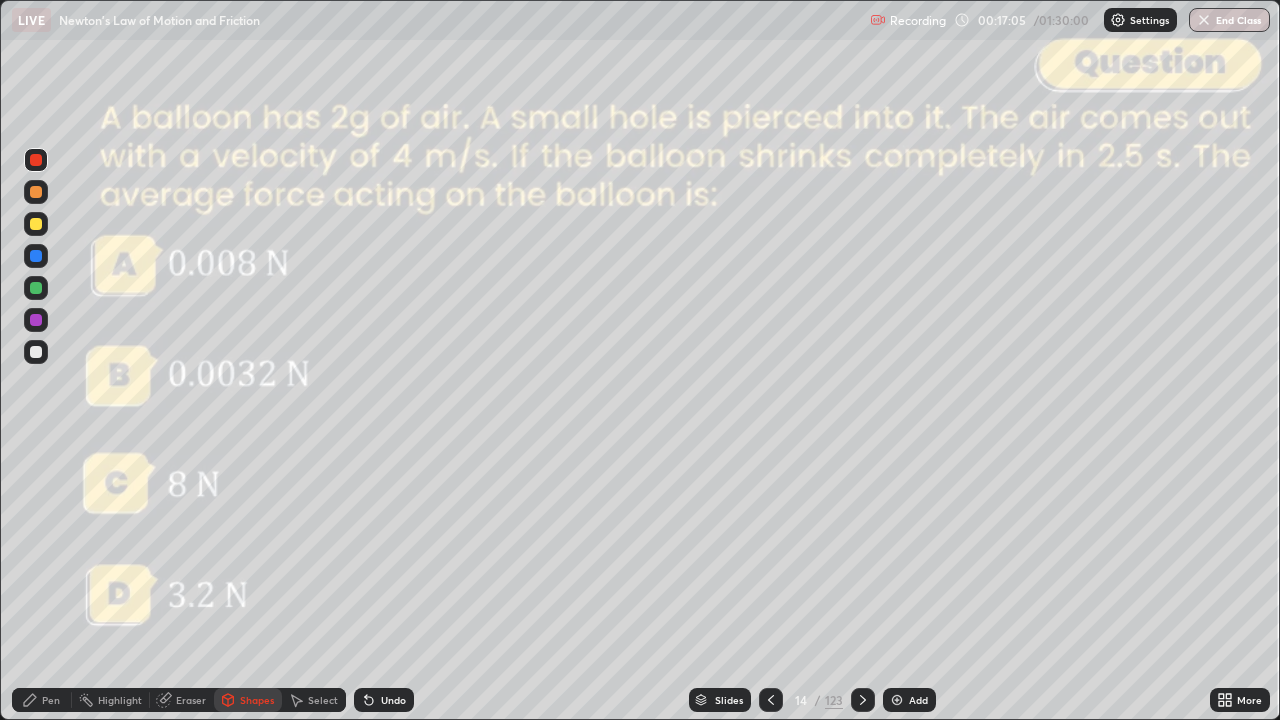 click on "Pen" at bounding box center [51, 700] 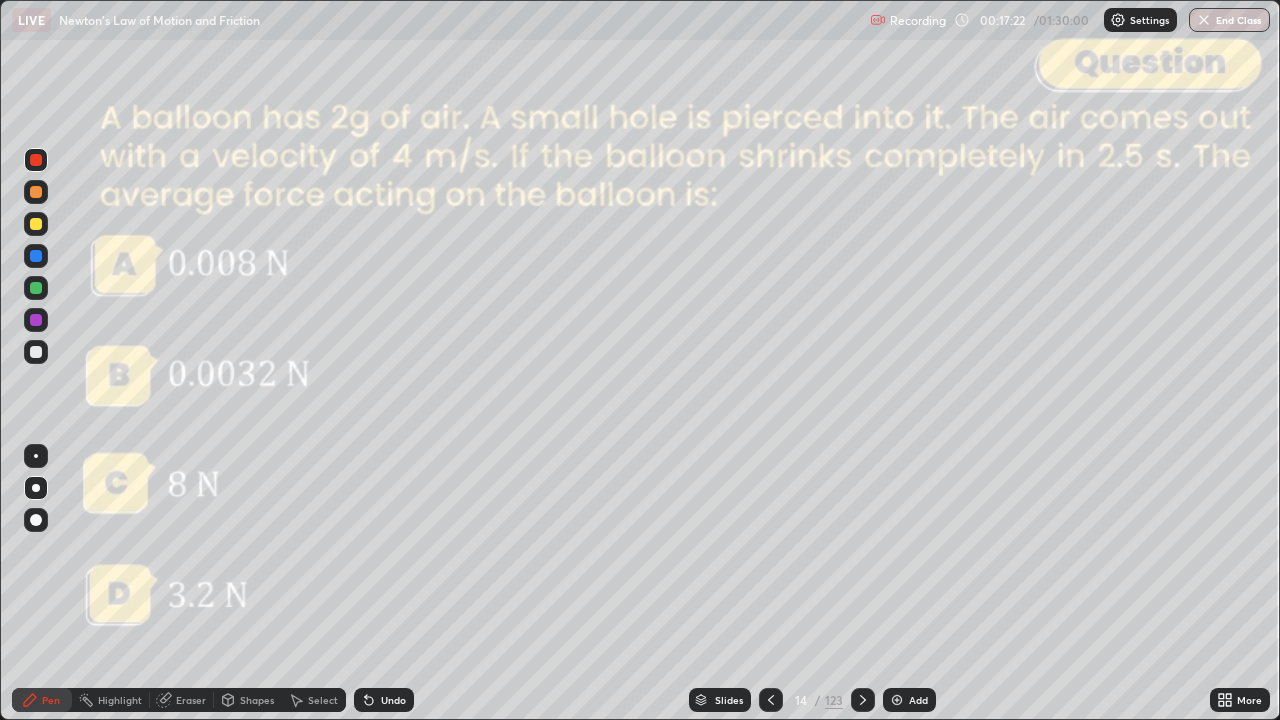 click 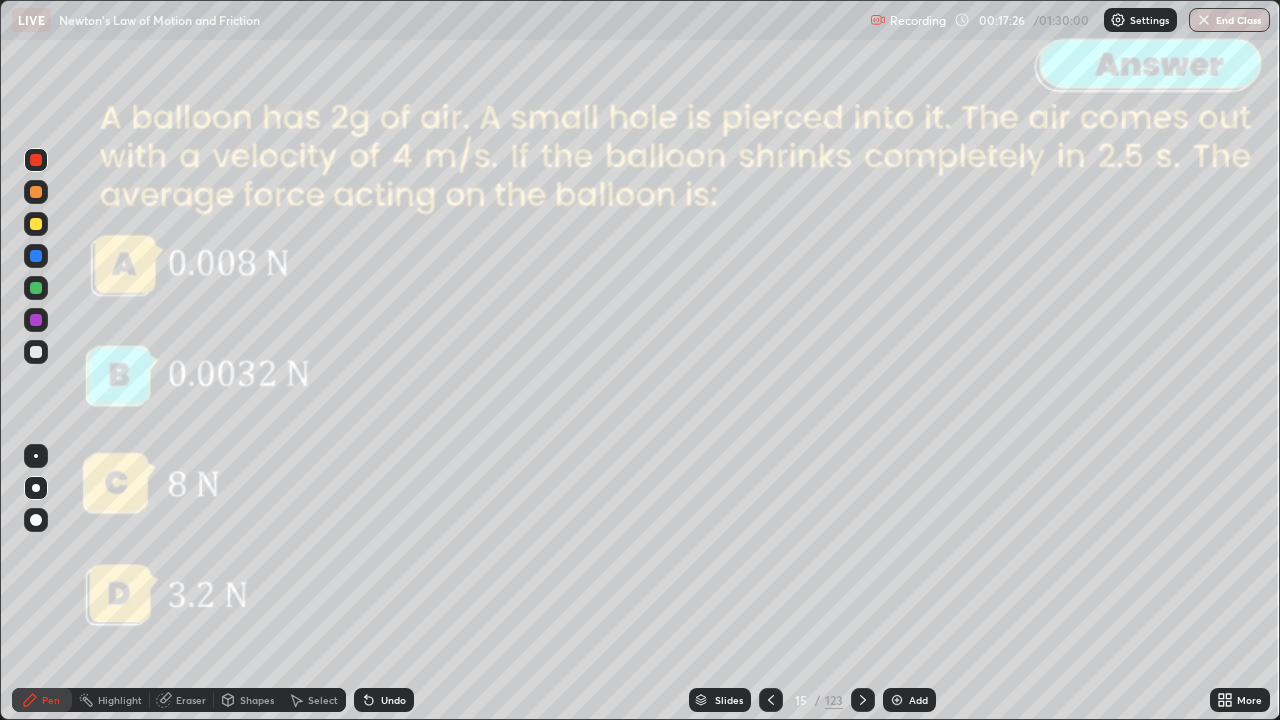 click 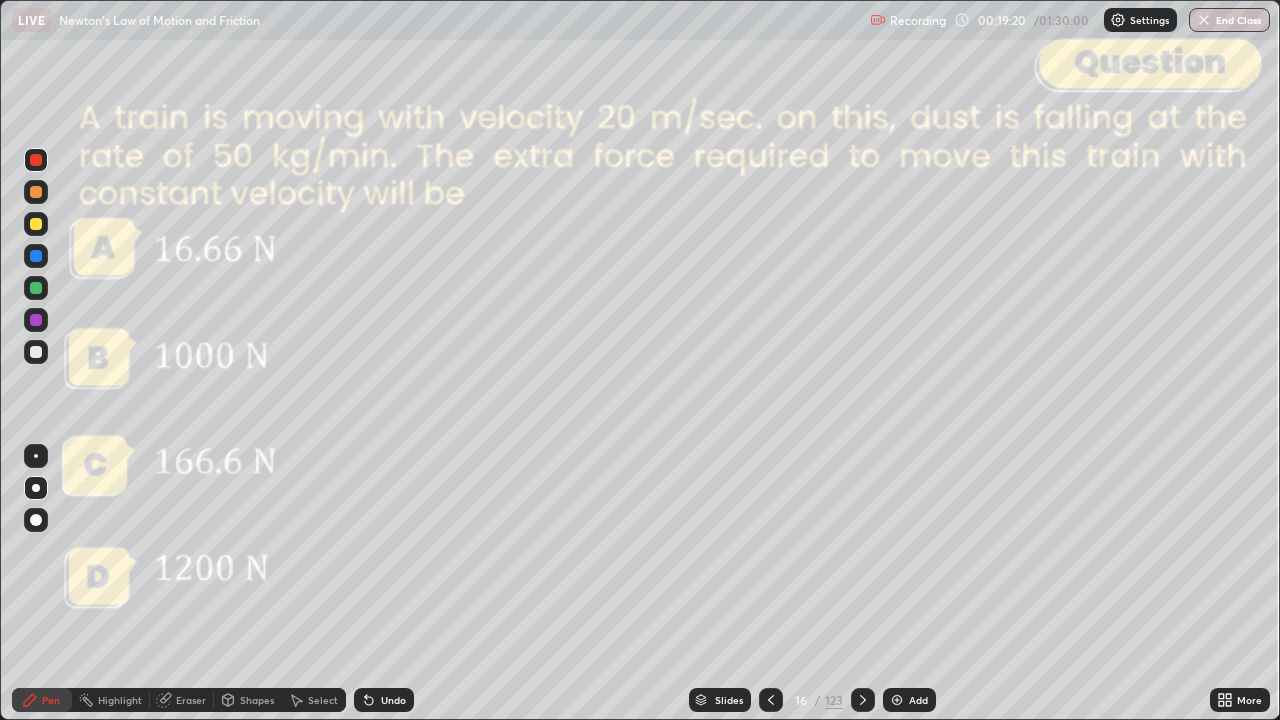 click at bounding box center [36, 224] 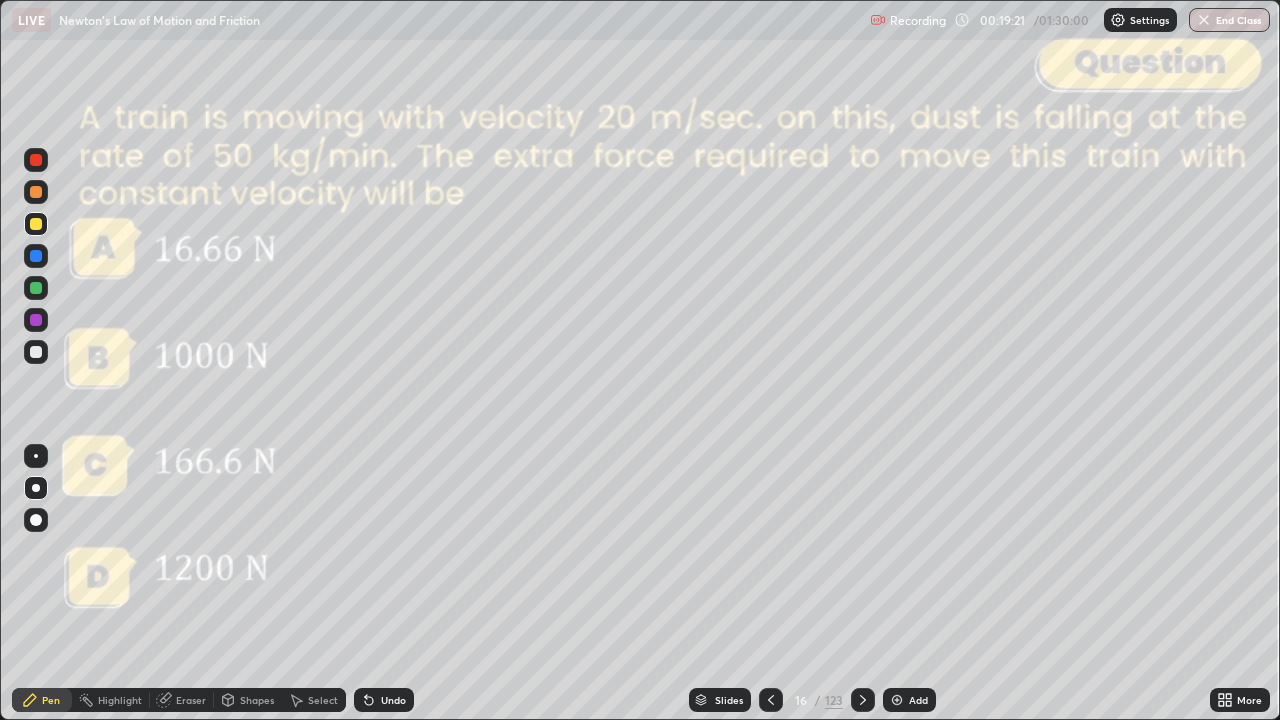 click at bounding box center [36, 192] 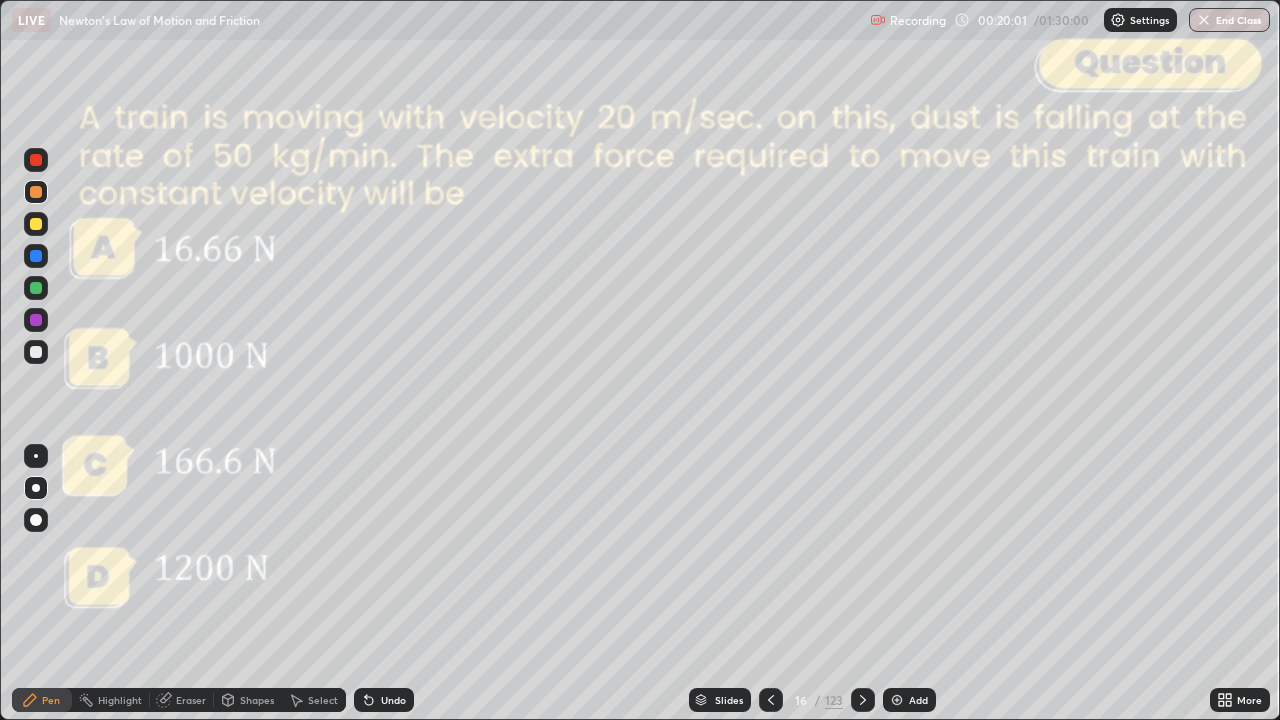 click at bounding box center [36, 160] 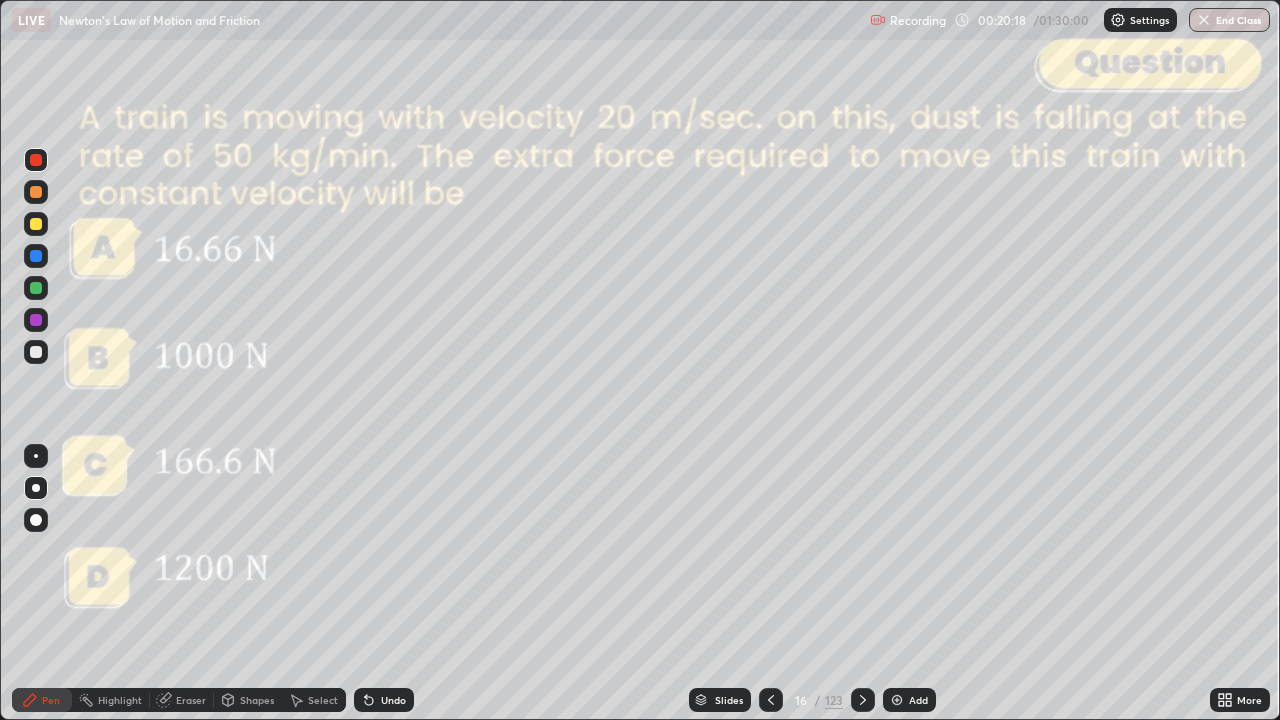 click at bounding box center (863, 700) 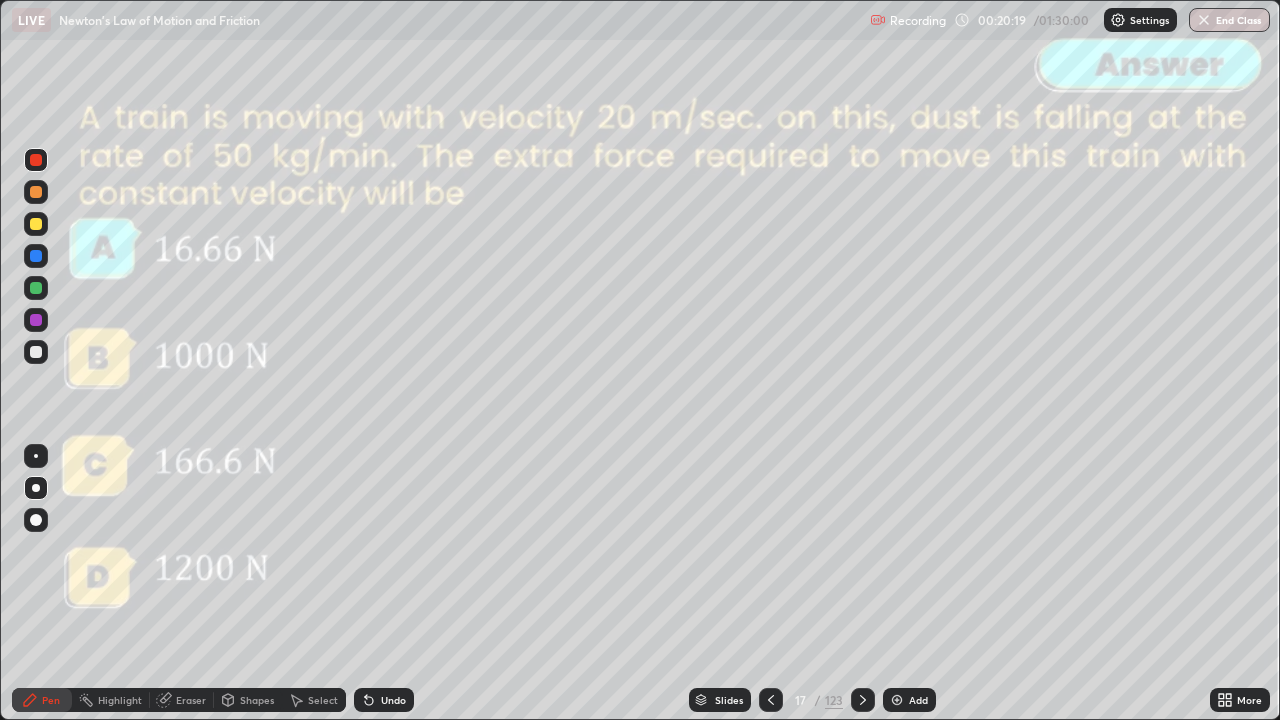 click 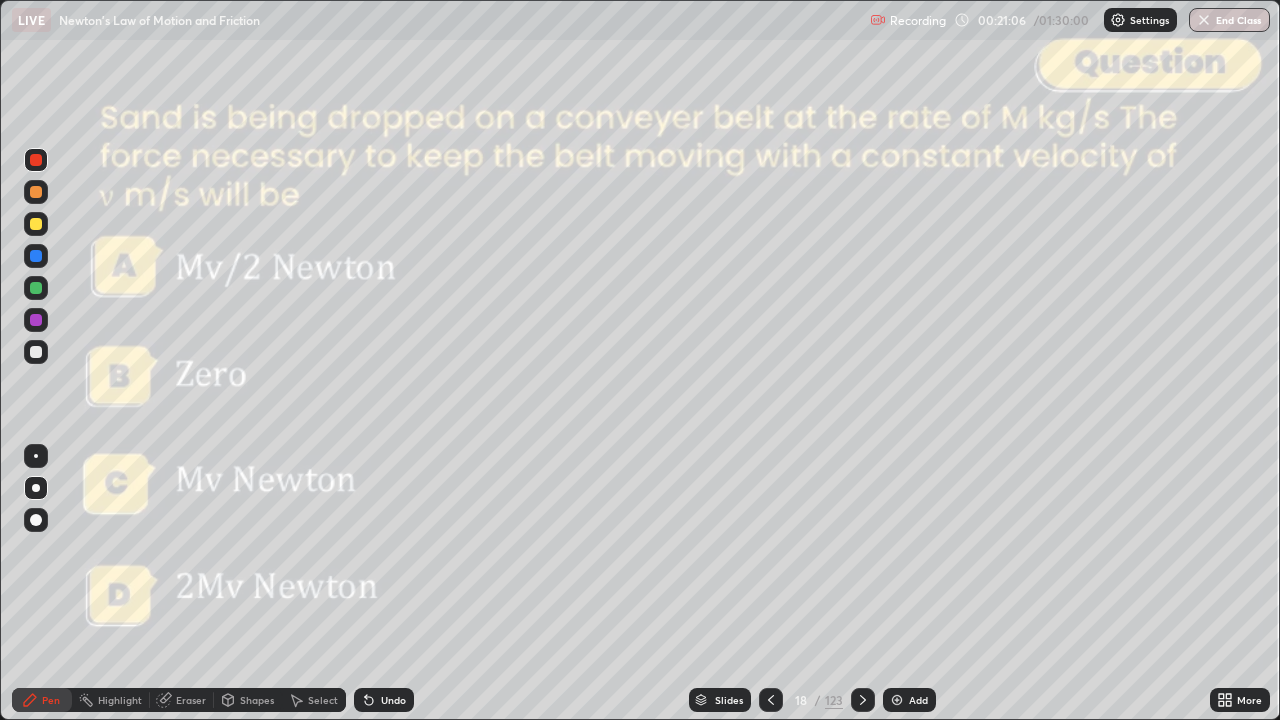 click at bounding box center [36, 352] 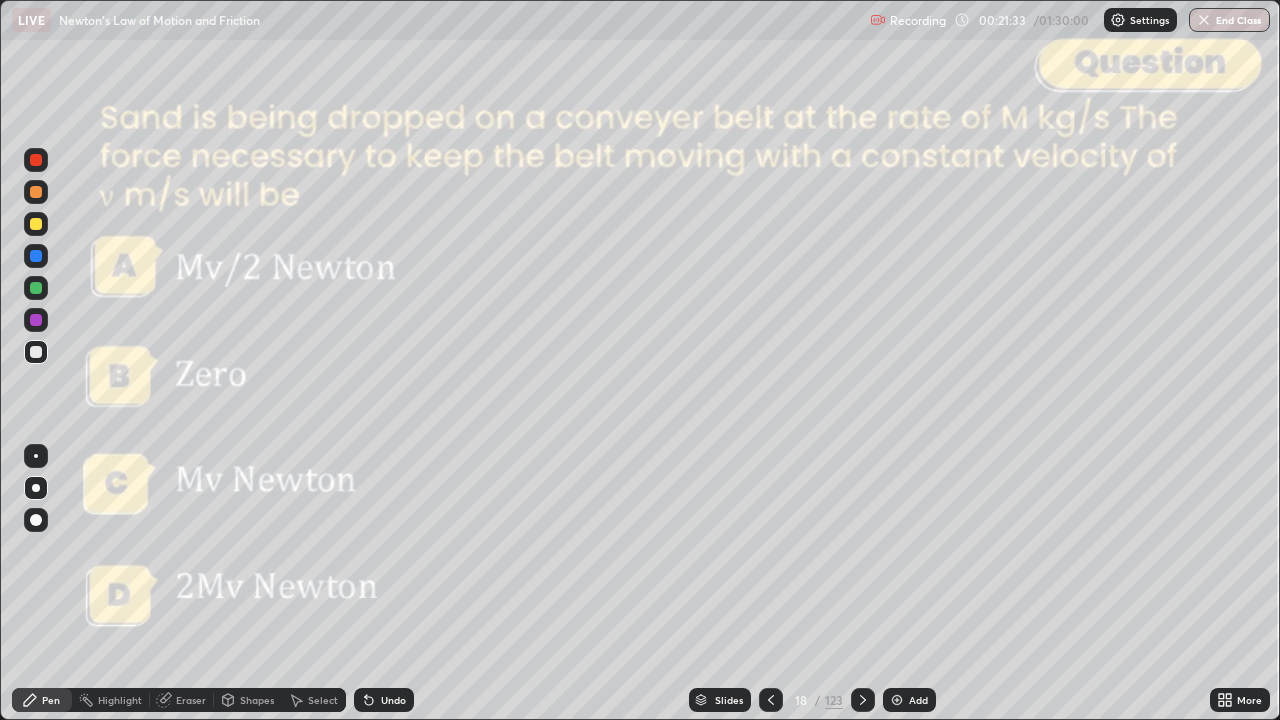 click on "Shapes" at bounding box center (257, 700) 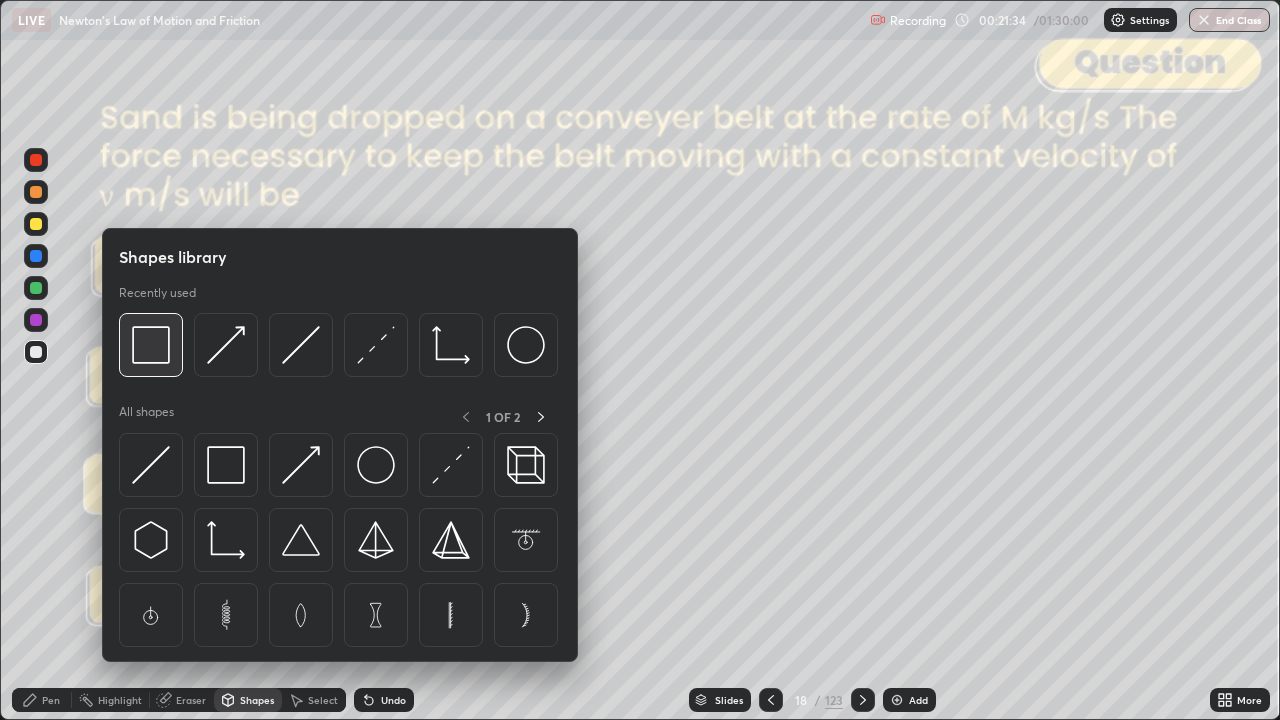 click at bounding box center [151, 345] 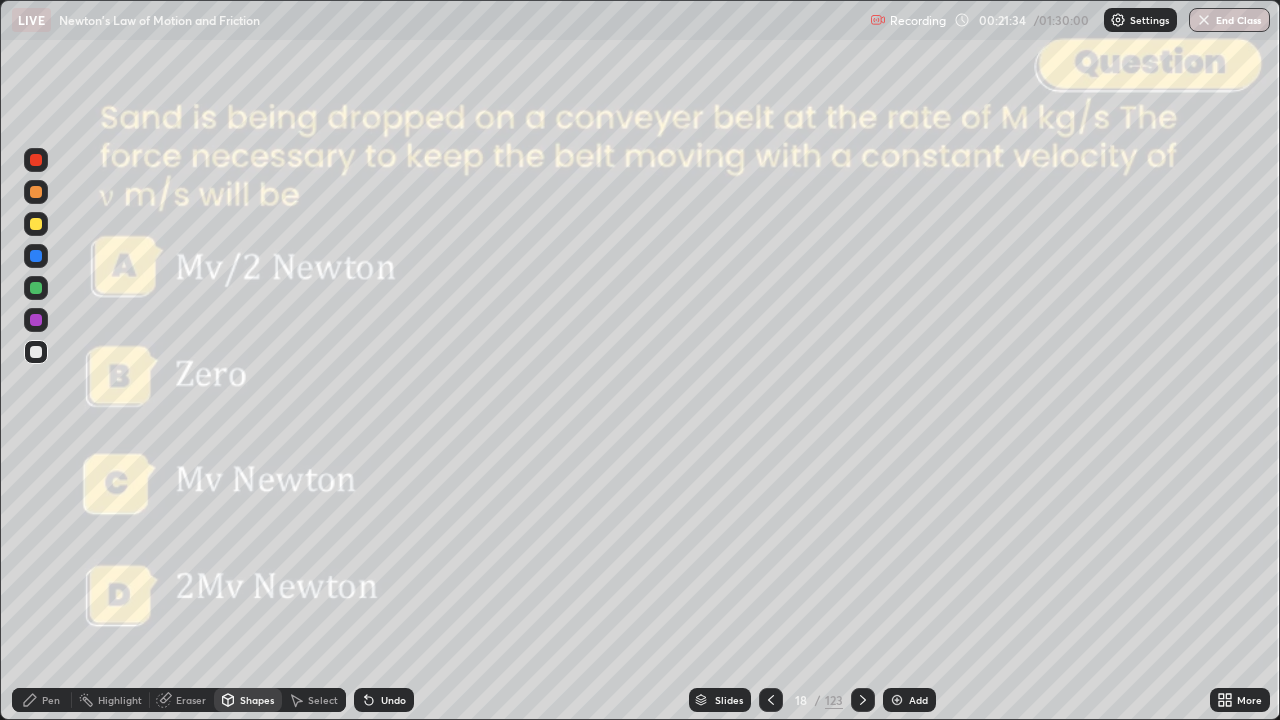 click at bounding box center [36, 160] 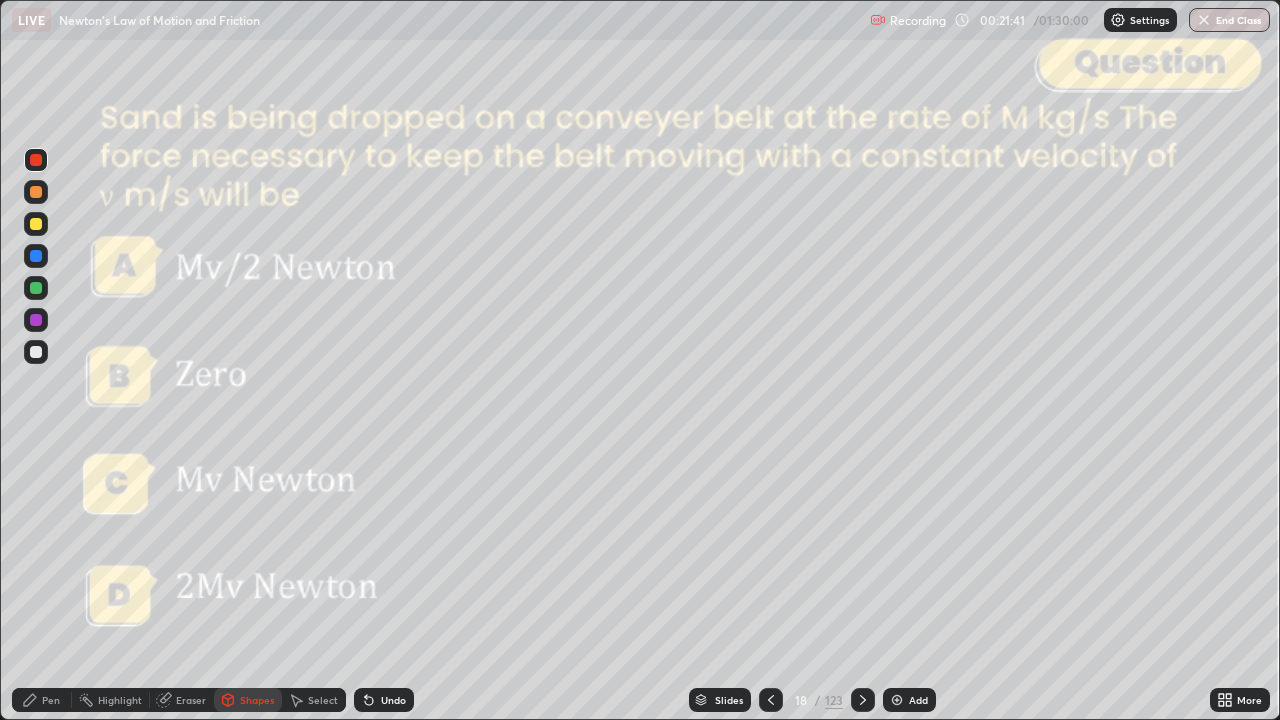 click 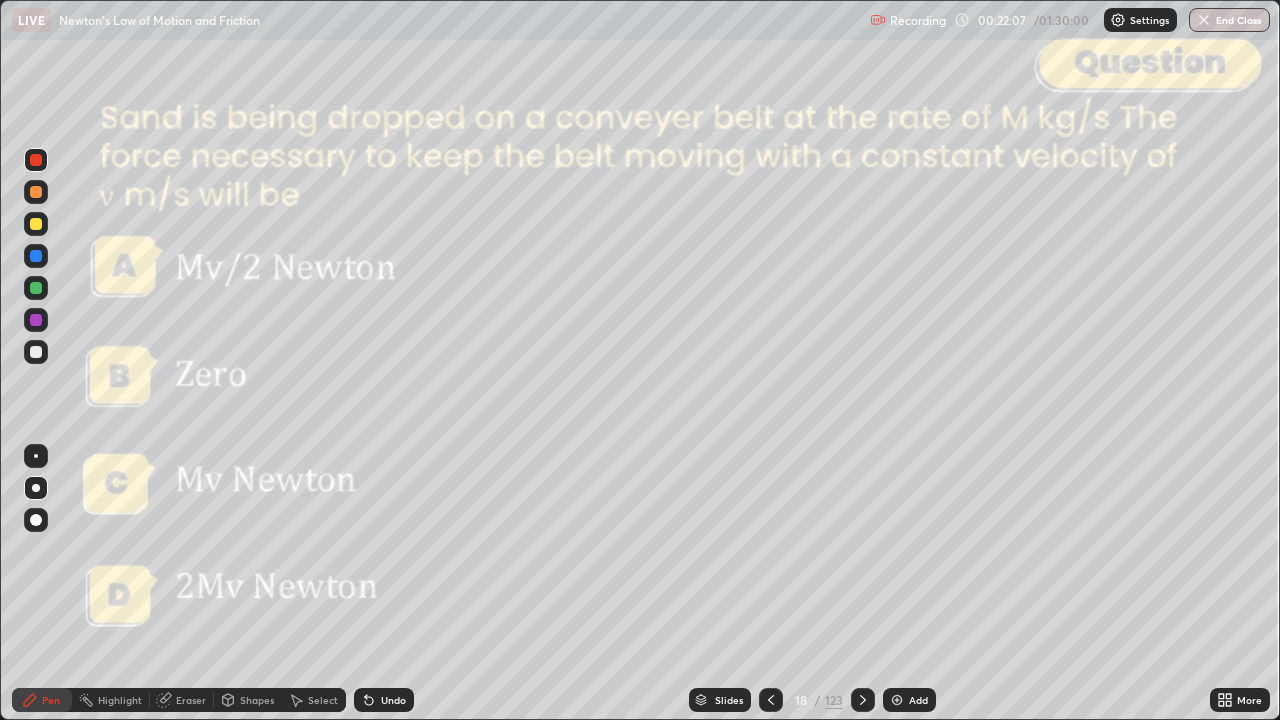 click 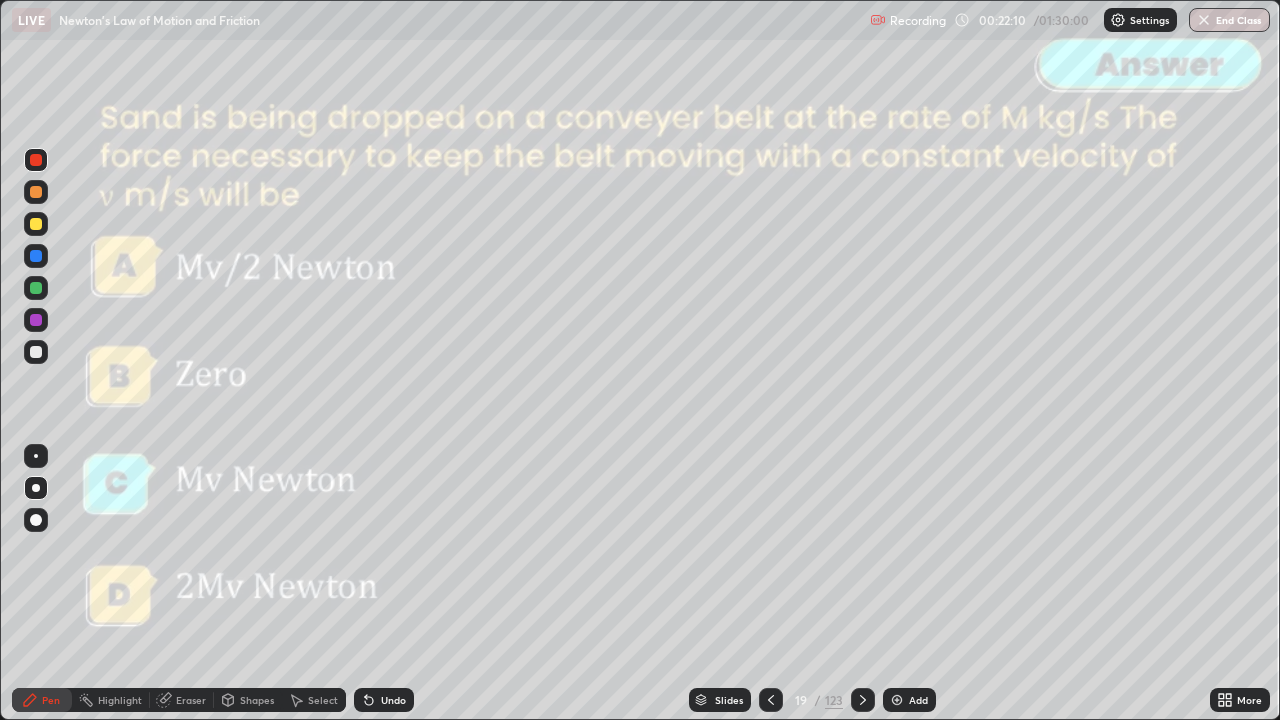 click 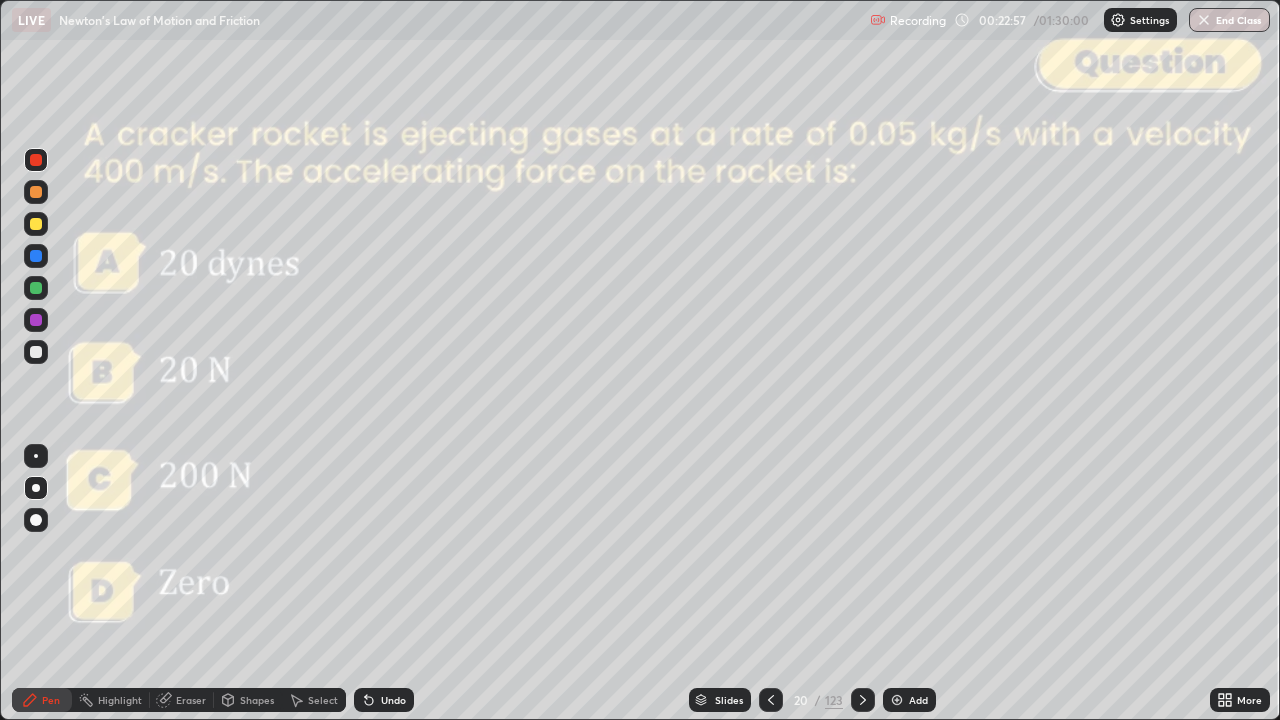 click at bounding box center (36, 352) 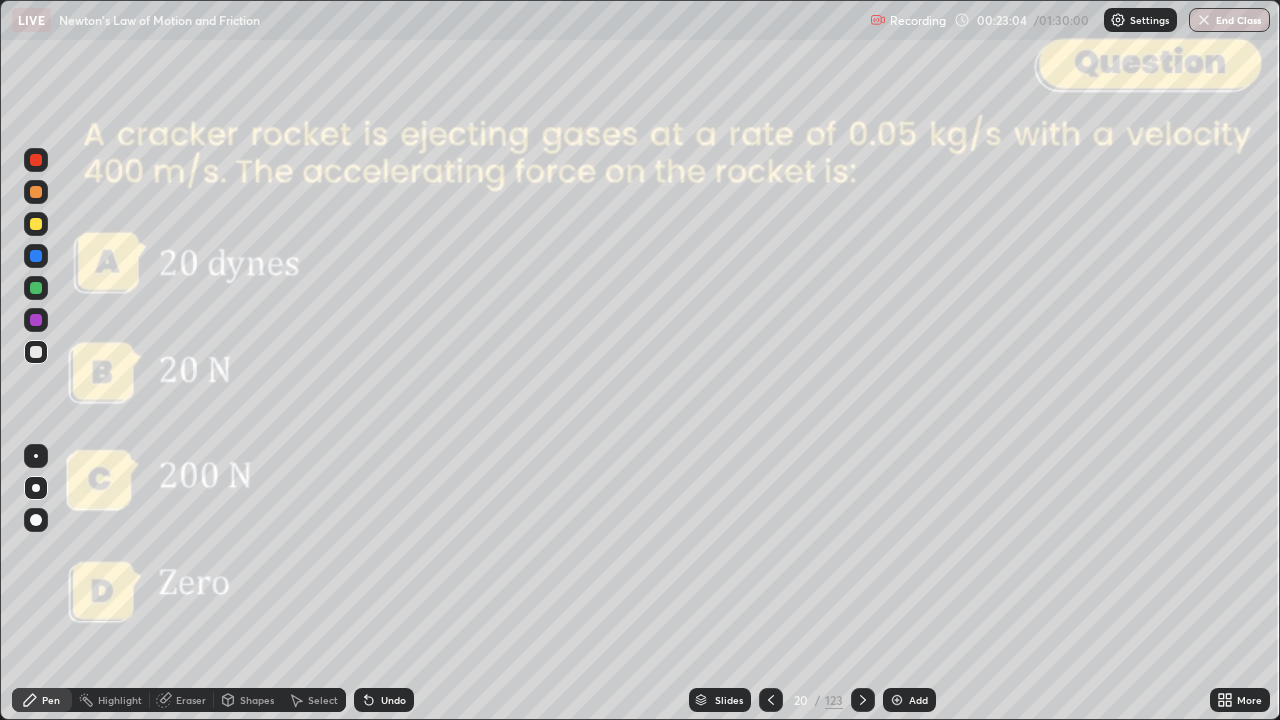 click on "Undo" at bounding box center [384, 700] 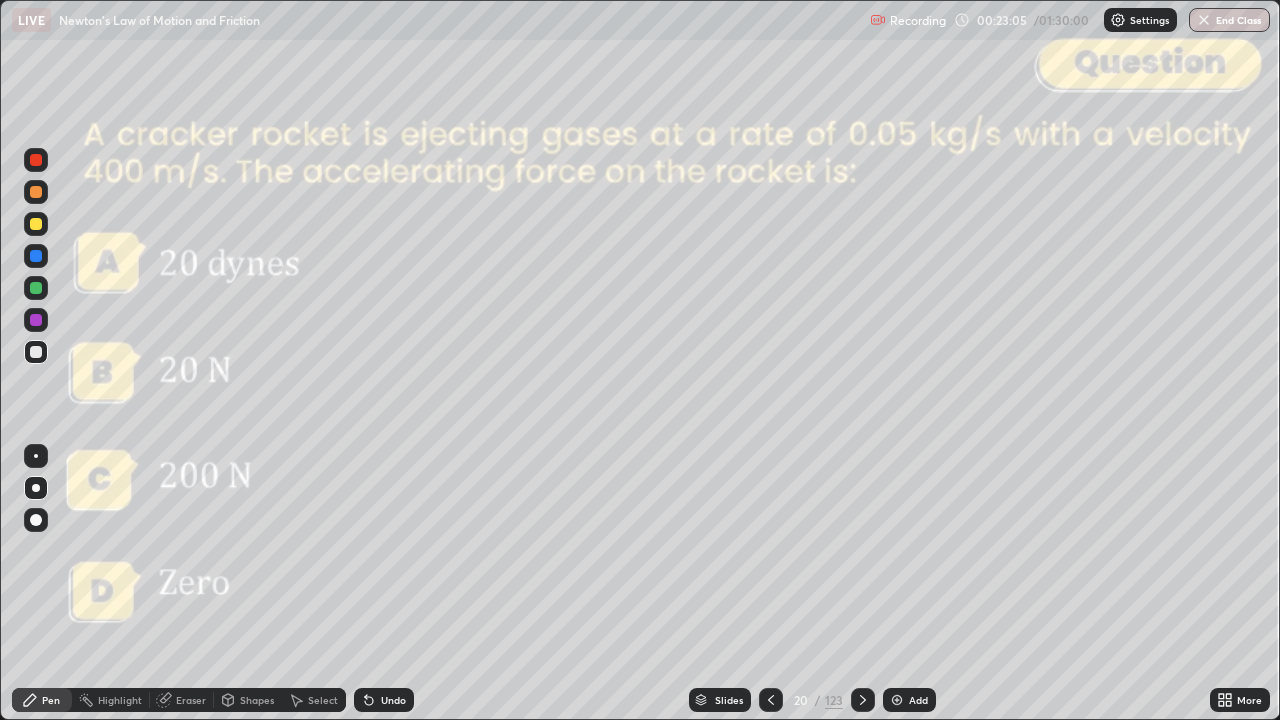 click on "Undo" at bounding box center (393, 700) 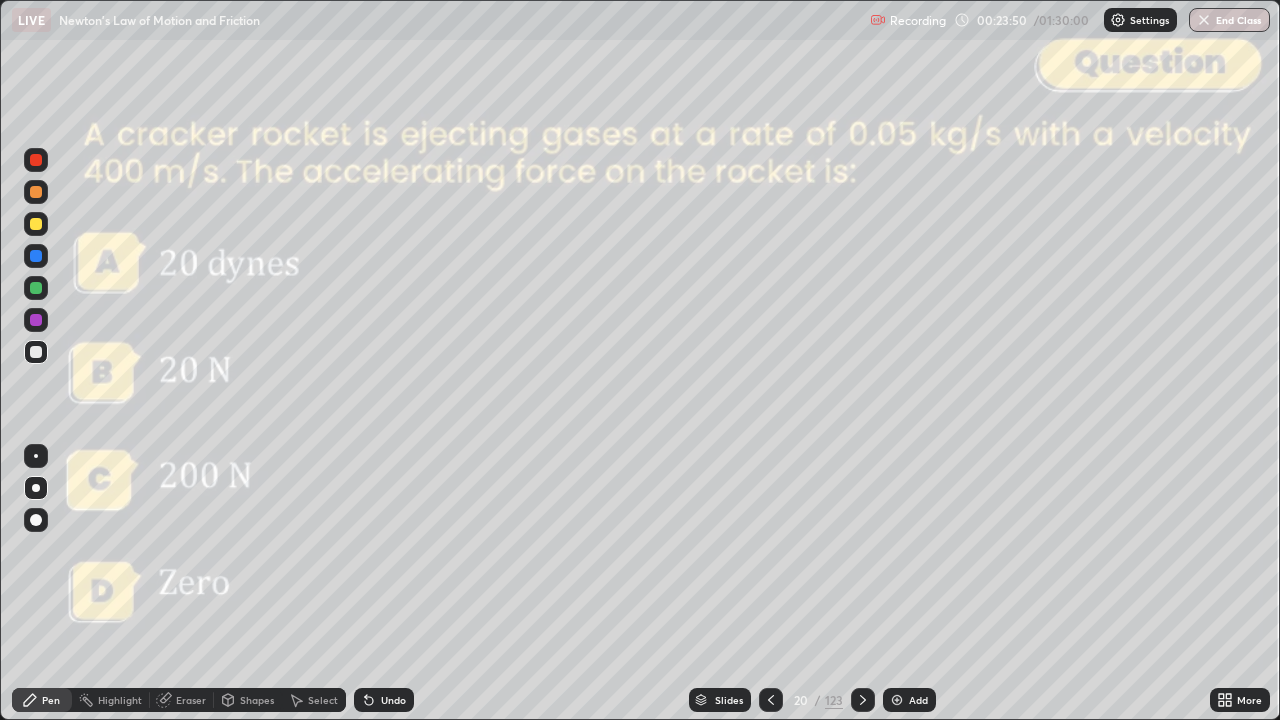 click 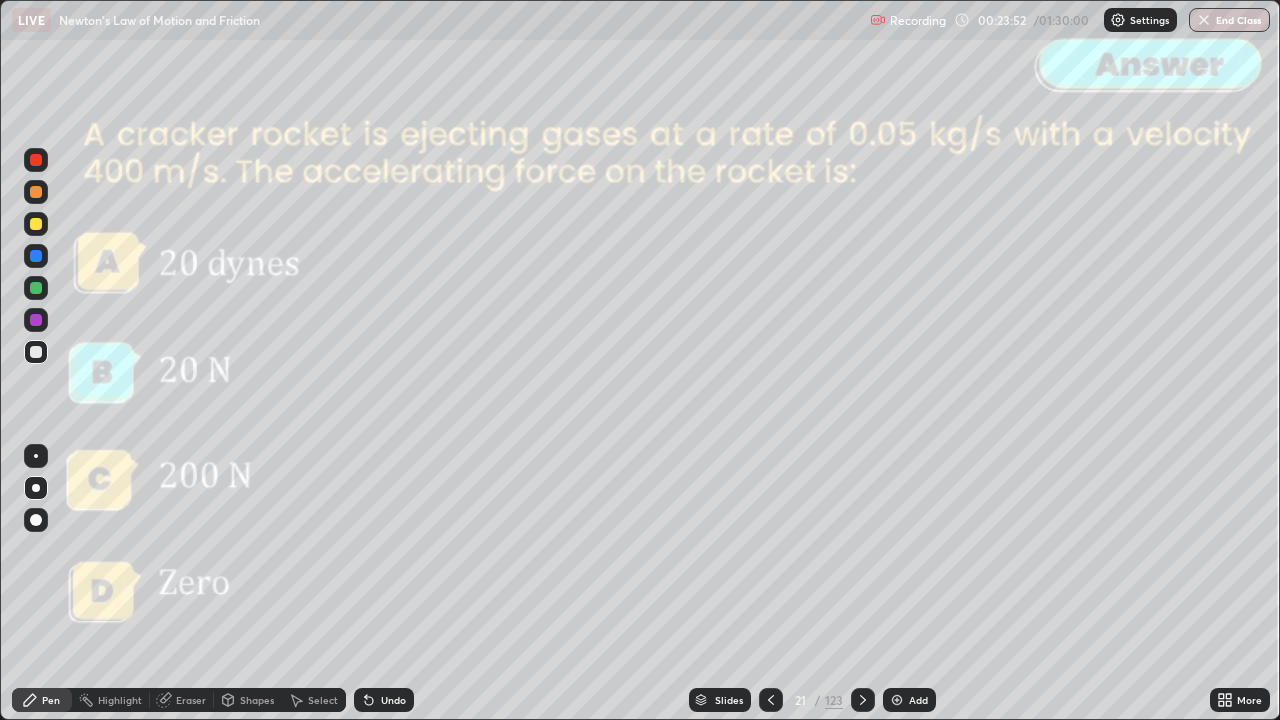 click 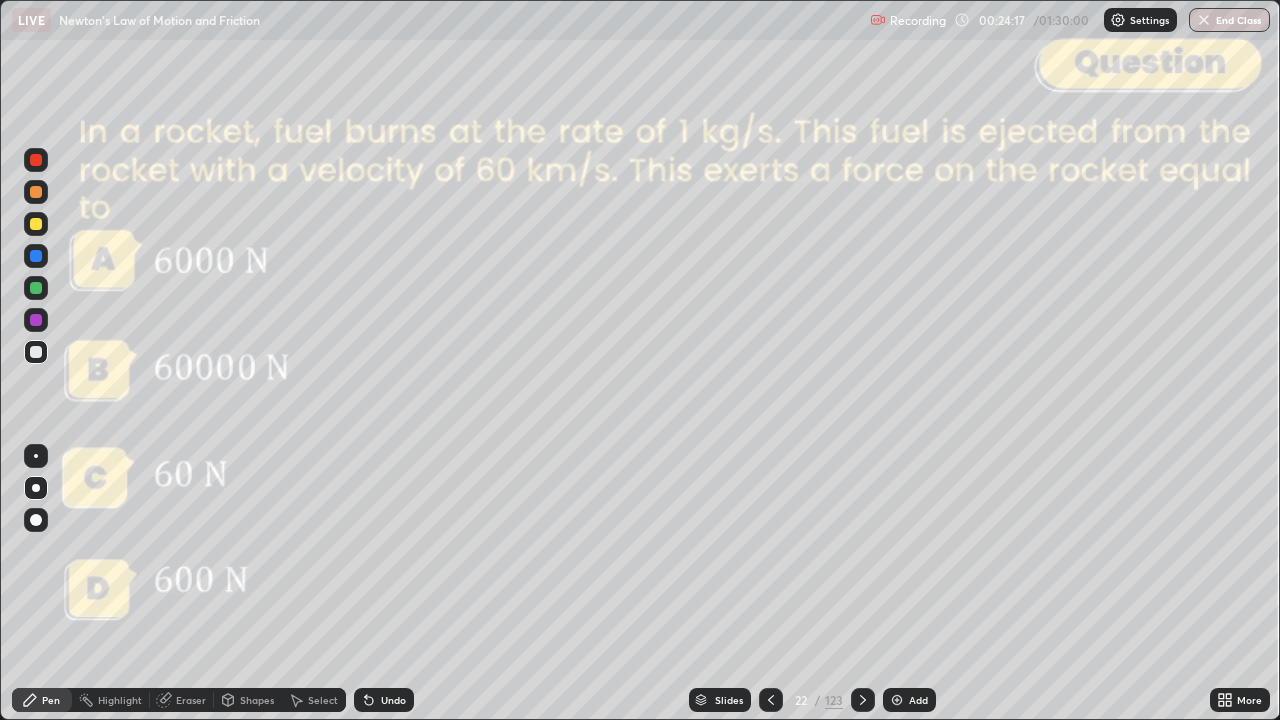 click 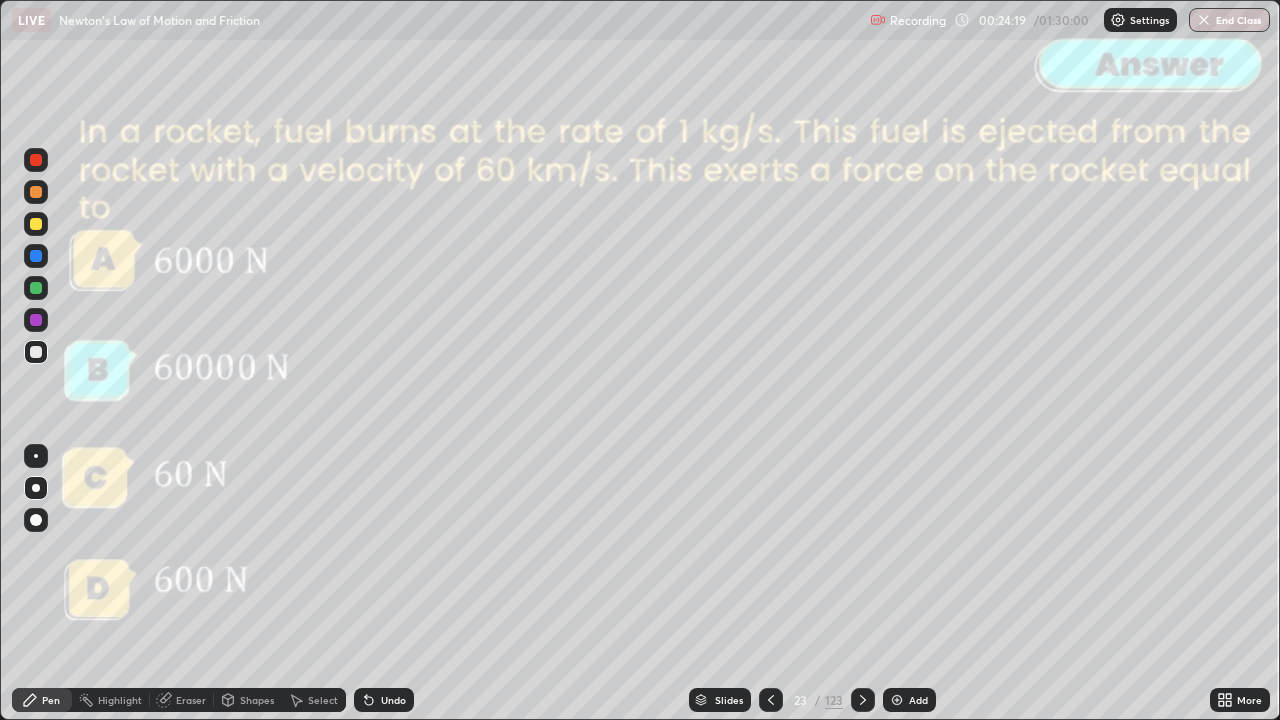 click at bounding box center [863, 700] 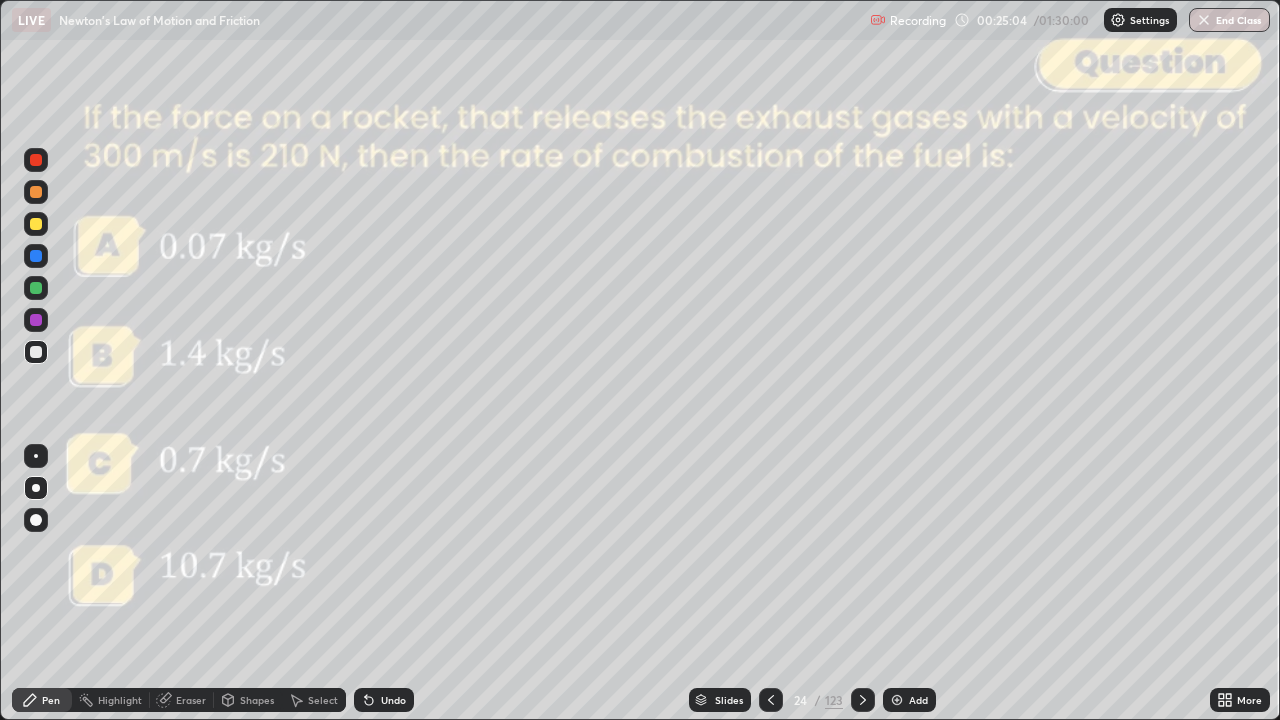 click on "Undo" at bounding box center (393, 700) 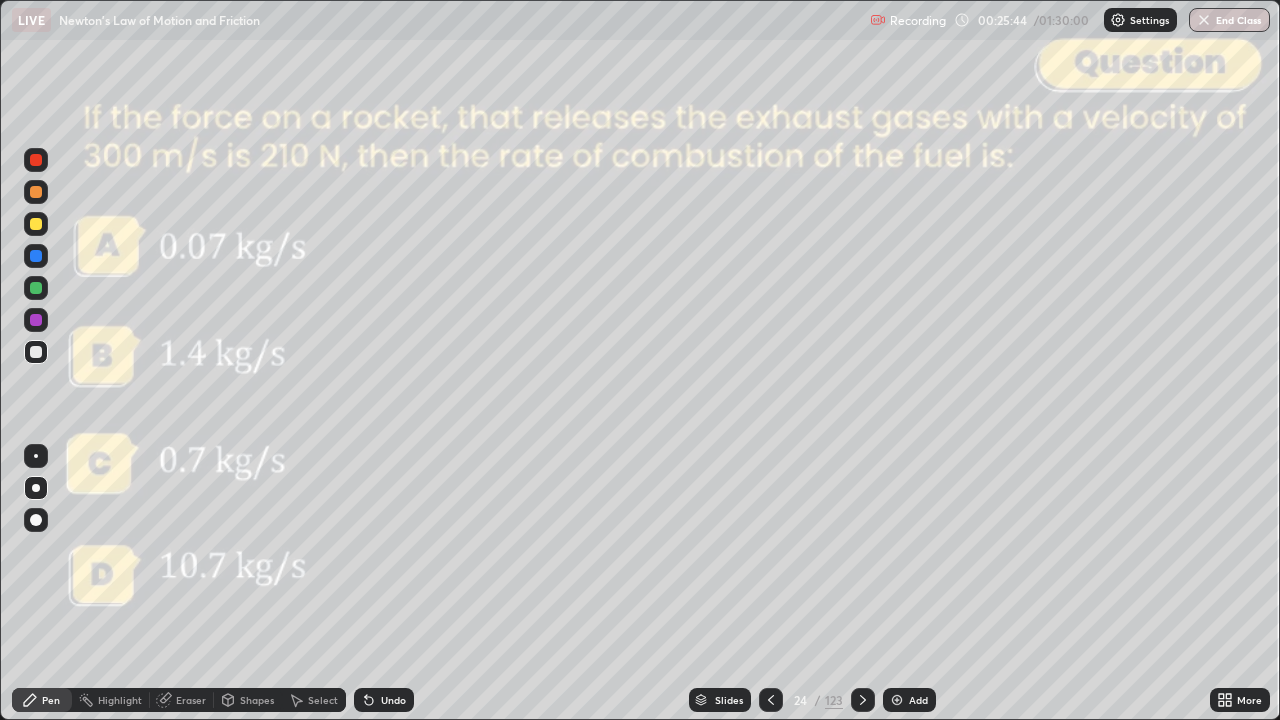click 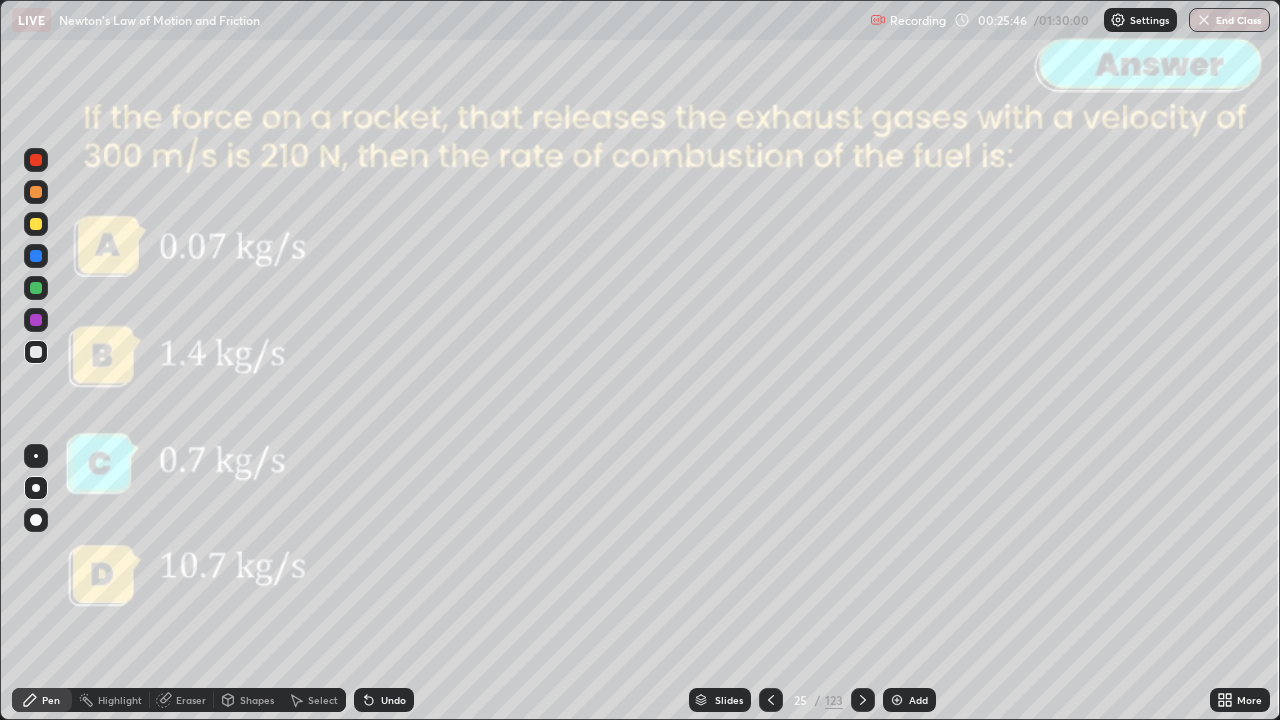 click at bounding box center (863, 700) 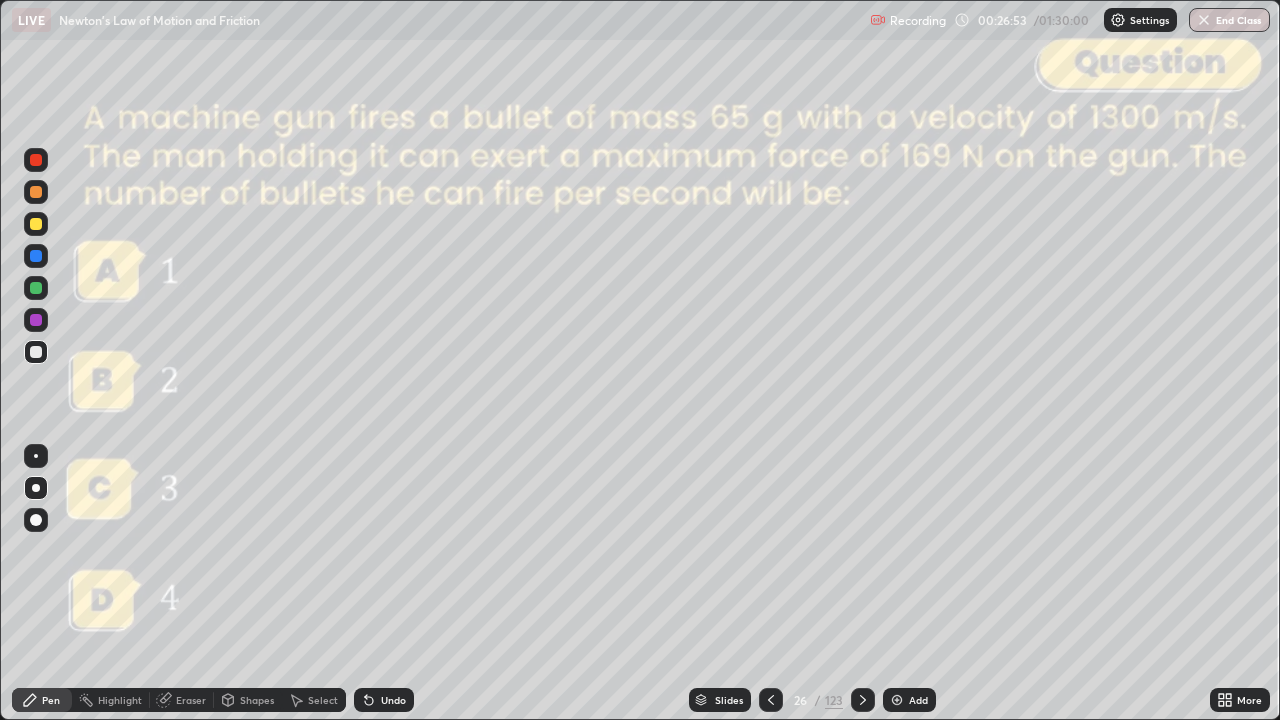 click on "Shapes" at bounding box center (257, 700) 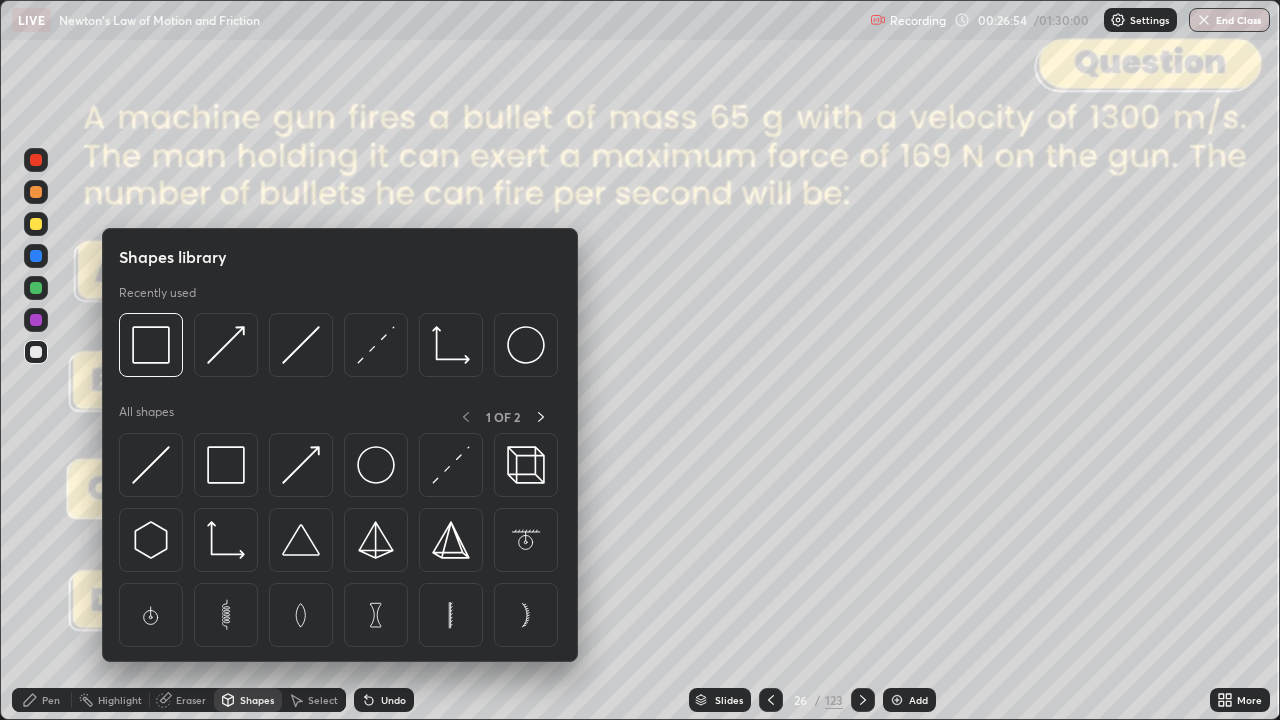 click at bounding box center [36, 160] 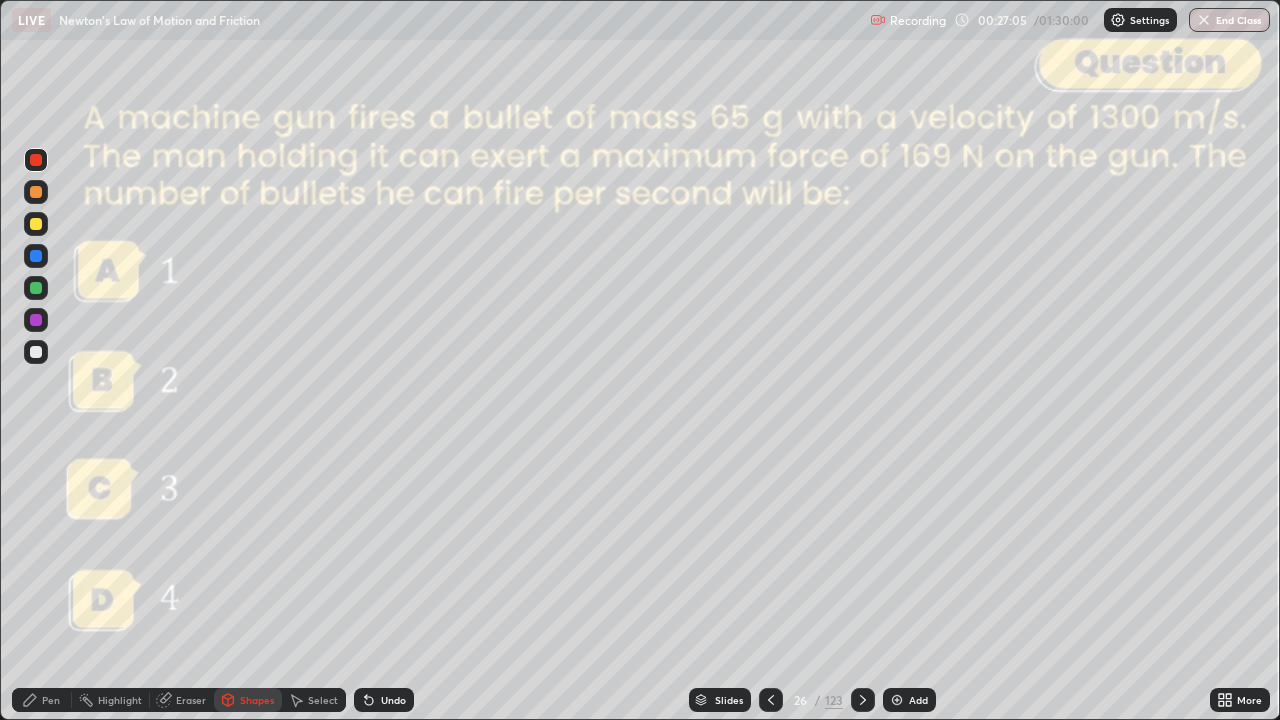 click on "Pen" at bounding box center [42, 700] 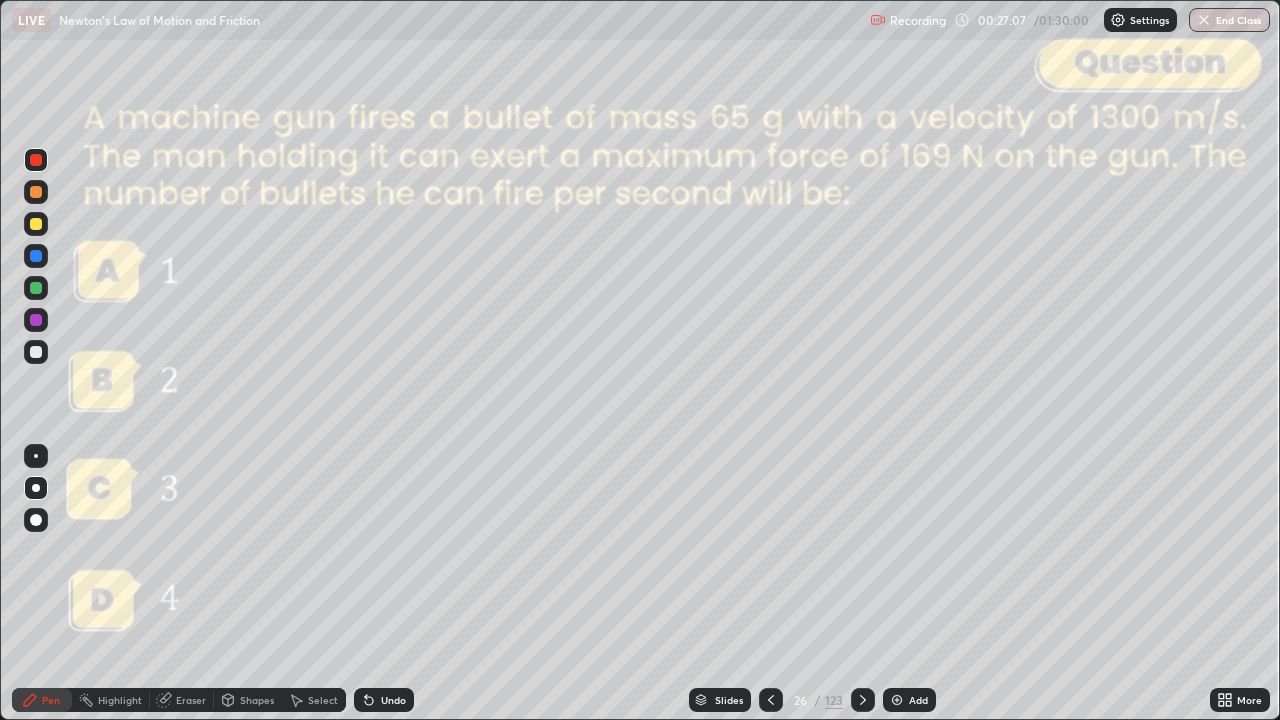 click at bounding box center (36, 224) 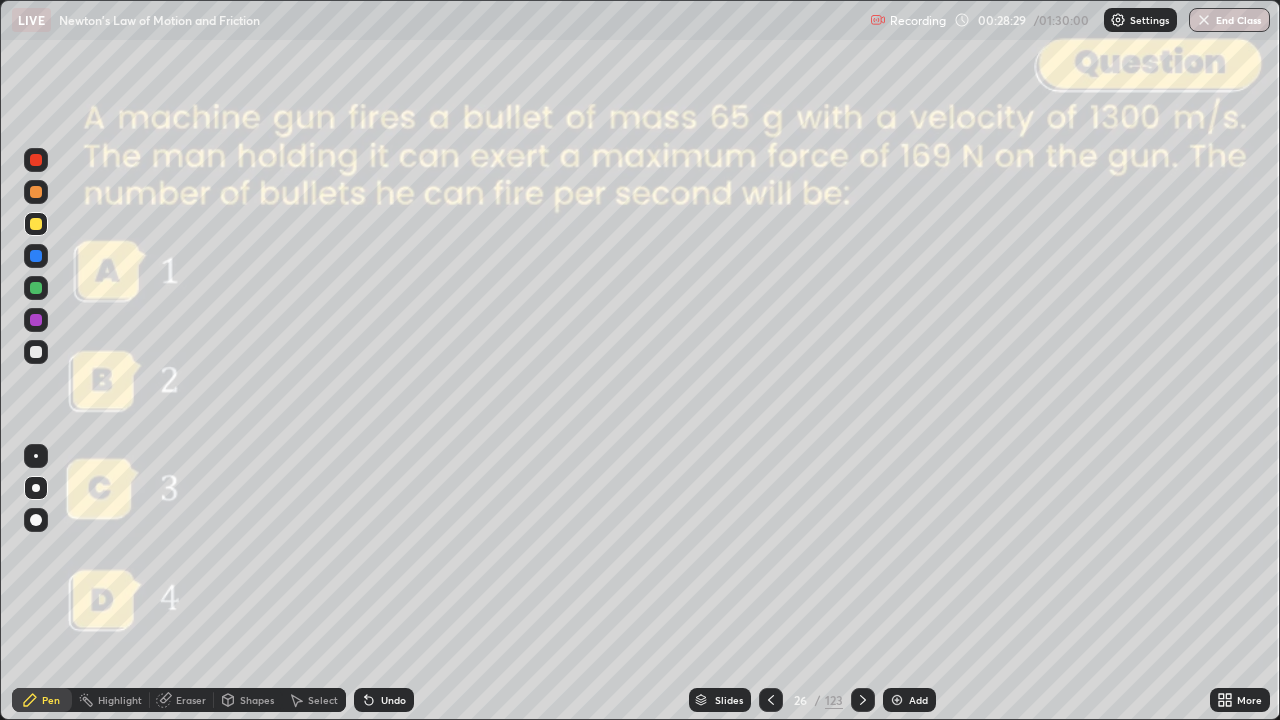 click at bounding box center (36, 160) 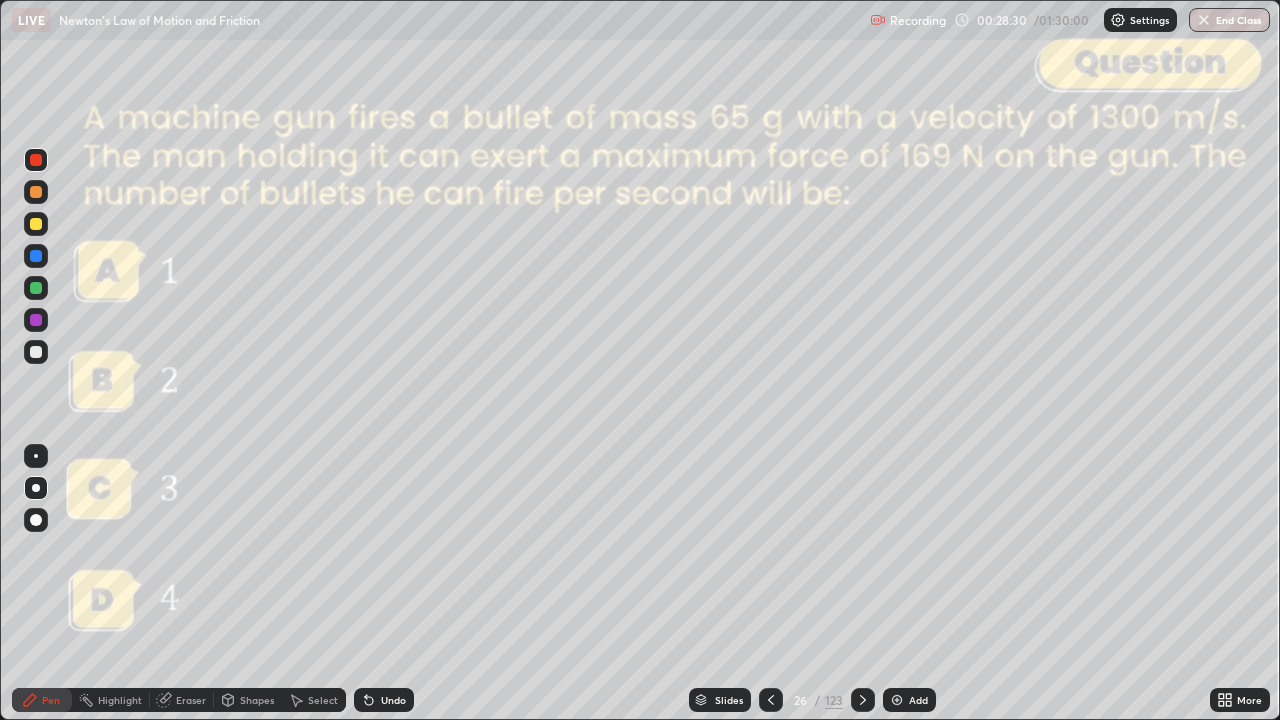 click on "Shapes" at bounding box center (257, 700) 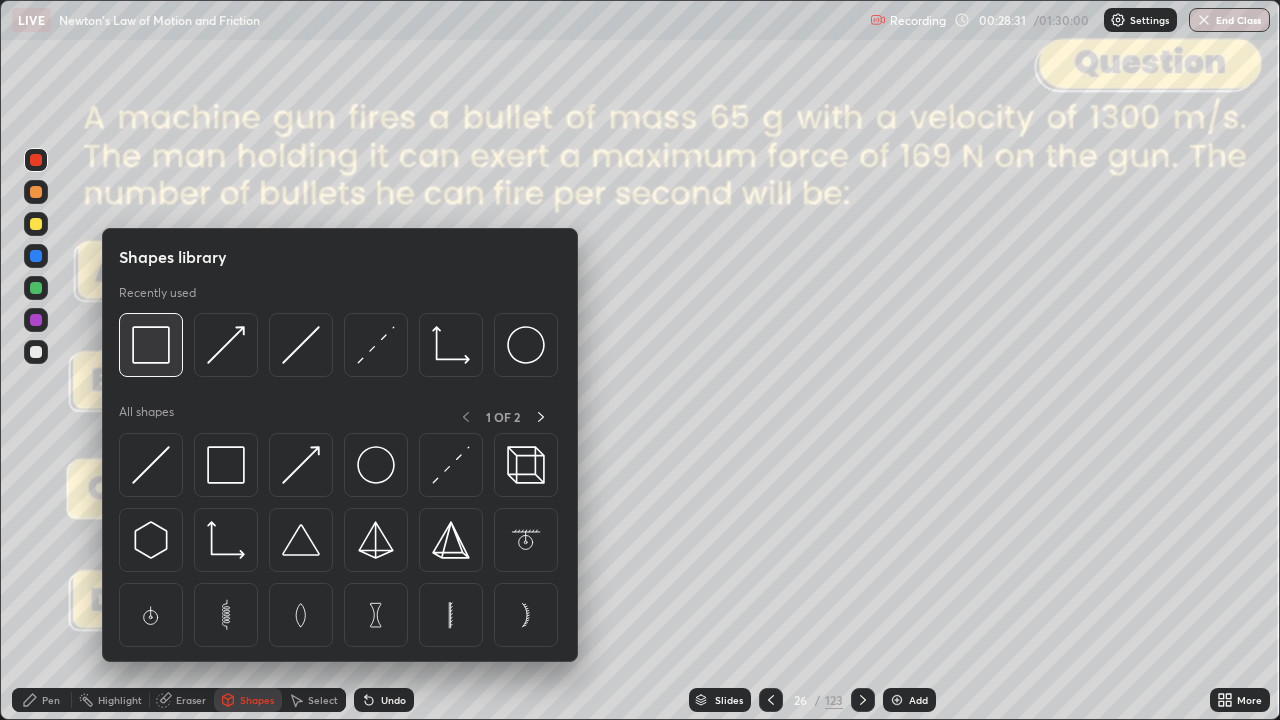 click at bounding box center (151, 345) 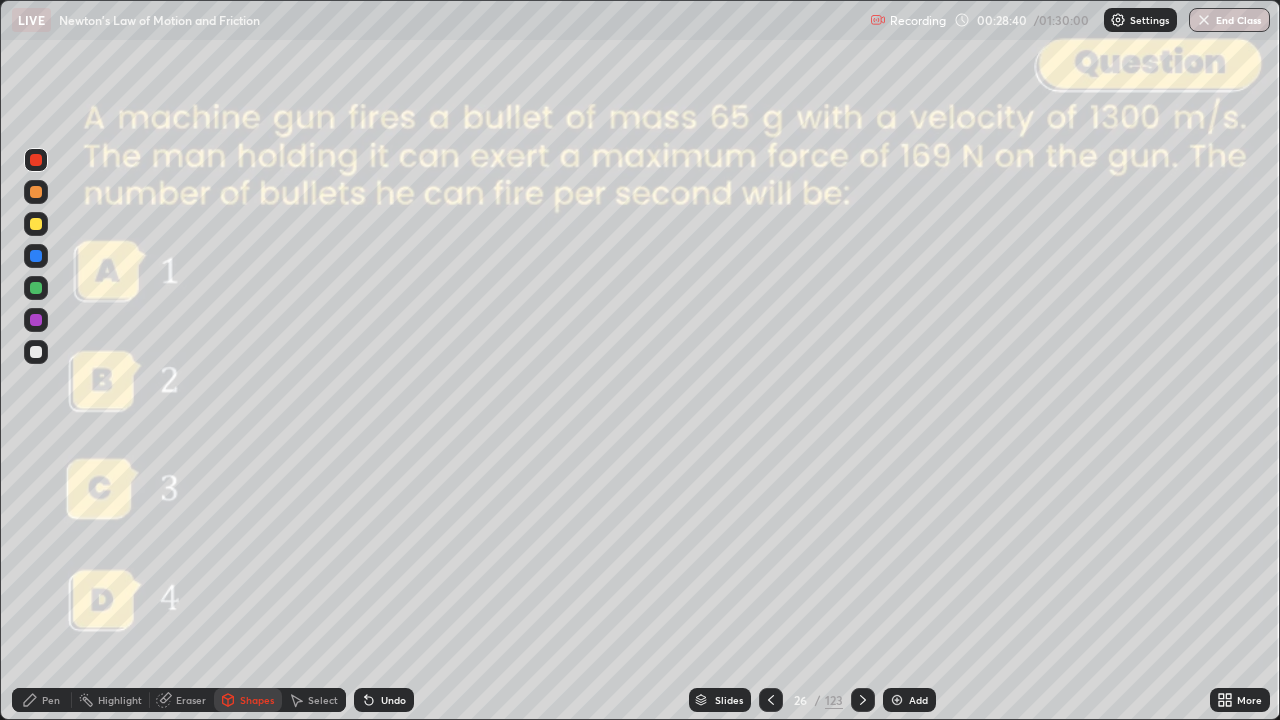 click on "Shapes" at bounding box center [257, 700] 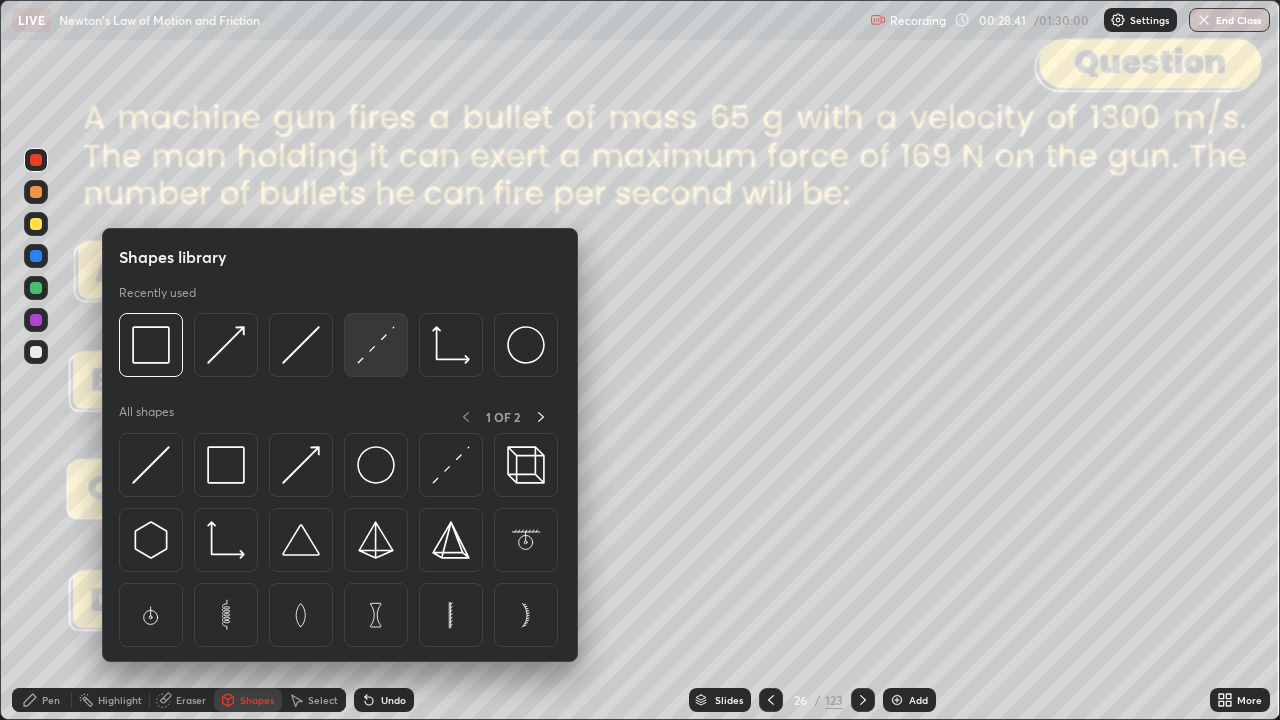 click at bounding box center [376, 345] 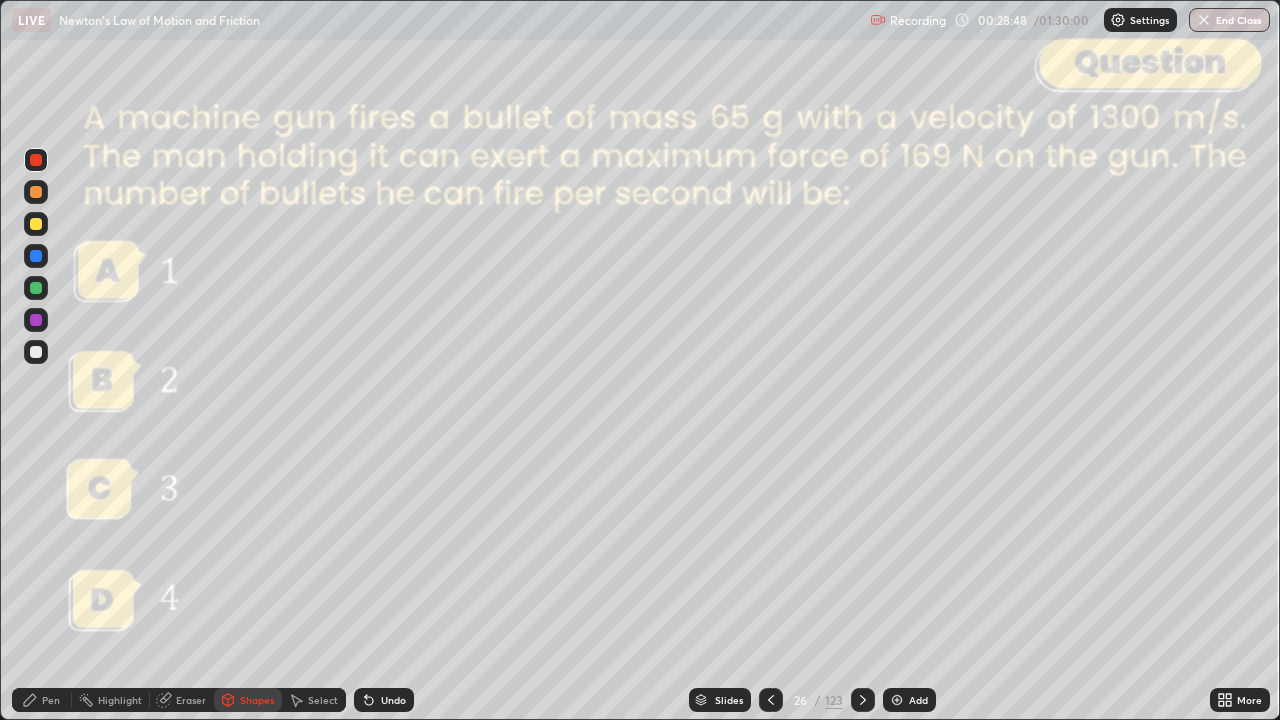 click at bounding box center (36, 288) 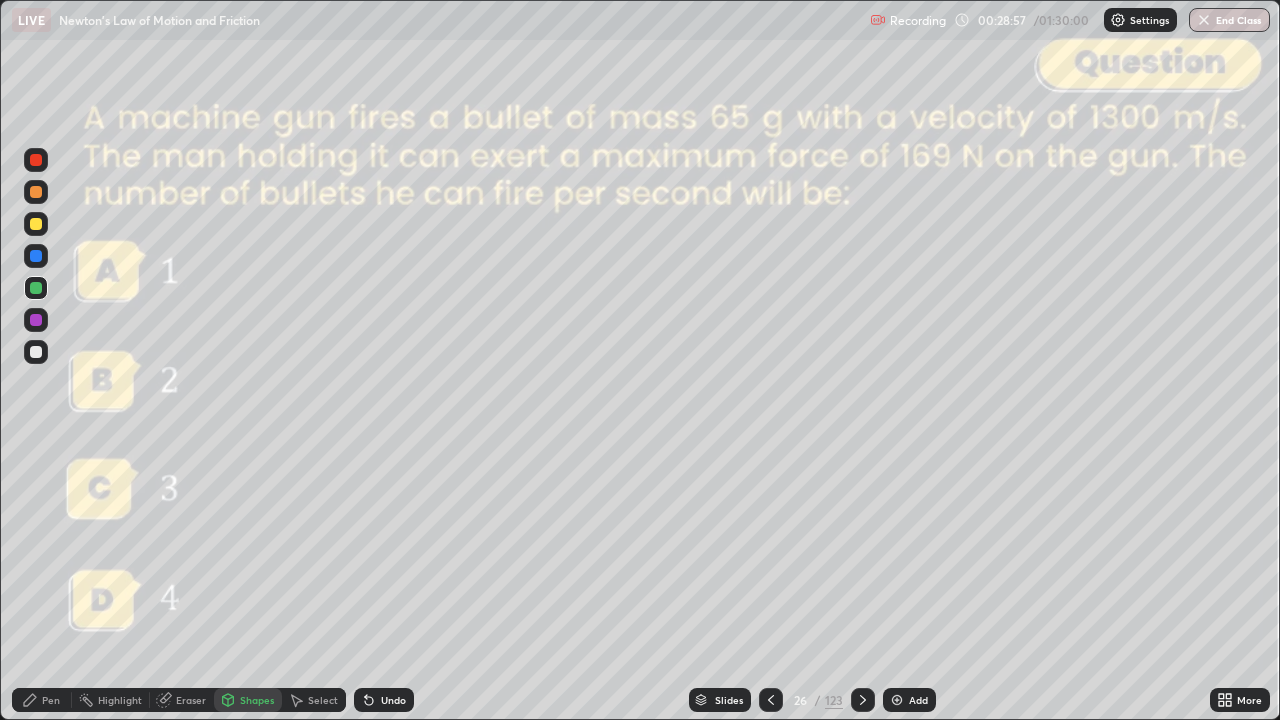 click on "Undo" at bounding box center (393, 700) 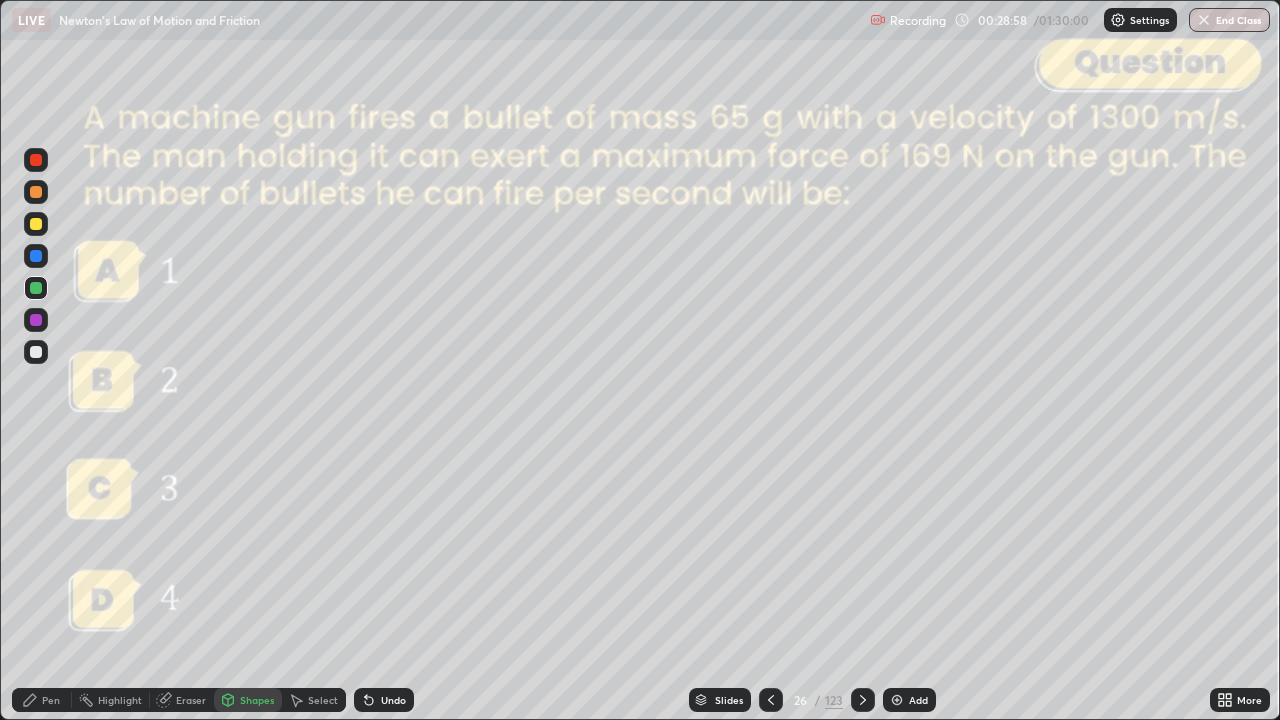 click on "Pen" at bounding box center (42, 700) 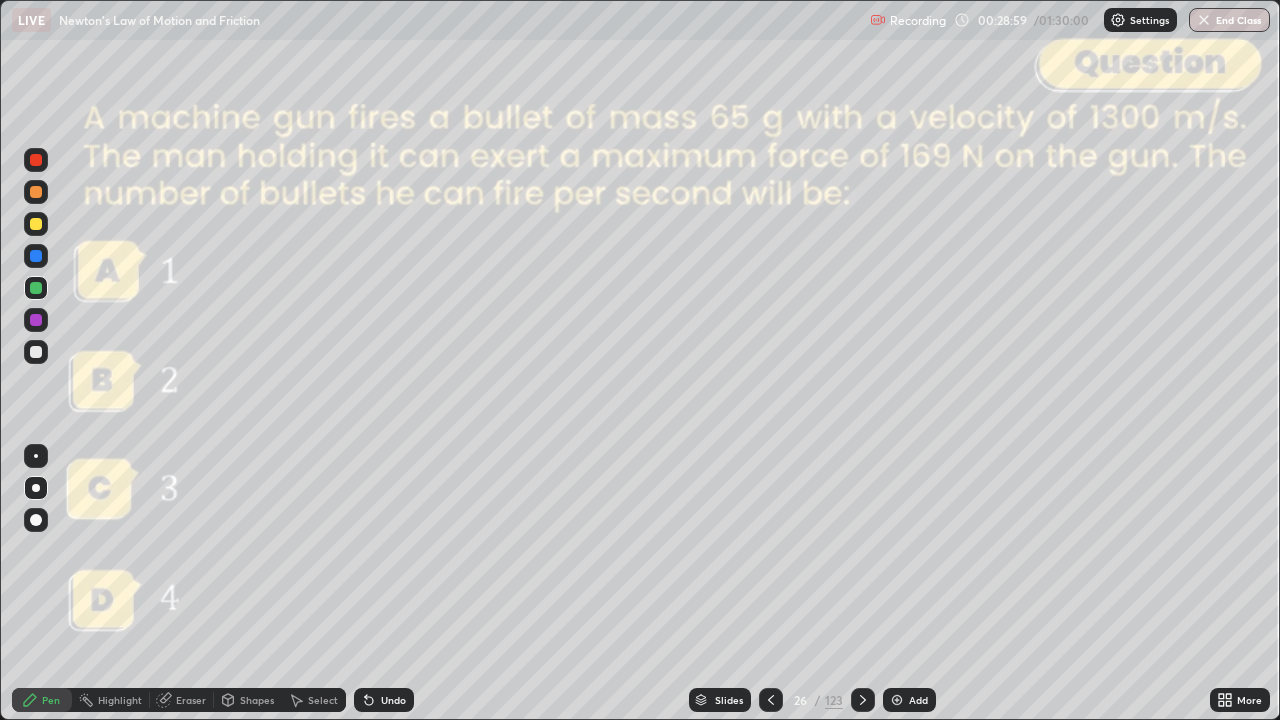 click on "Undo" at bounding box center [384, 700] 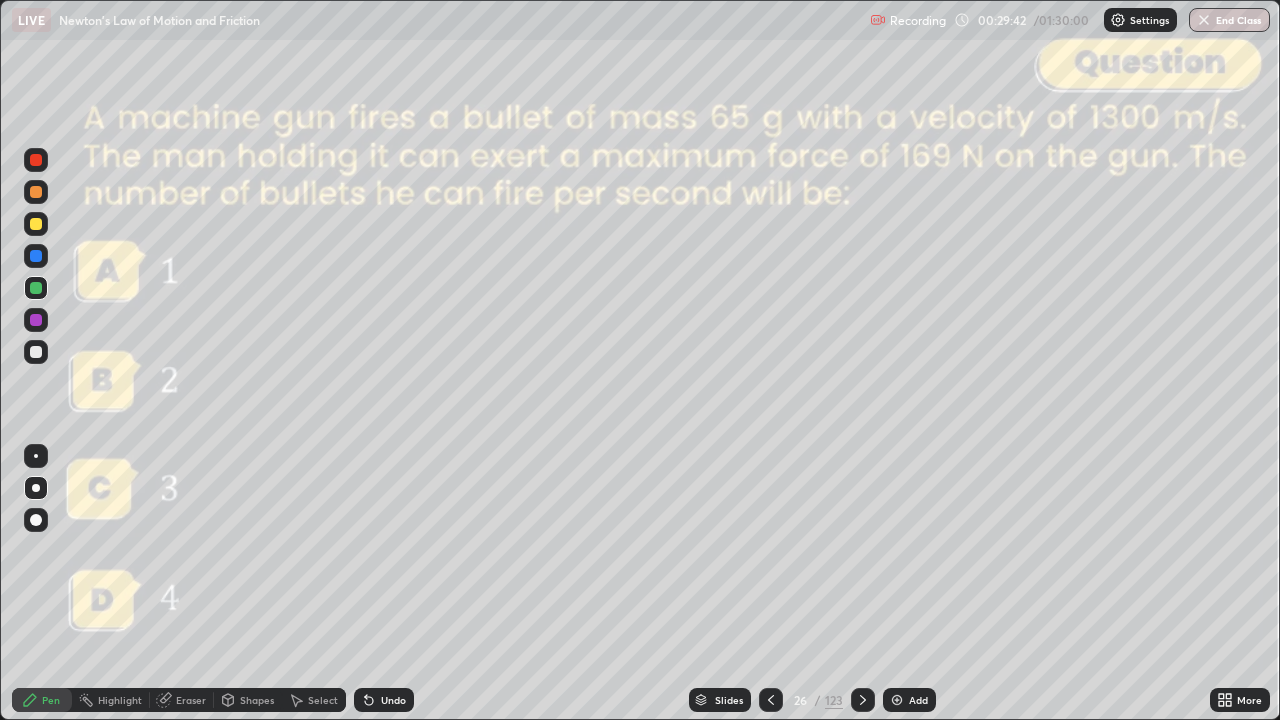 click on "Shapes" at bounding box center [257, 700] 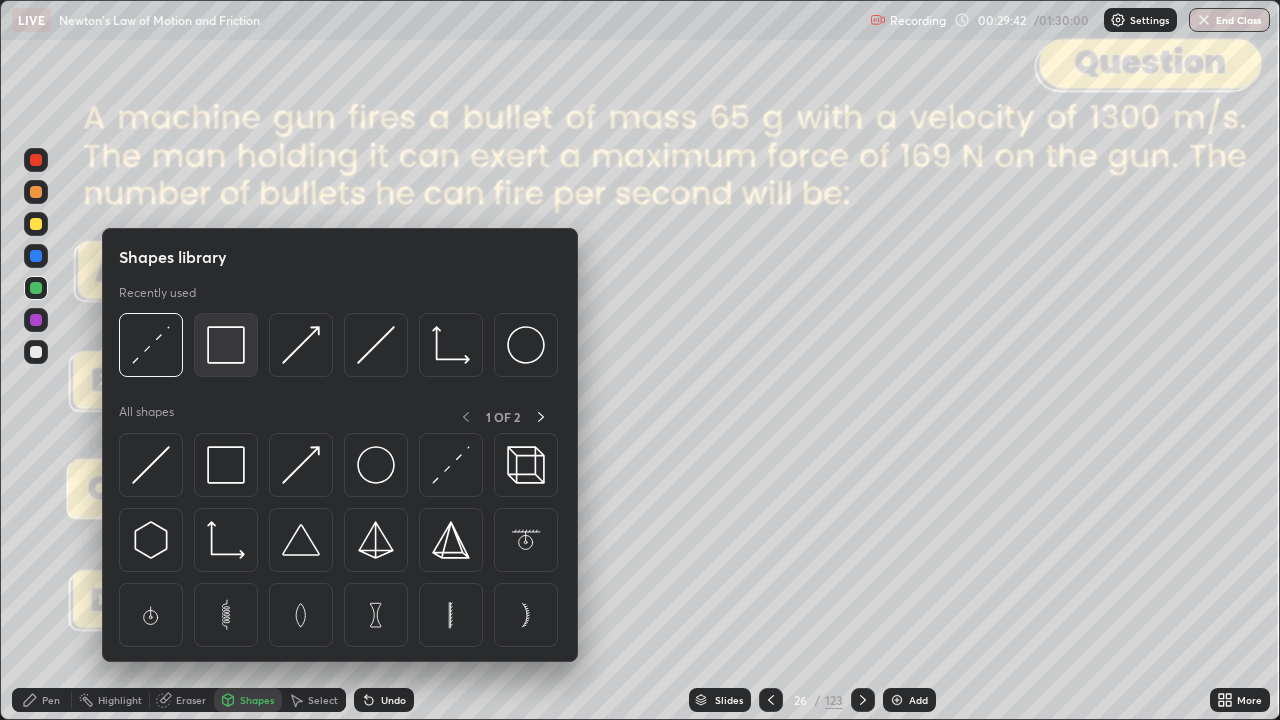 click at bounding box center [226, 345] 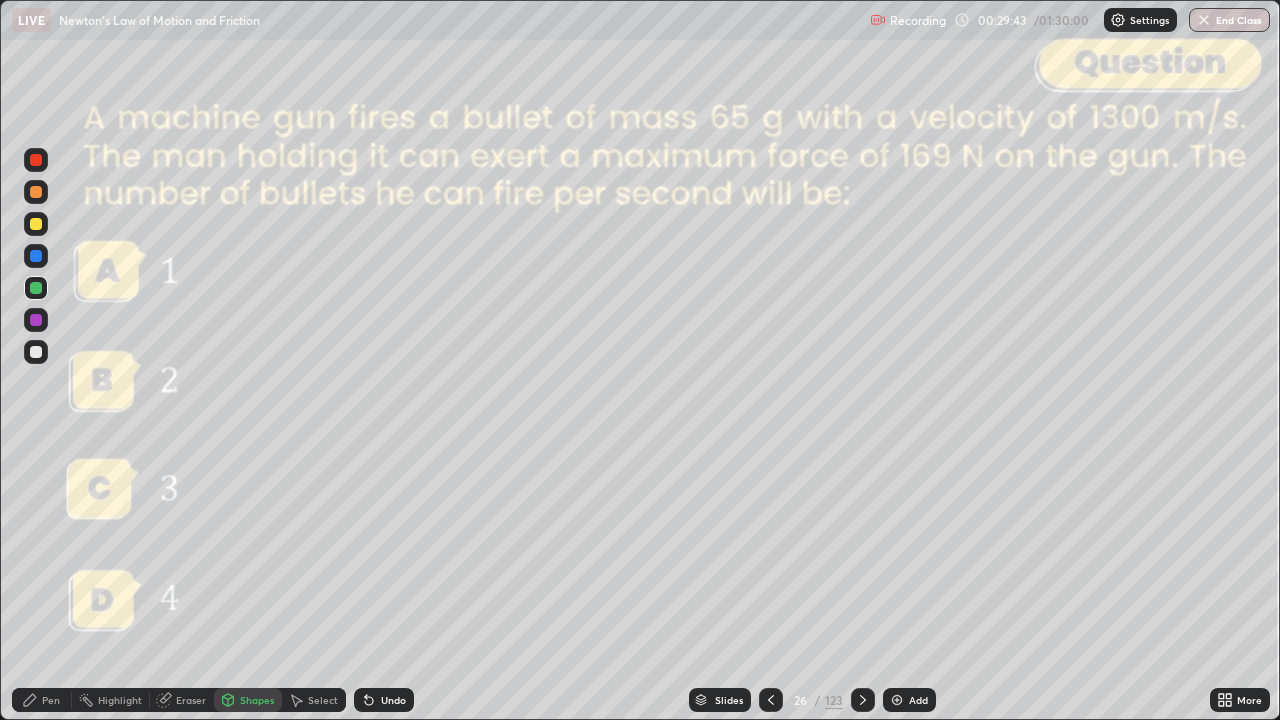 click at bounding box center (36, 160) 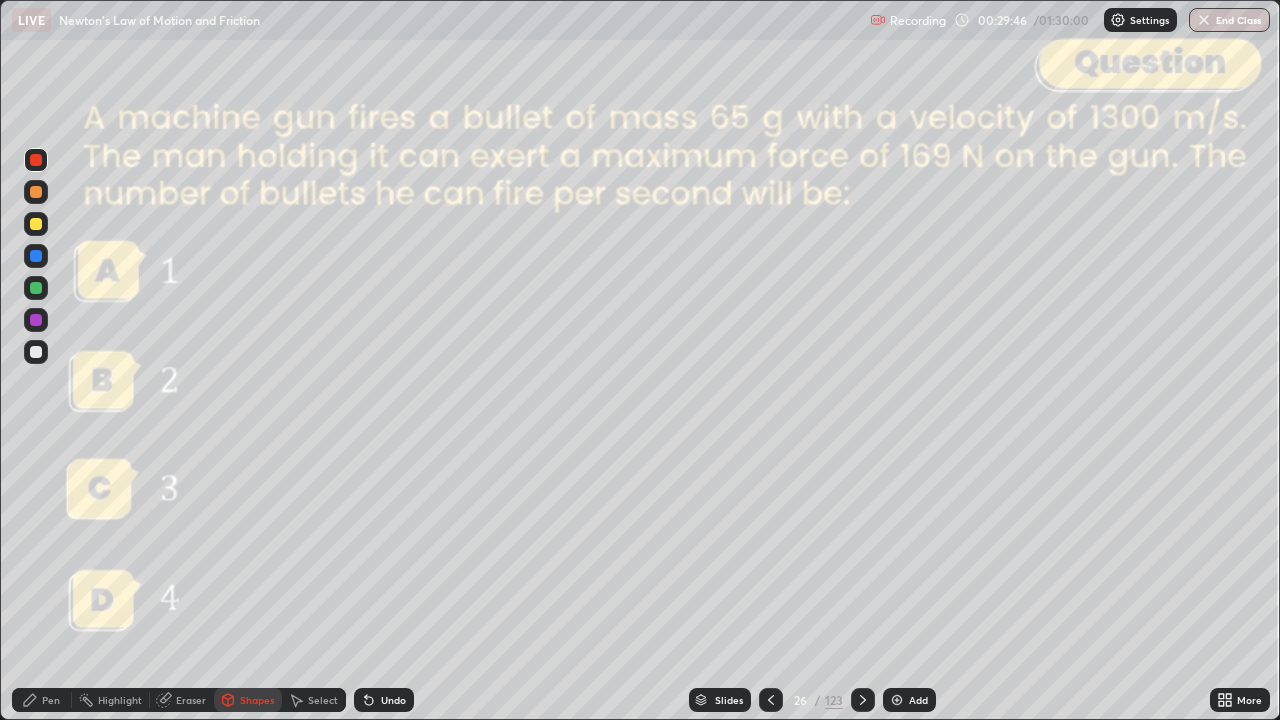click on "Pen" at bounding box center (51, 700) 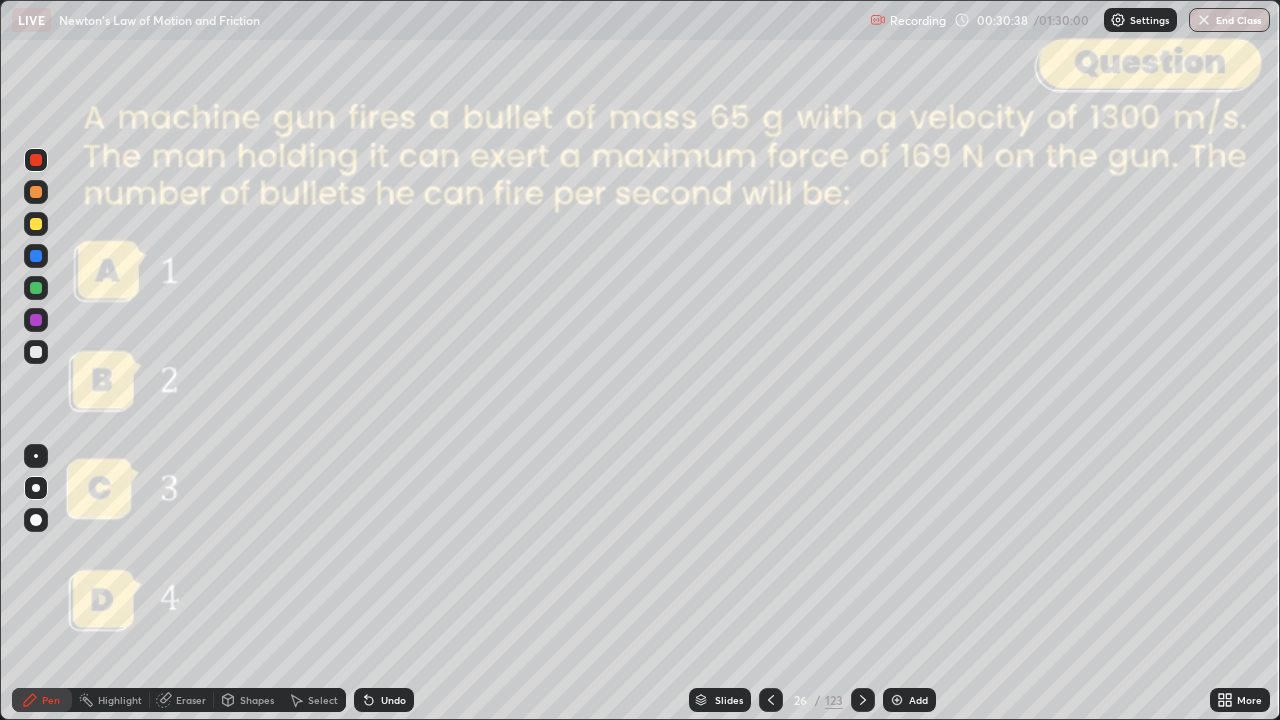 click 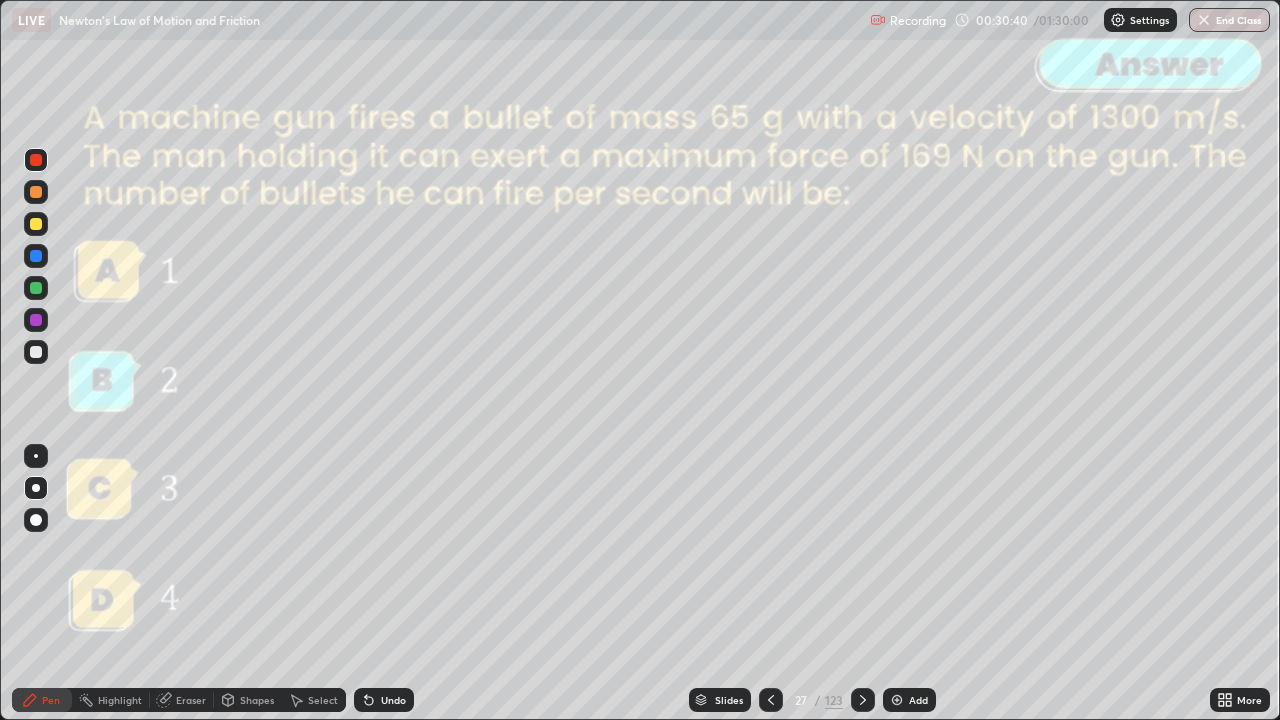 click 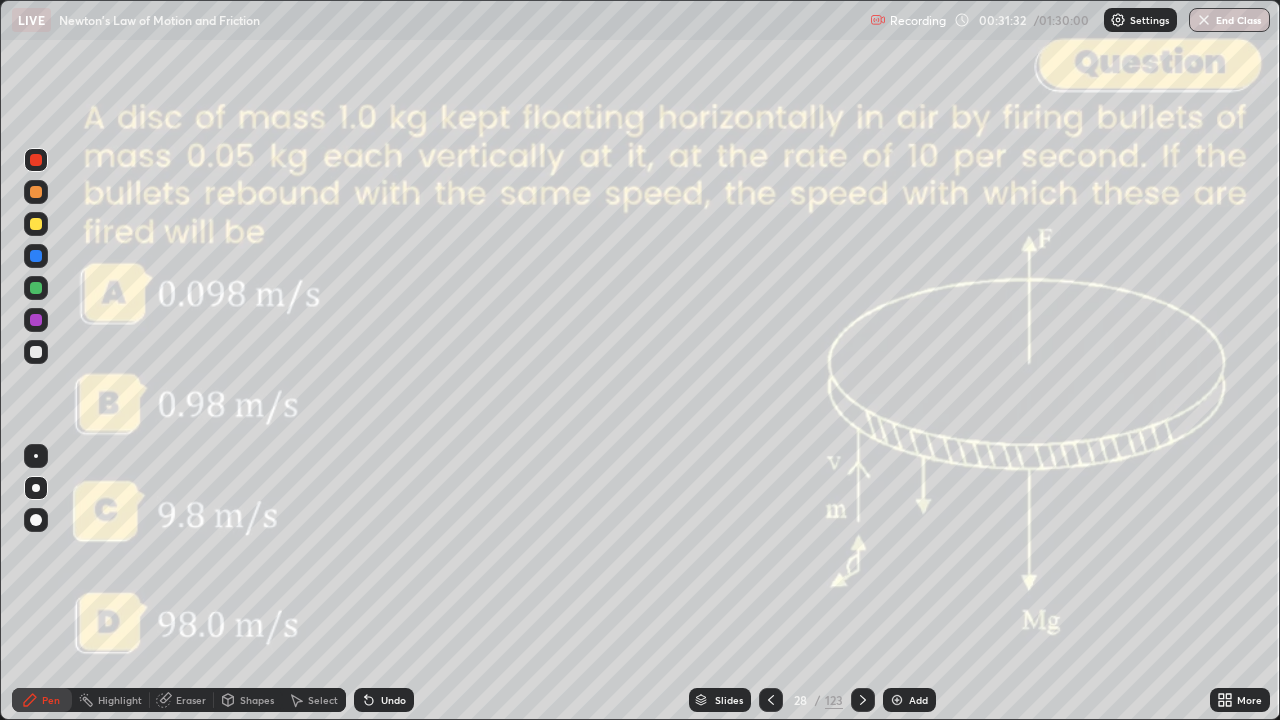 click 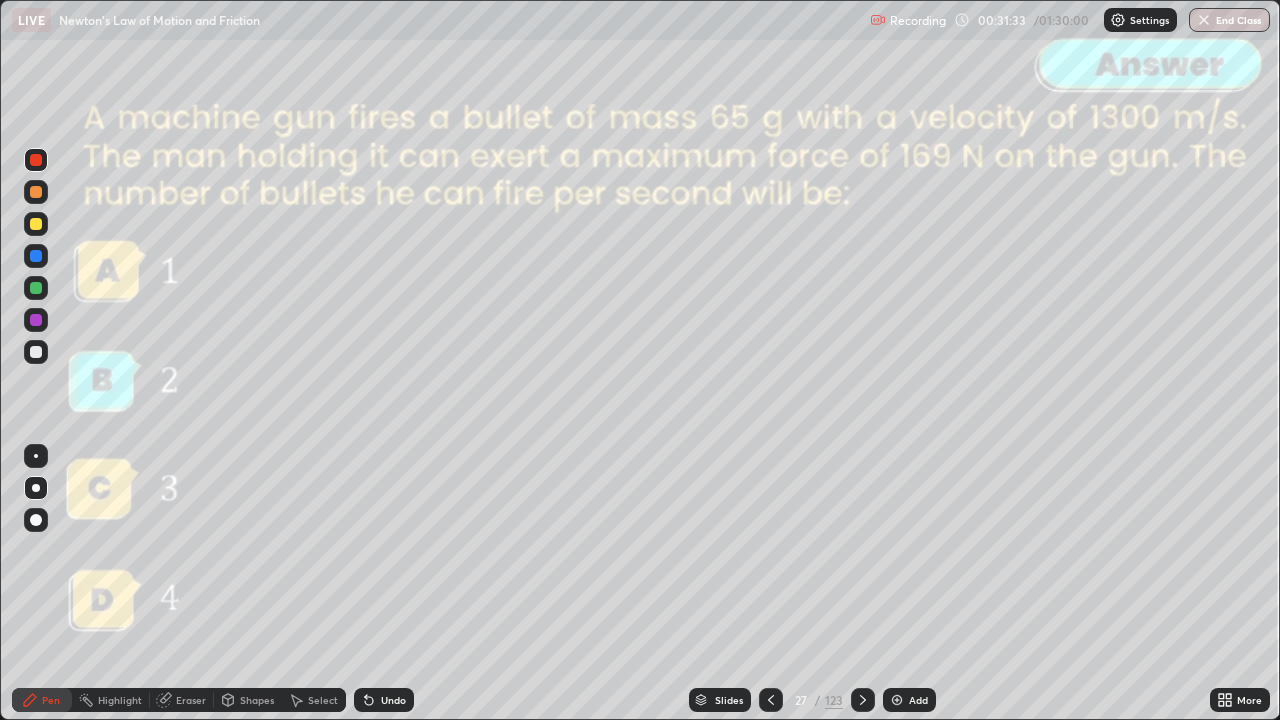 click at bounding box center [771, 700] 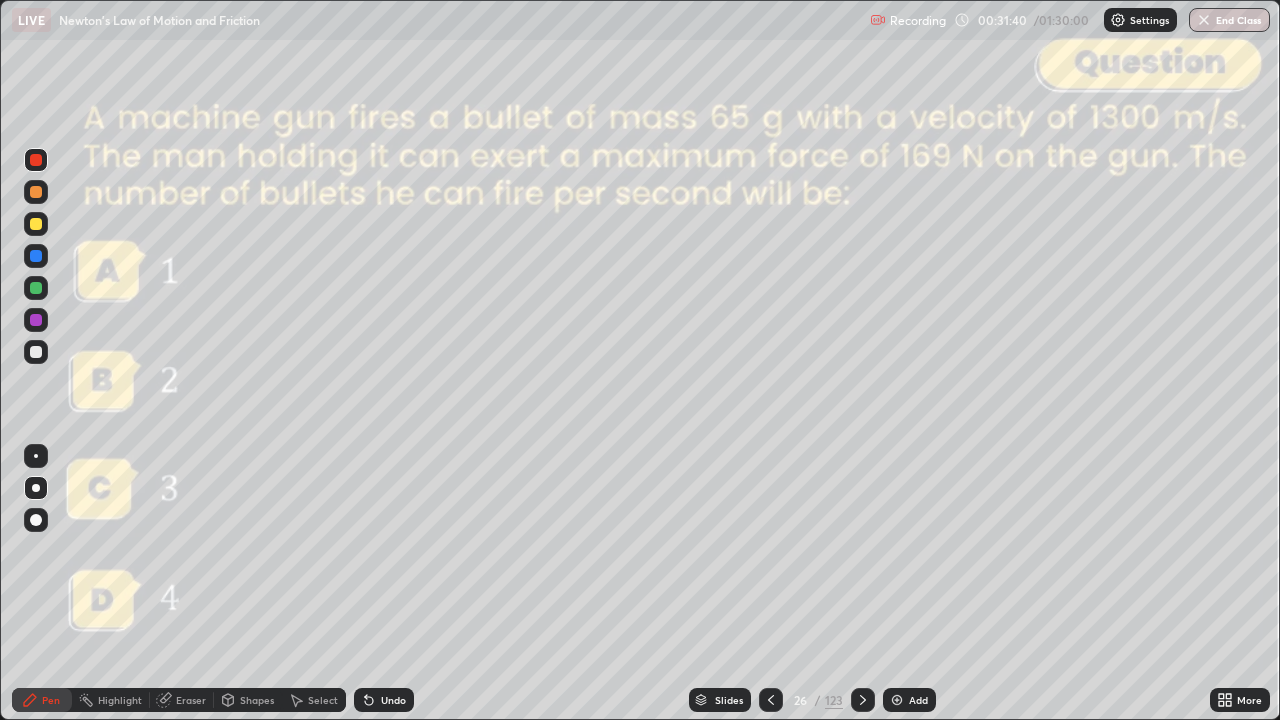 click 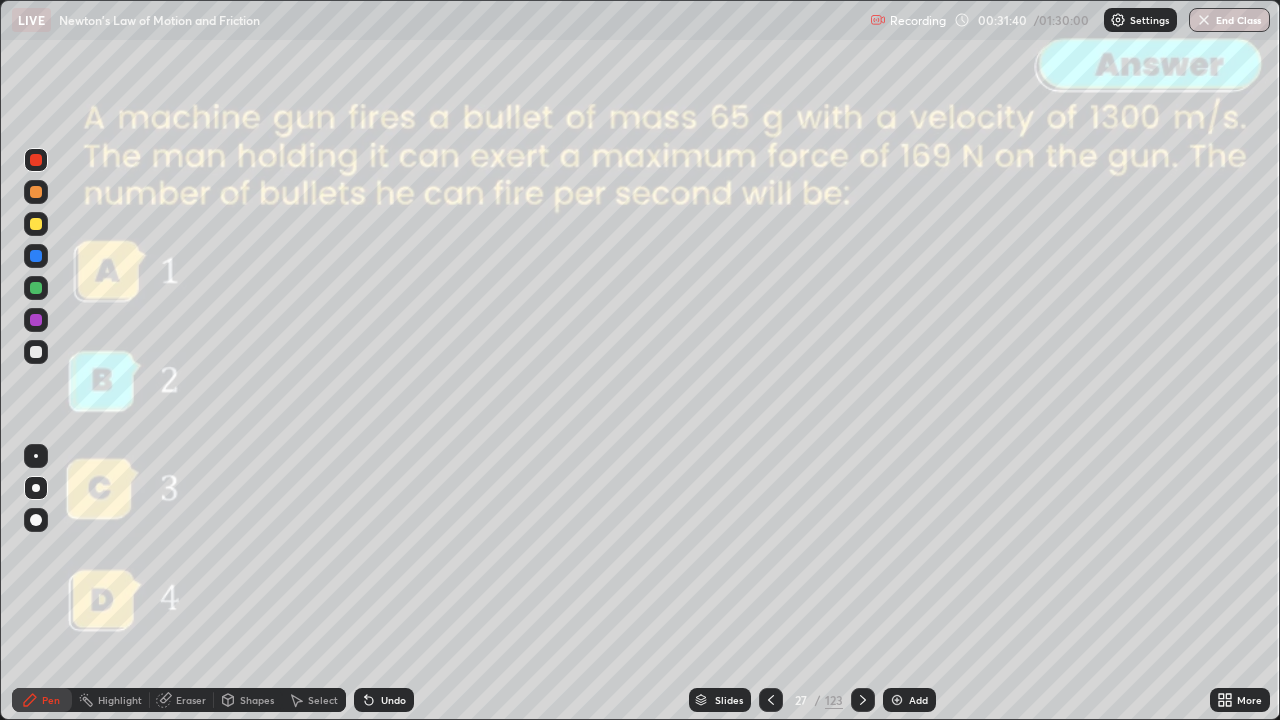 click at bounding box center (863, 700) 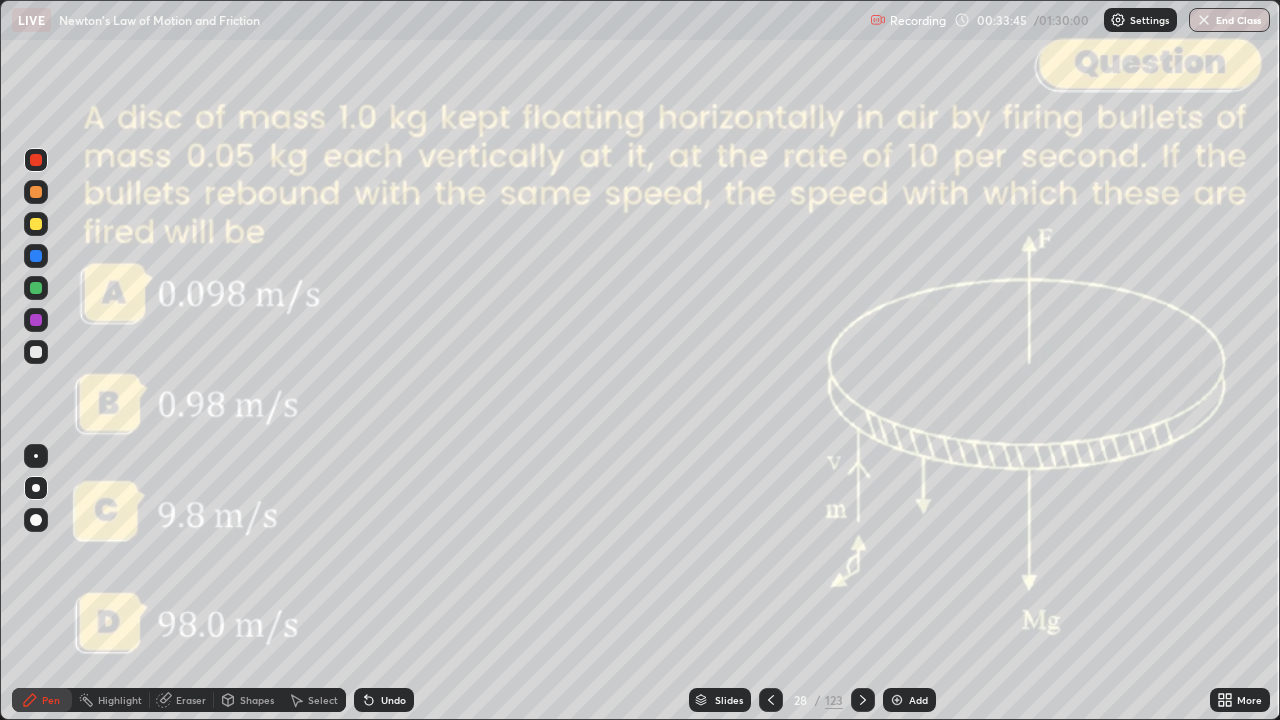 click at bounding box center (36, 192) 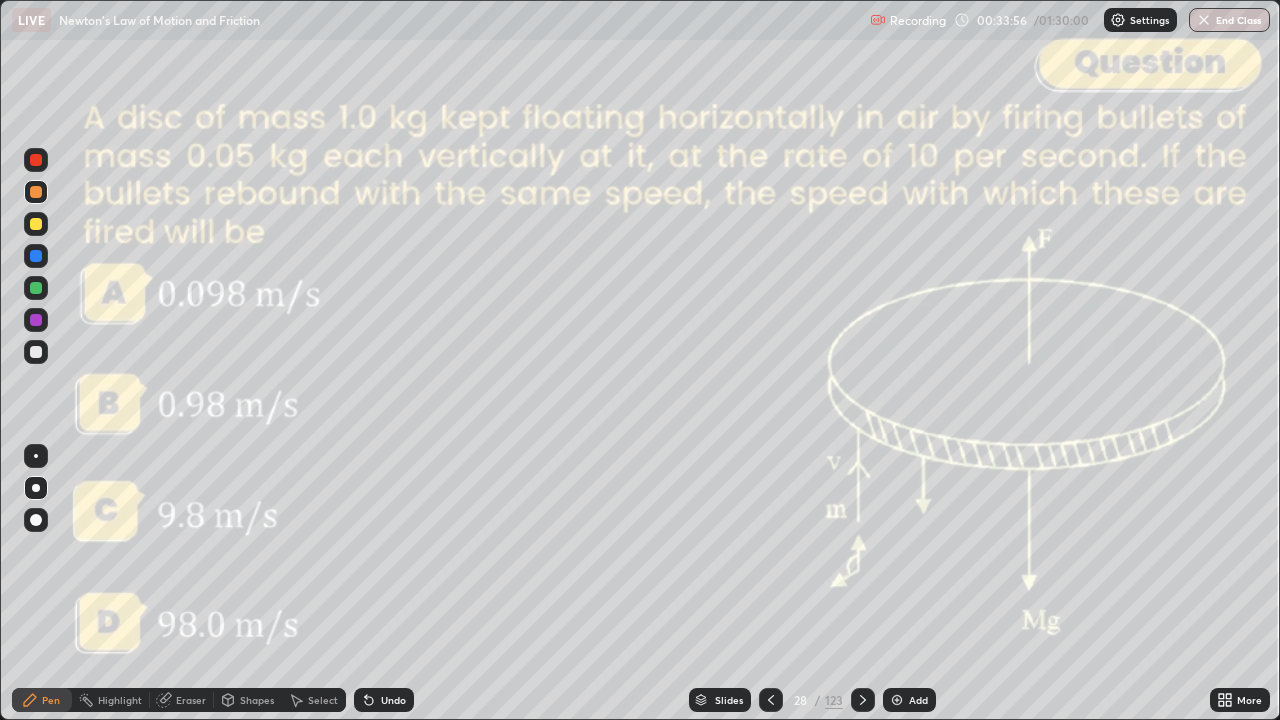 click on "Undo" at bounding box center [393, 700] 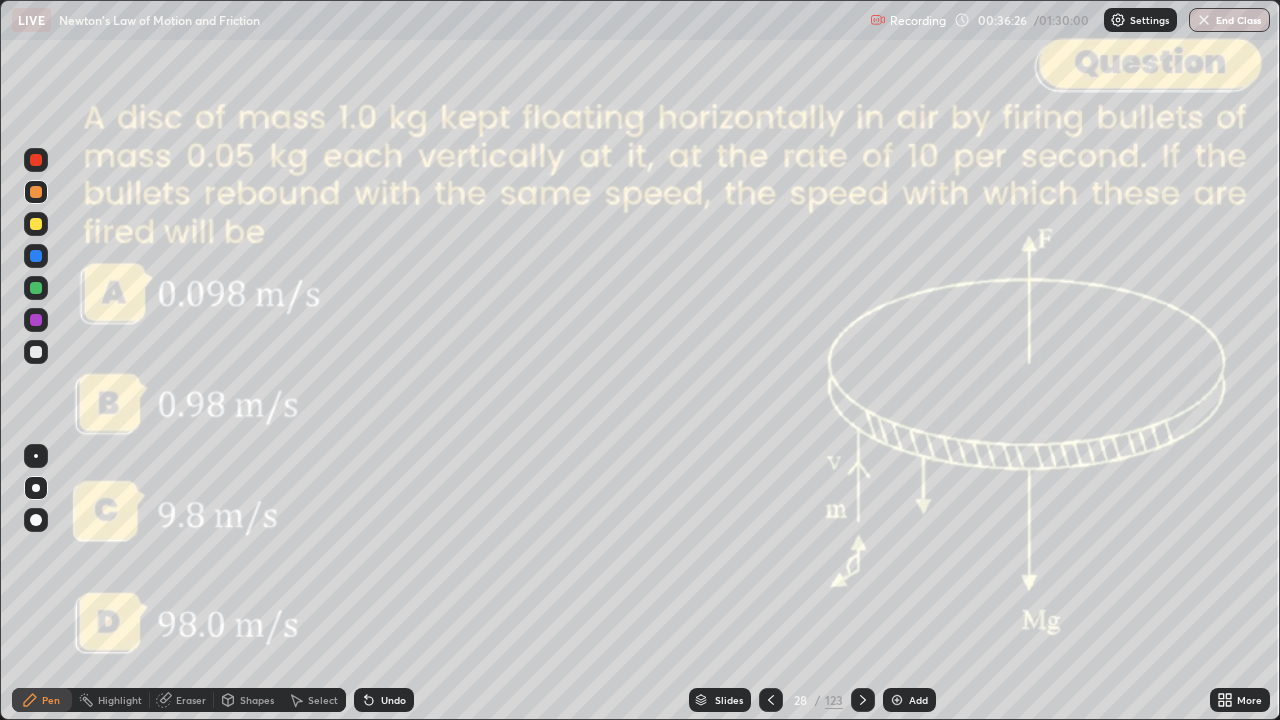 click on "Shapes" at bounding box center (257, 700) 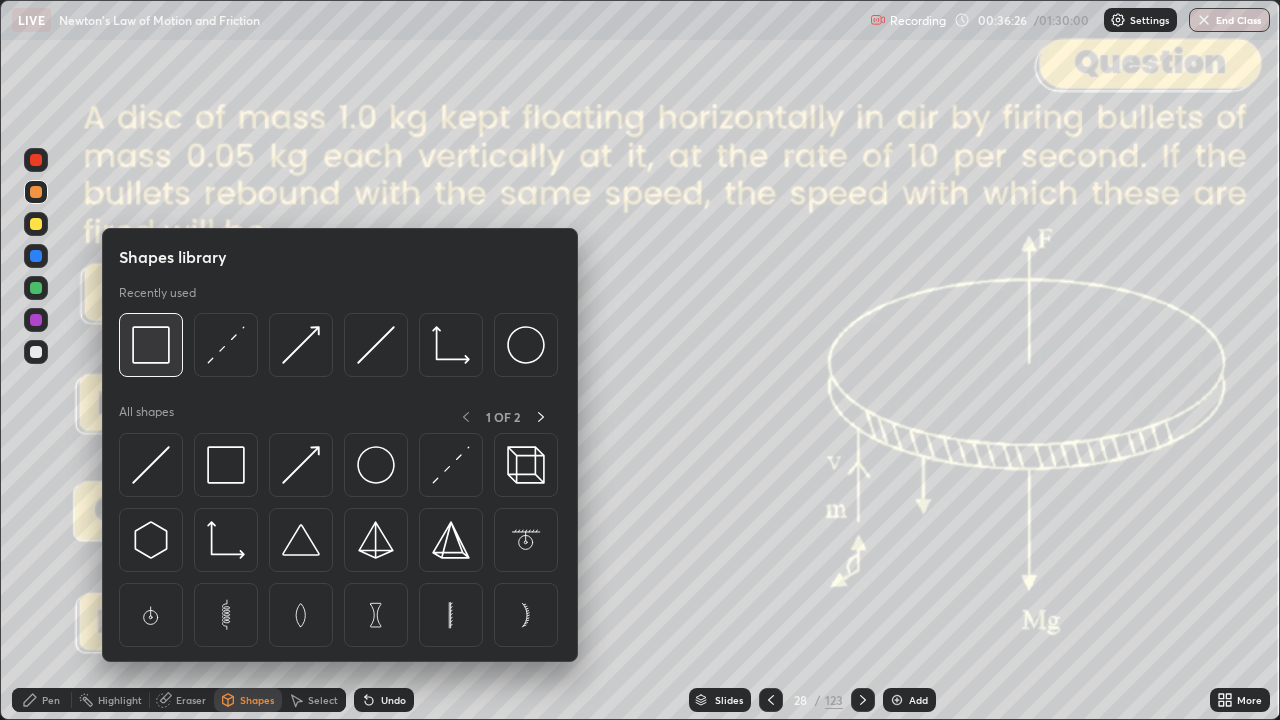 click at bounding box center (151, 345) 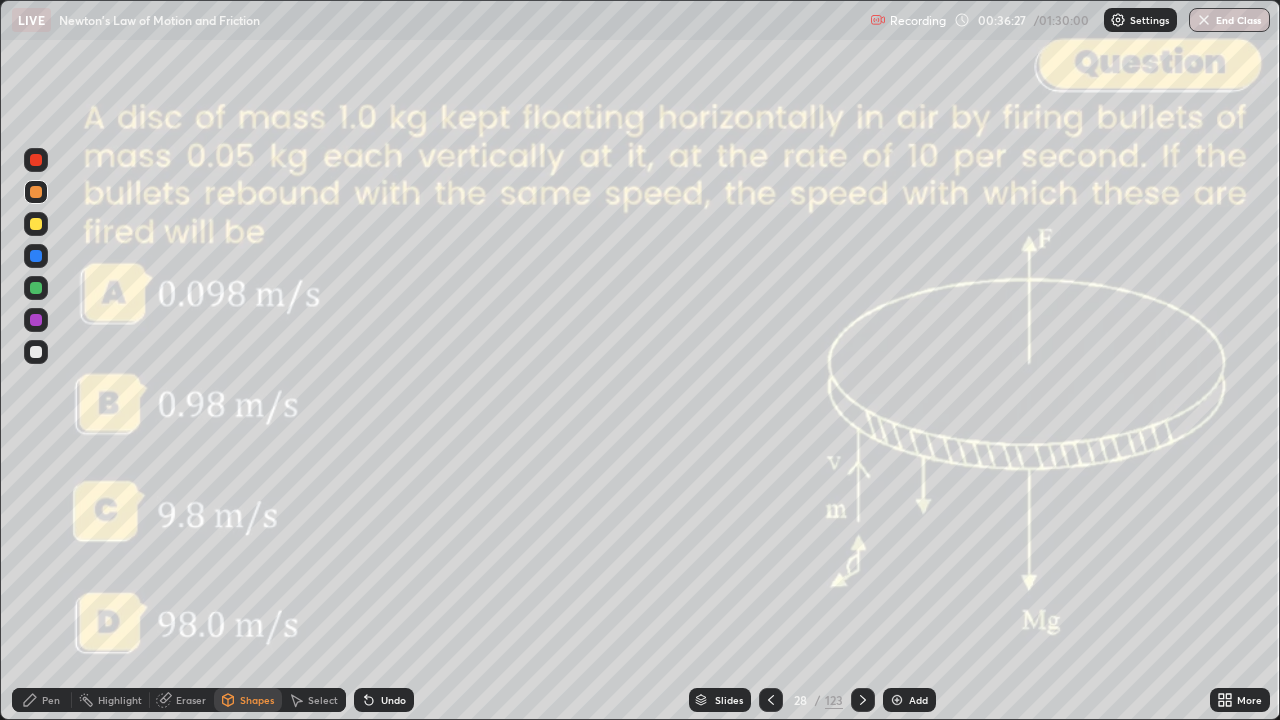 click at bounding box center [36, 160] 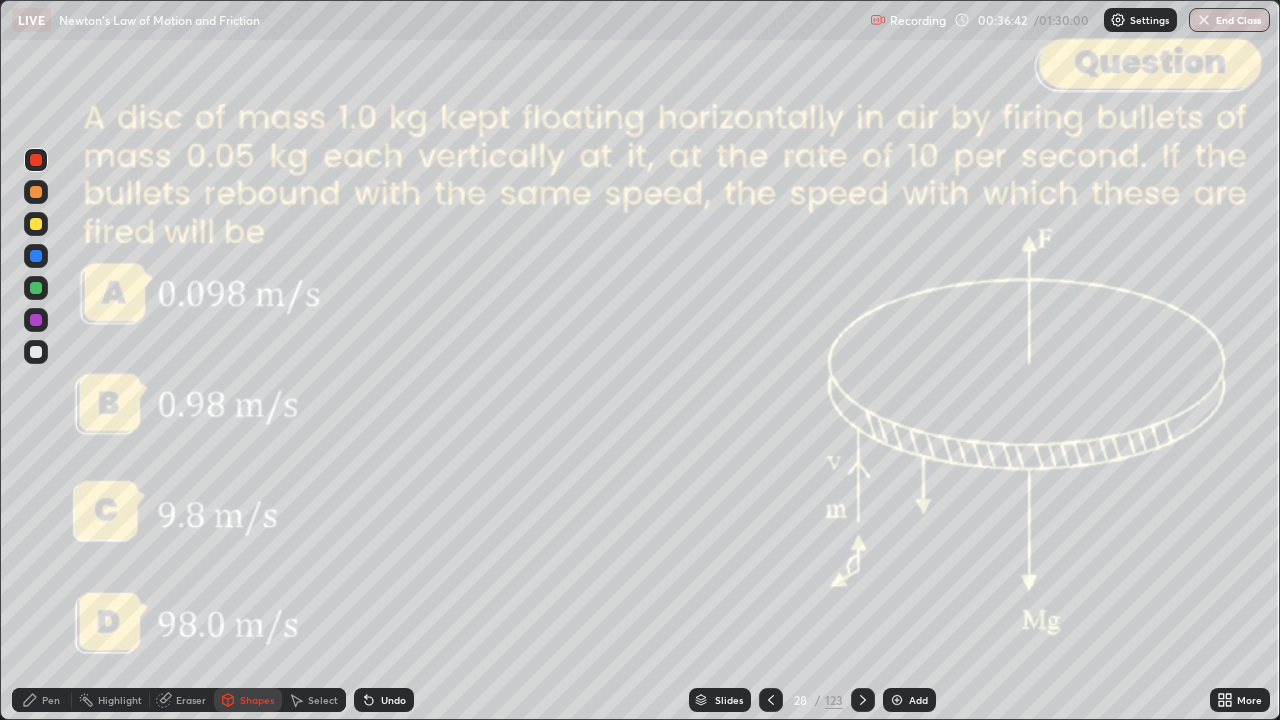 click at bounding box center [36, 224] 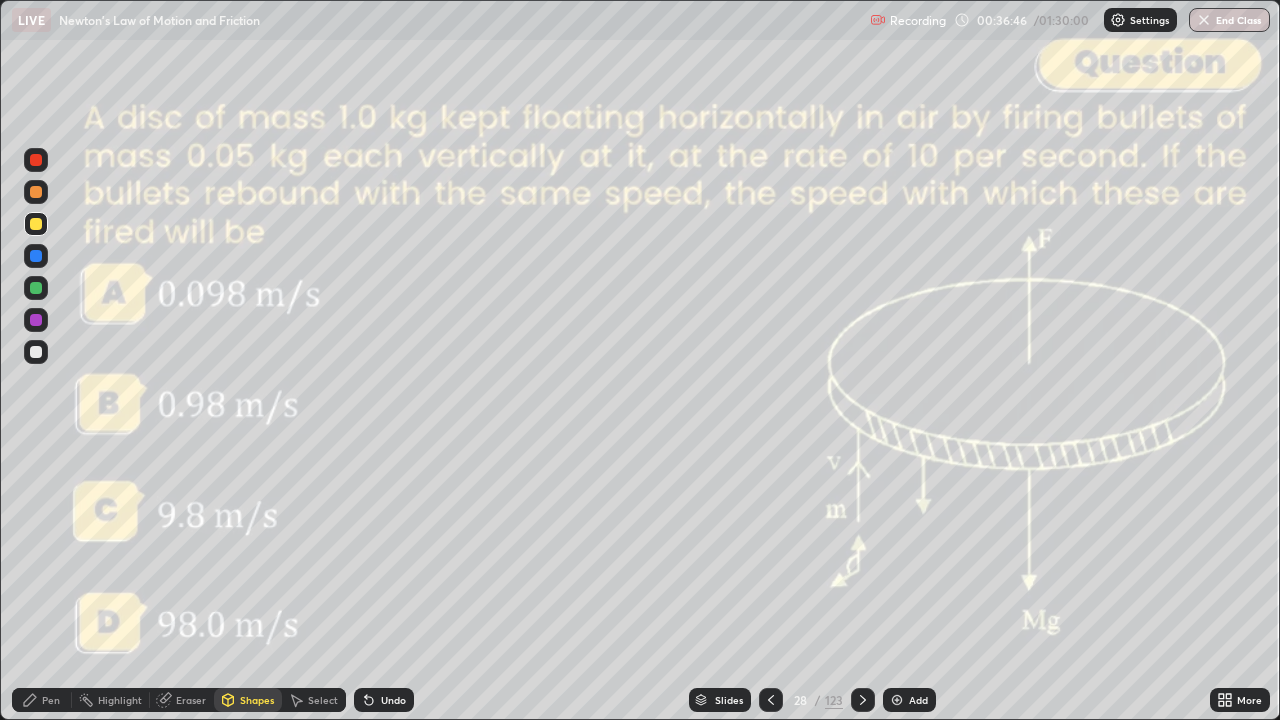 click on "Undo" at bounding box center (384, 700) 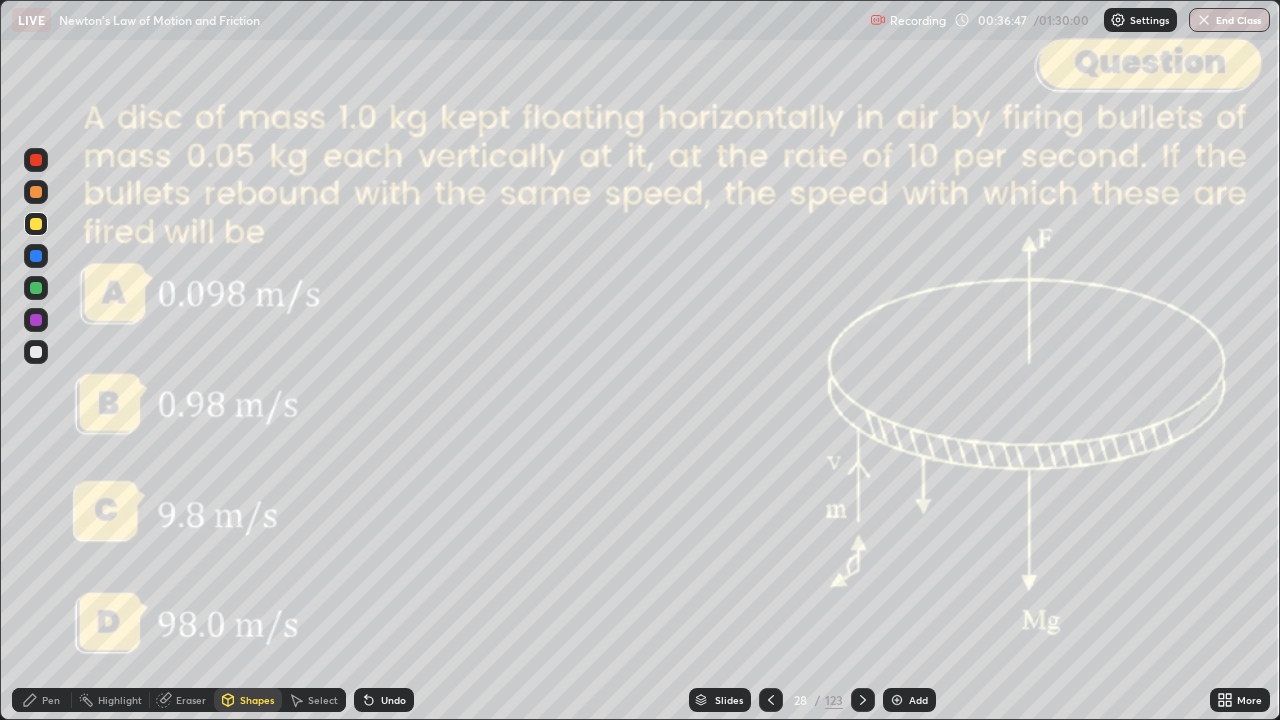 click on "Pen" at bounding box center [42, 700] 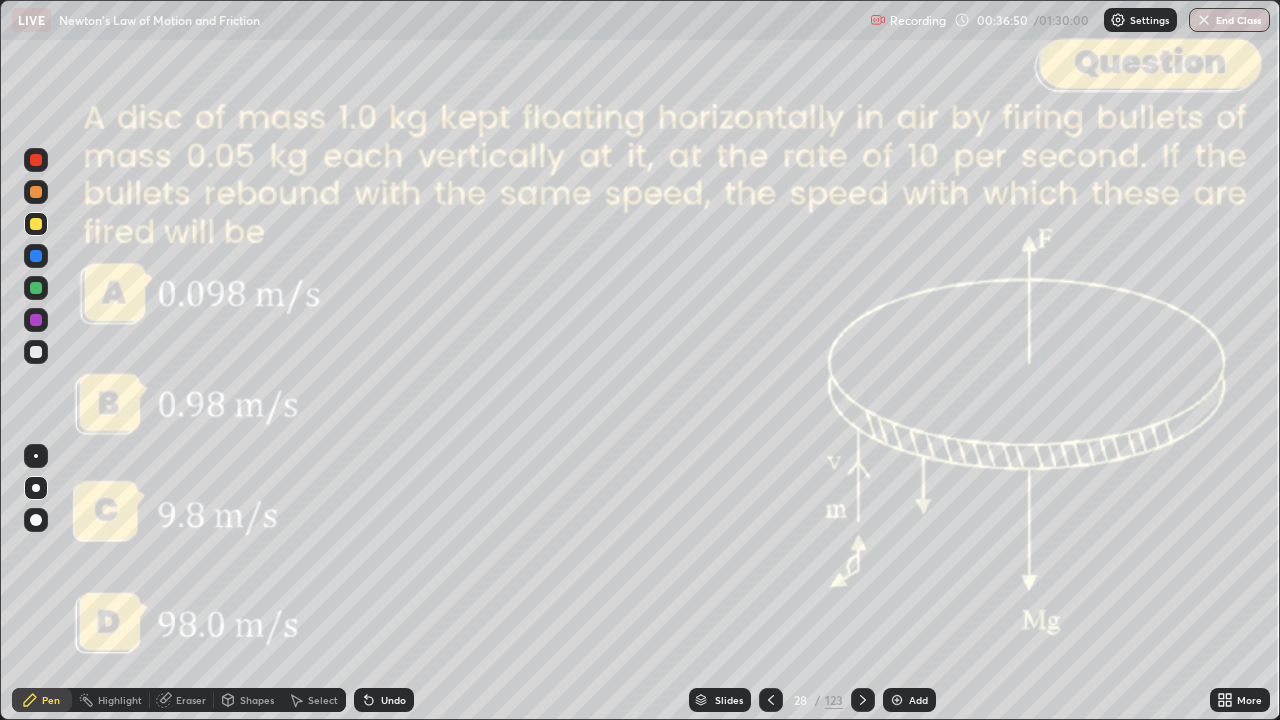 click on "Shapes" at bounding box center (257, 700) 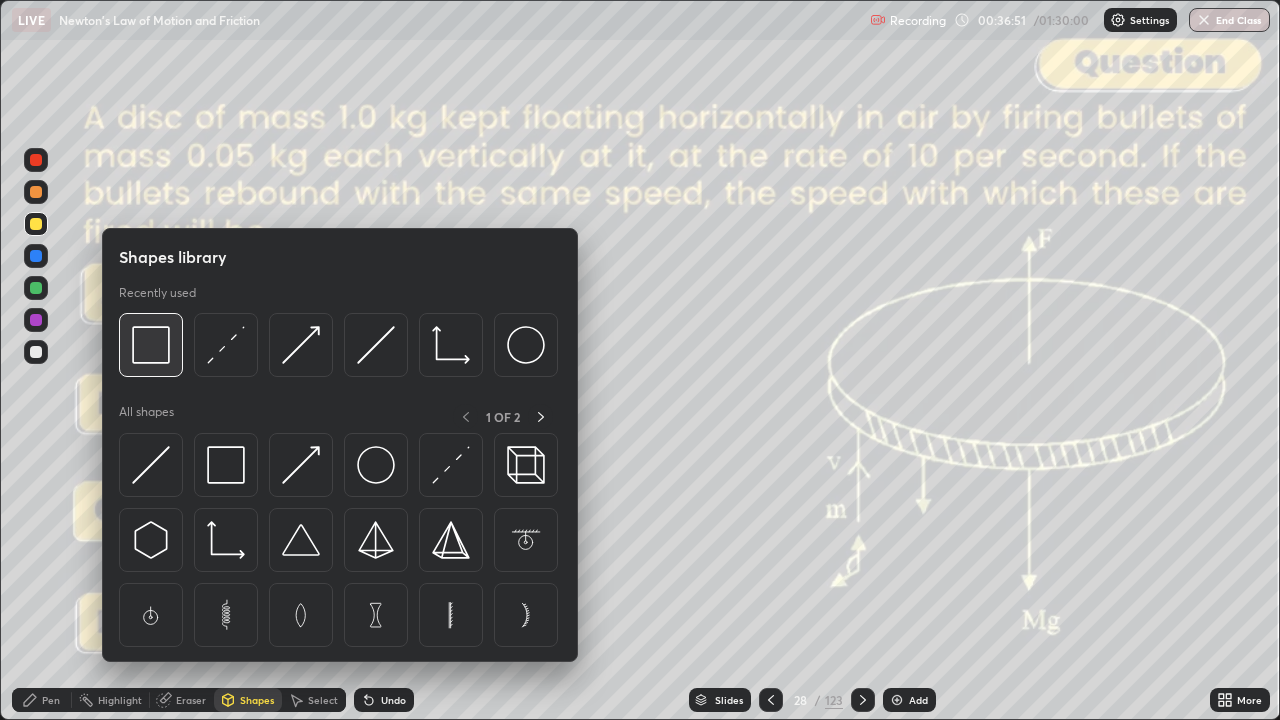 click at bounding box center (151, 345) 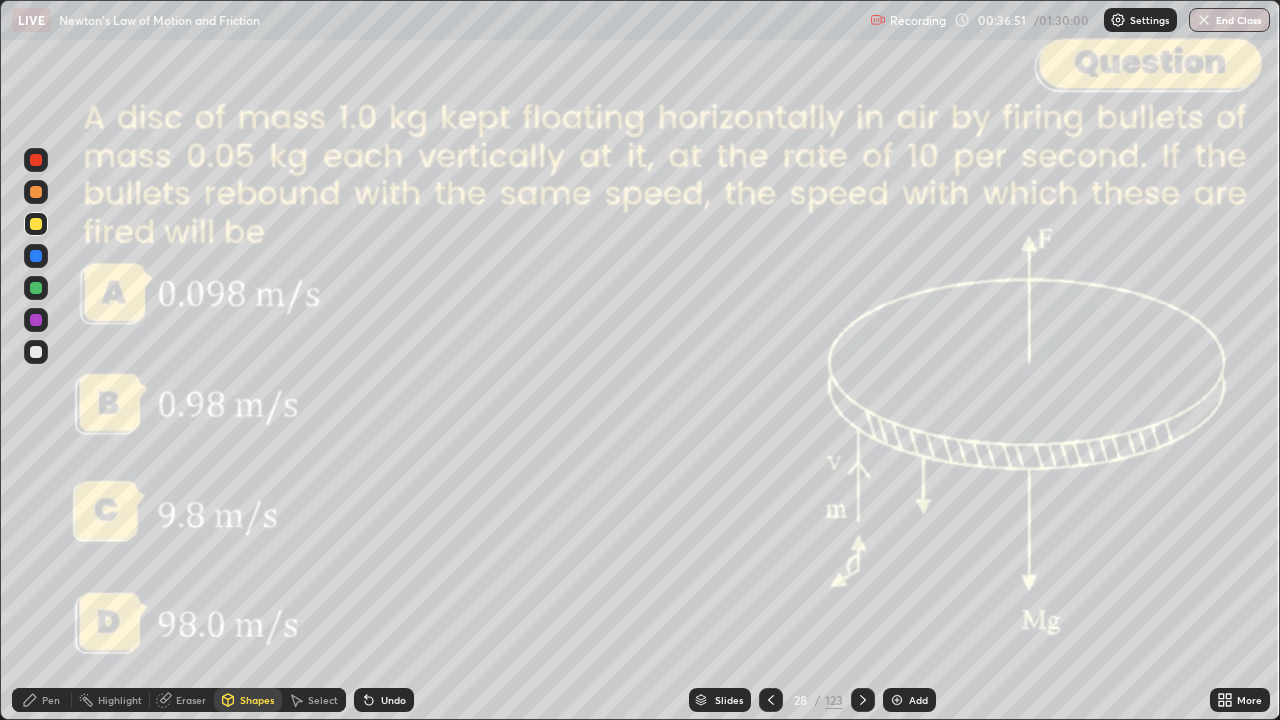 click at bounding box center [36, 160] 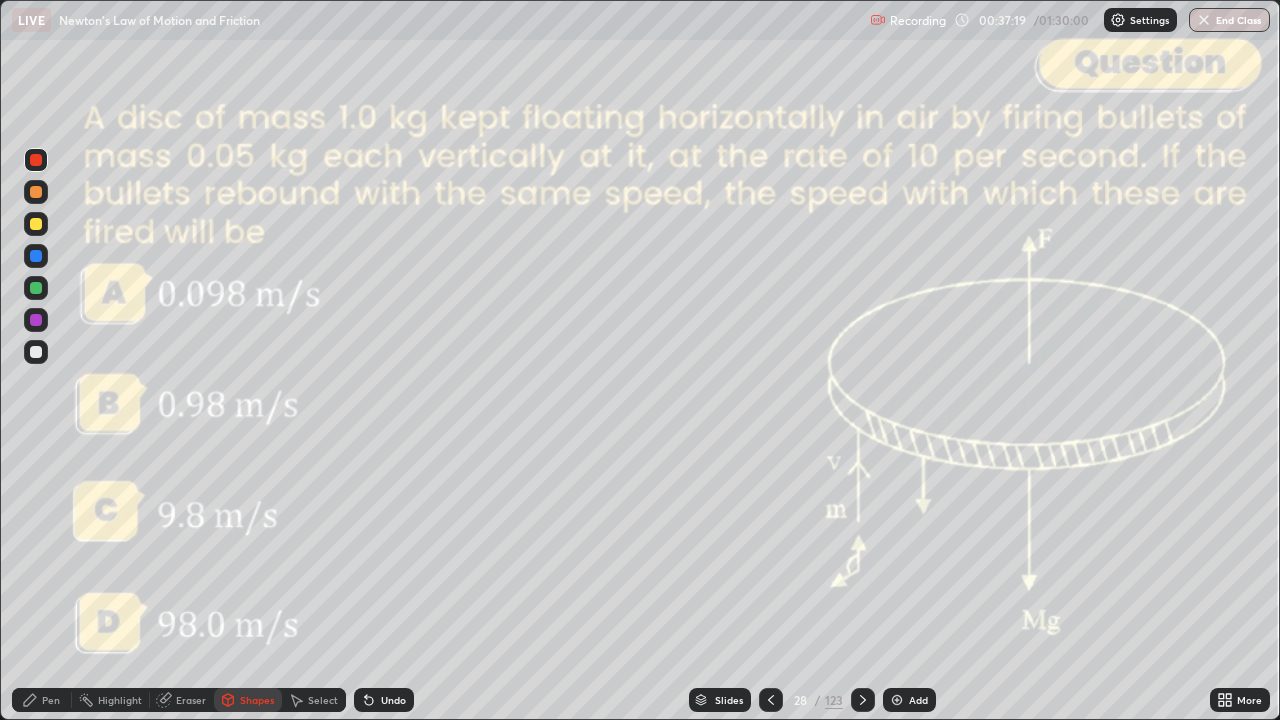 click at bounding box center (36, 352) 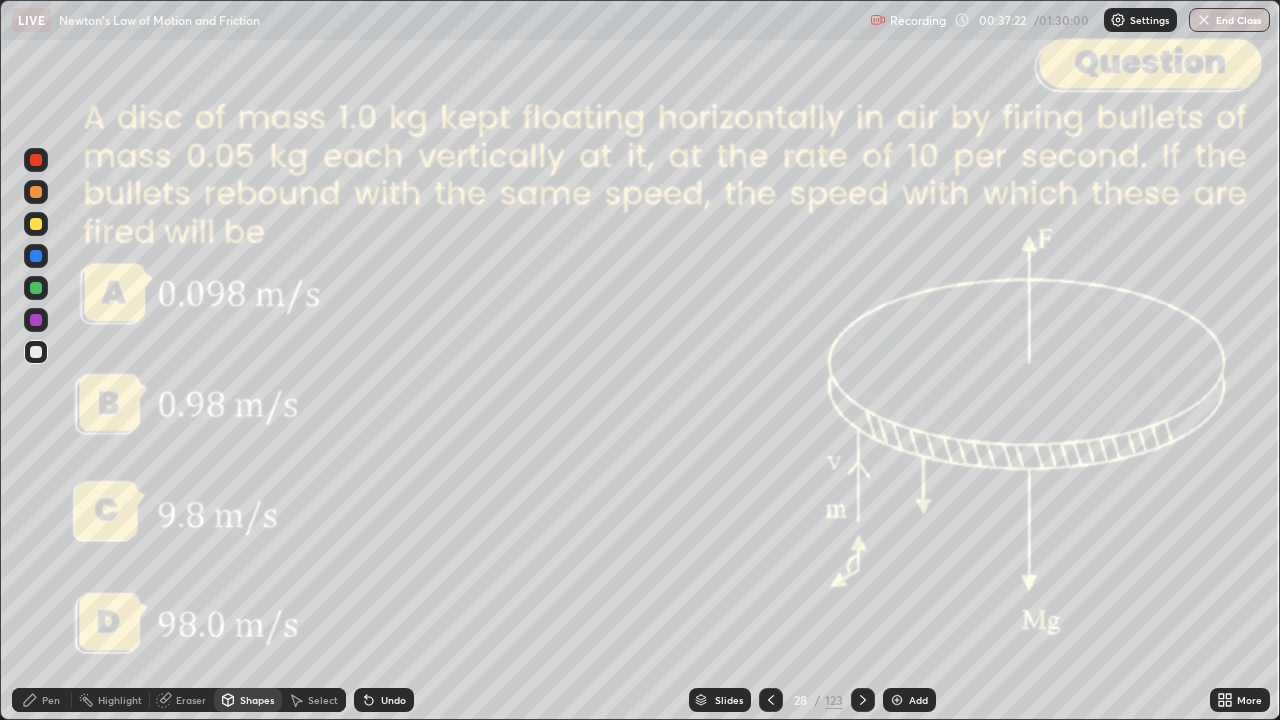 click on "Undo" at bounding box center (393, 700) 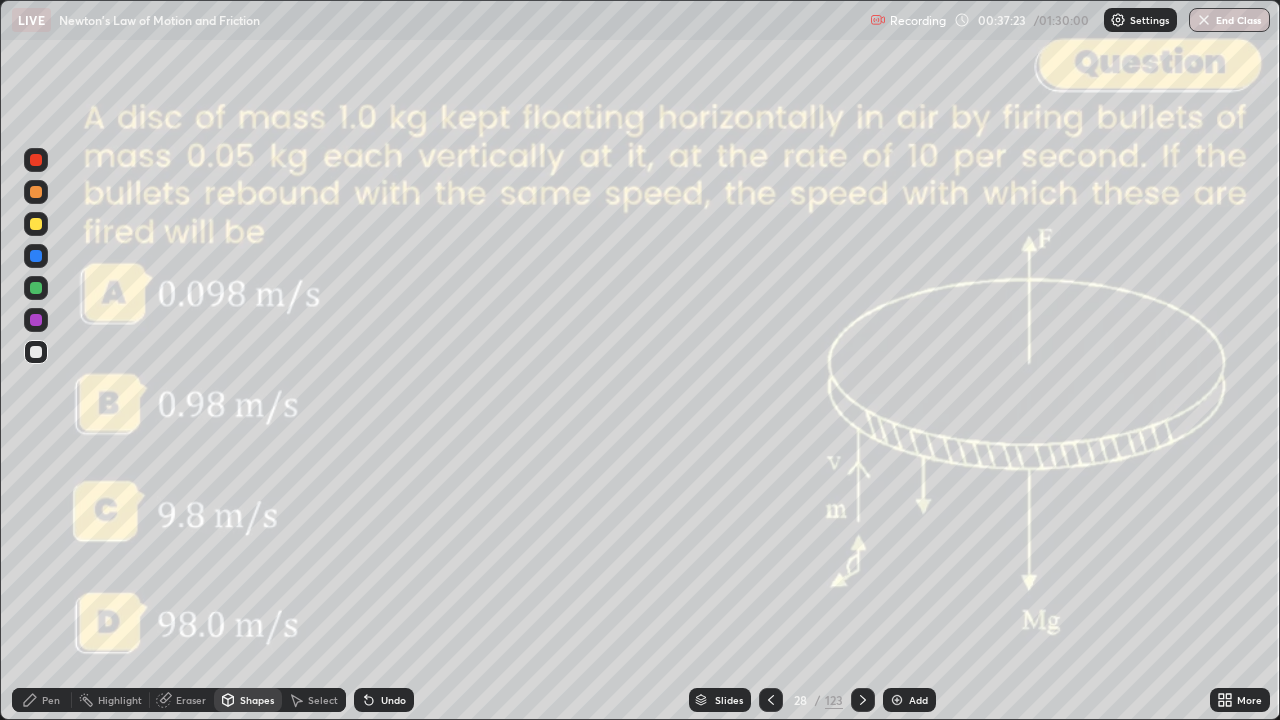 click on "Pen" at bounding box center (42, 700) 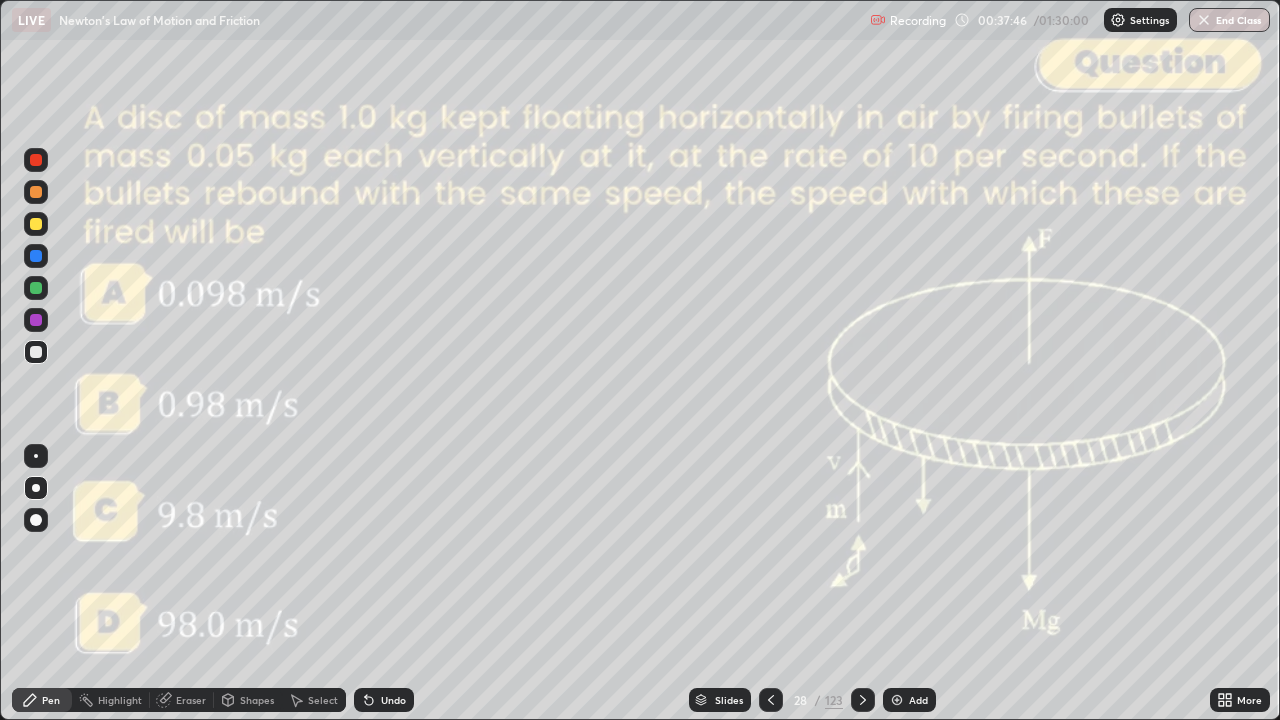 click on "Eraser" at bounding box center [191, 700] 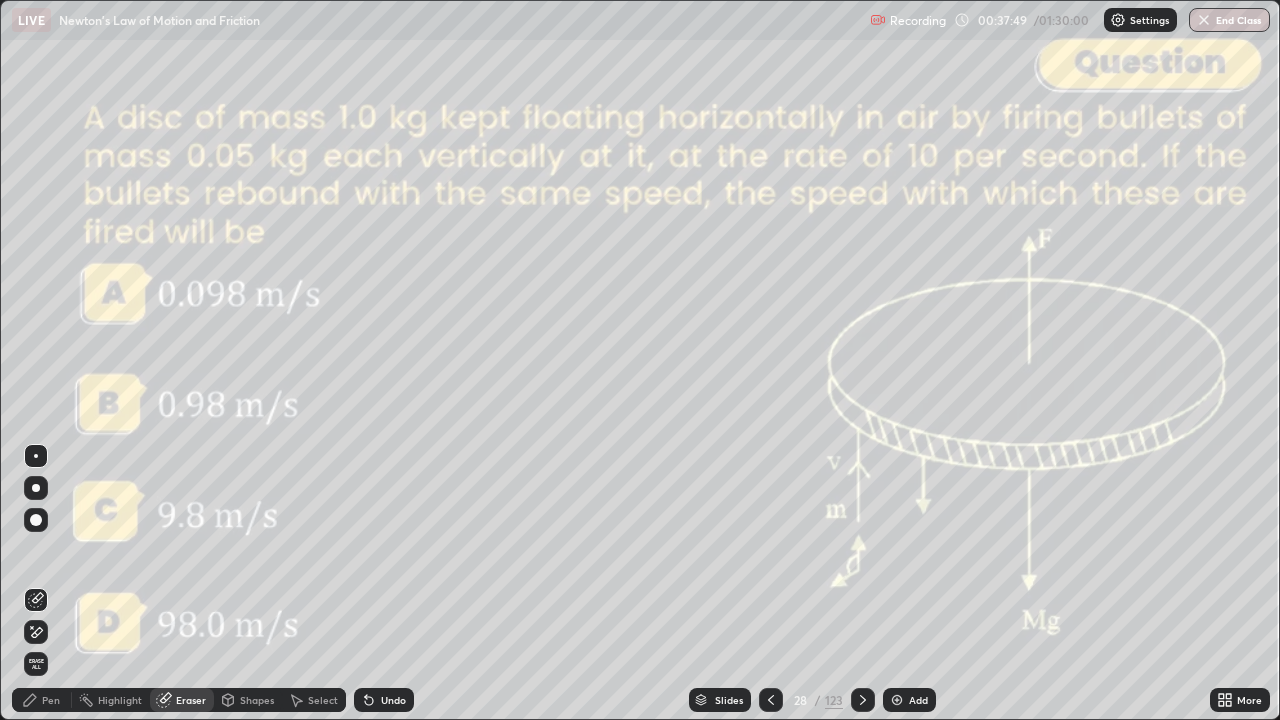 click on "Pen" at bounding box center (51, 700) 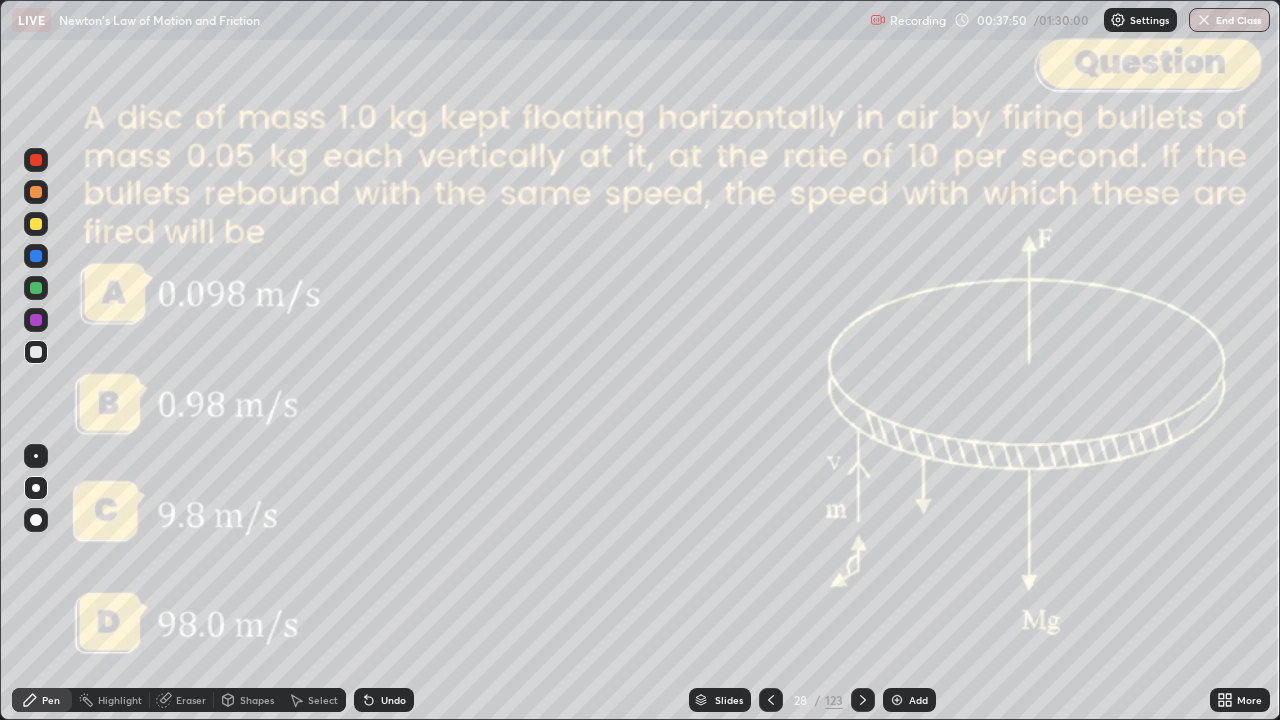 click at bounding box center [36, 160] 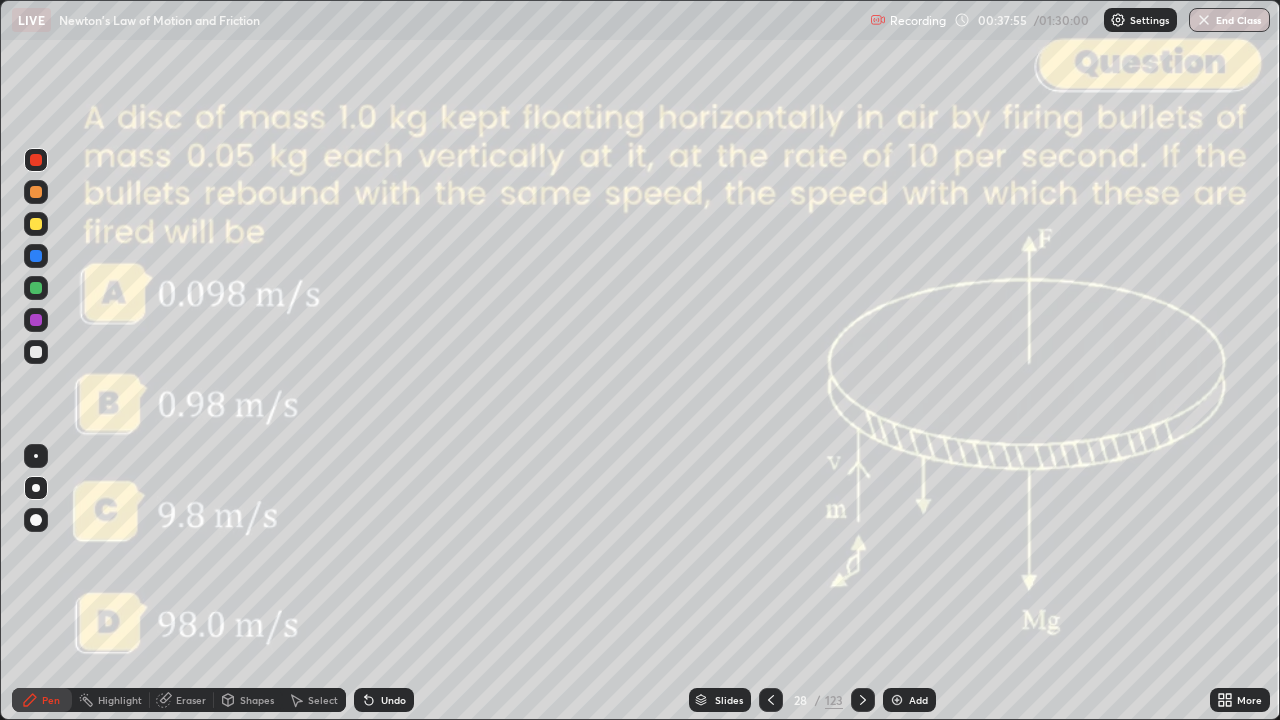 click at bounding box center (36, 192) 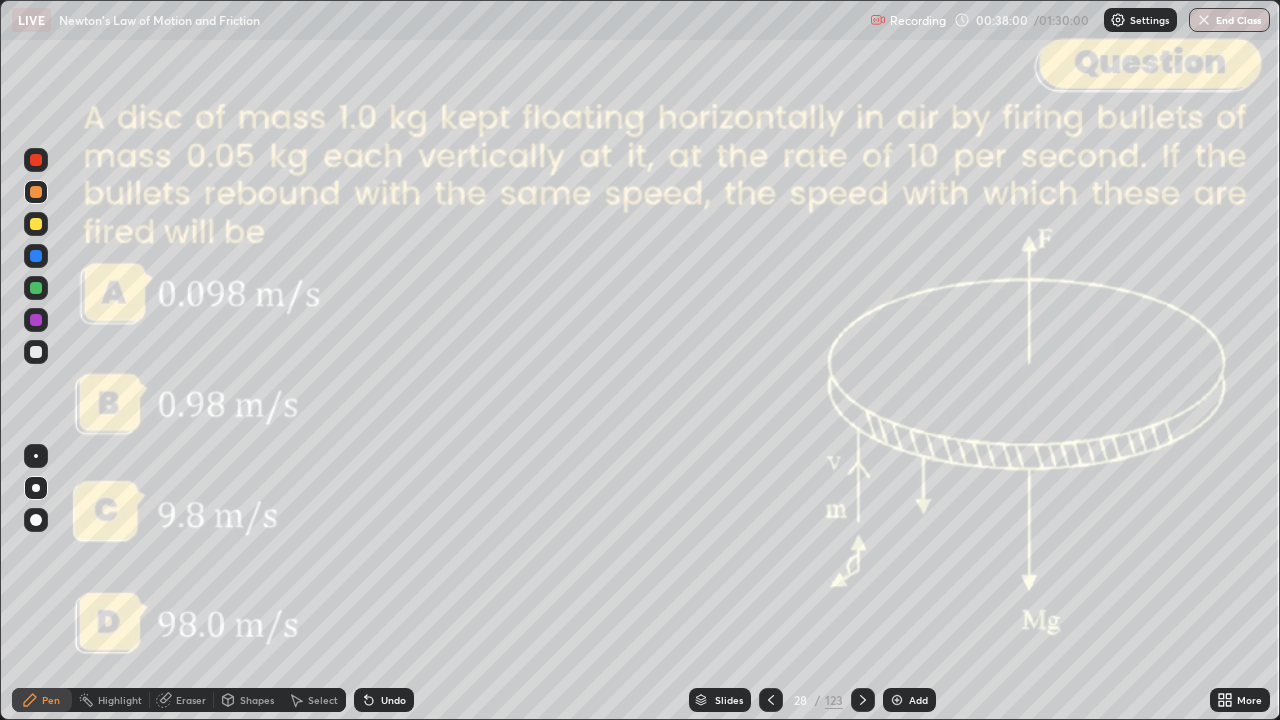 click at bounding box center (36, 160) 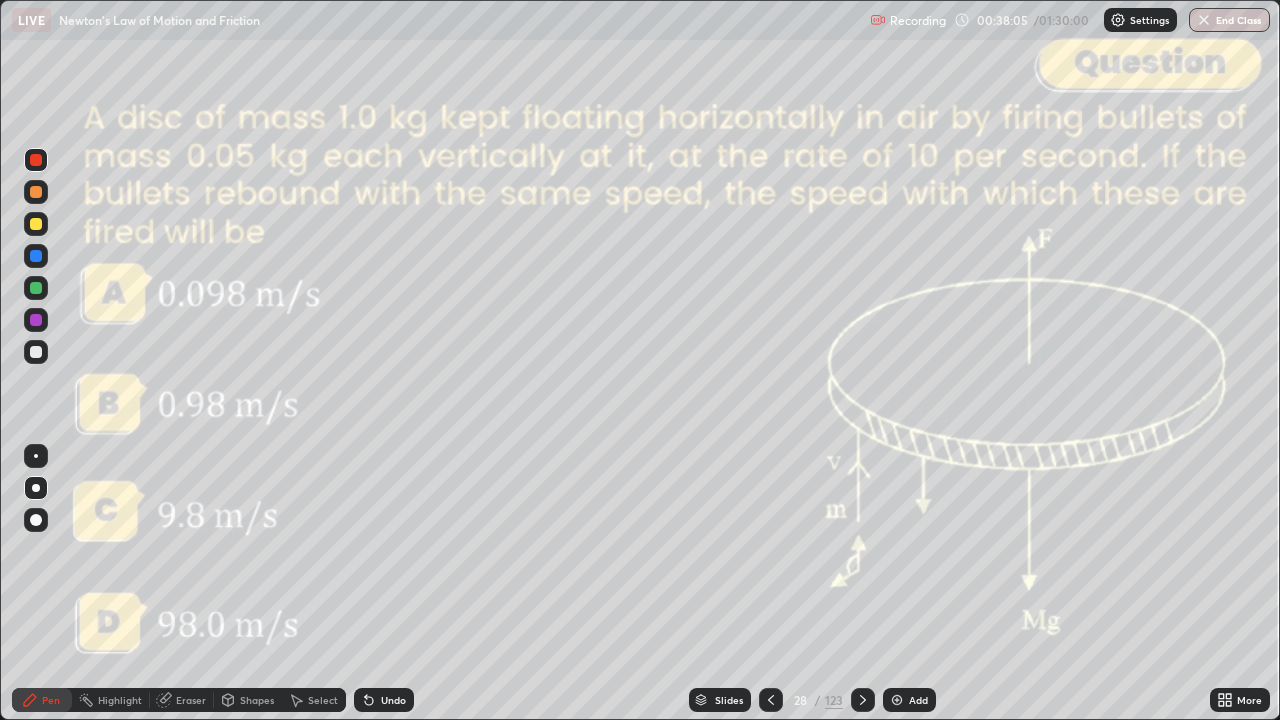 click on "Undo" at bounding box center (393, 700) 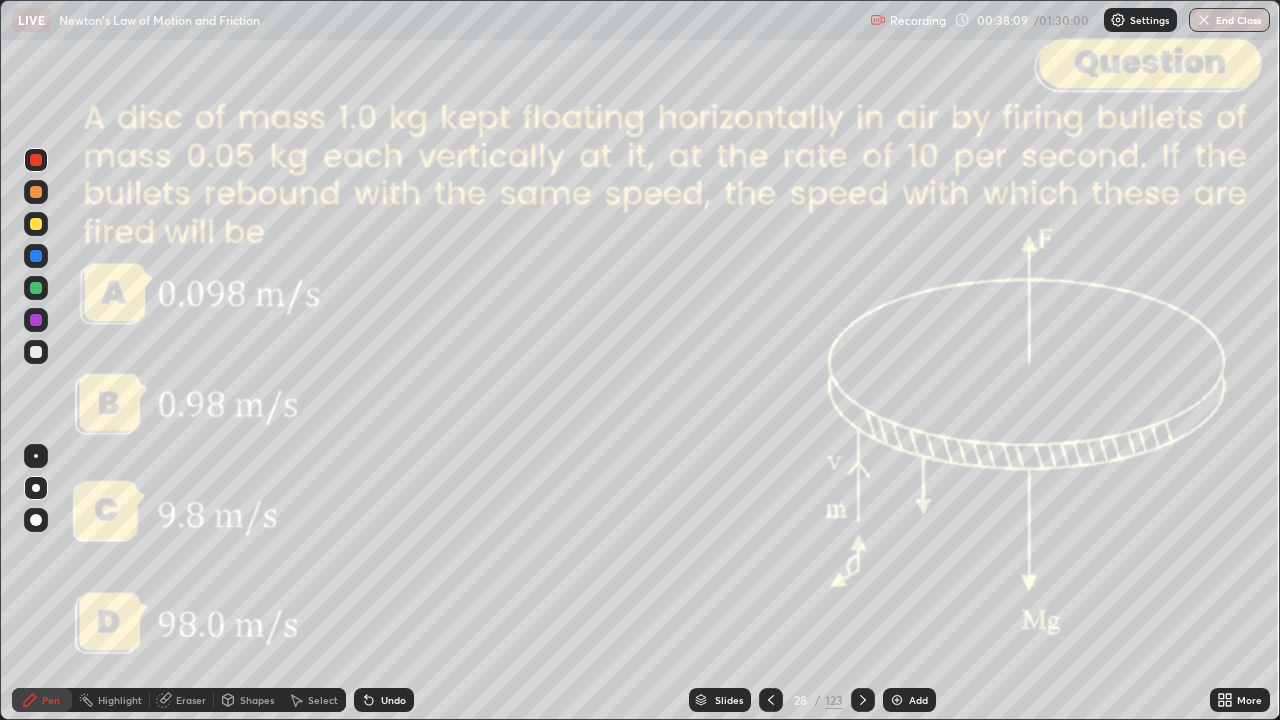 click on "Eraser" at bounding box center (191, 700) 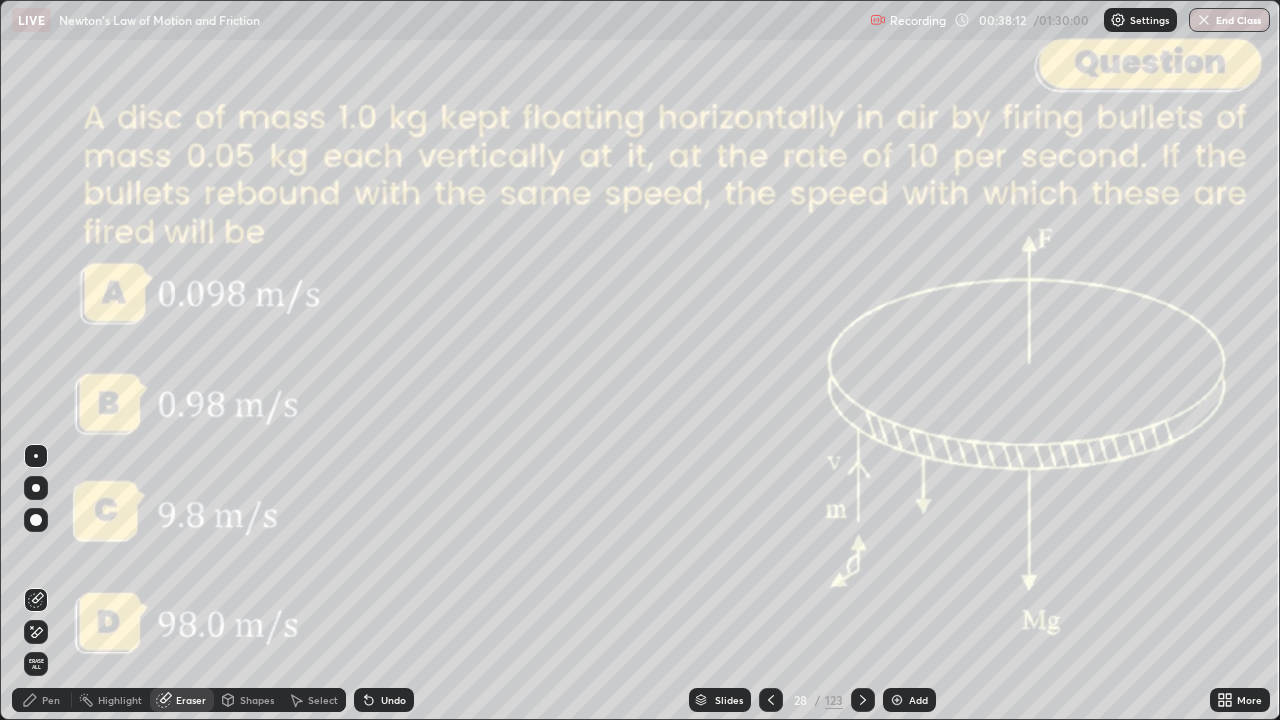 click on "Pen" at bounding box center [42, 700] 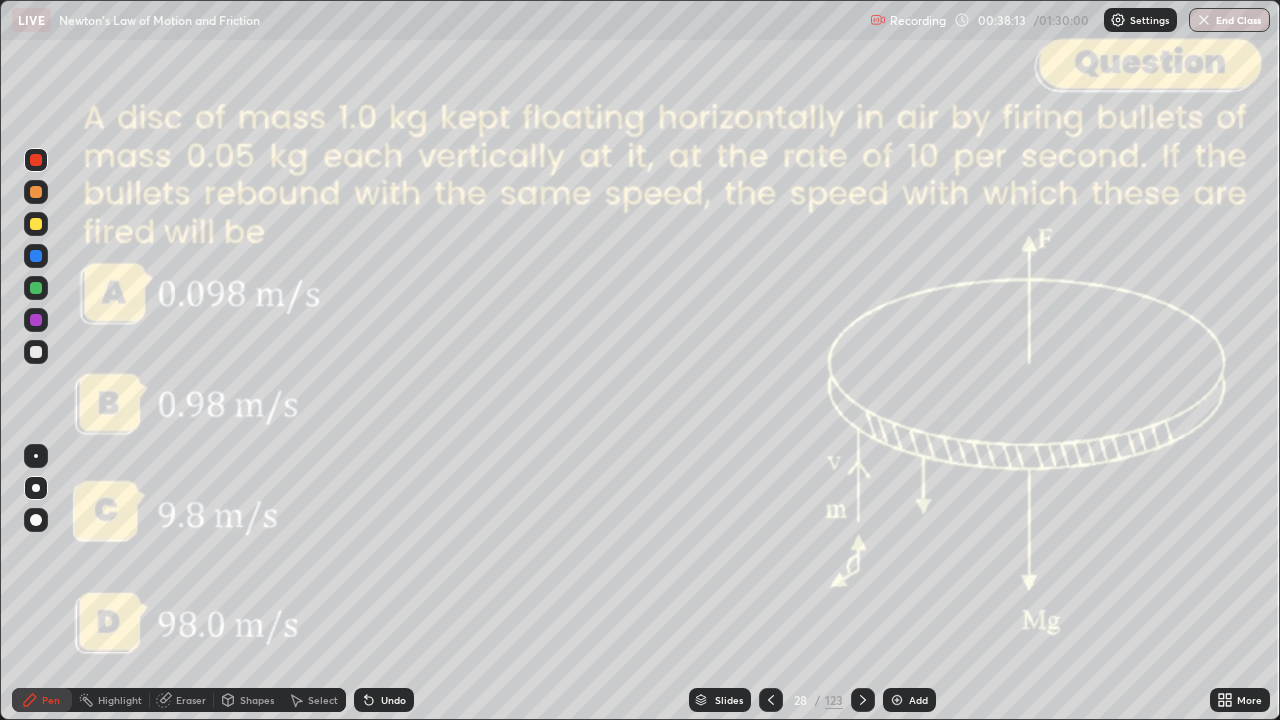click at bounding box center [36, 192] 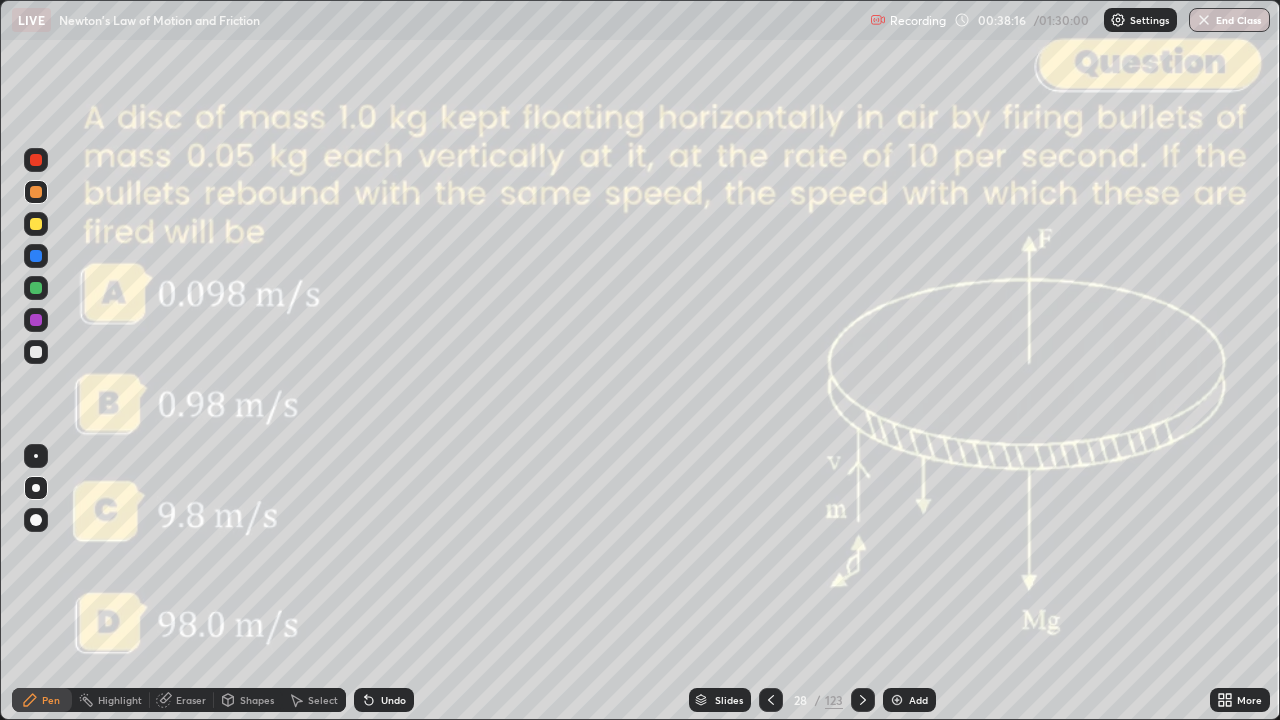 click on "Shapes" at bounding box center [257, 700] 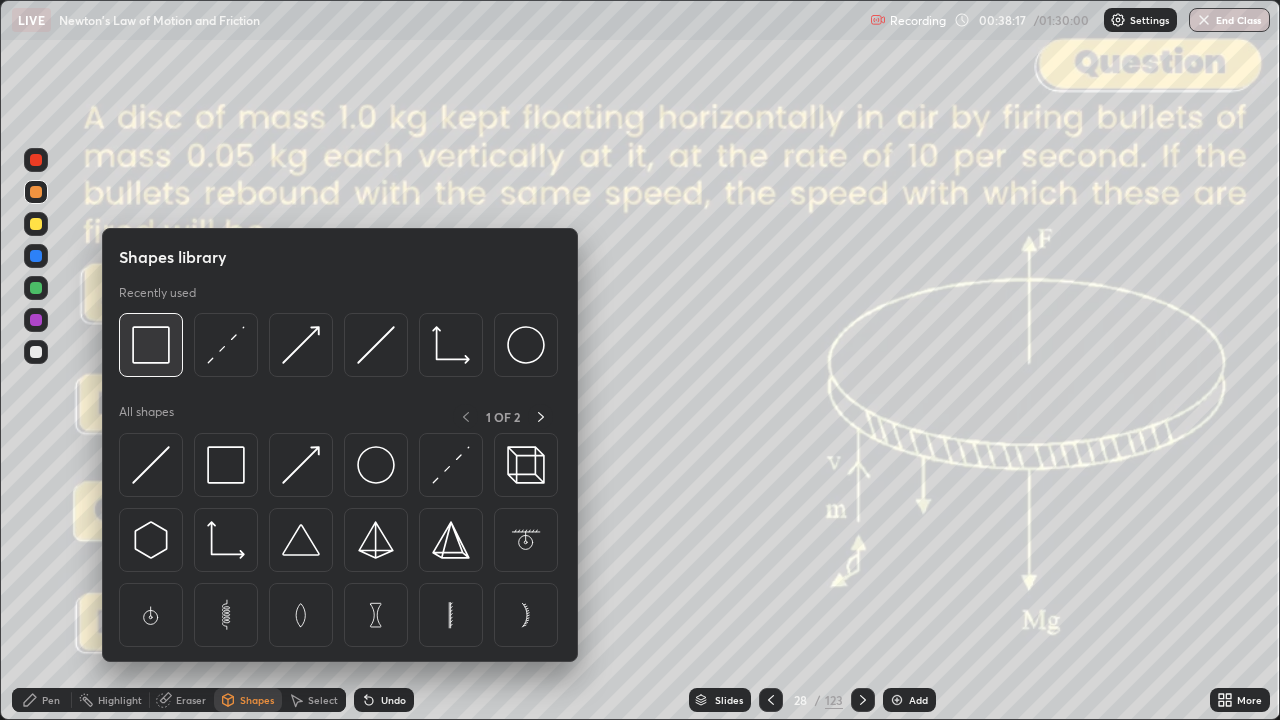 click at bounding box center [151, 345] 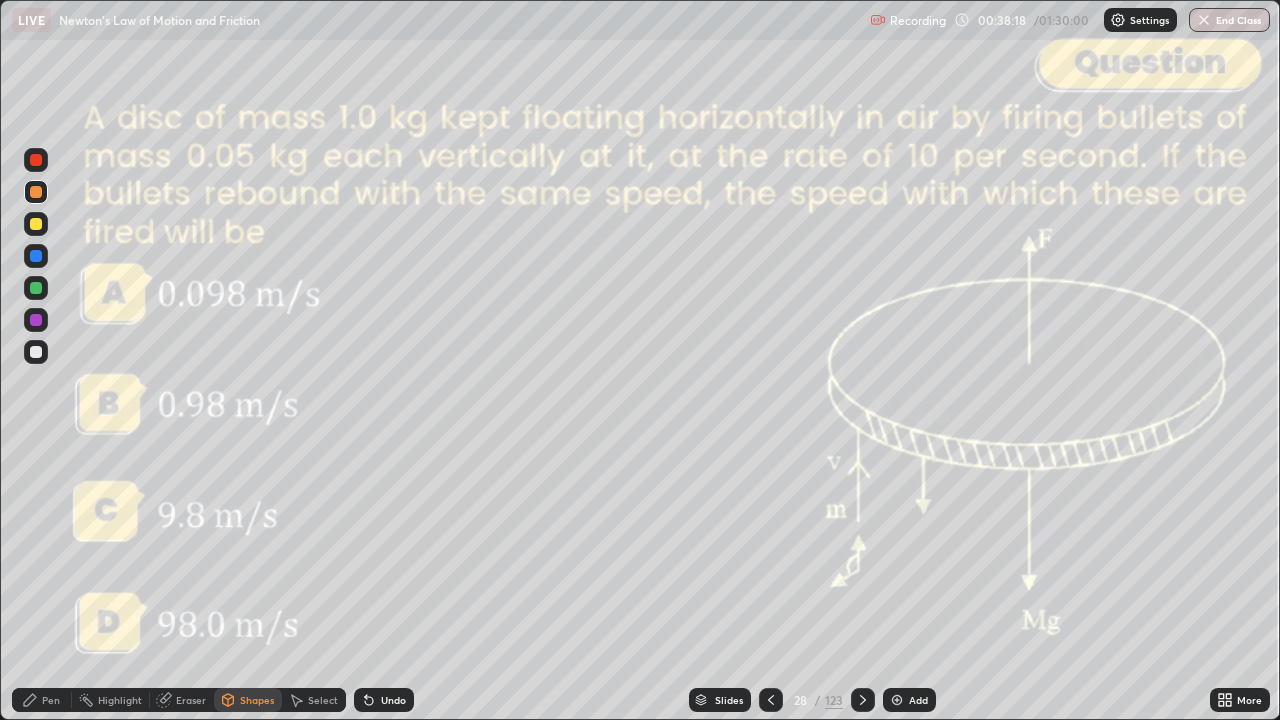 click at bounding box center (36, 160) 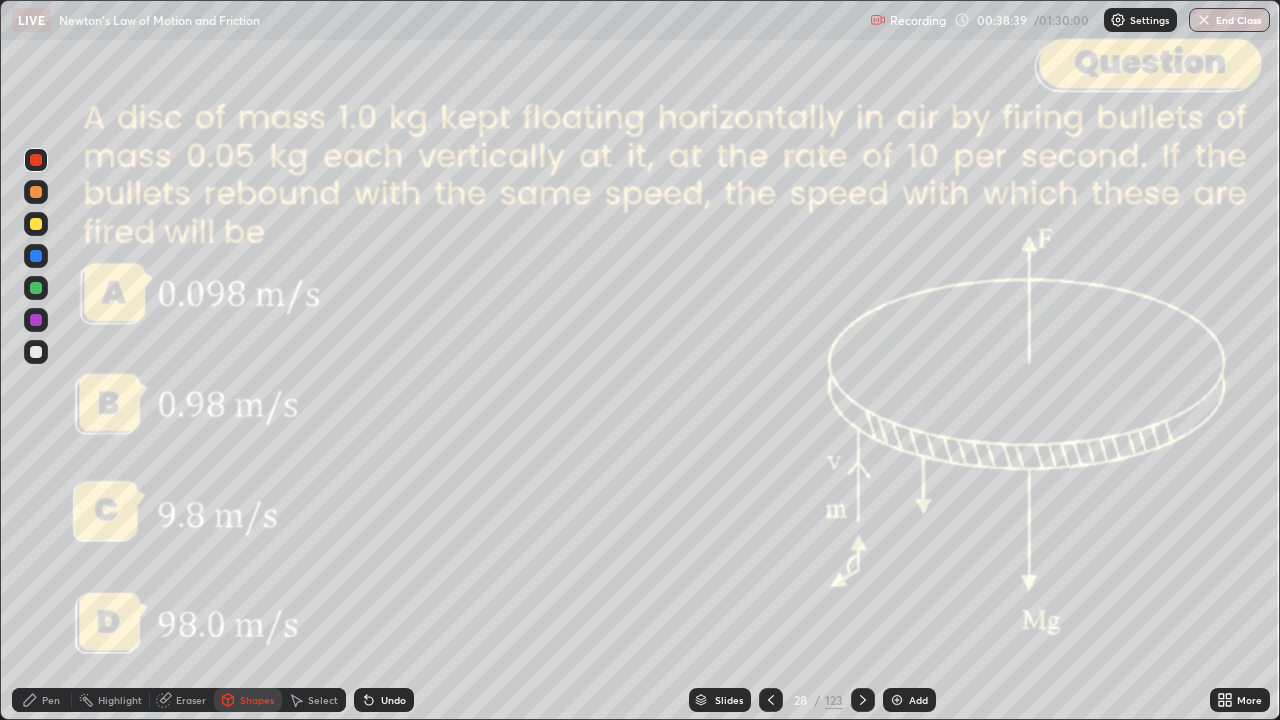 click 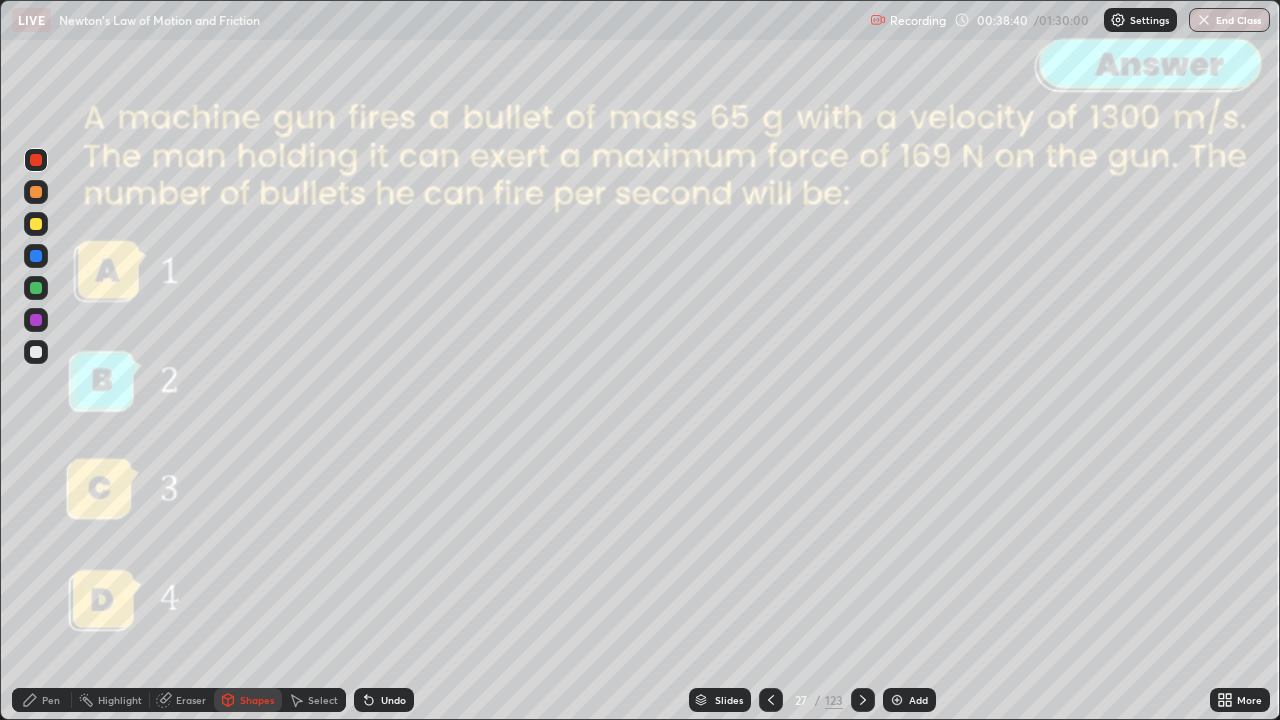 click 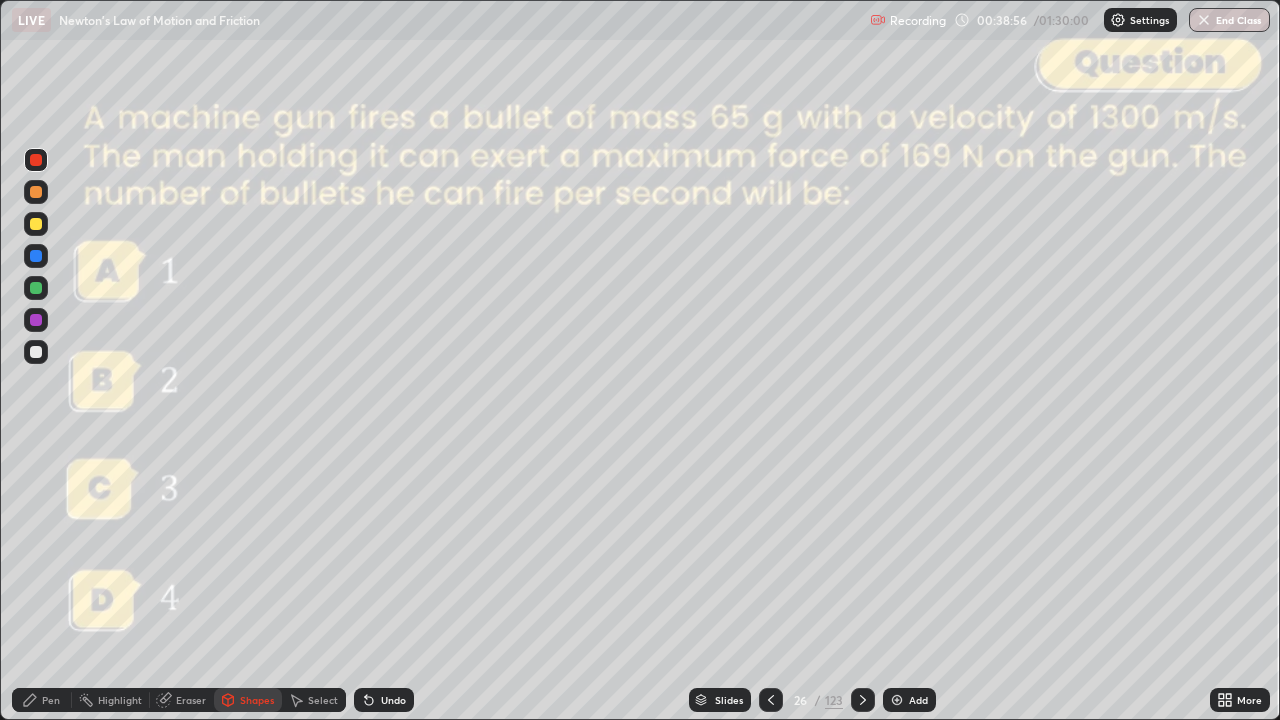 click at bounding box center (863, 700) 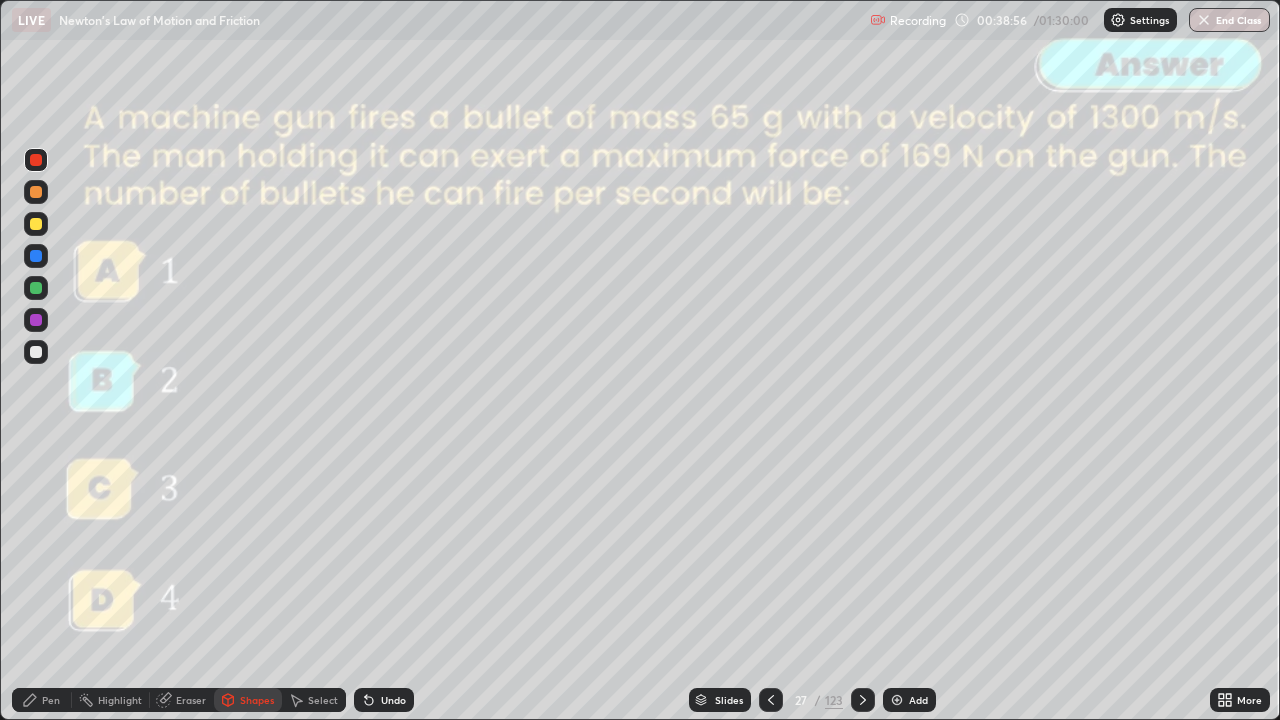 click 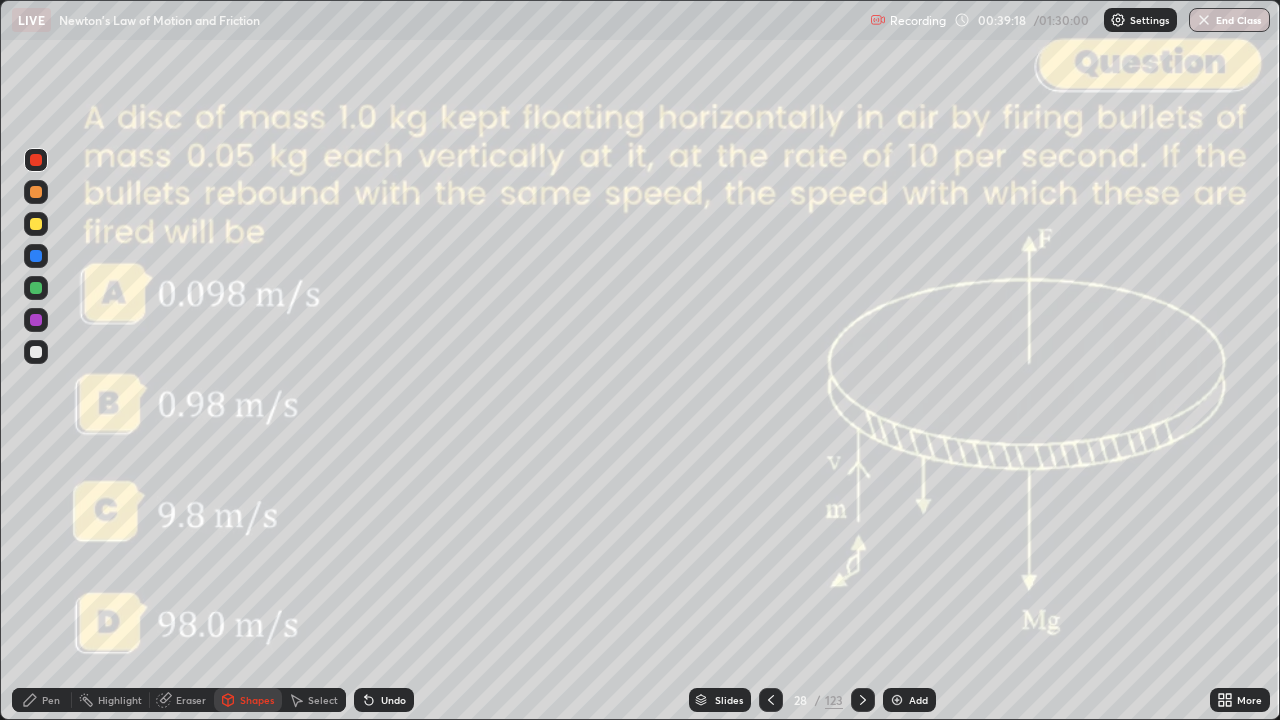 click 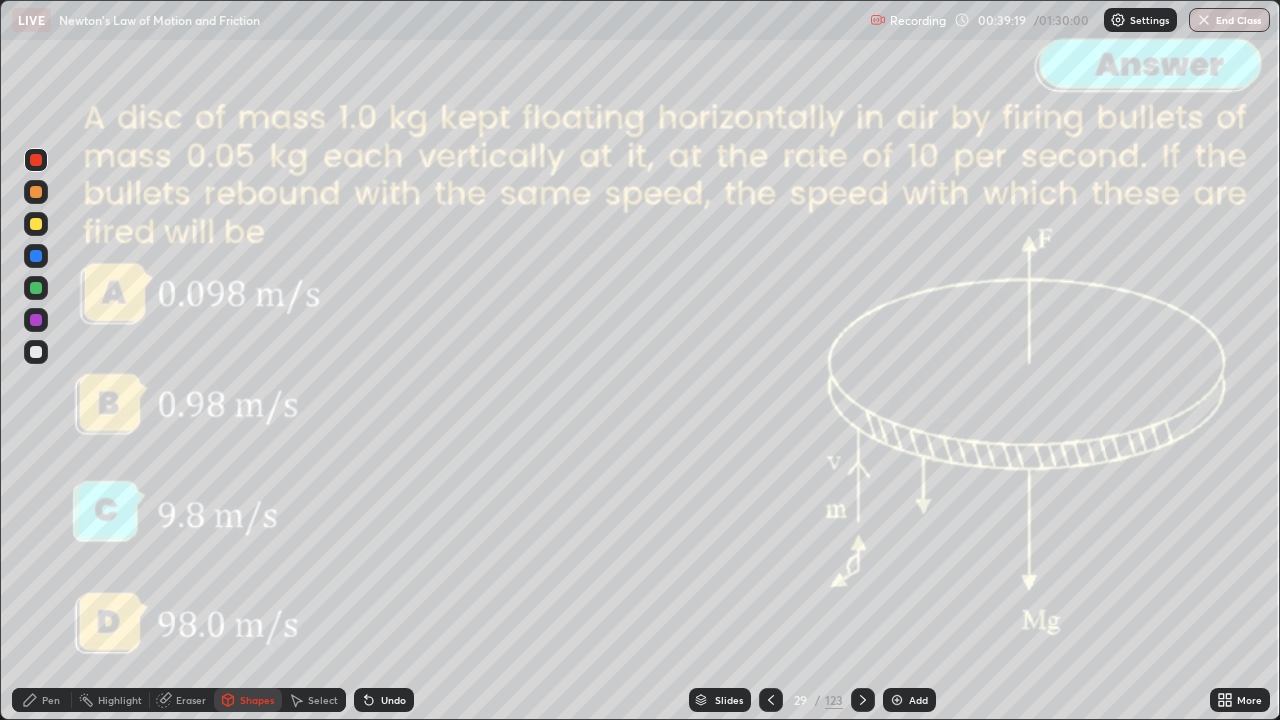 click 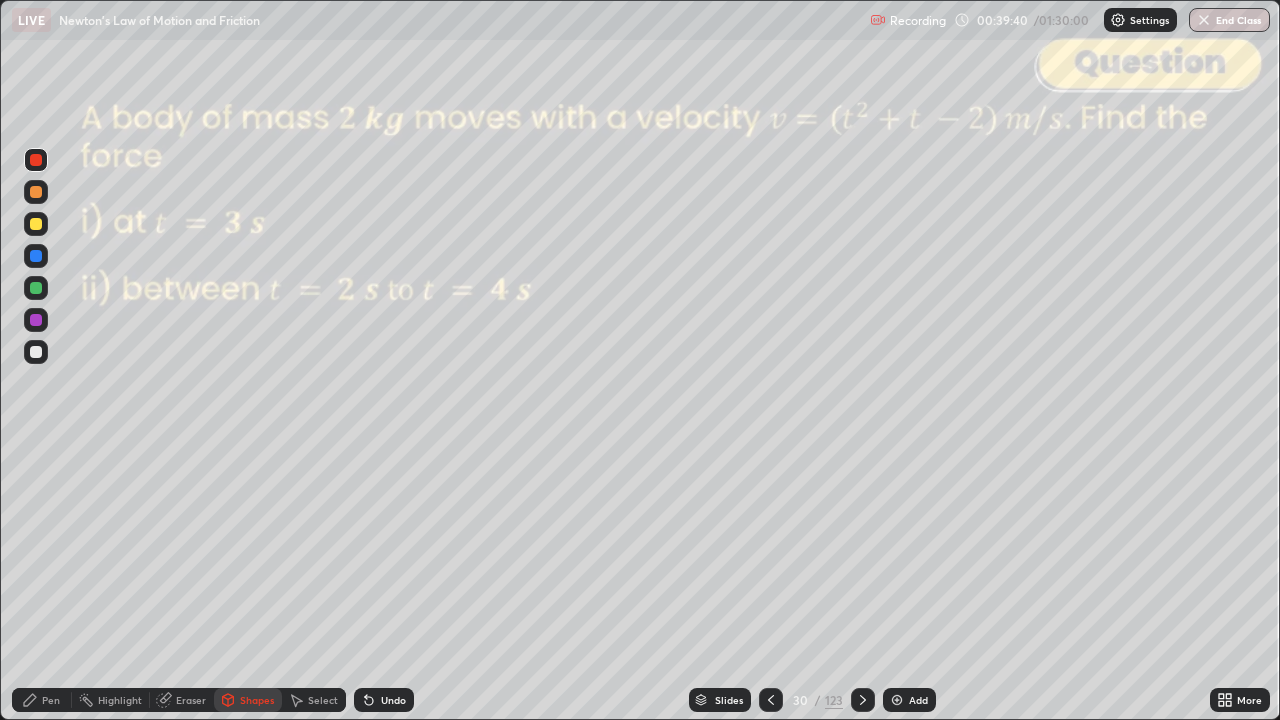 click at bounding box center (36, 352) 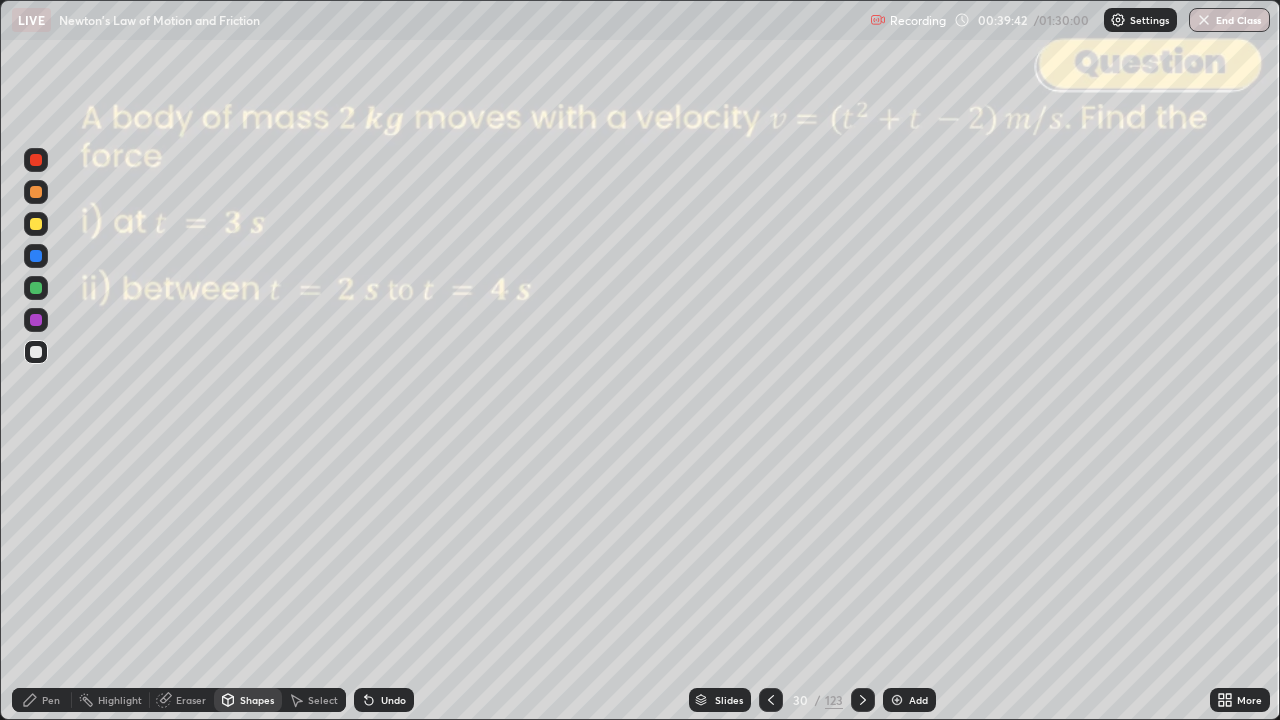 click on "Undo" at bounding box center (384, 700) 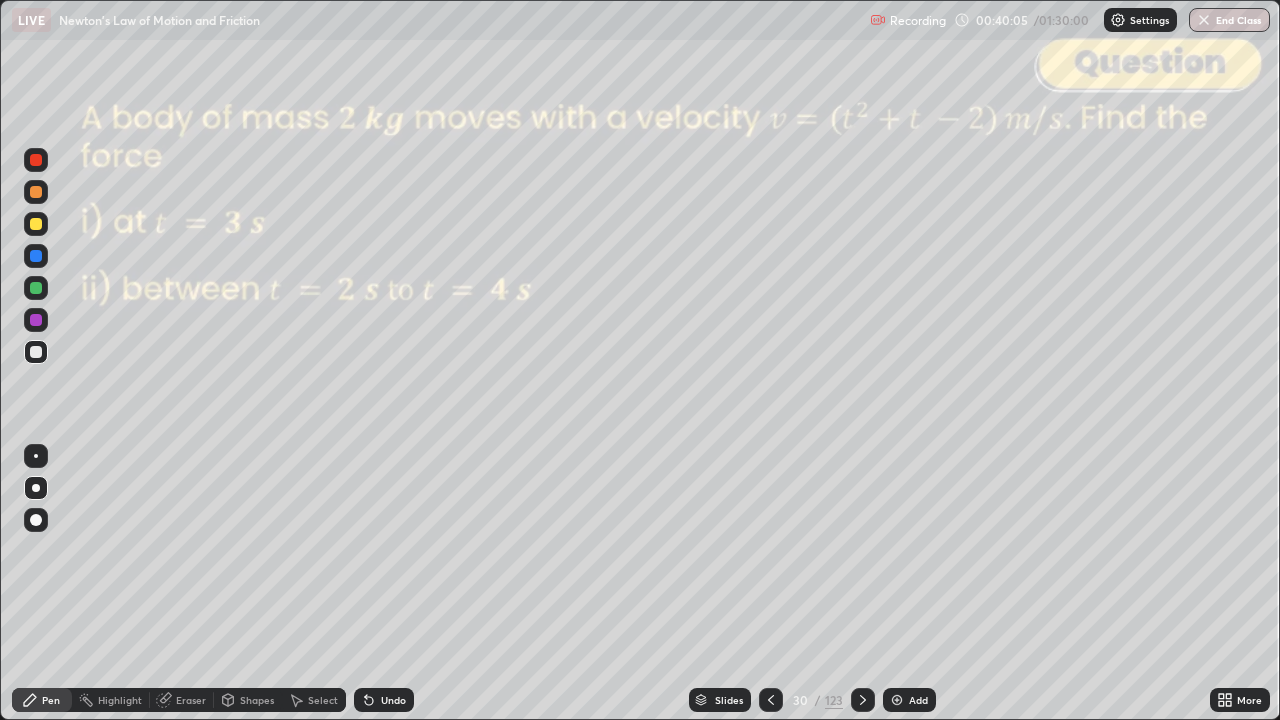 click on "Undo" at bounding box center (393, 700) 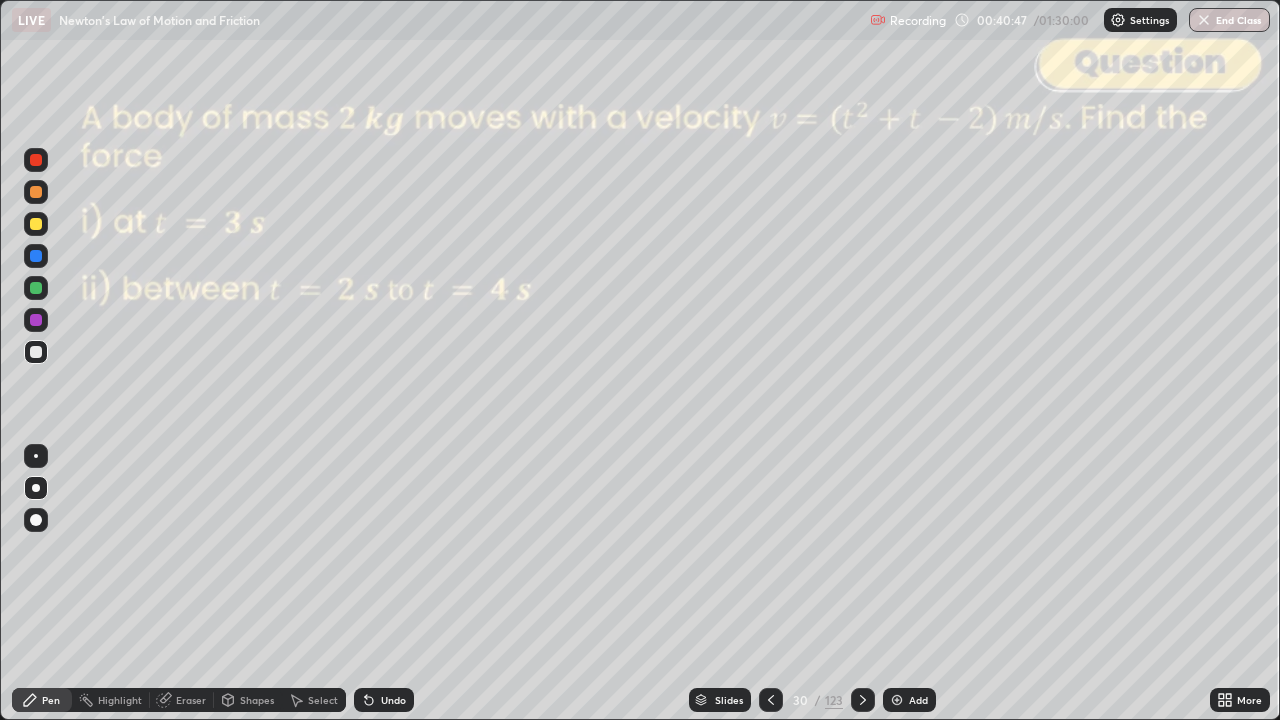 click on "Shapes" at bounding box center (257, 700) 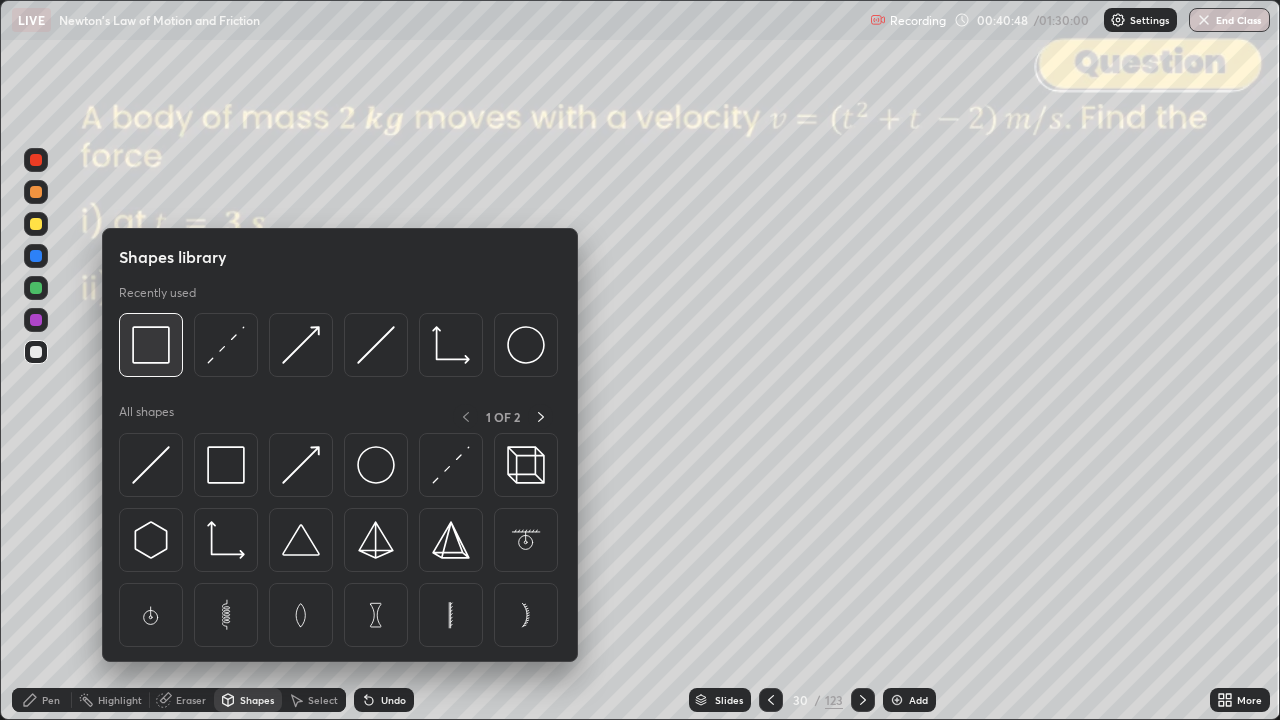 click at bounding box center [151, 345] 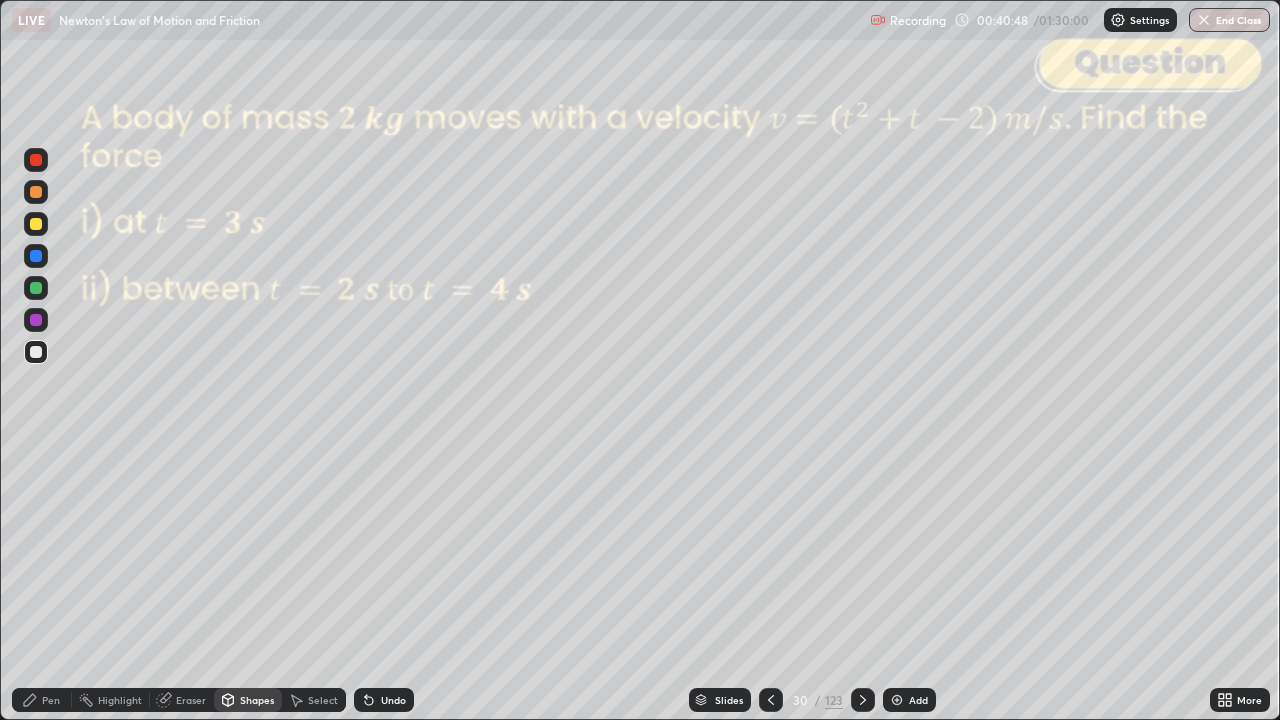 click at bounding box center (36, 160) 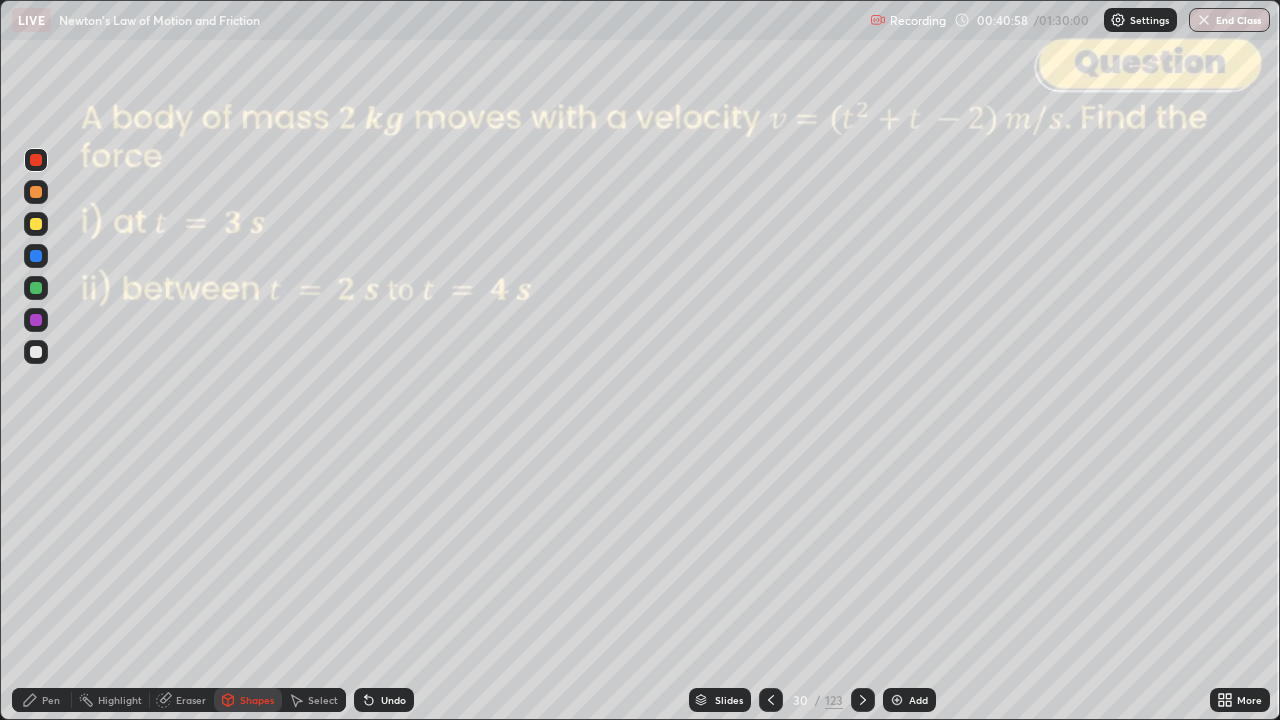 click at bounding box center [36, 224] 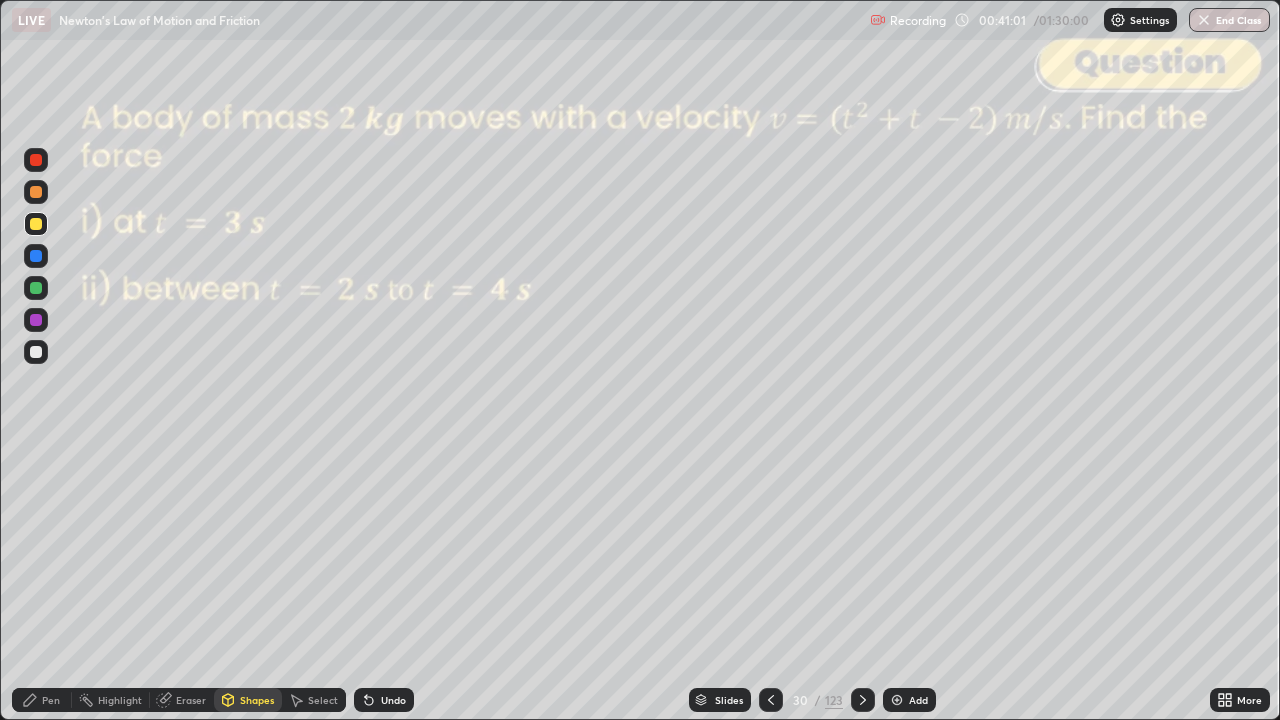click on "Pen" at bounding box center (51, 700) 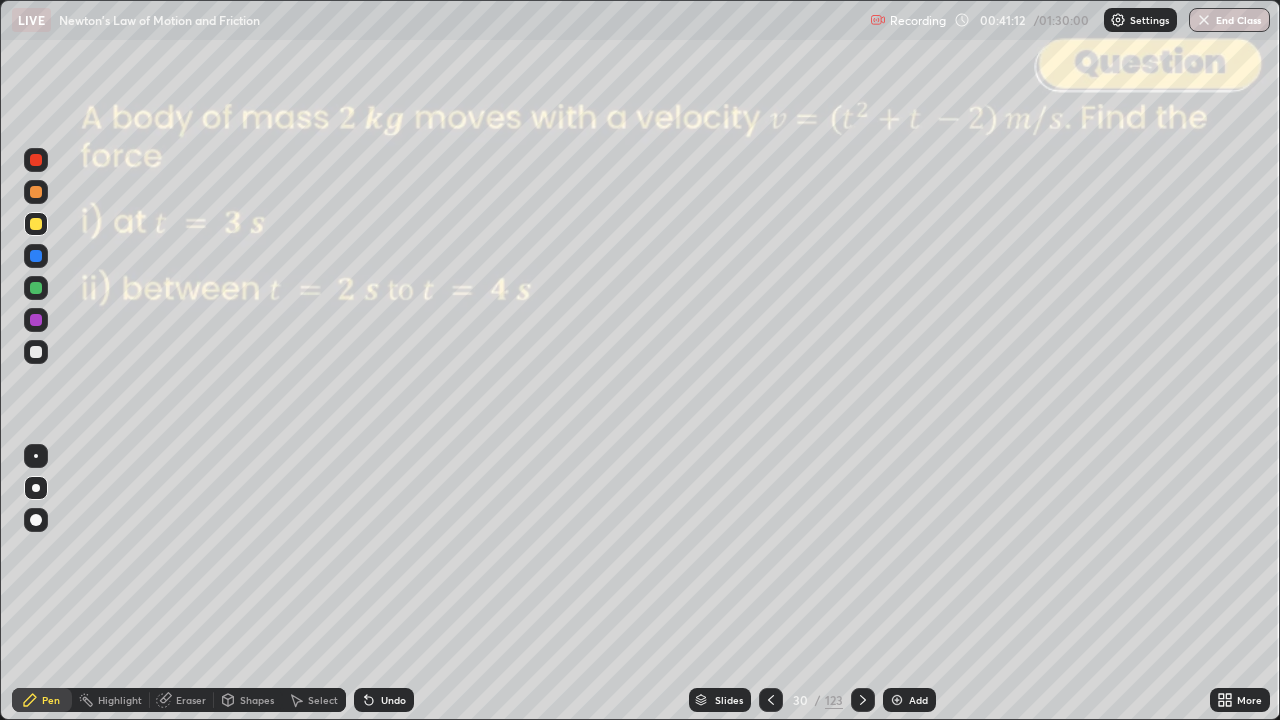 click on "Shapes" at bounding box center (257, 700) 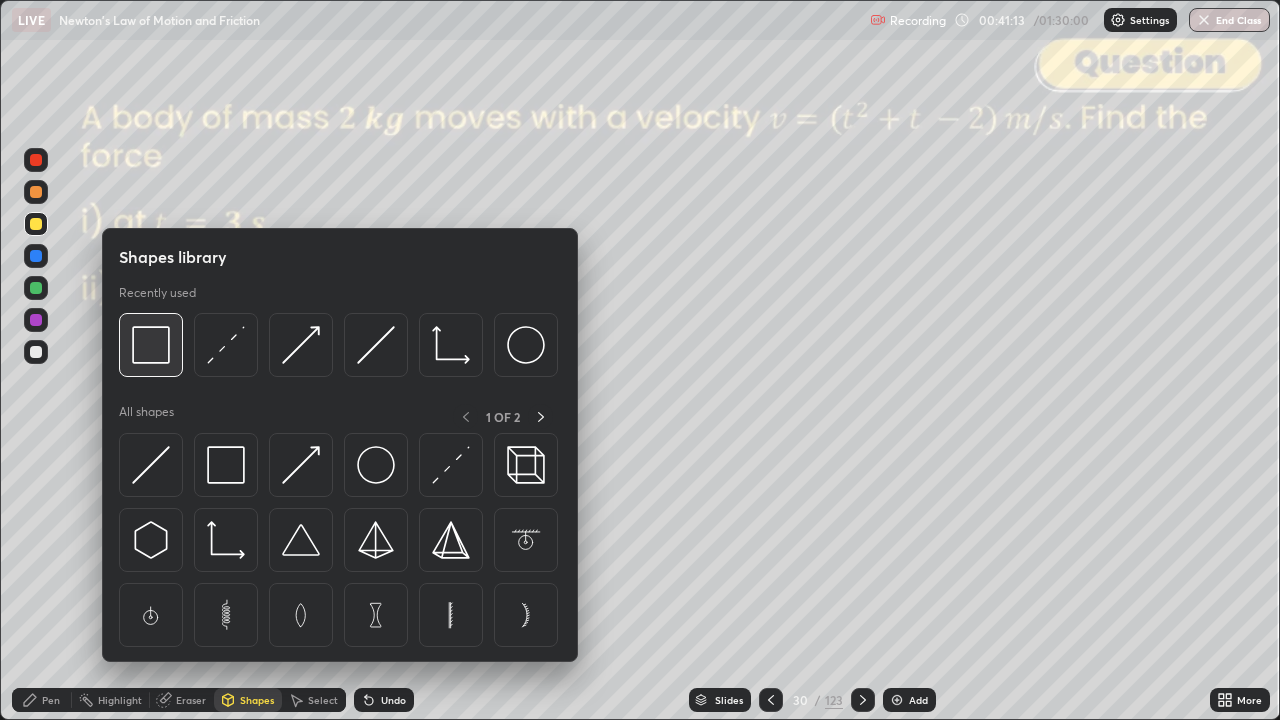 click at bounding box center [151, 345] 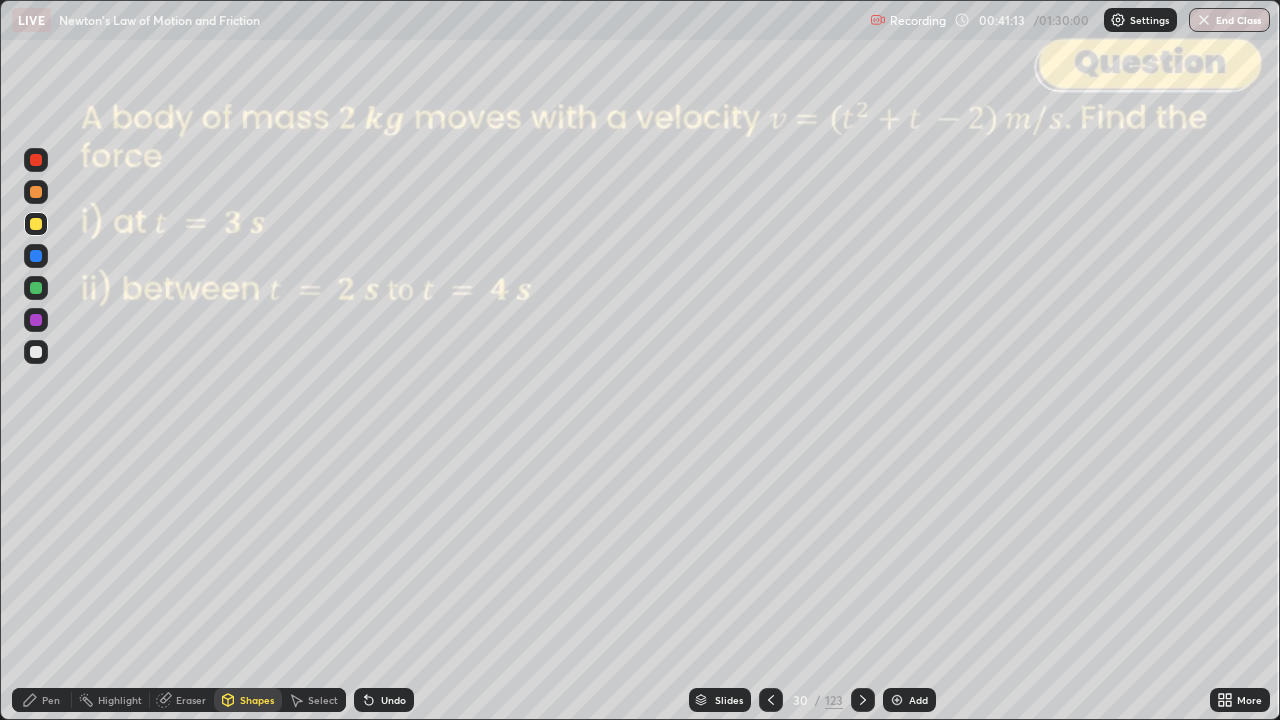 click at bounding box center [36, 160] 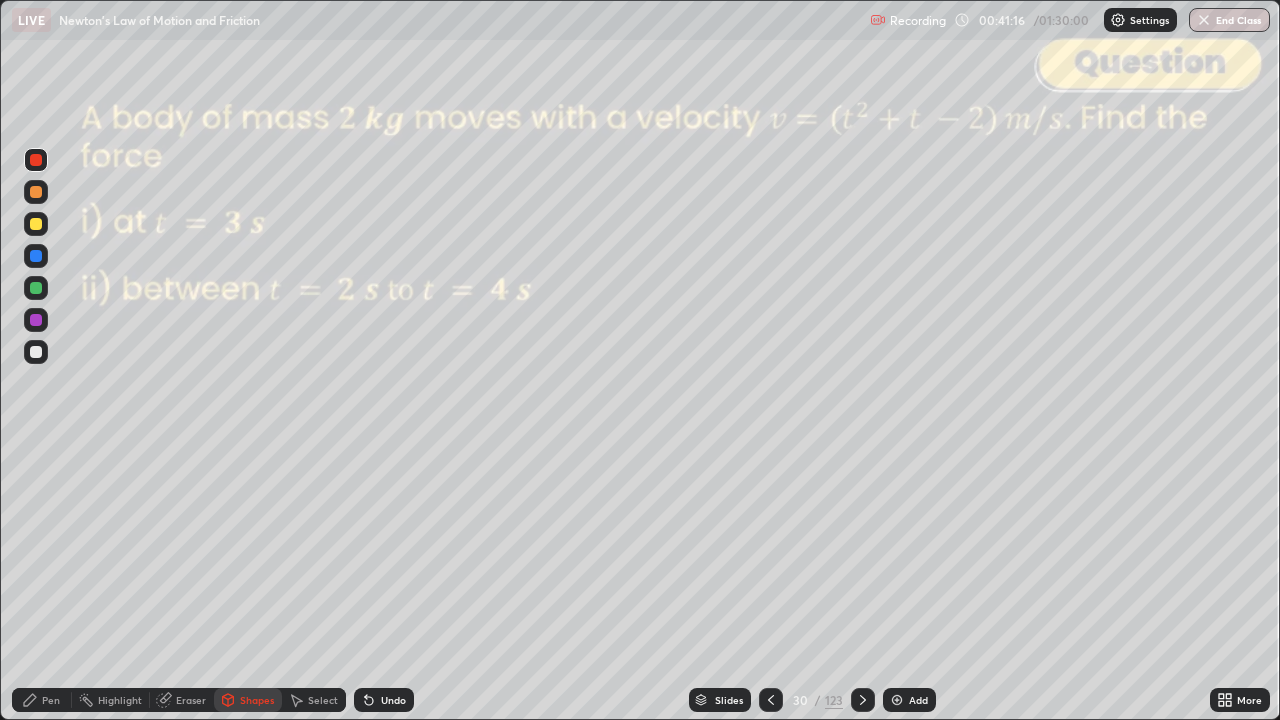 click on "Shapes" at bounding box center [248, 700] 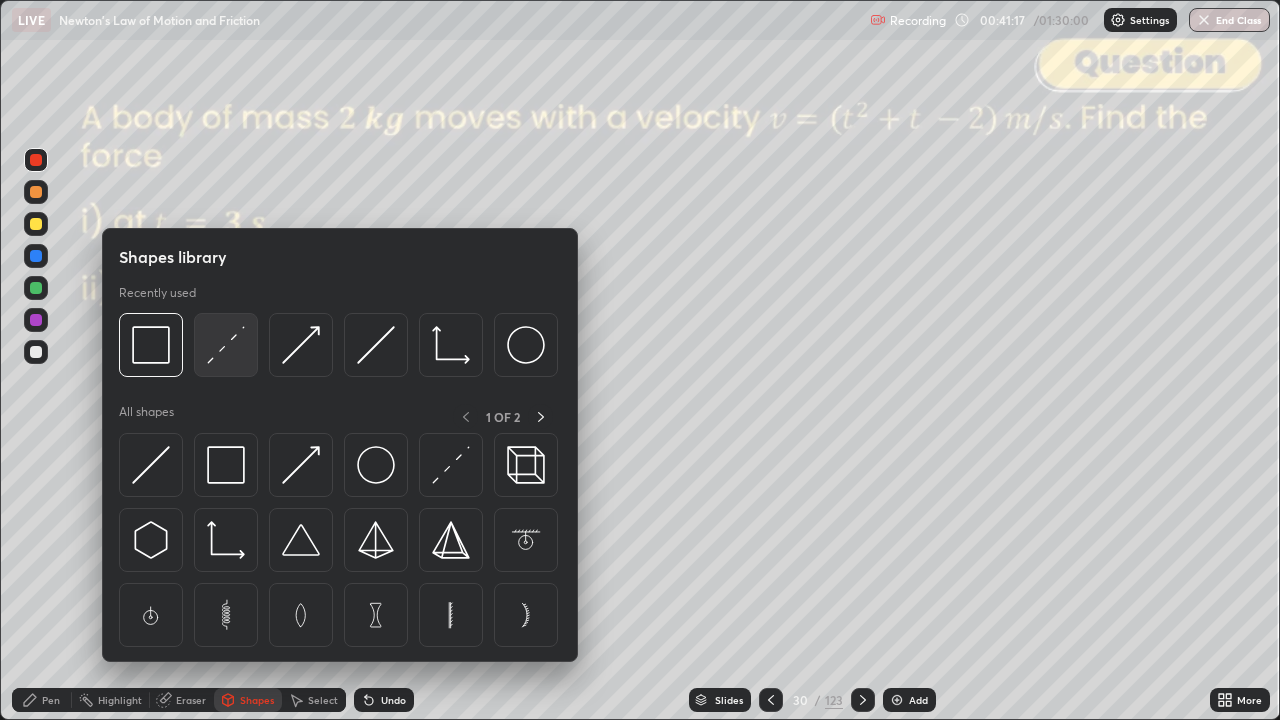 click at bounding box center [226, 345] 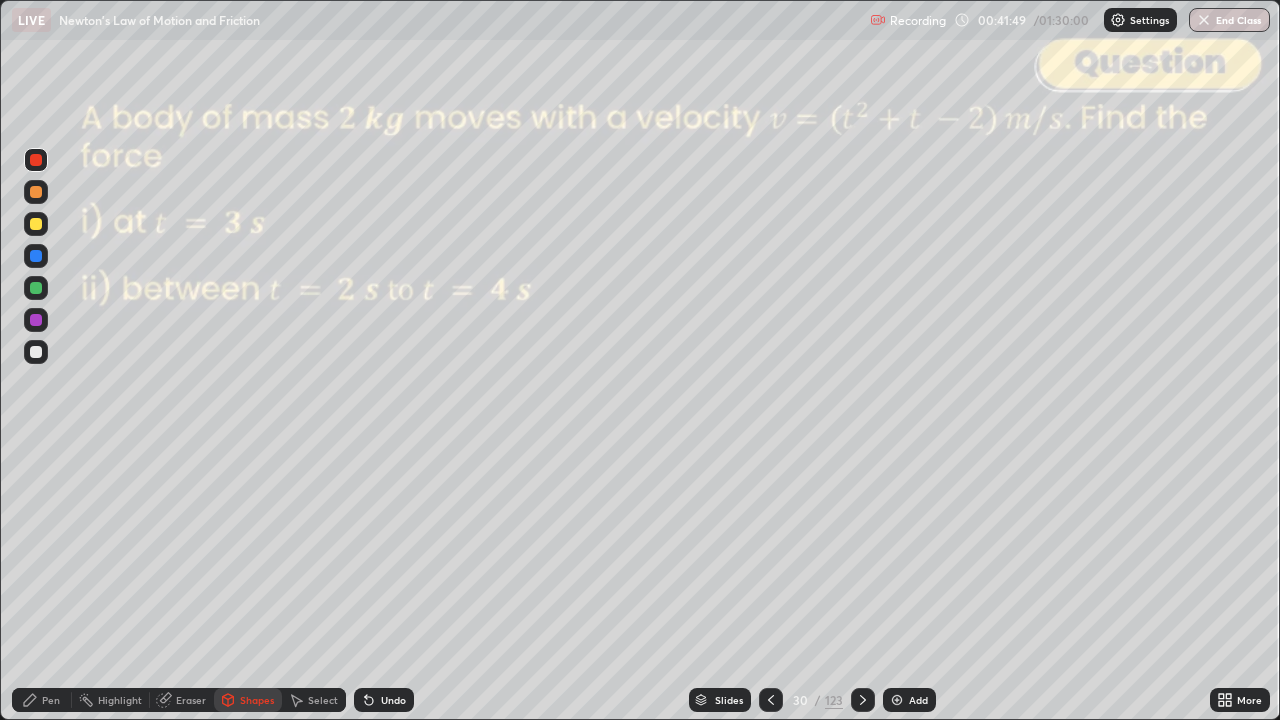 click on "Pen" at bounding box center [51, 700] 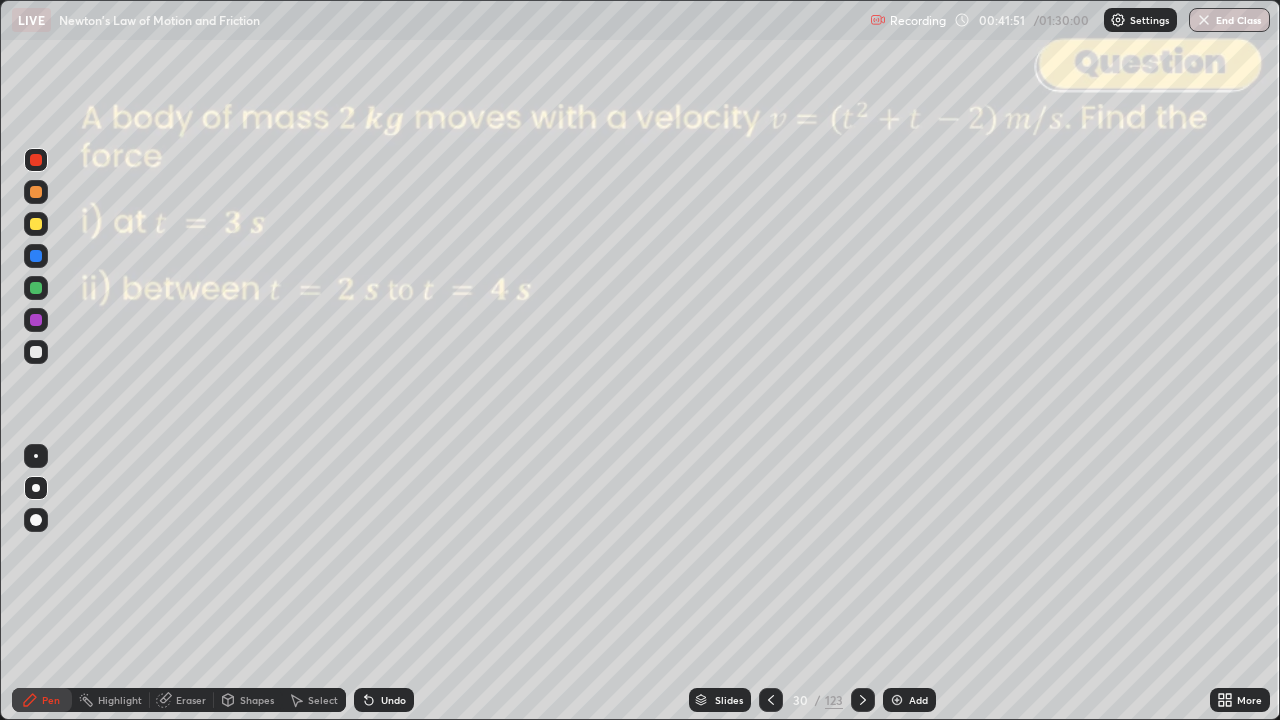 click at bounding box center [36, 352] 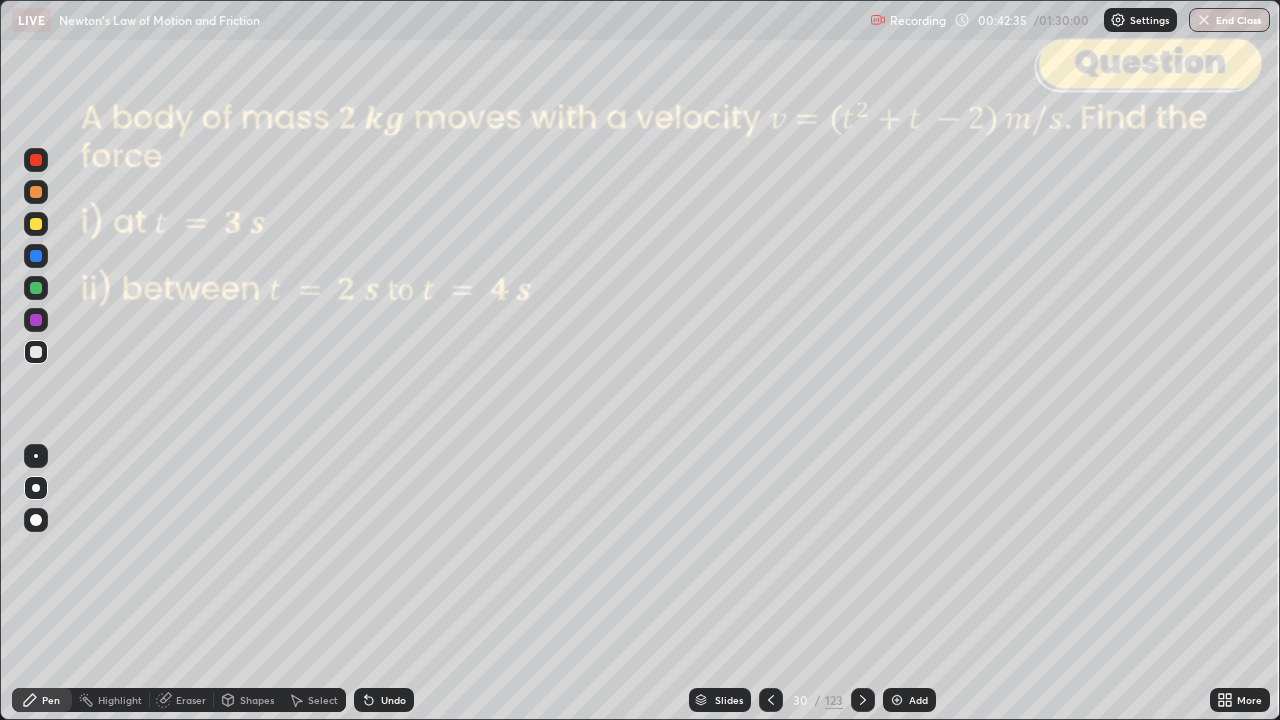 click on "Undo" at bounding box center [393, 700] 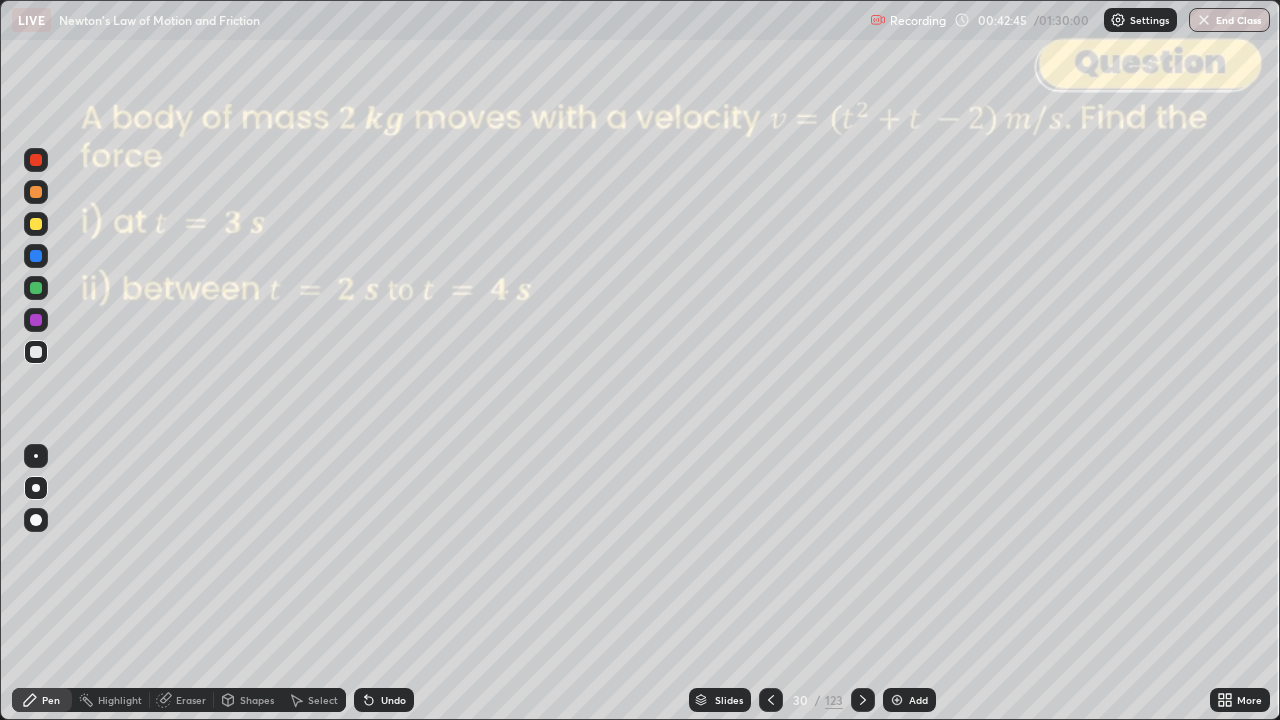 click on "Undo" at bounding box center (384, 700) 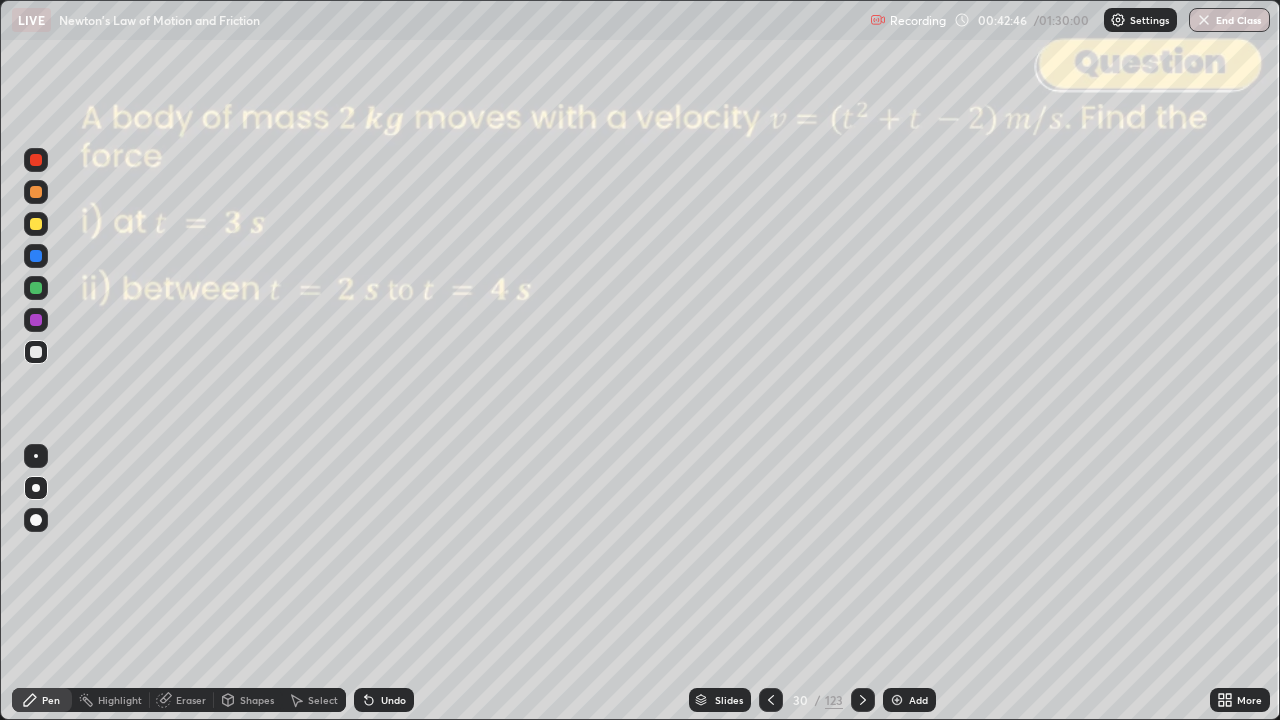click 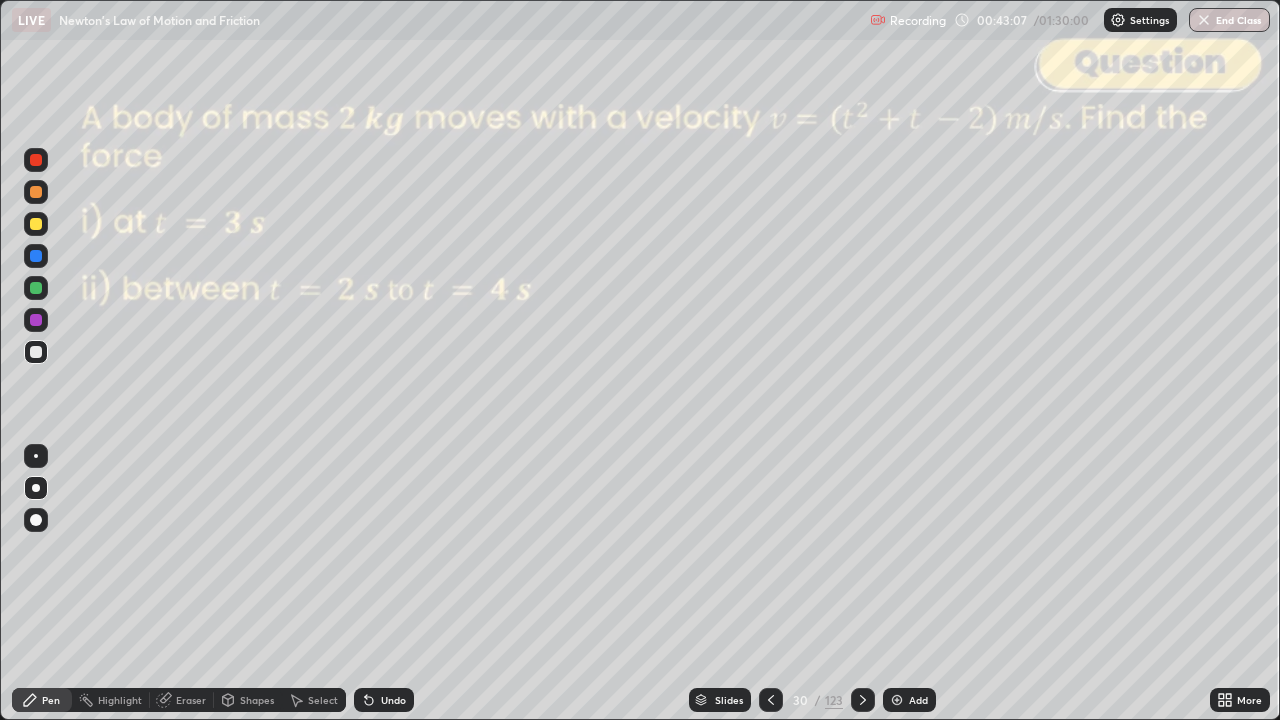click at bounding box center (36, 192) 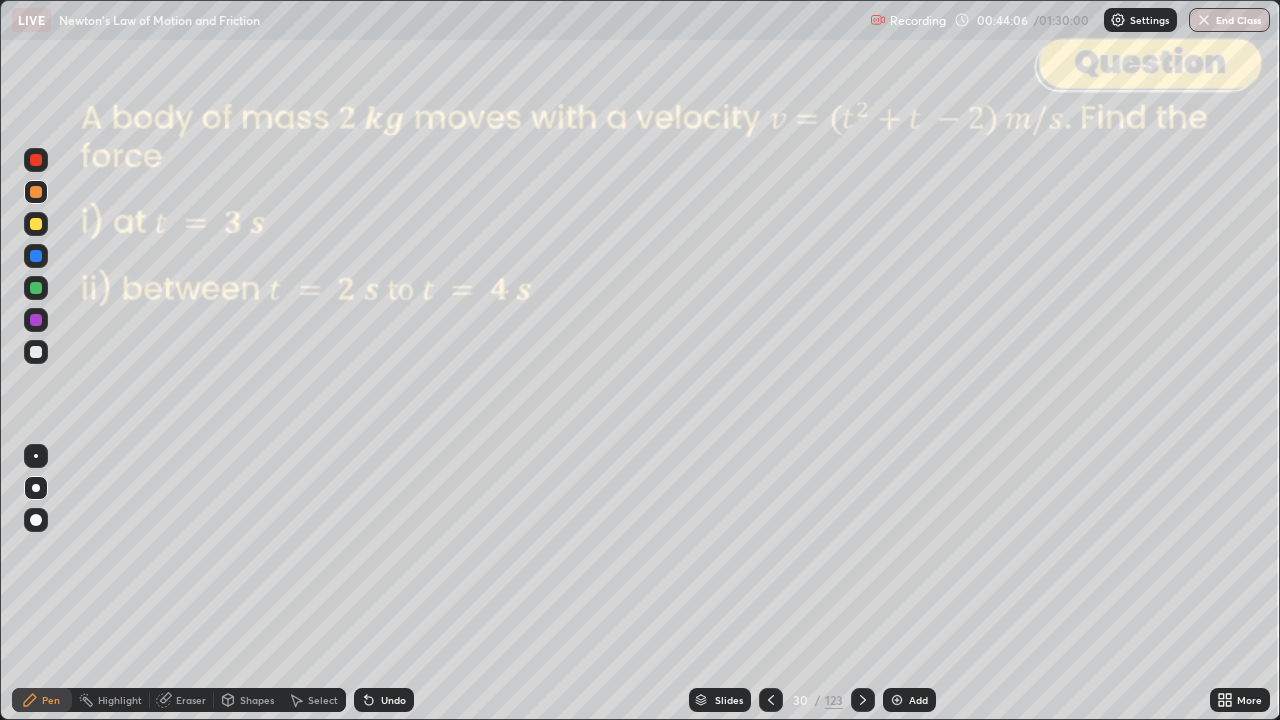 click on "Undo" at bounding box center [384, 700] 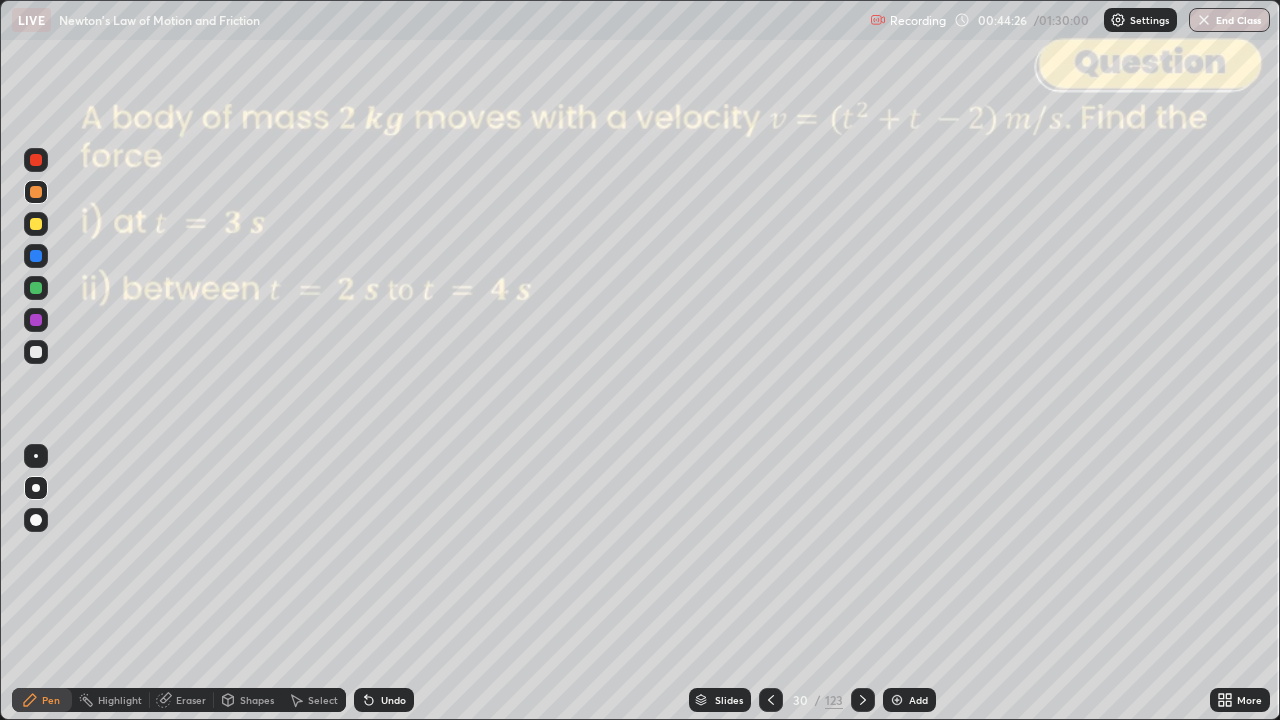 click at bounding box center (36, 352) 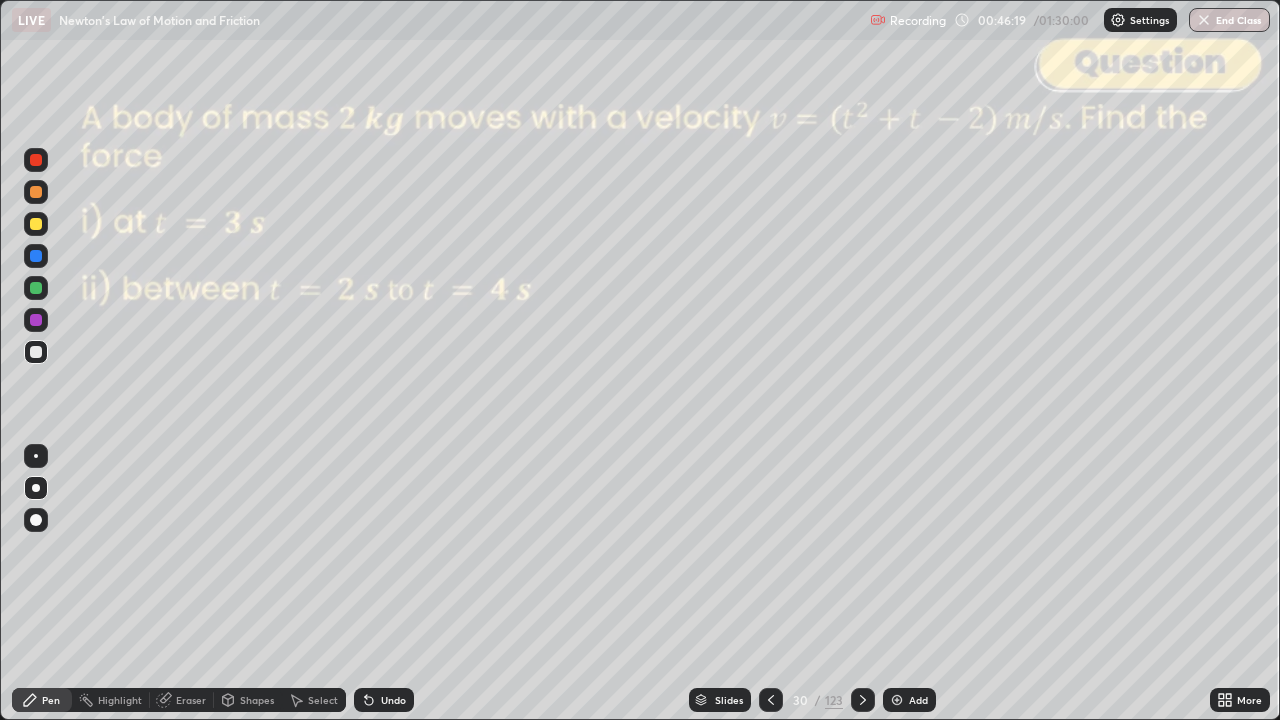 click 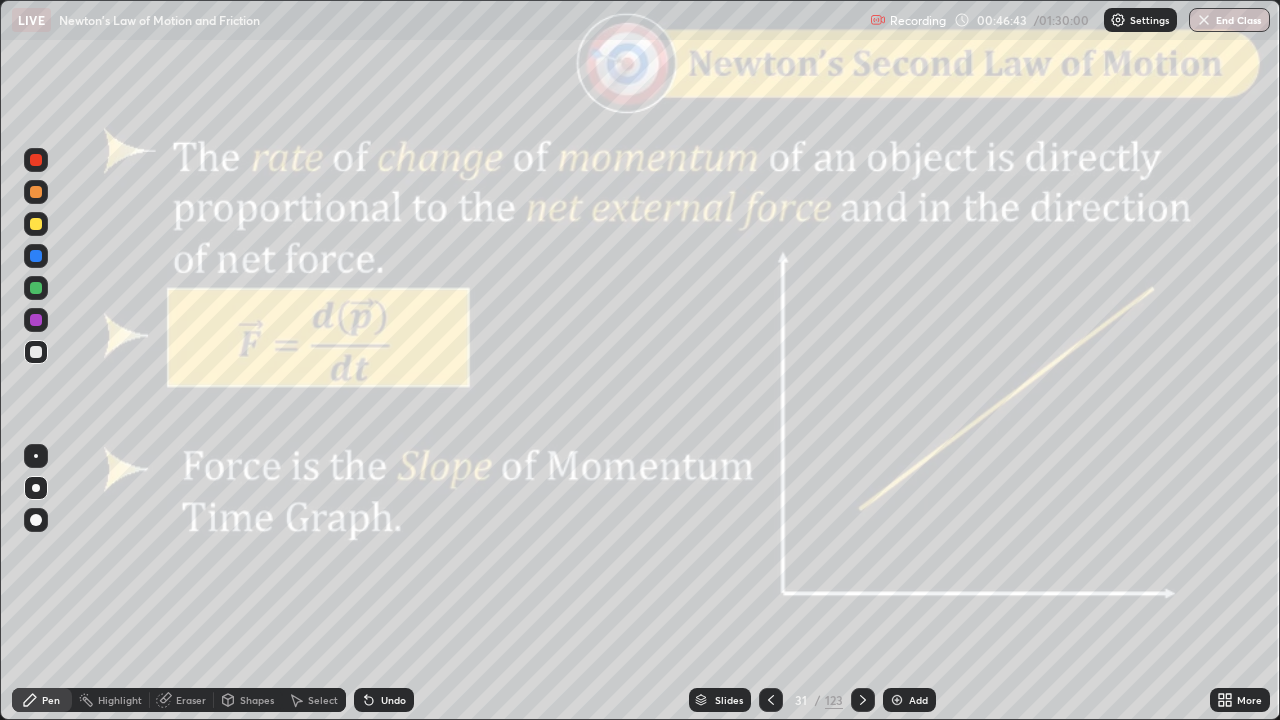 click on "Shapes" at bounding box center [257, 700] 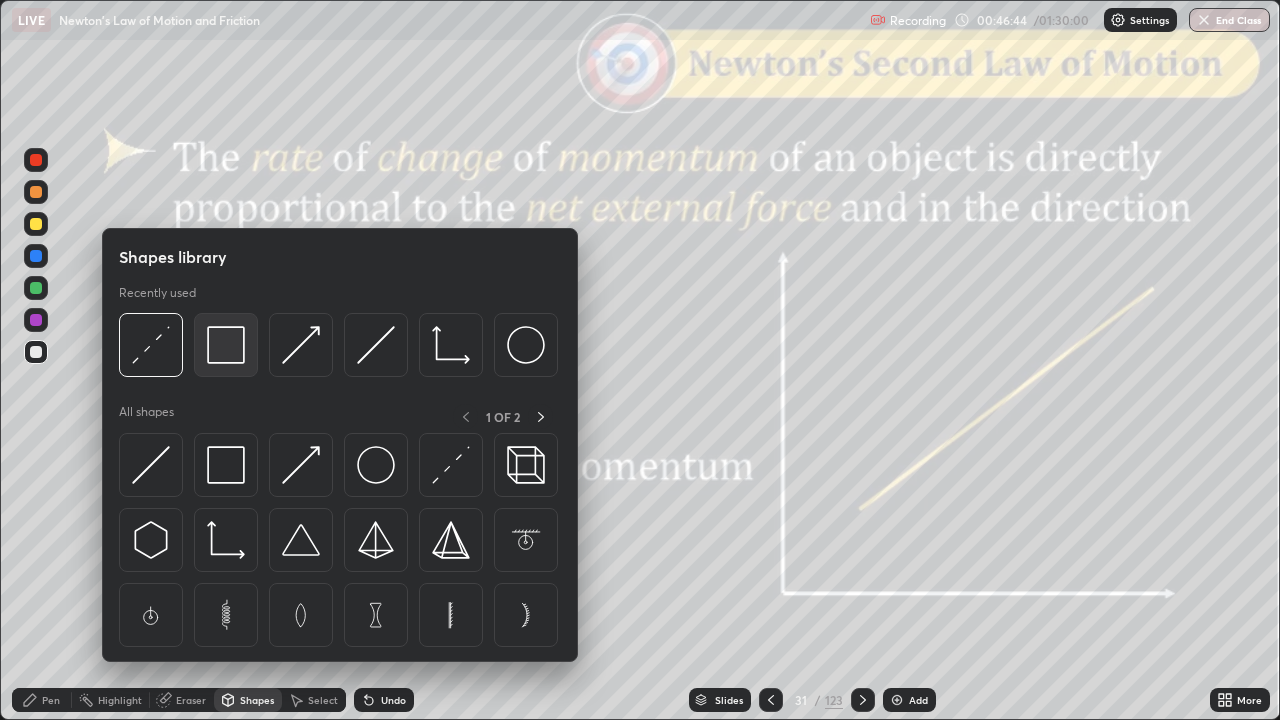 click at bounding box center (226, 345) 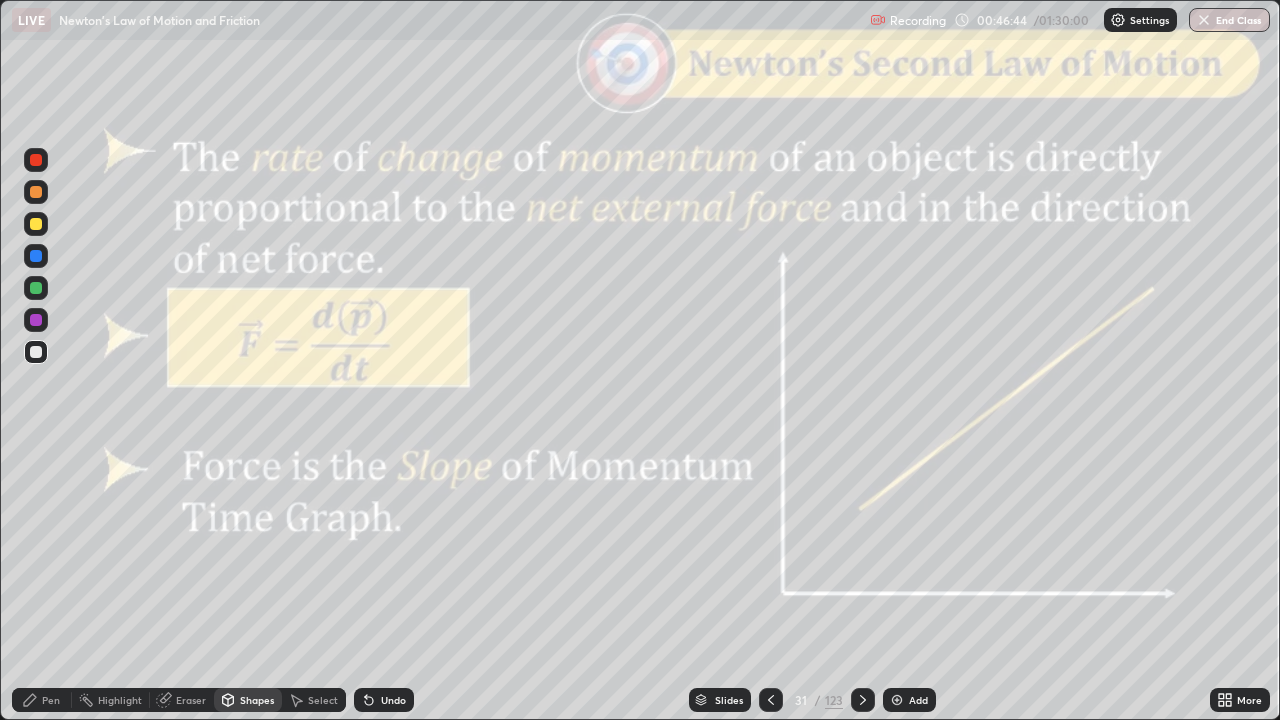 click at bounding box center [36, 160] 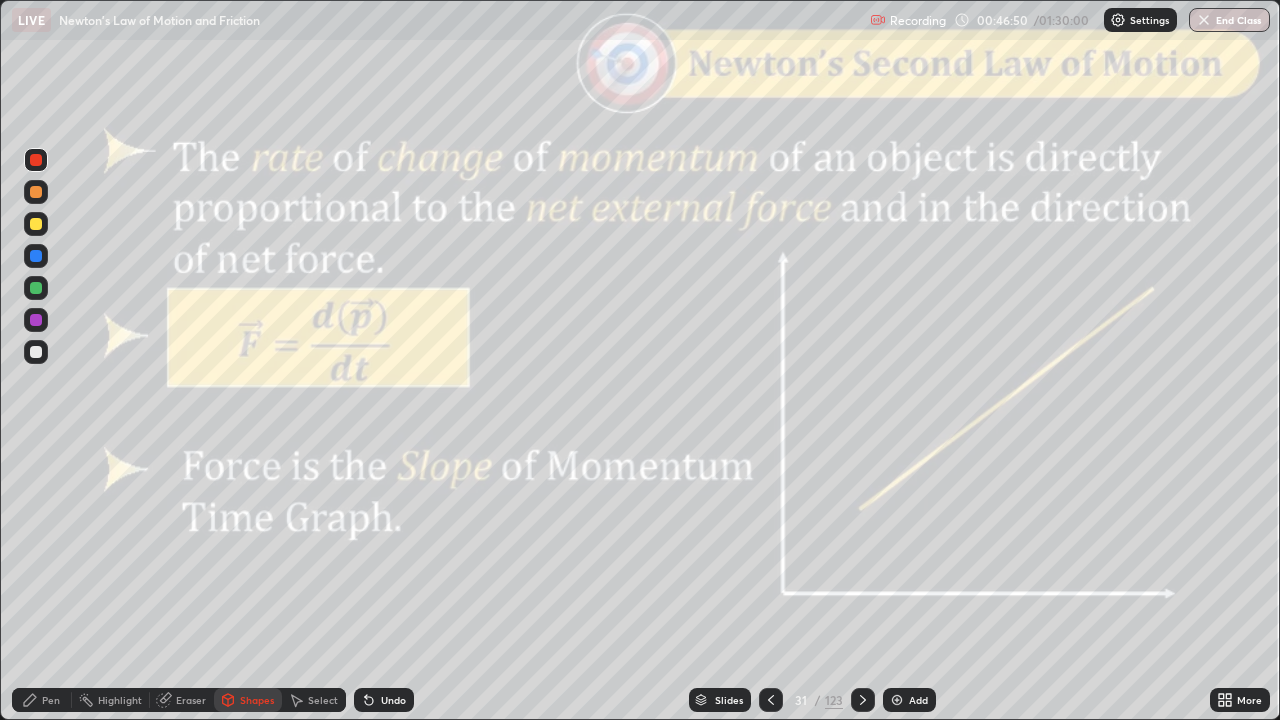 click on "Pen" at bounding box center [42, 700] 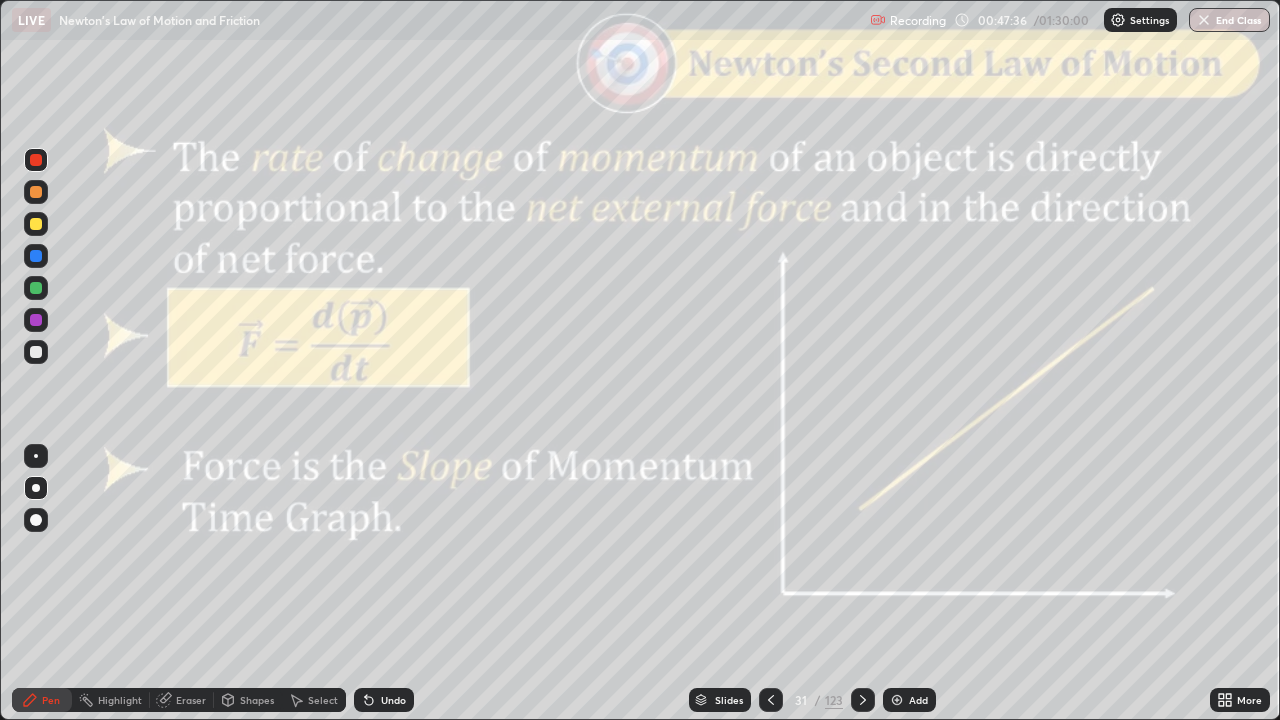 click at bounding box center (36, 352) 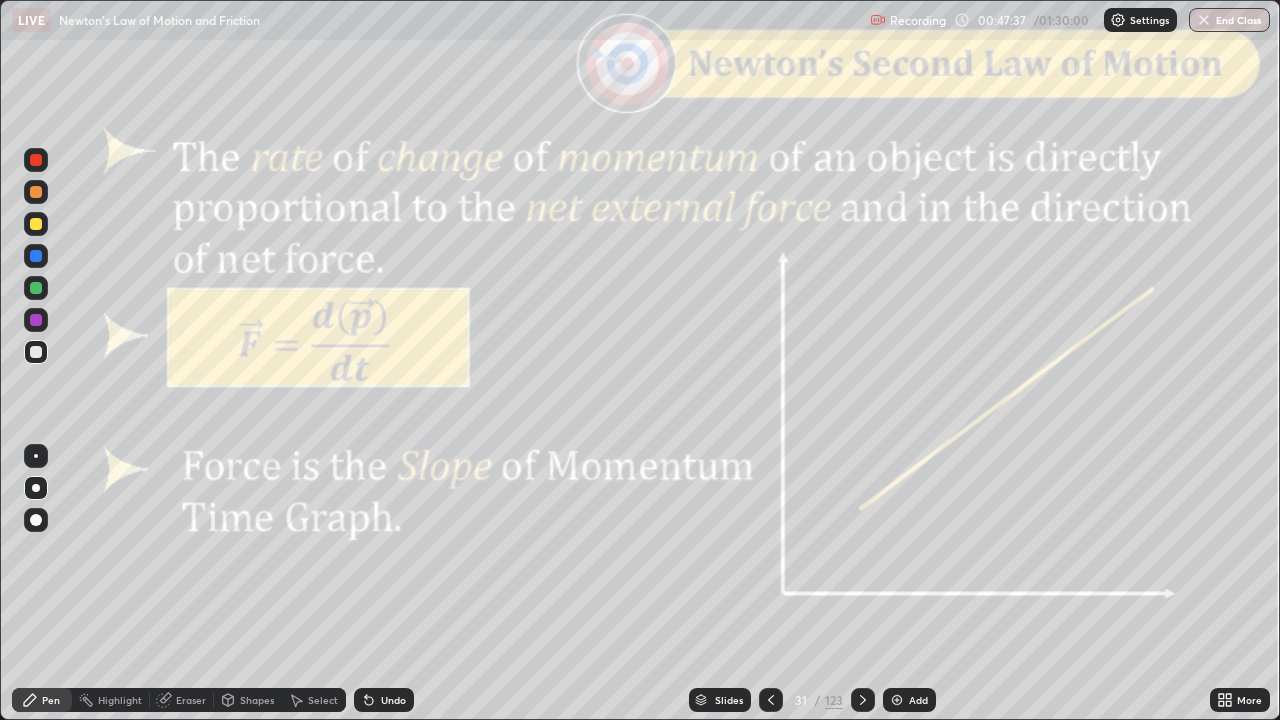 click on "Shapes" at bounding box center [257, 700] 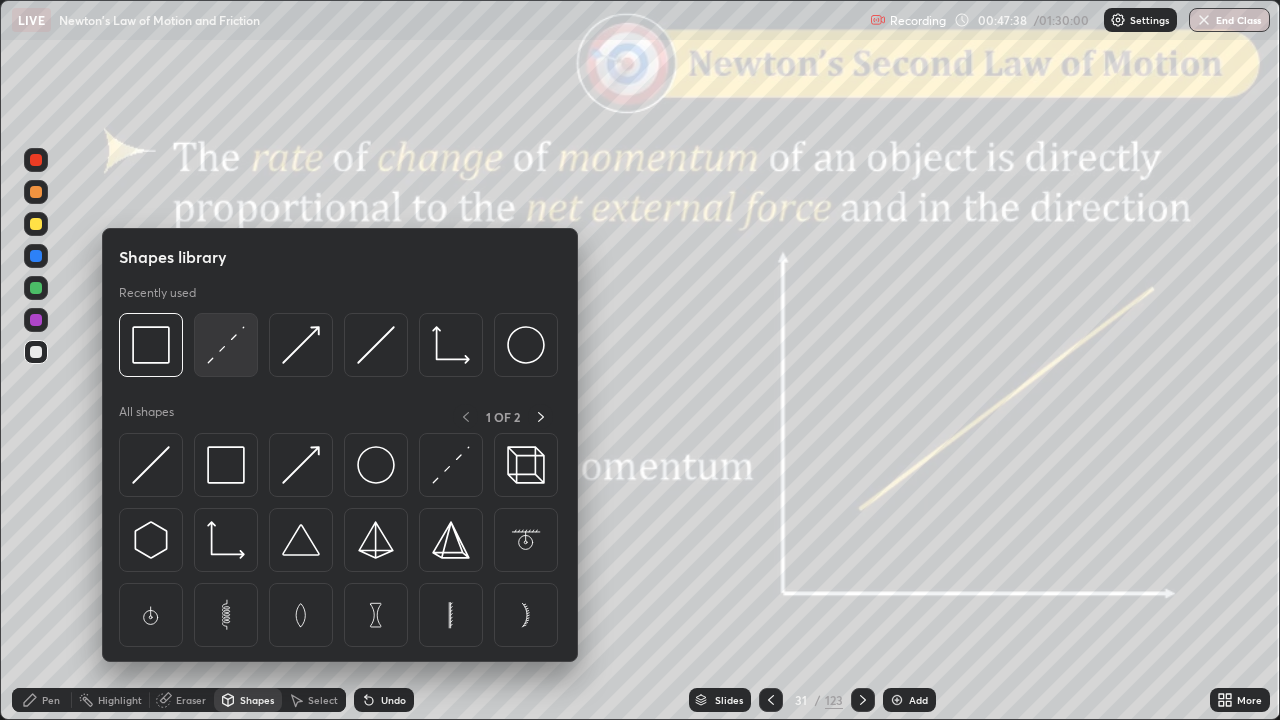 click at bounding box center [226, 345] 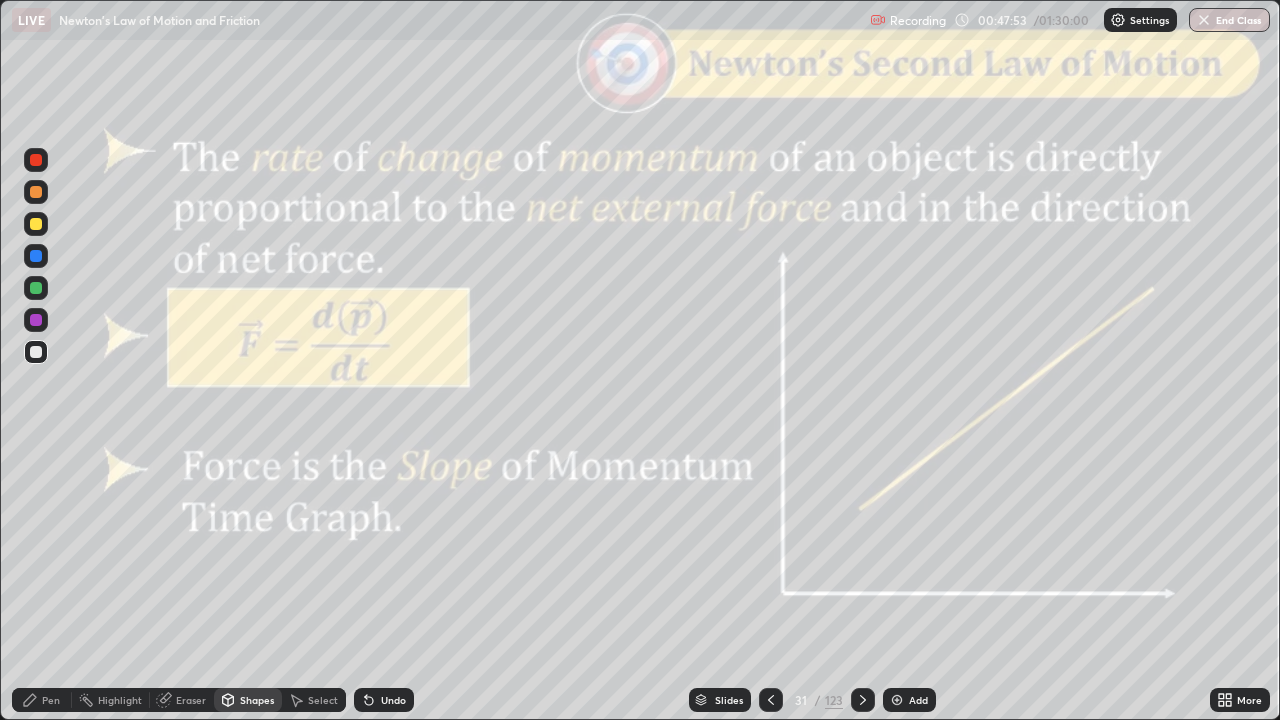 click on "Pen" at bounding box center (51, 700) 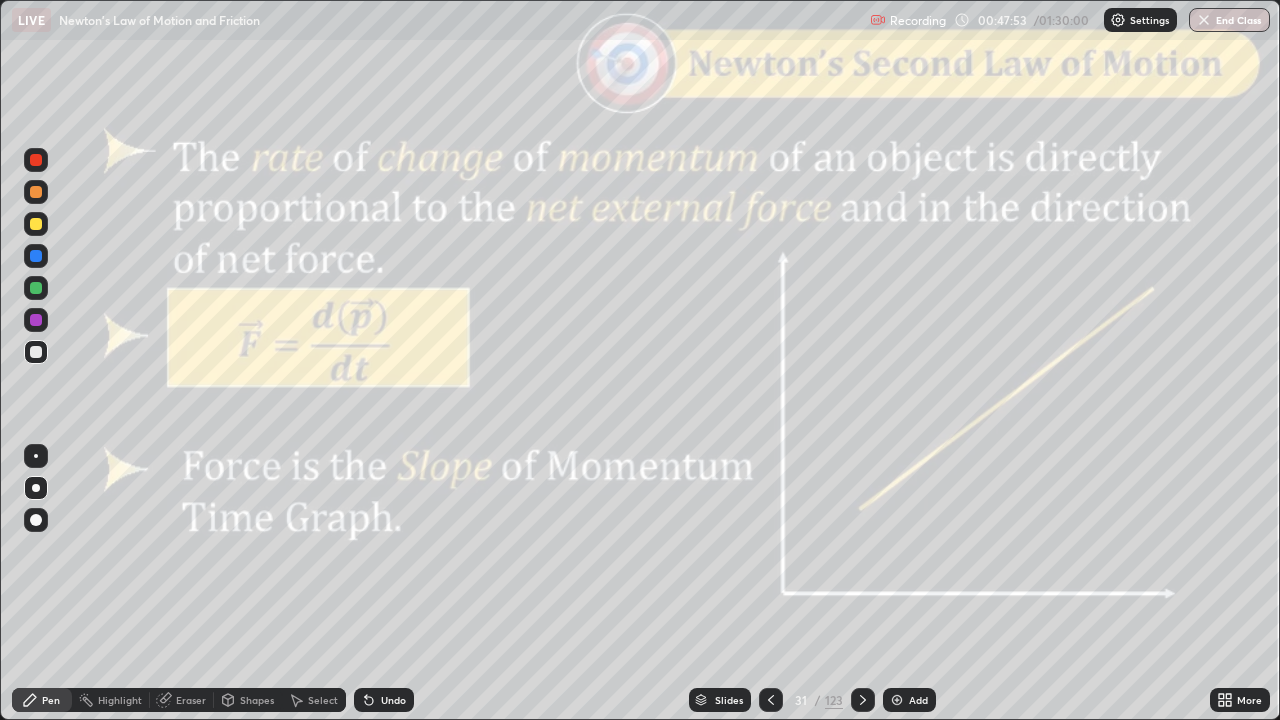 click at bounding box center [36, 288] 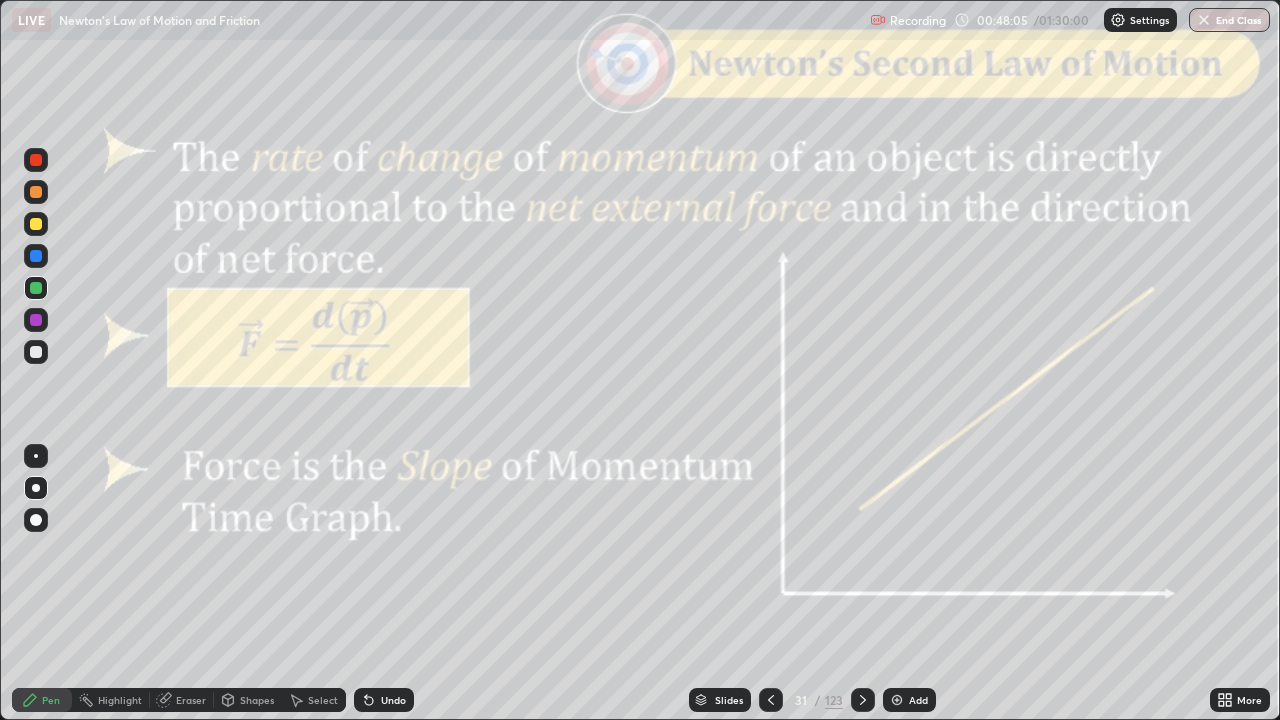 click on "Undo" at bounding box center [384, 700] 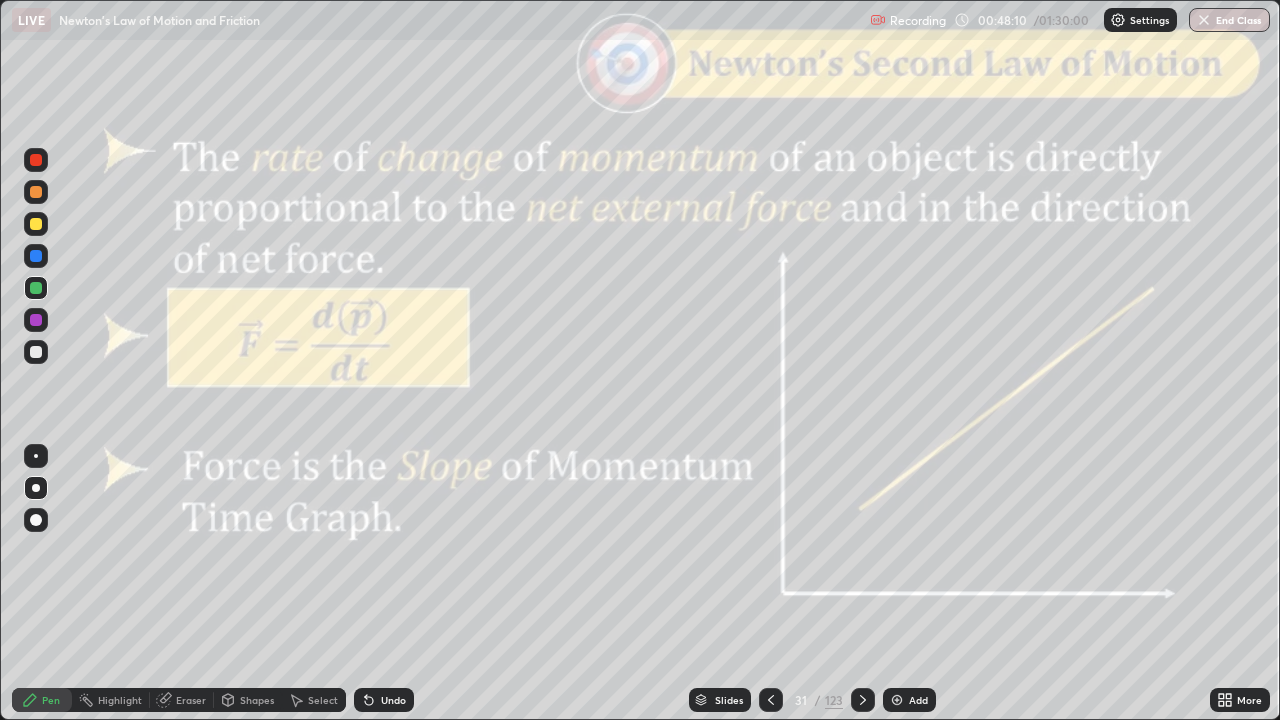 click on "Shapes" at bounding box center [257, 700] 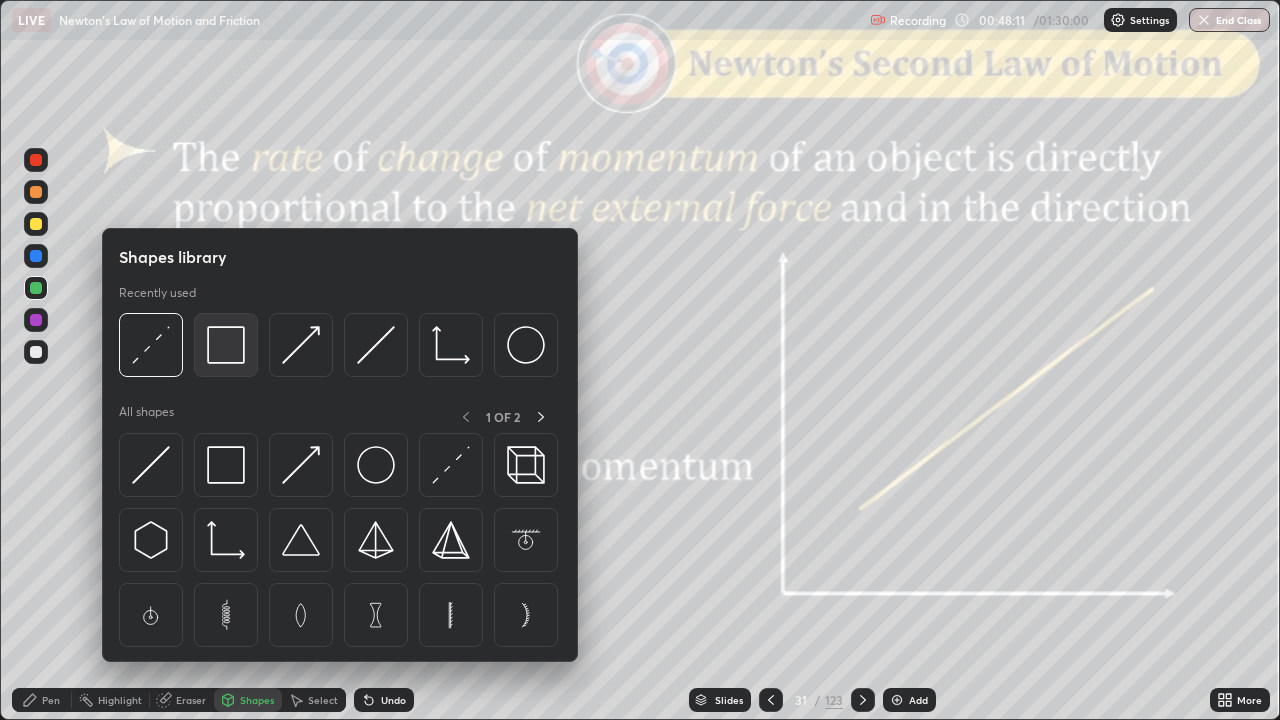 click at bounding box center (226, 345) 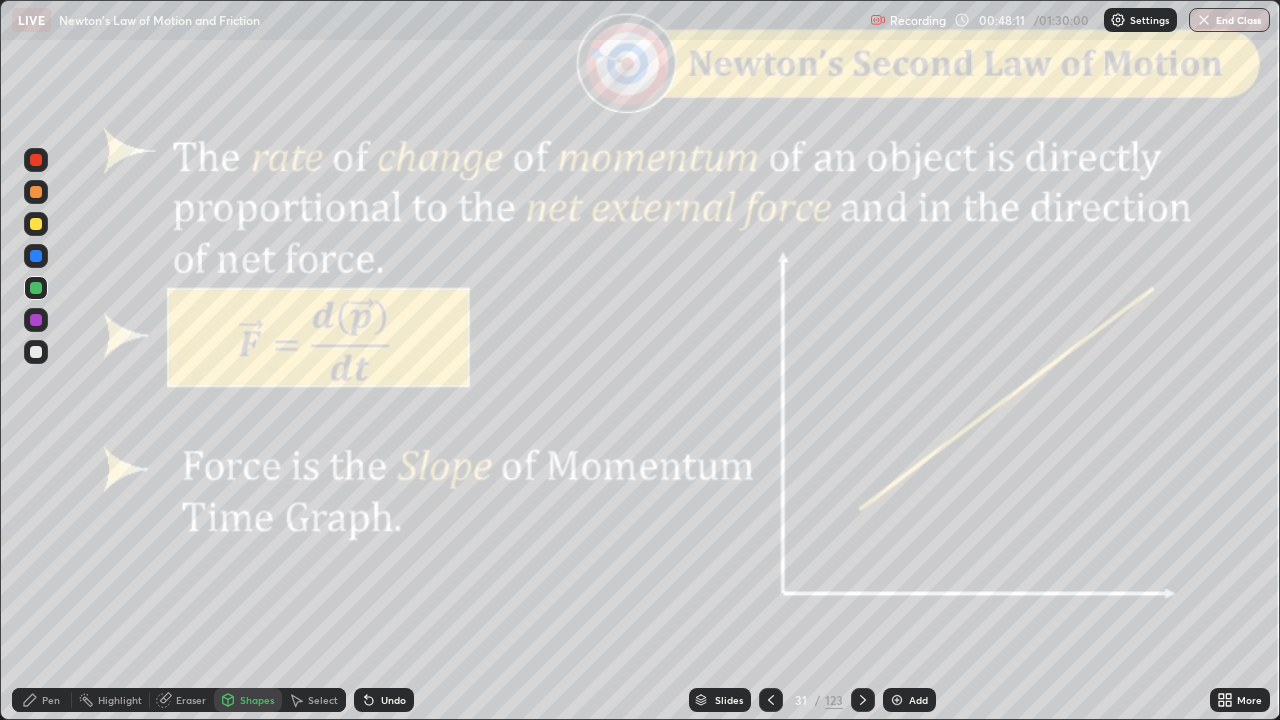 click at bounding box center (36, 160) 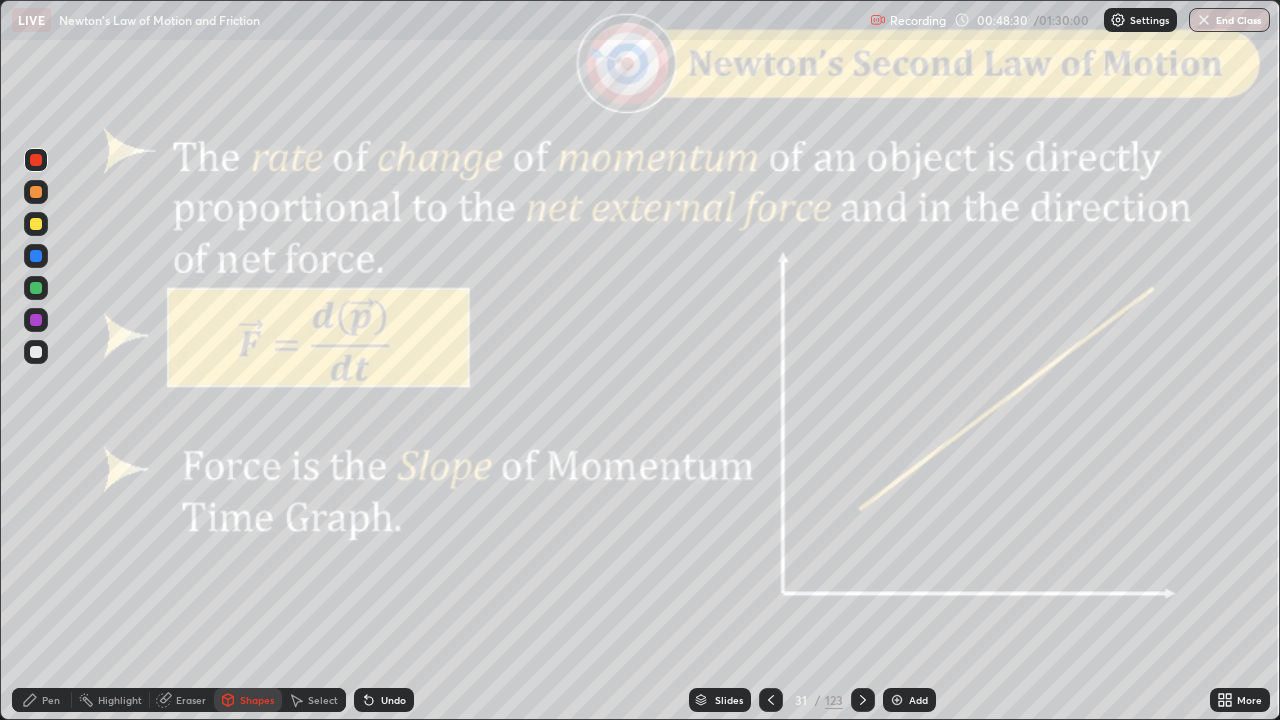click 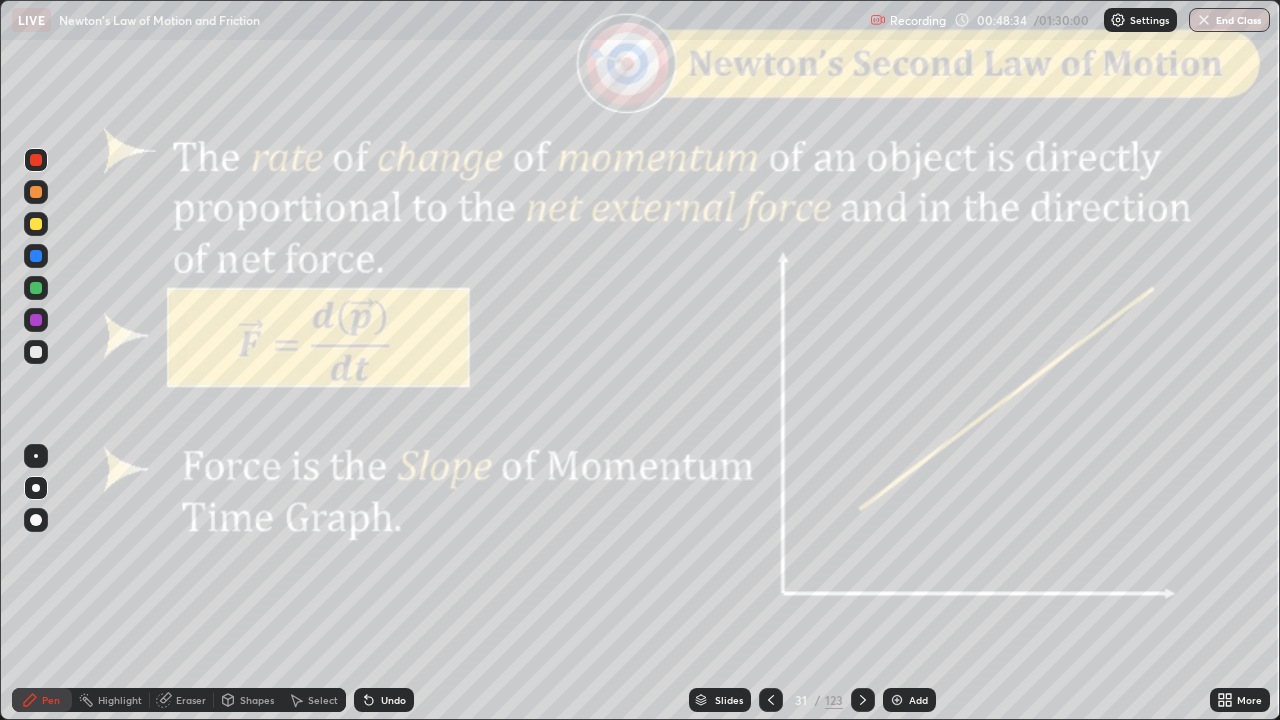 click at bounding box center [36, 192] 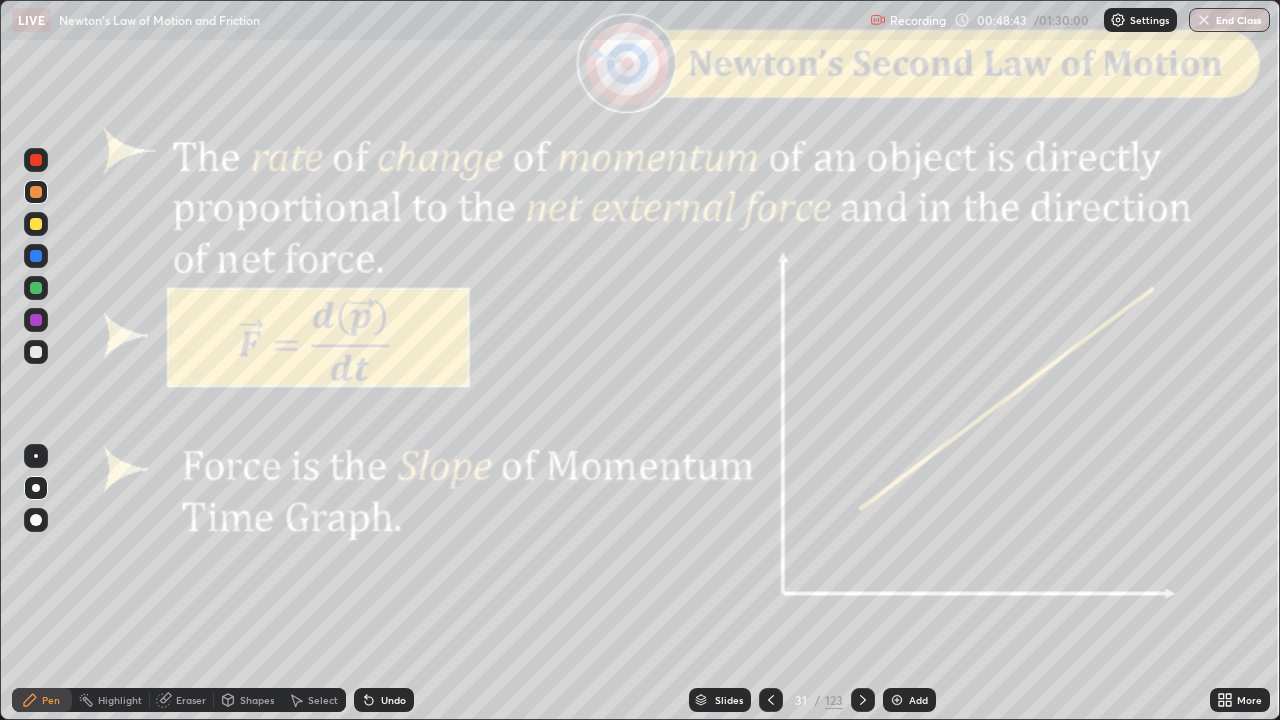 click at bounding box center (36, 160) 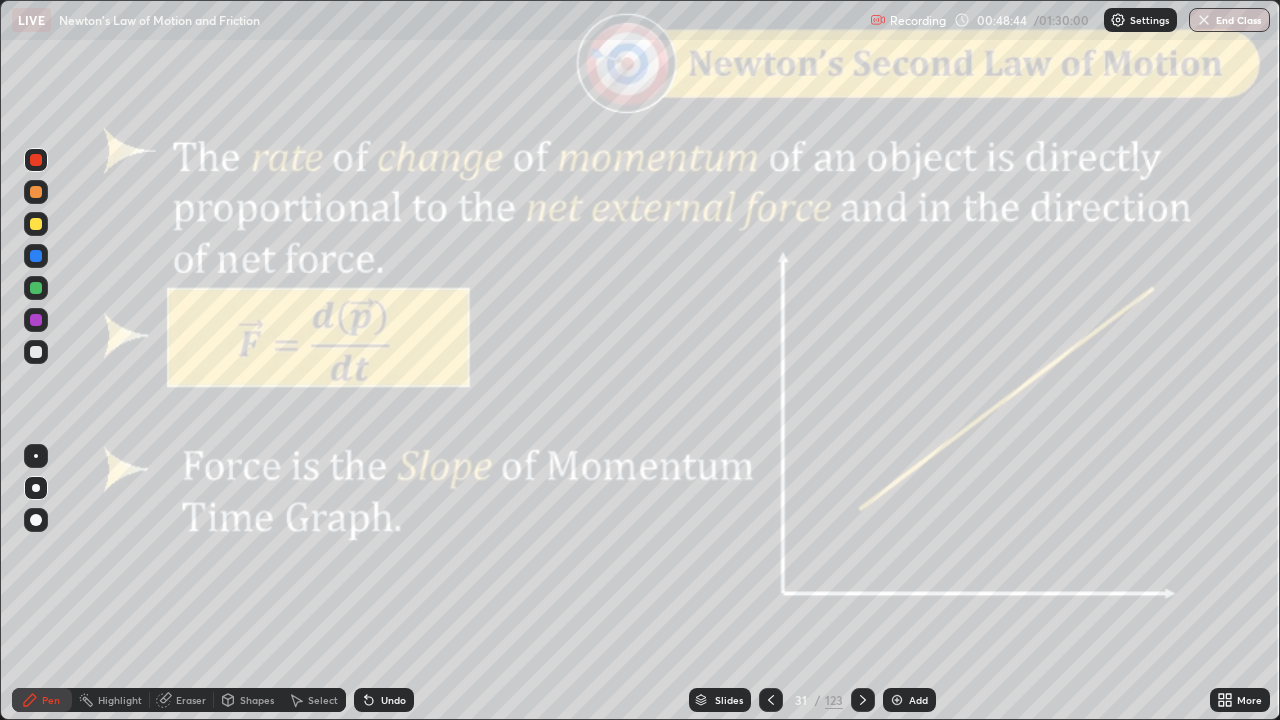 click on "Shapes" at bounding box center [257, 700] 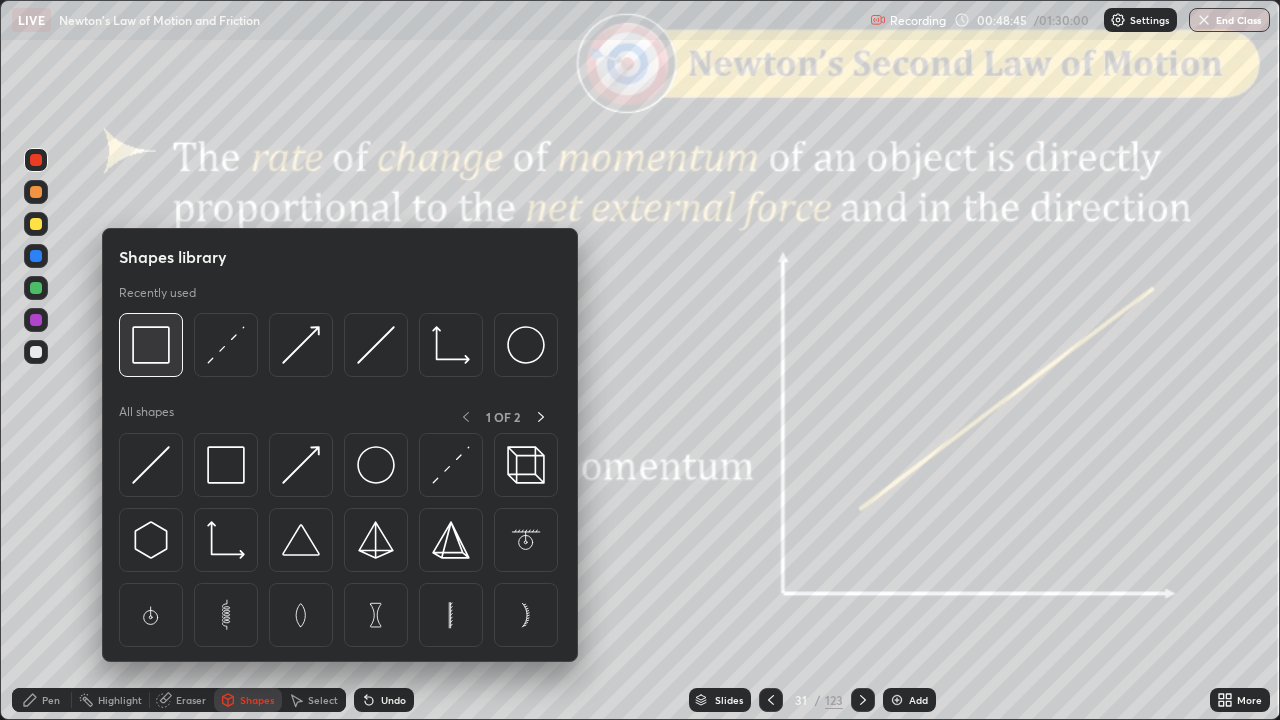 click at bounding box center (151, 345) 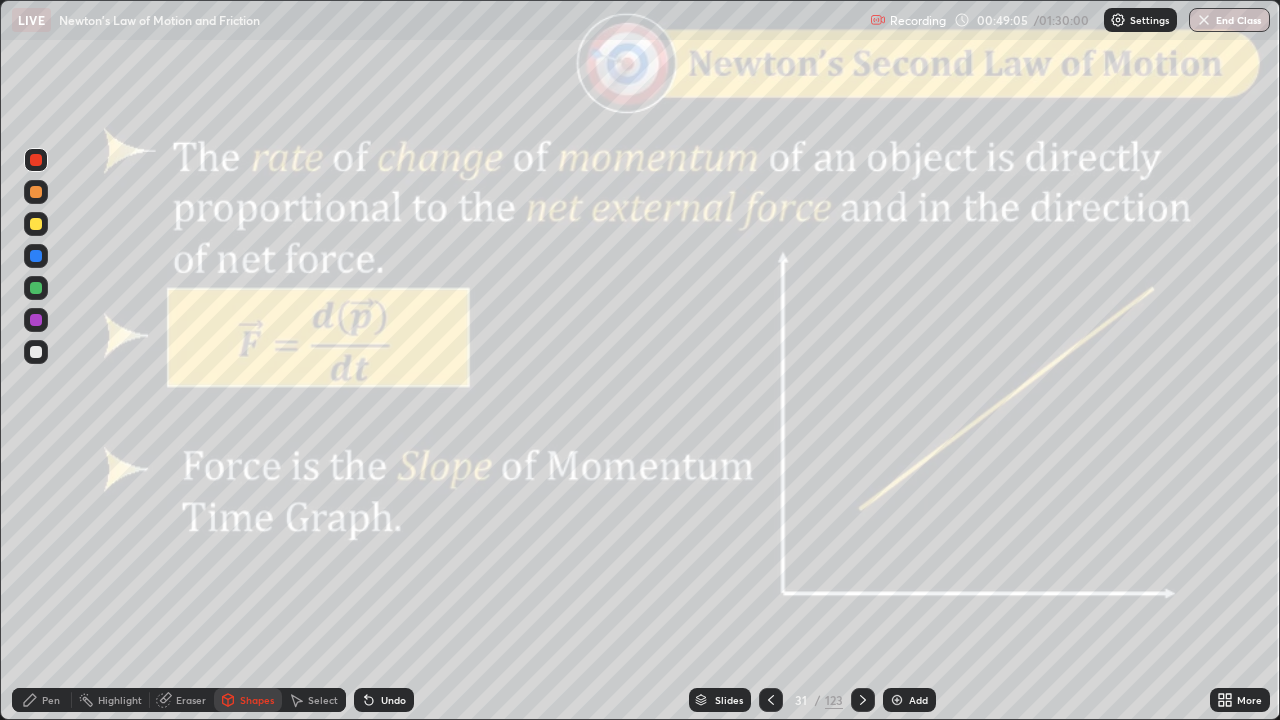 click on "Pen" at bounding box center (42, 700) 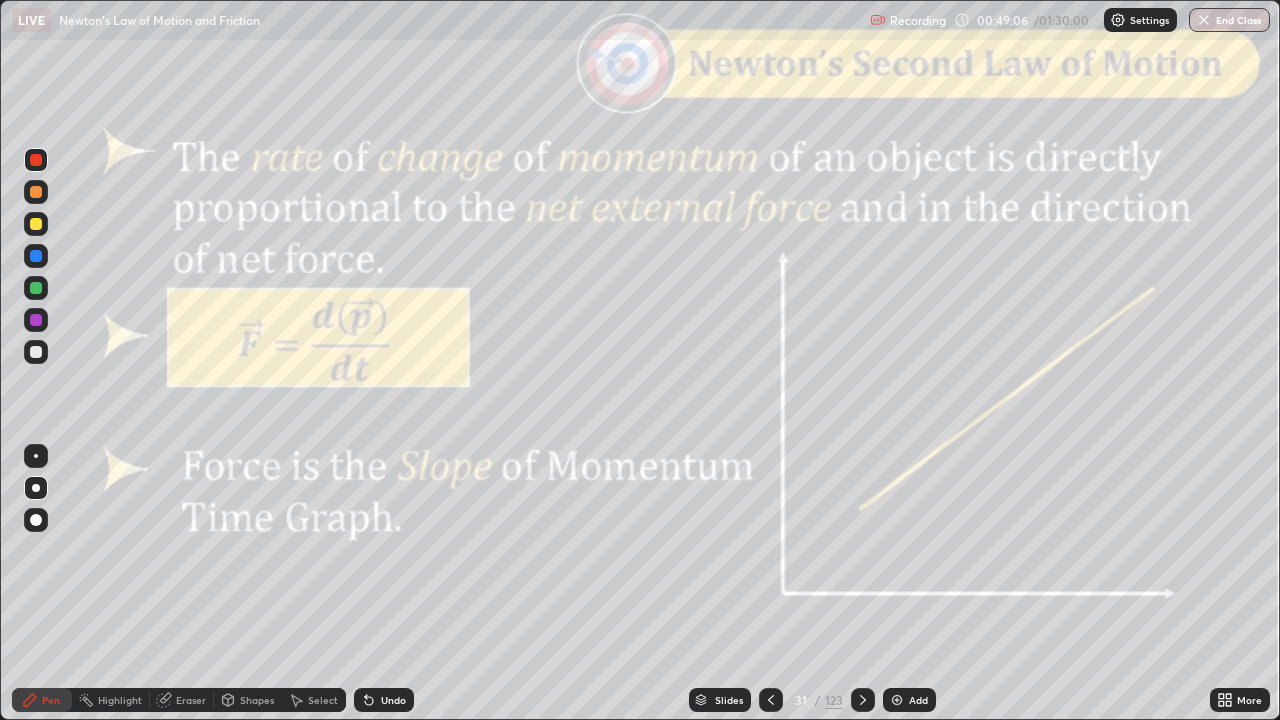 click at bounding box center [36, 352] 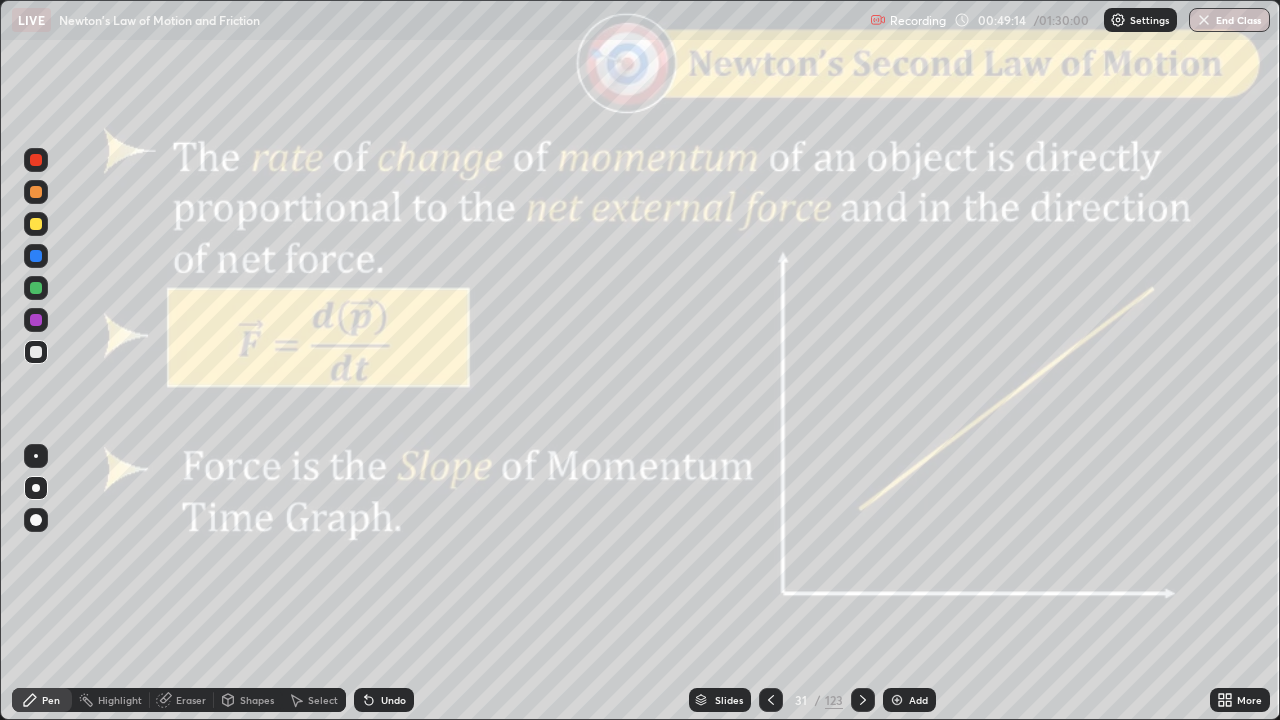 click on "Shapes" at bounding box center [257, 700] 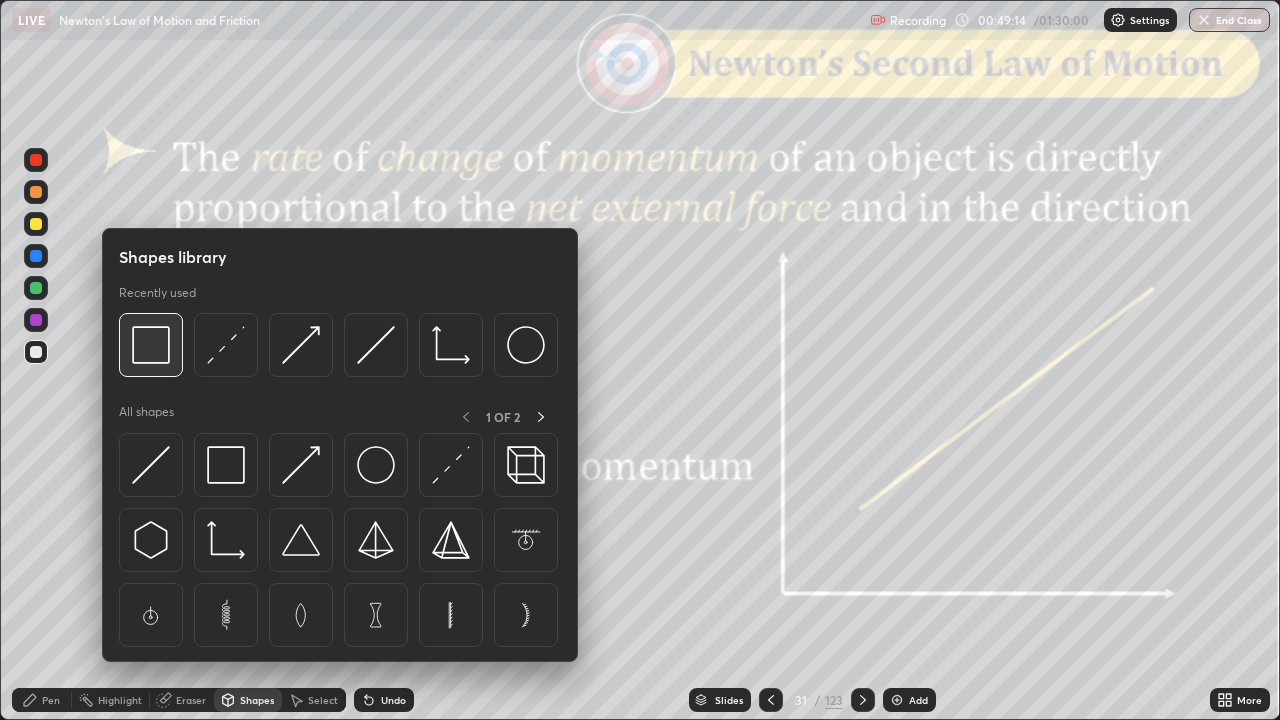 click at bounding box center [151, 345] 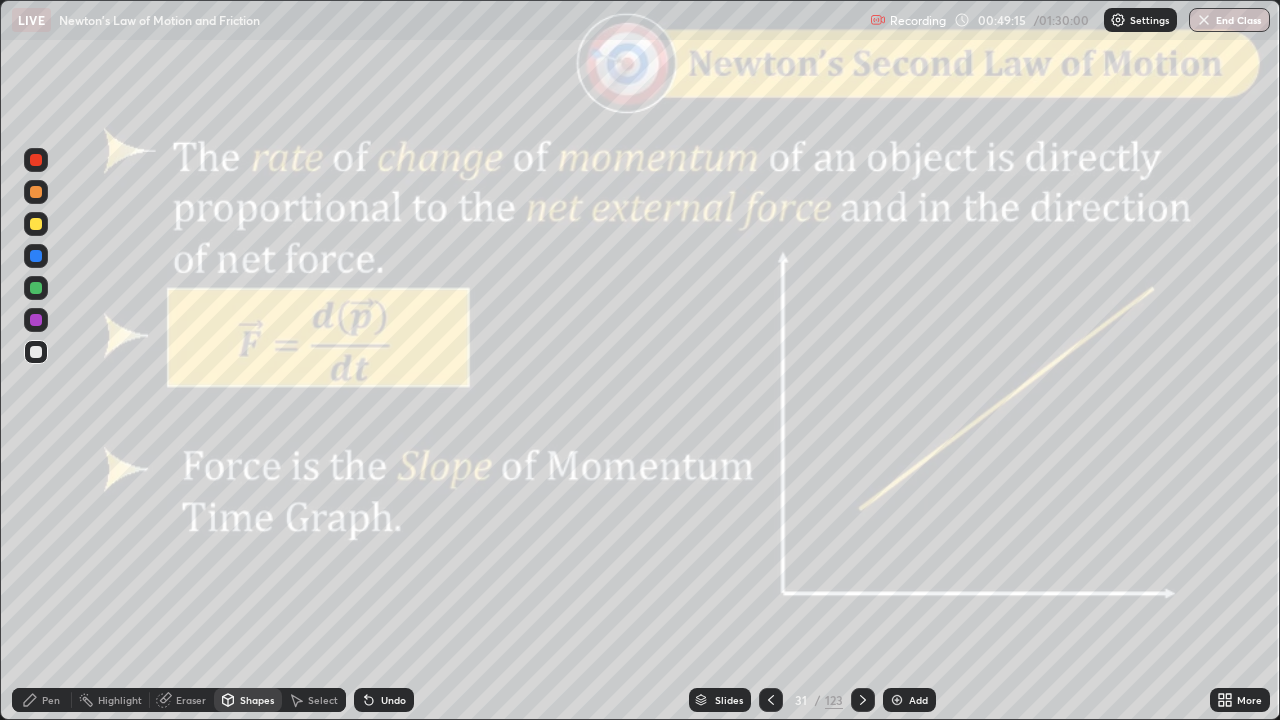 click at bounding box center (36, 160) 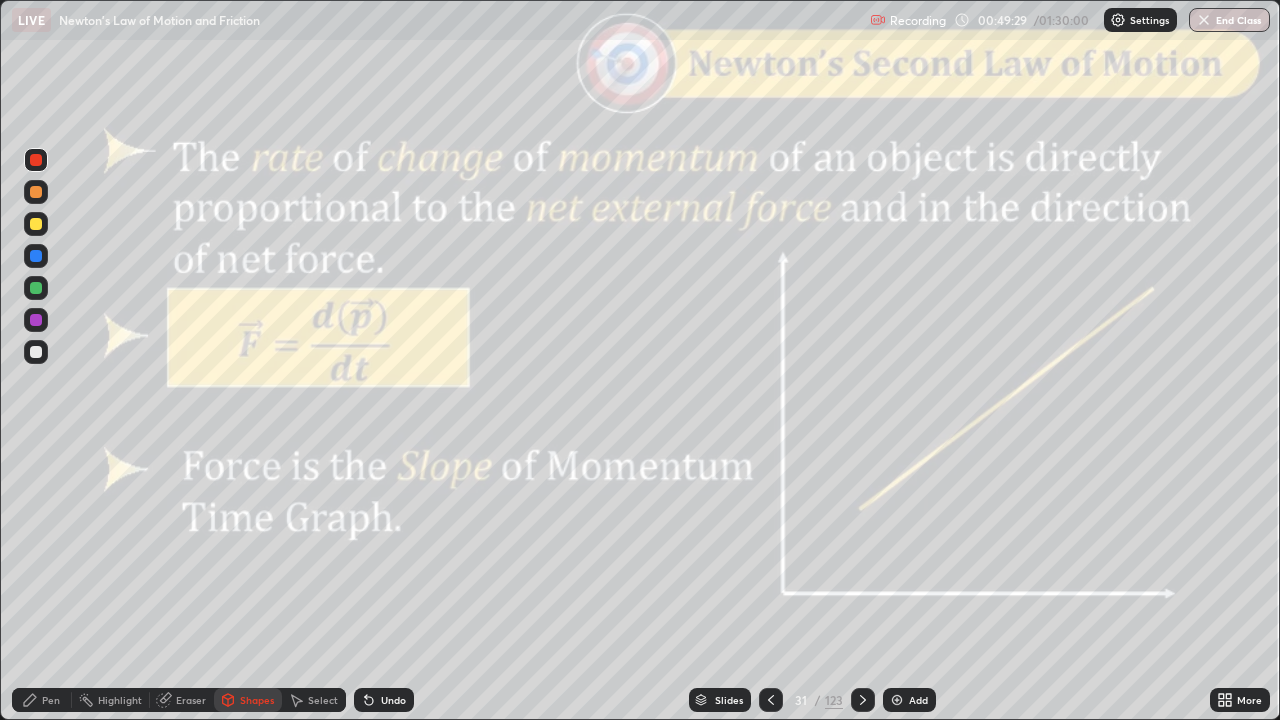click on "Pen" at bounding box center [51, 700] 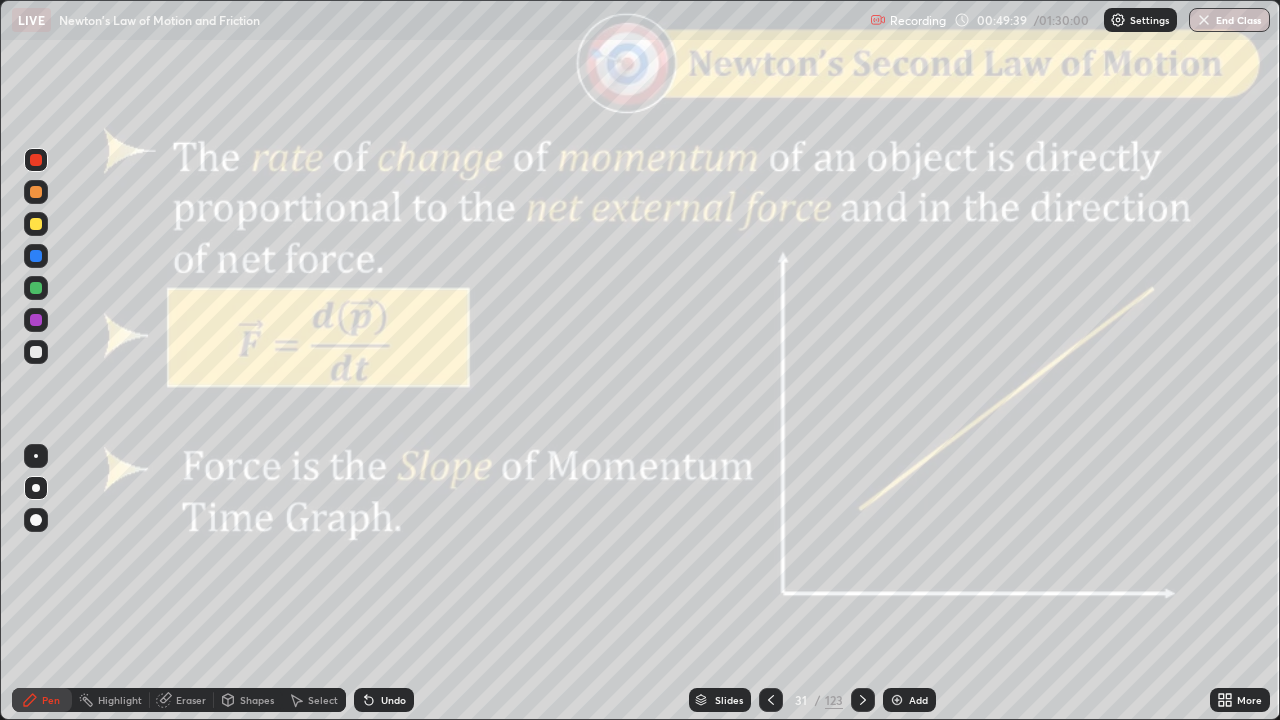 click 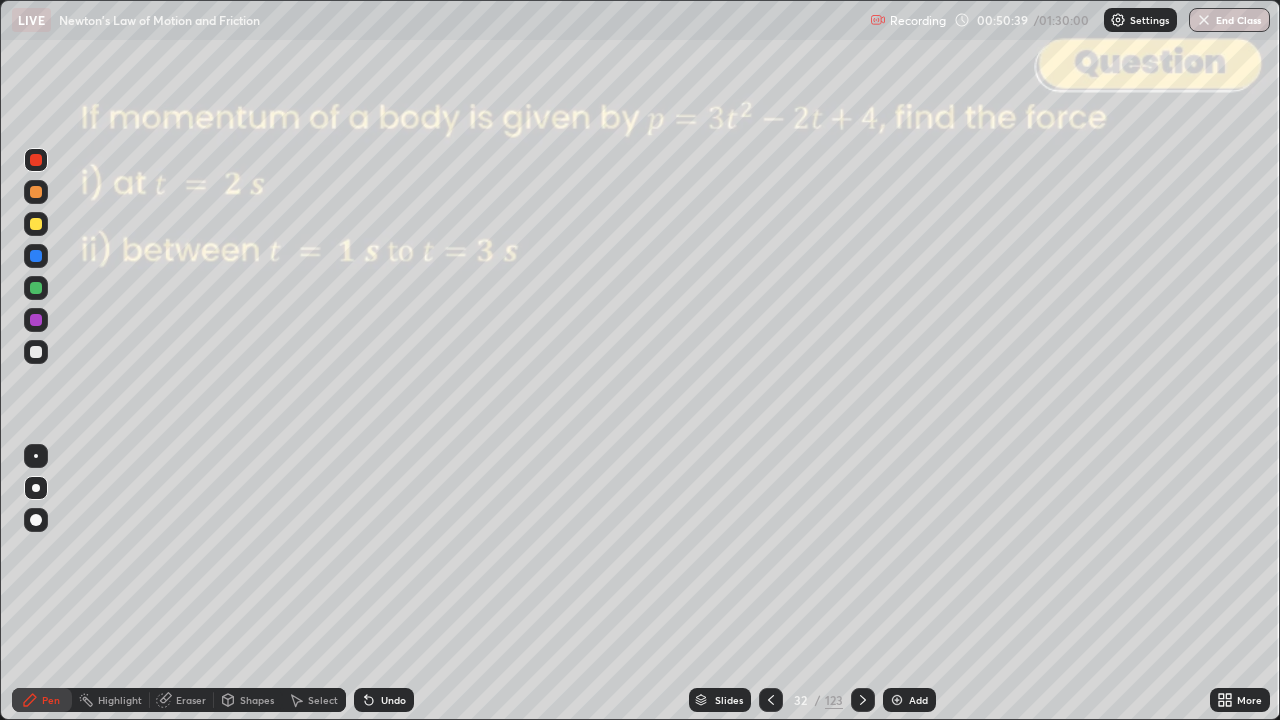 click on "Slides" at bounding box center (729, 700) 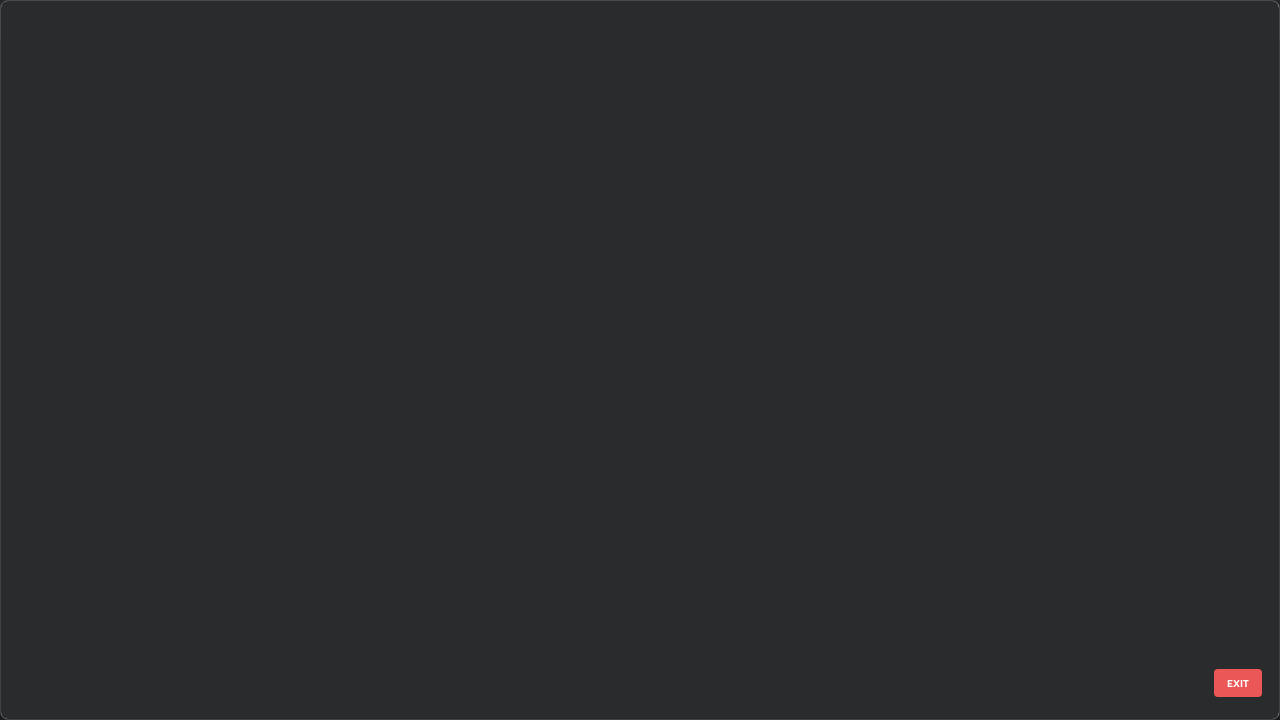 scroll, scrollTop: 1753, scrollLeft: 0, axis: vertical 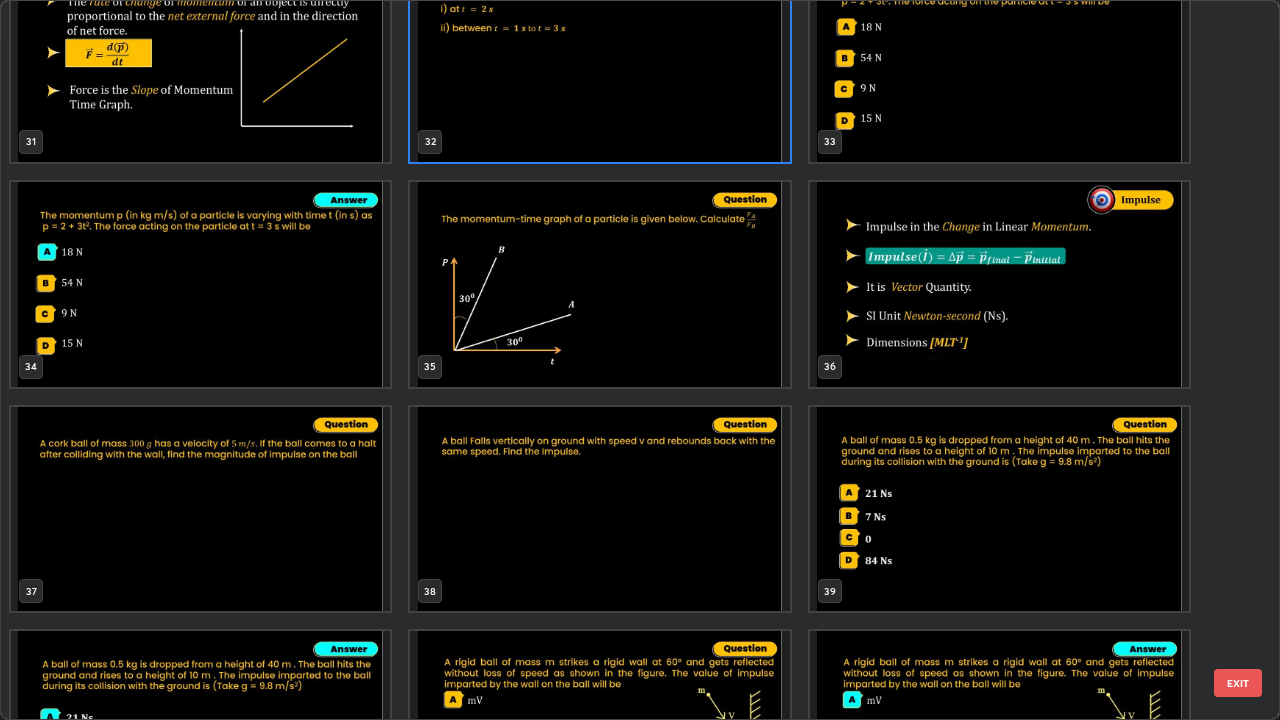 click on "EXIT" at bounding box center [1238, 683] 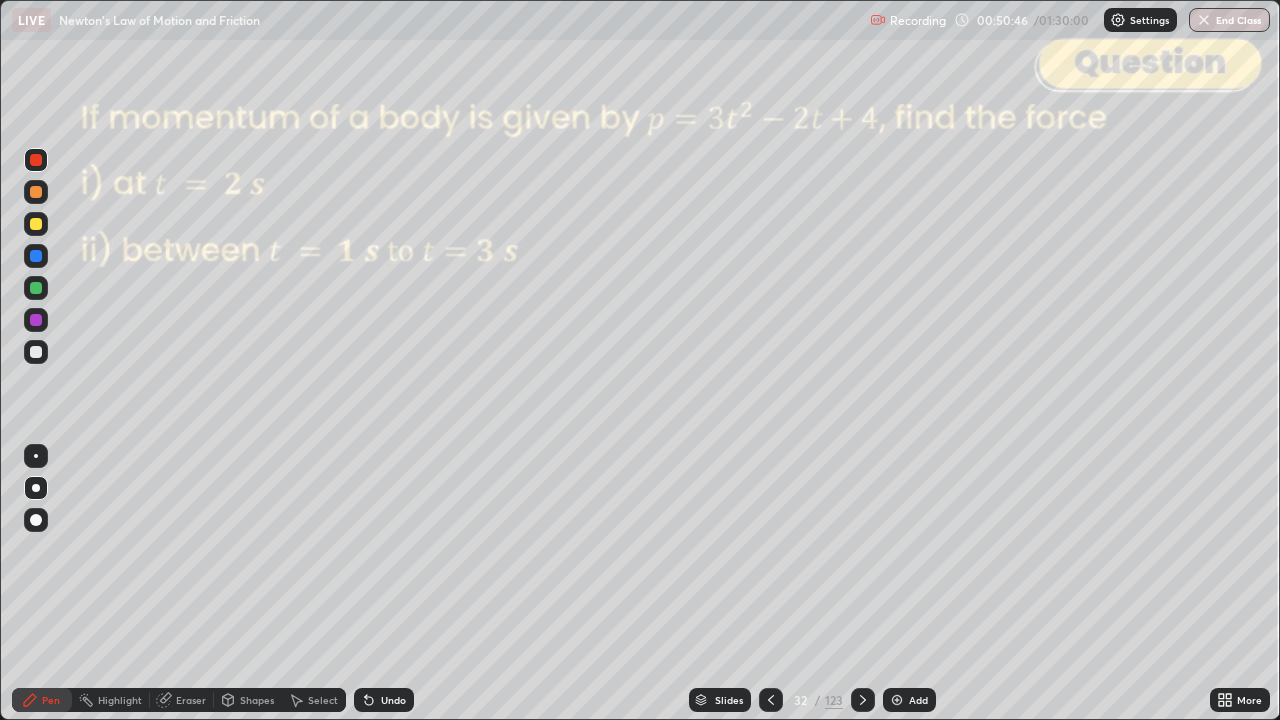 click at bounding box center [36, 352] 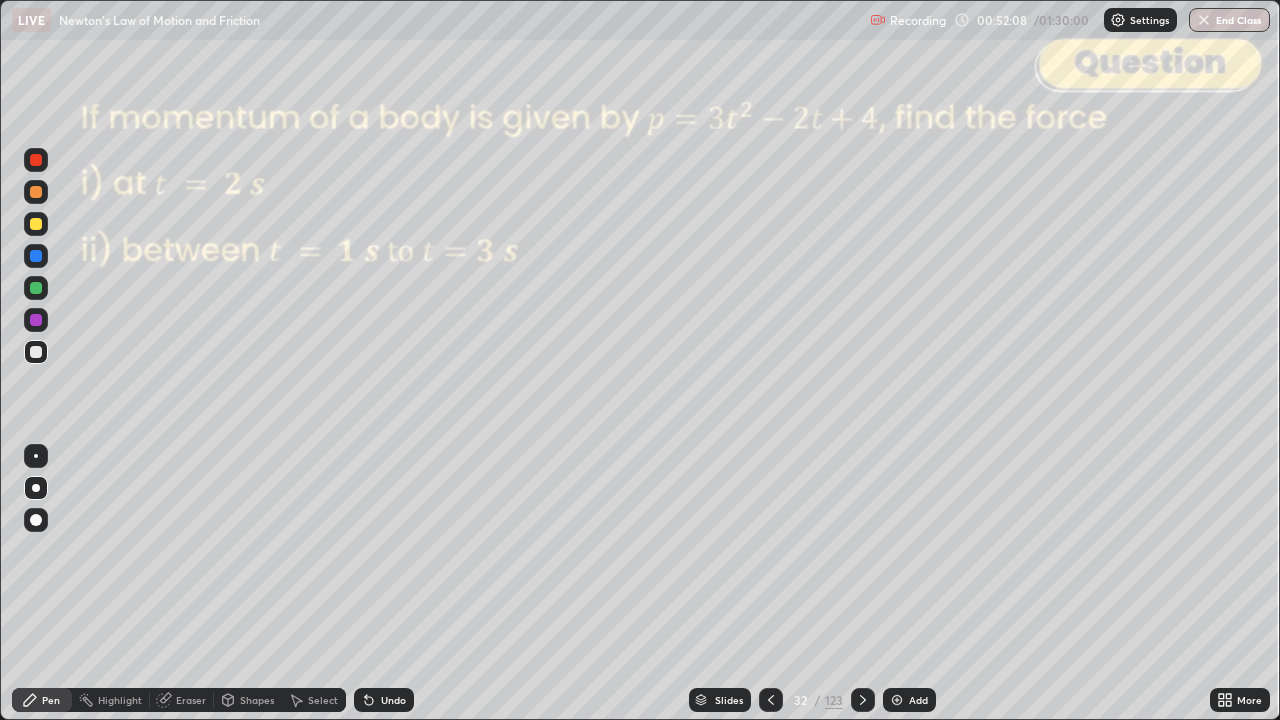 click on "Shapes" at bounding box center [257, 700] 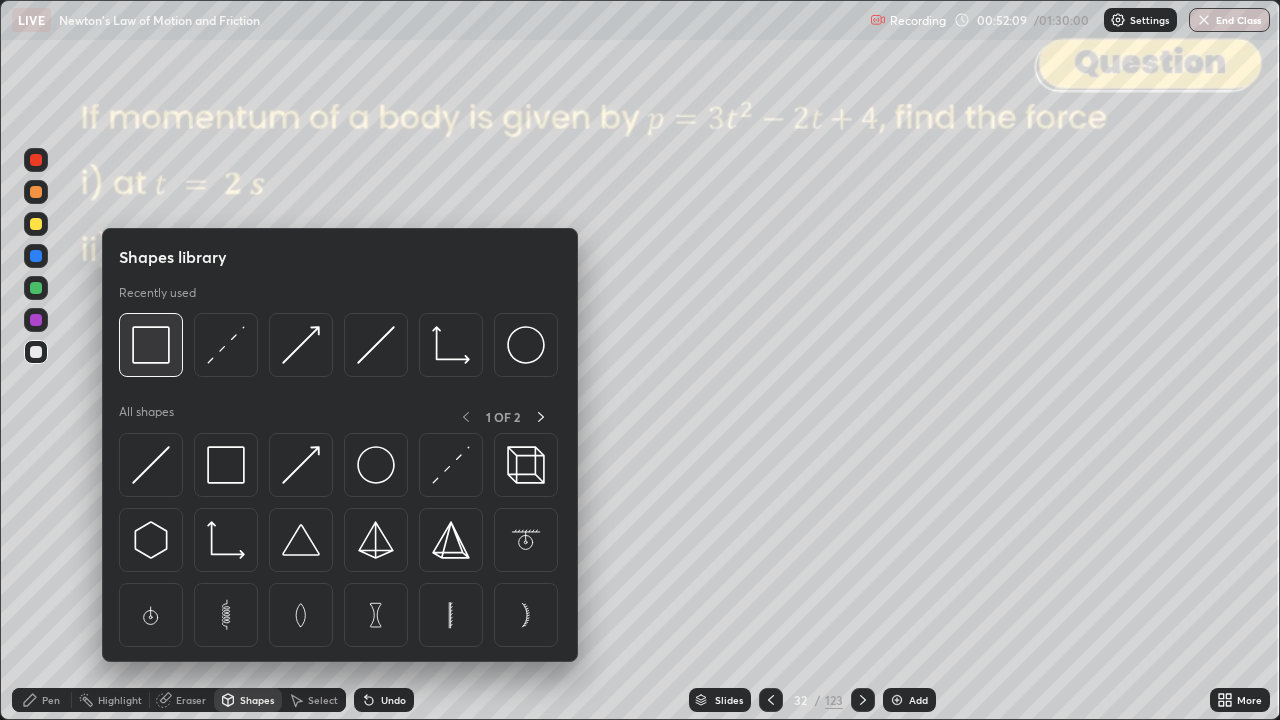 click at bounding box center [151, 345] 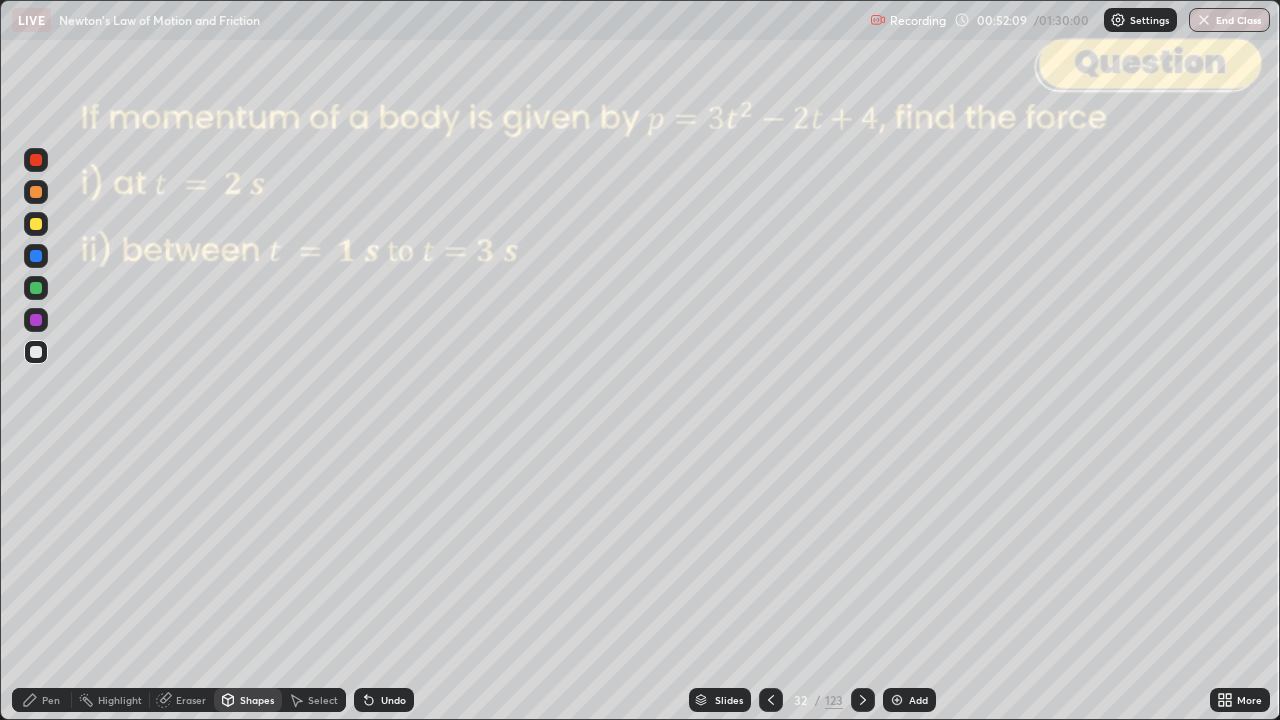 click at bounding box center (36, 160) 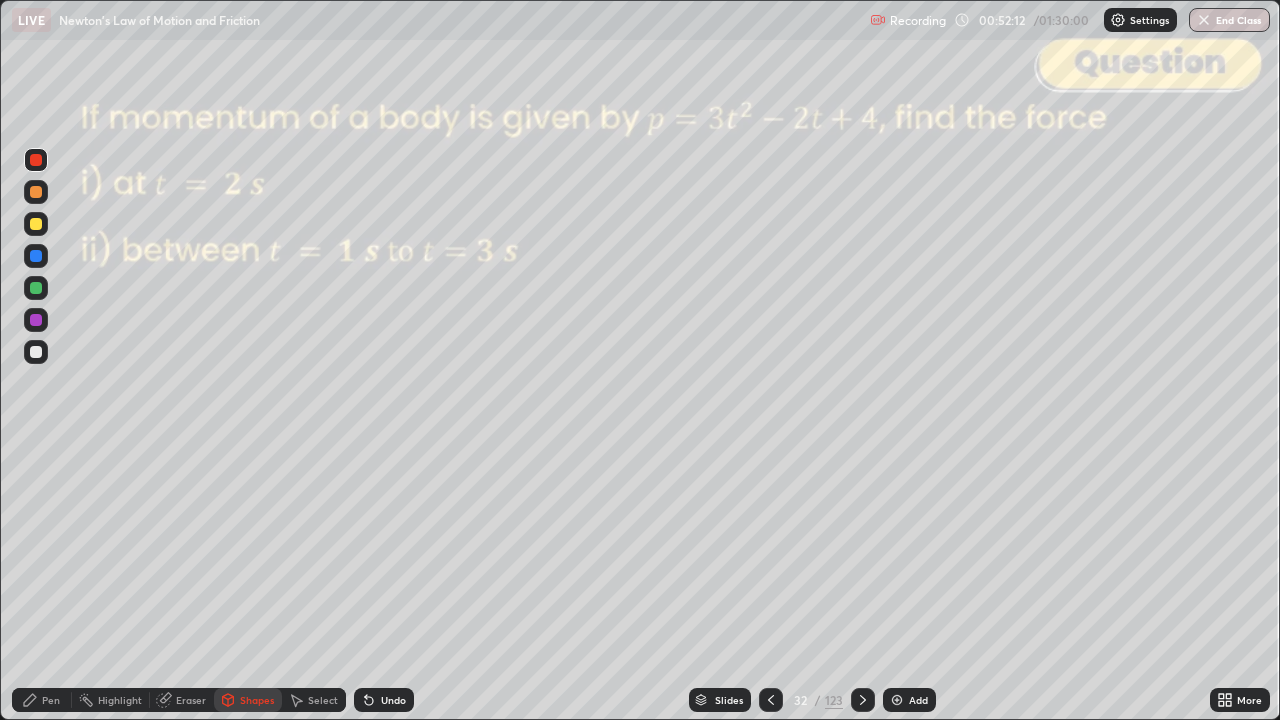 click on "Shapes" at bounding box center [257, 700] 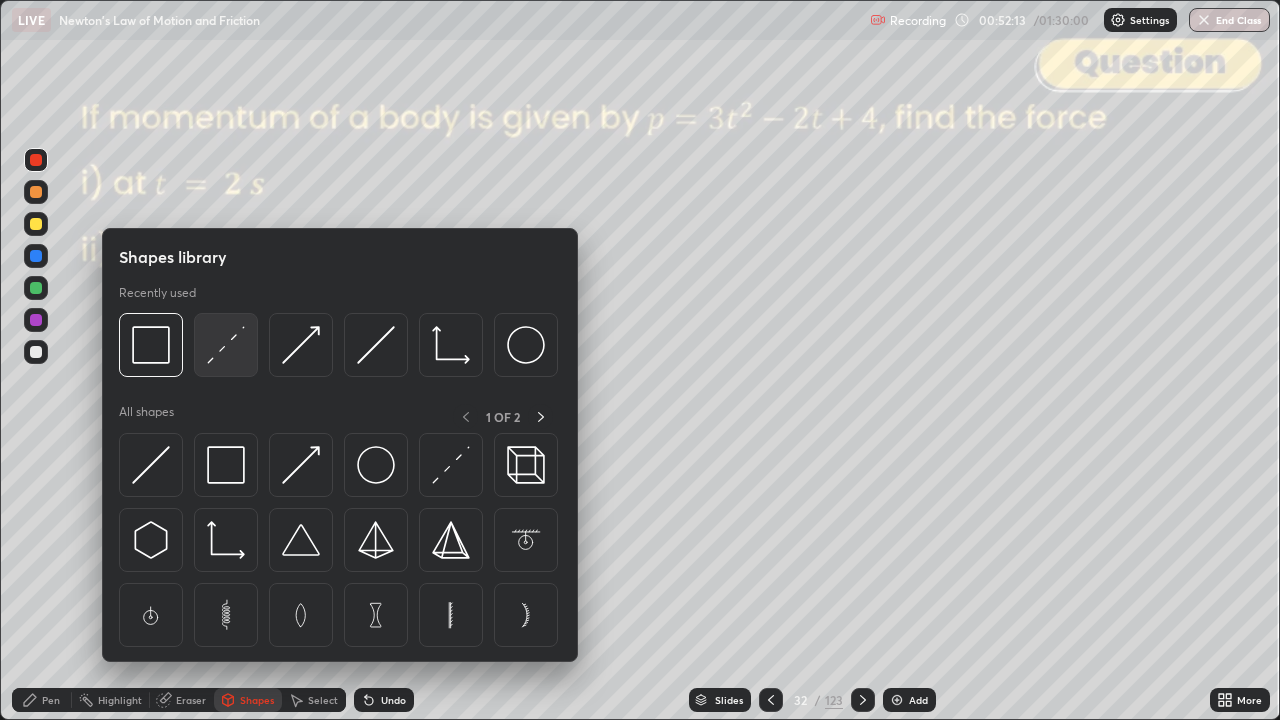 click at bounding box center (226, 345) 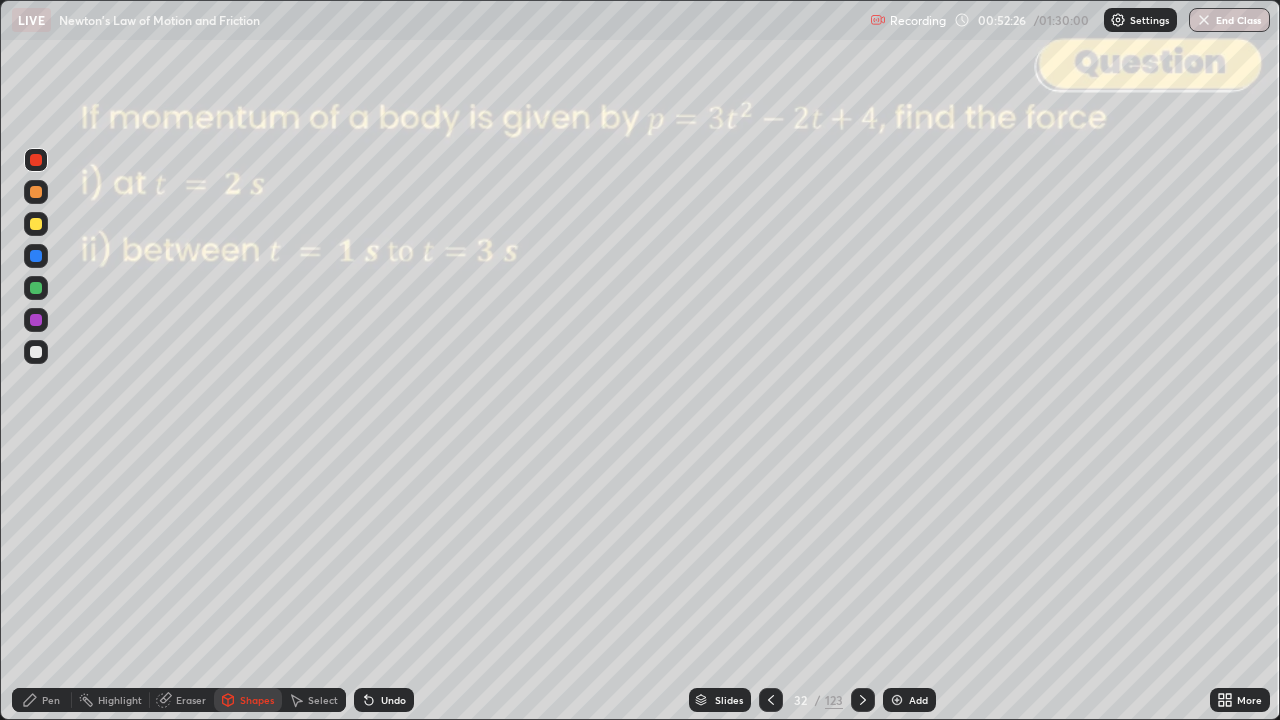 click on "Pen" at bounding box center (42, 700) 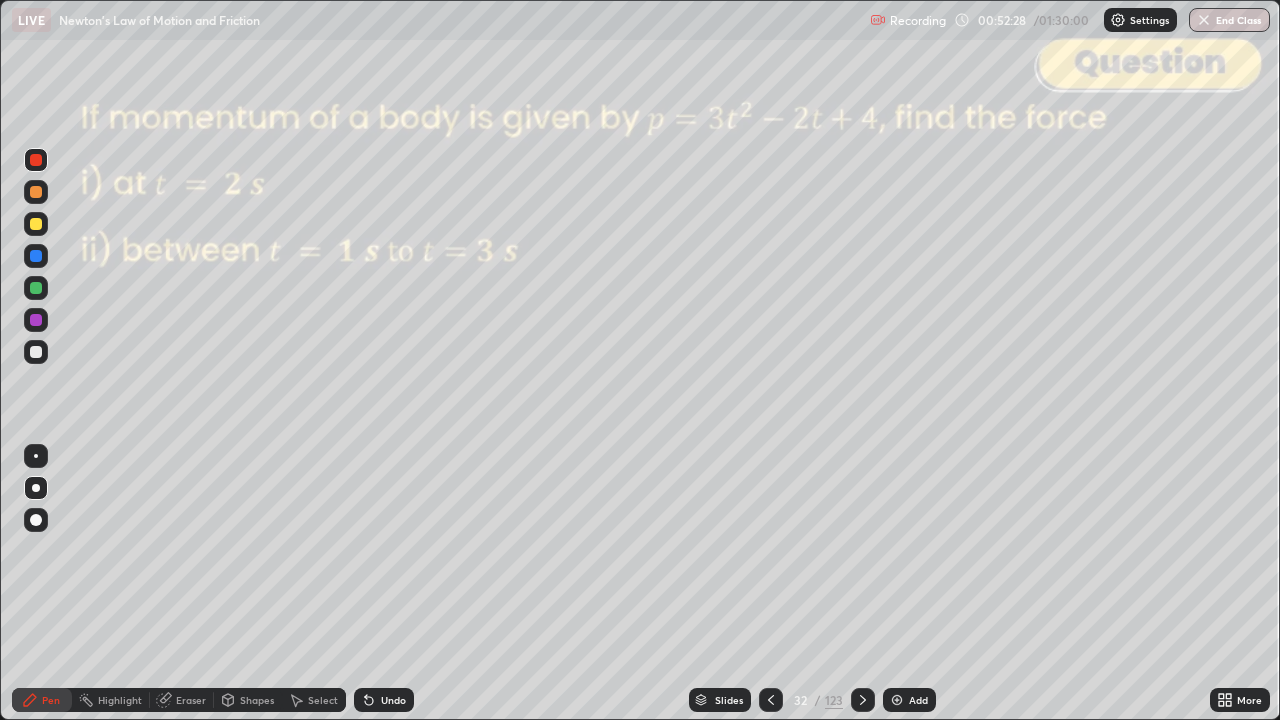 click at bounding box center (36, 224) 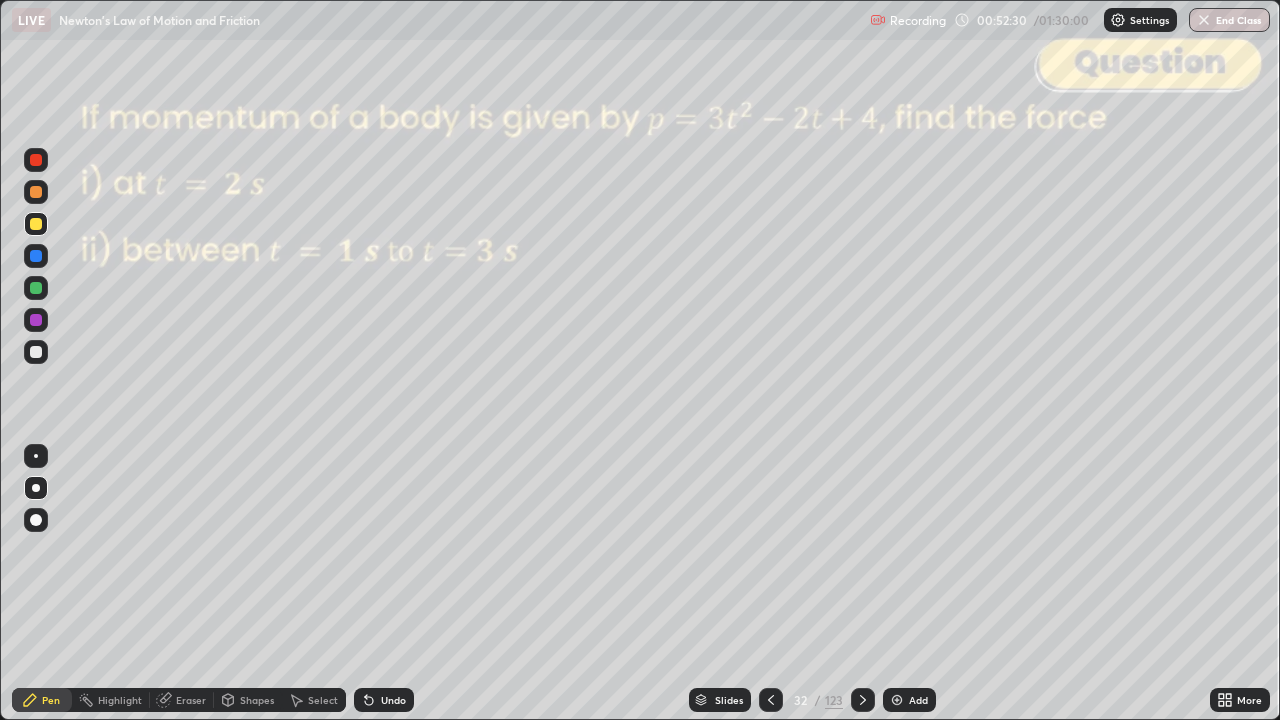 click at bounding box center [36, 192] 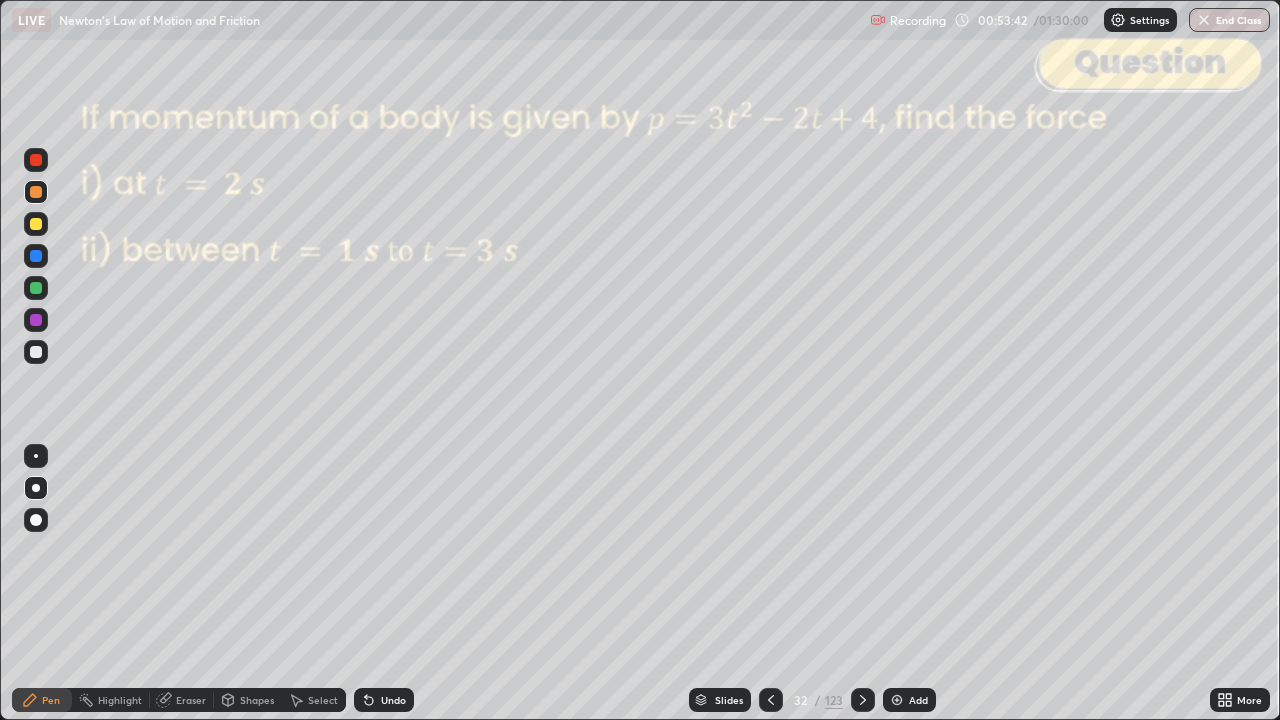 click at bounding box center [863, 700] 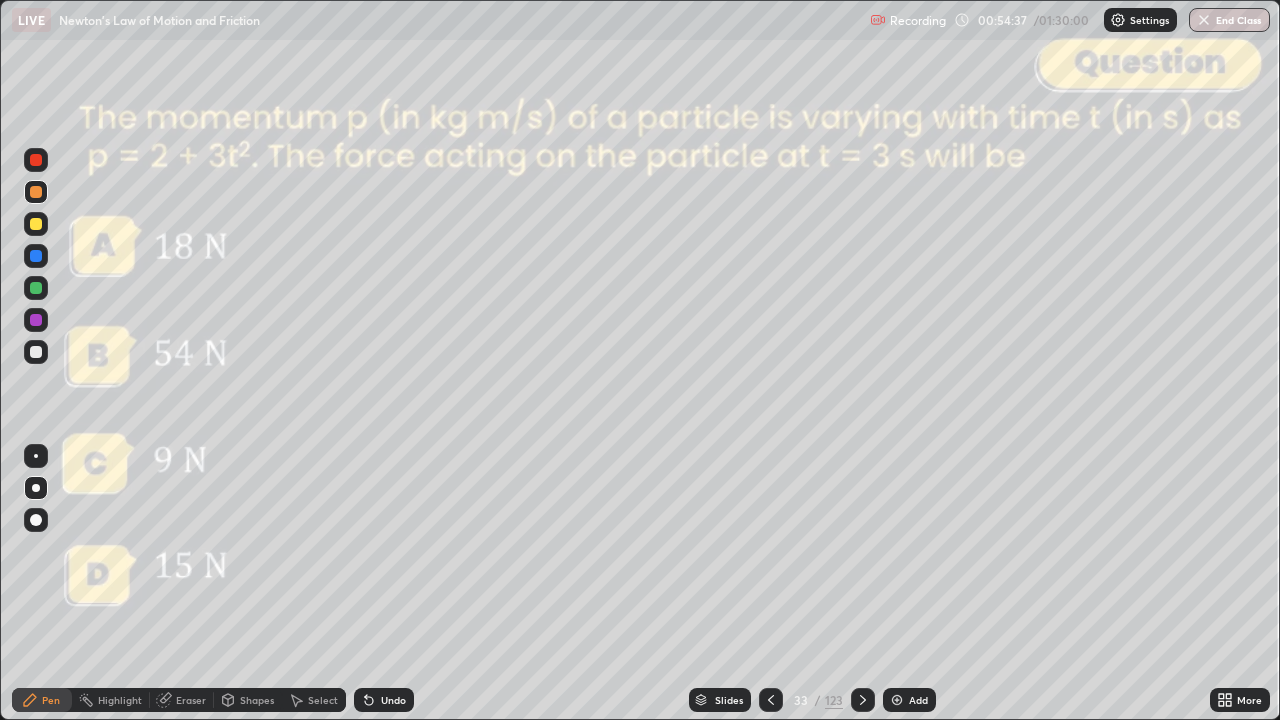click at bounding box center (863, 700) 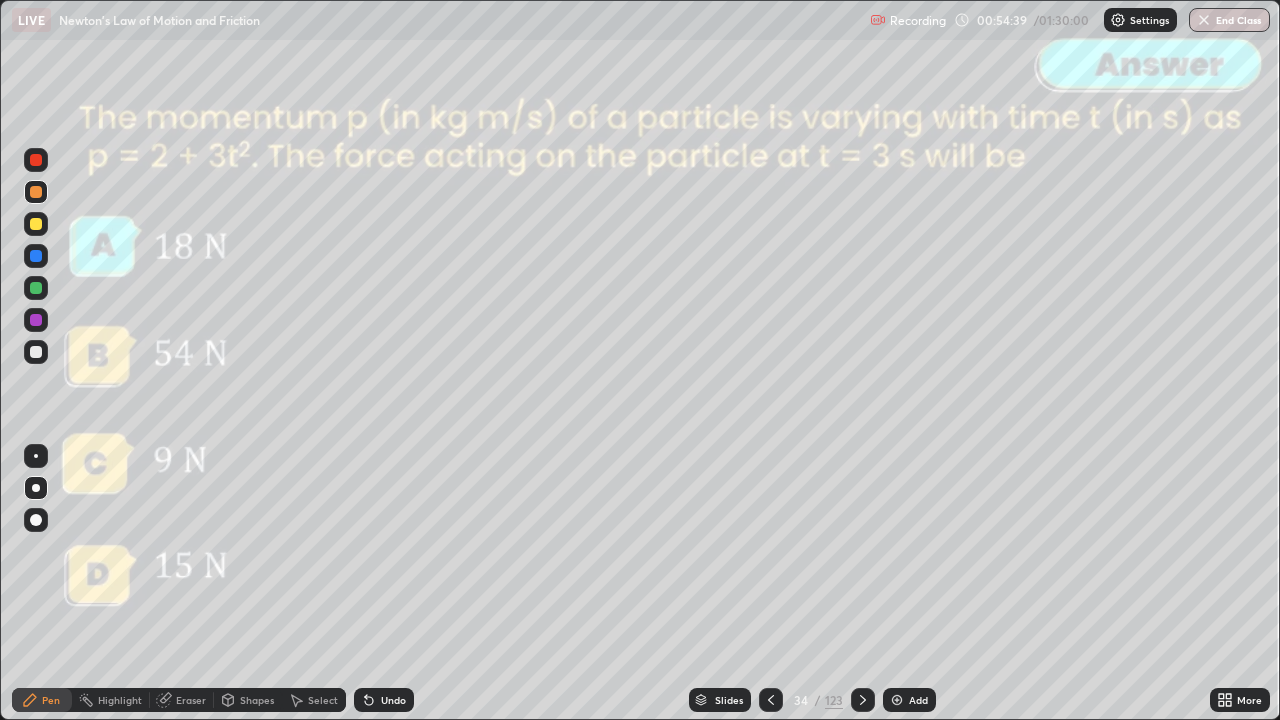 click 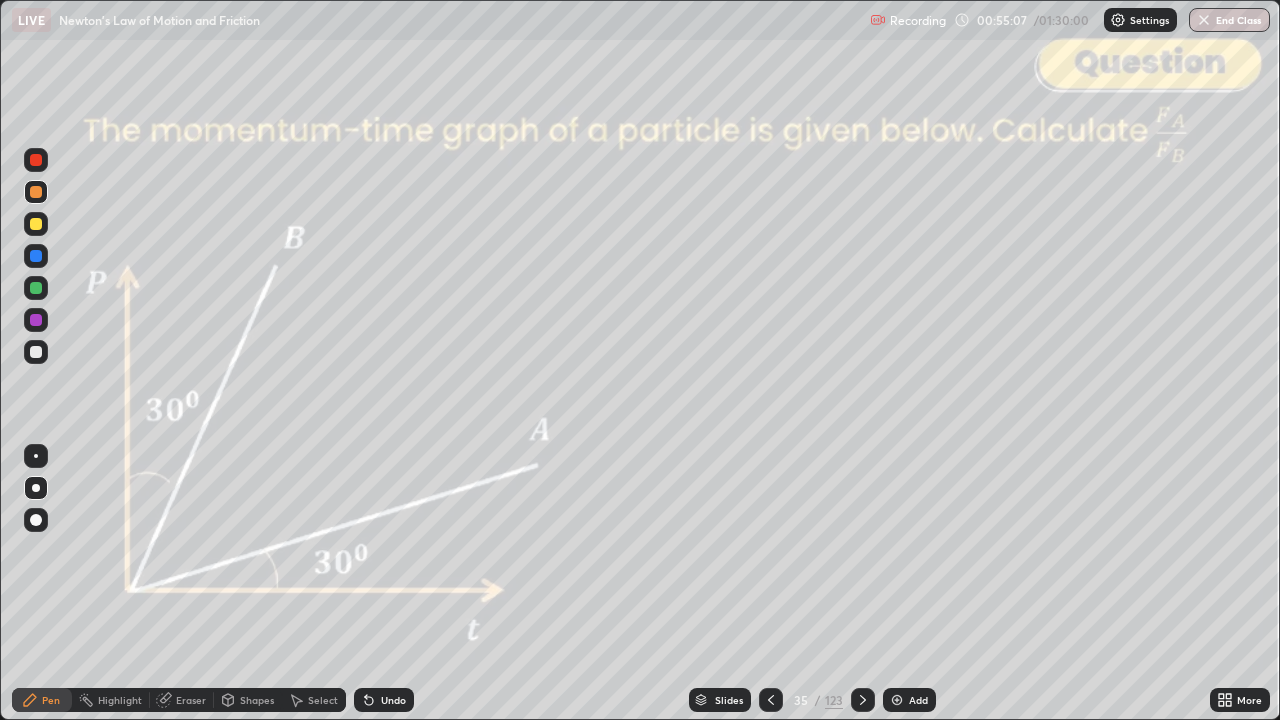 click on "Slides" at bounding box center (720, 700) 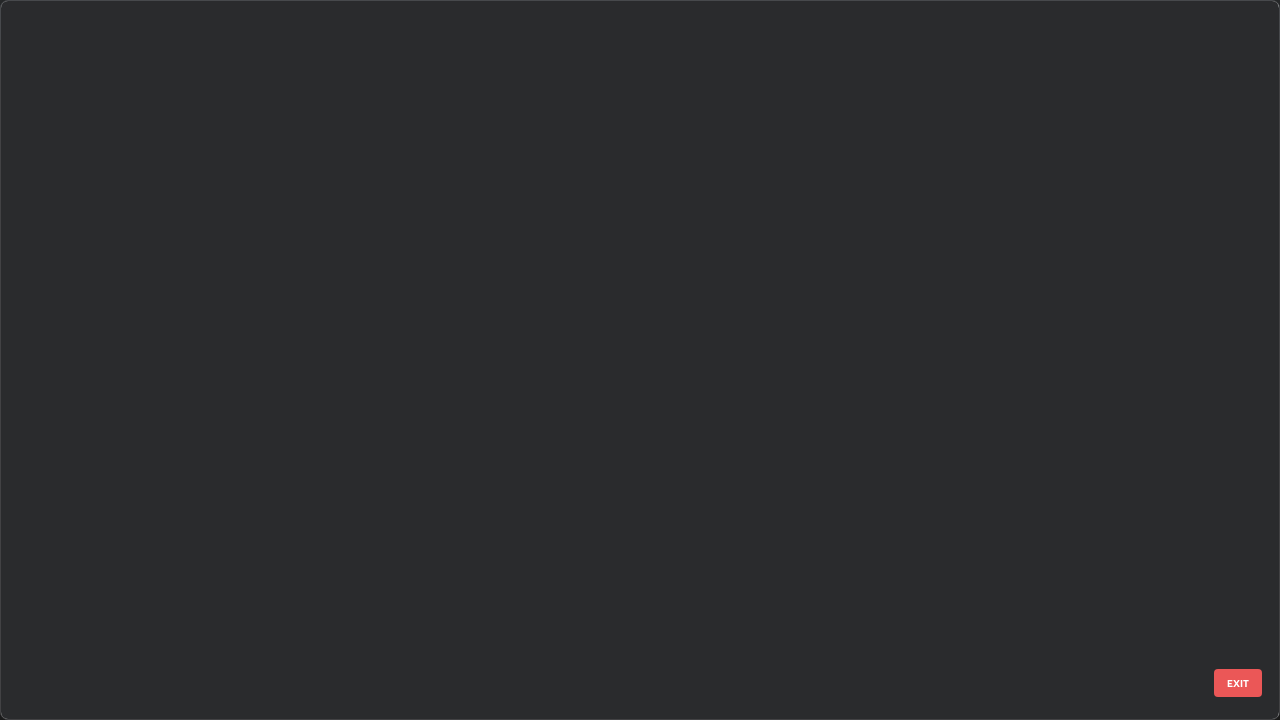 scroll, scrollTop: 1977, scrollLeft: 0, axis: vertical 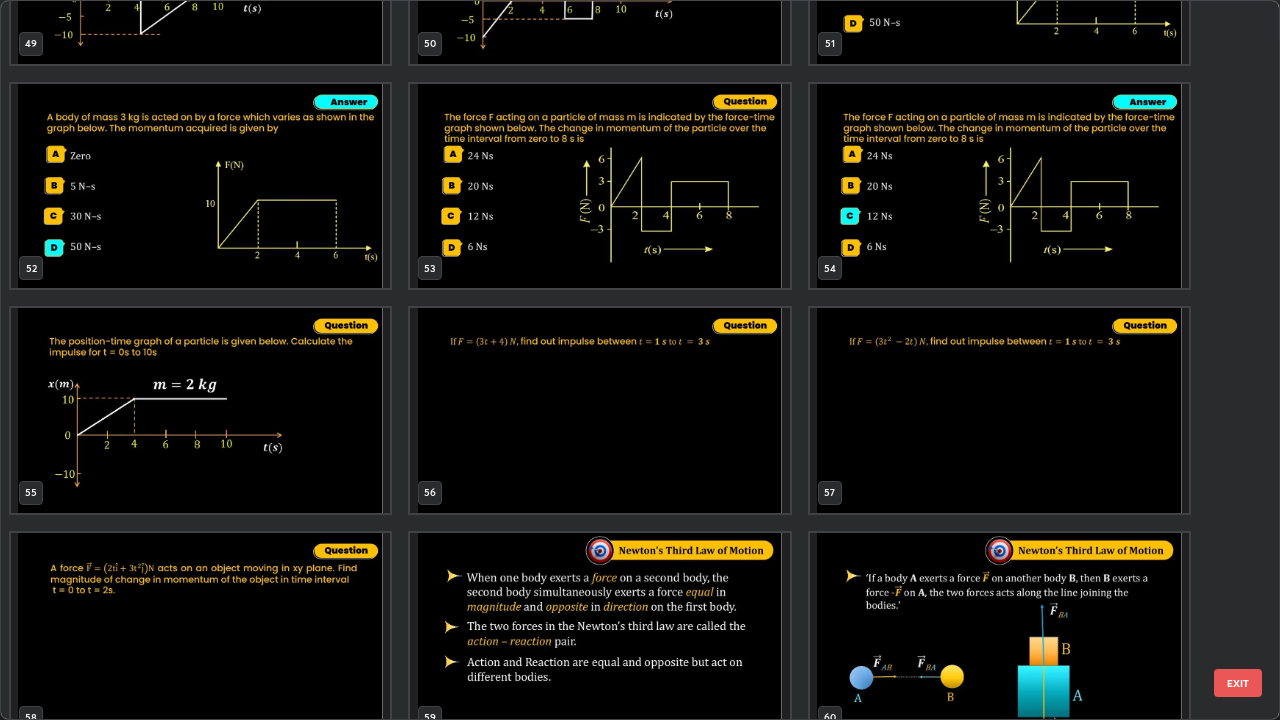 click on "EXIT" at bounding box center [1238, 683] 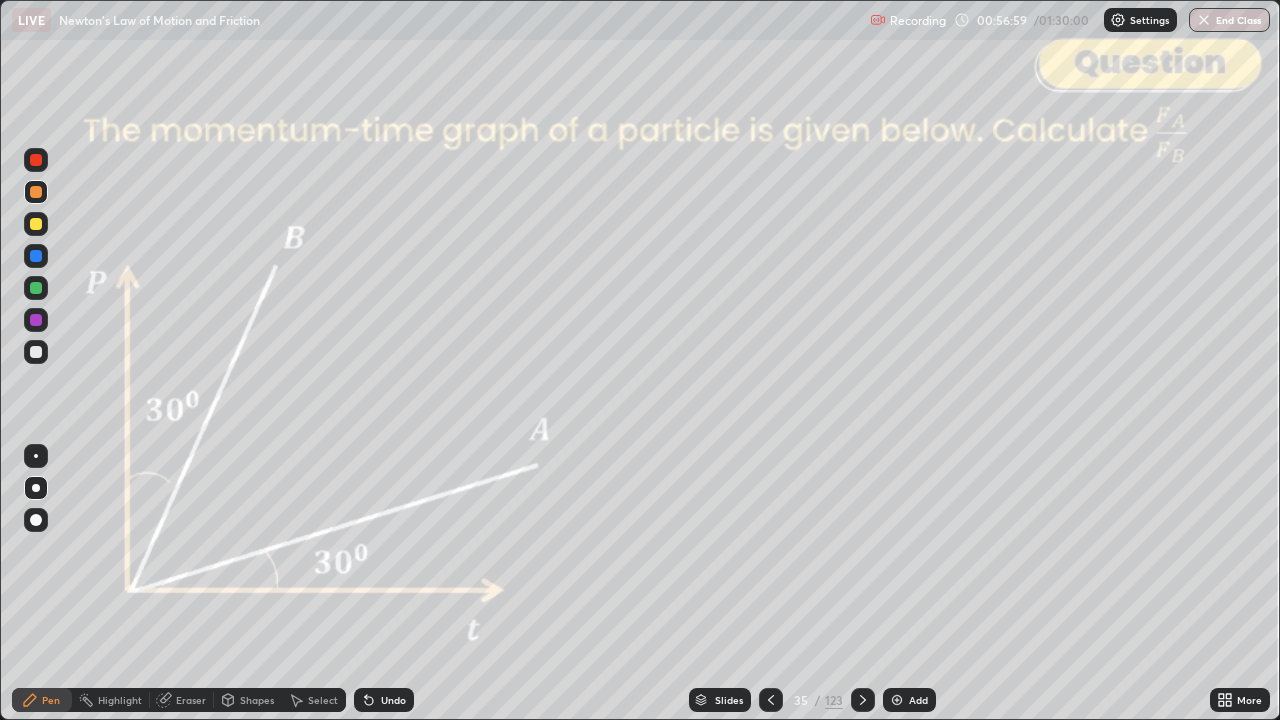 click 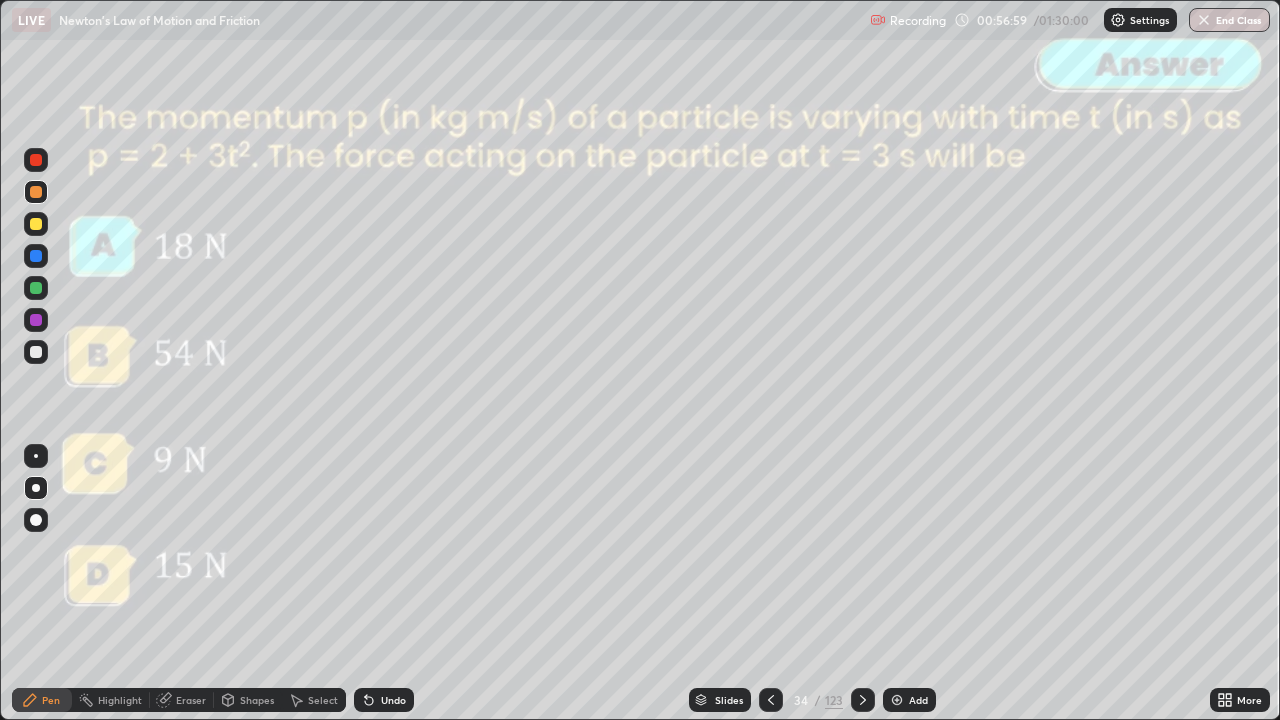 click 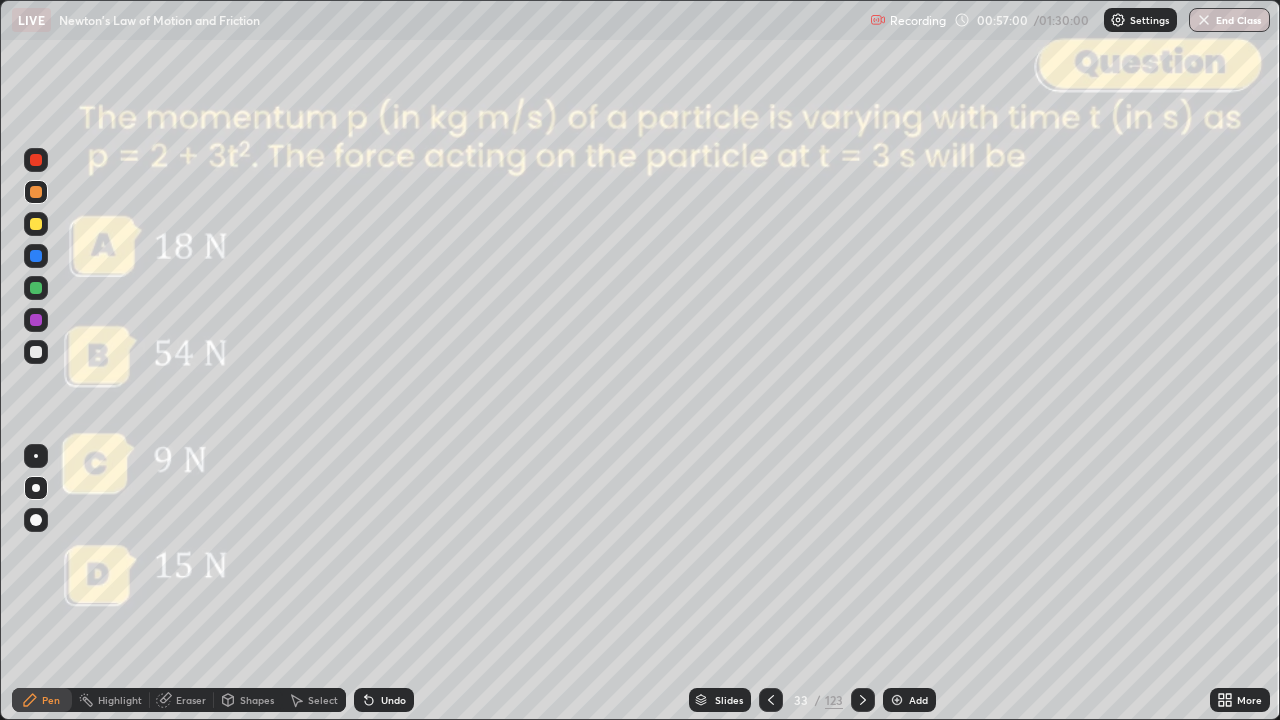 click 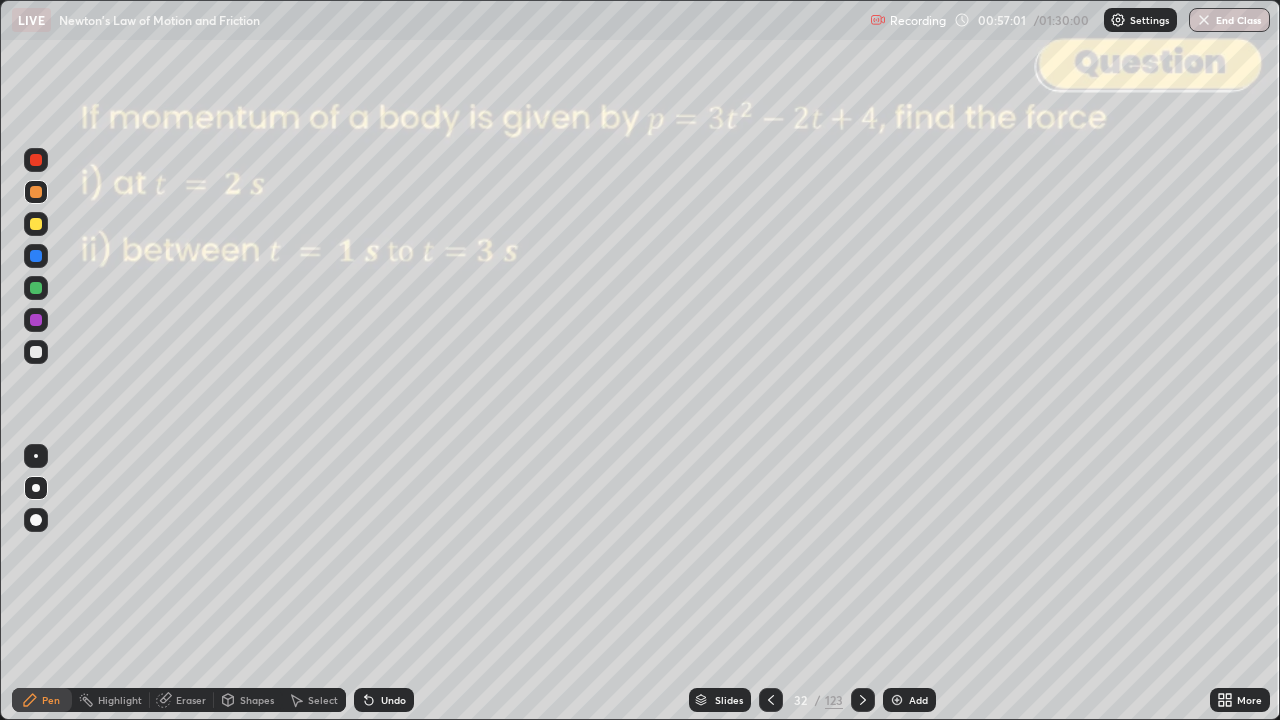 click 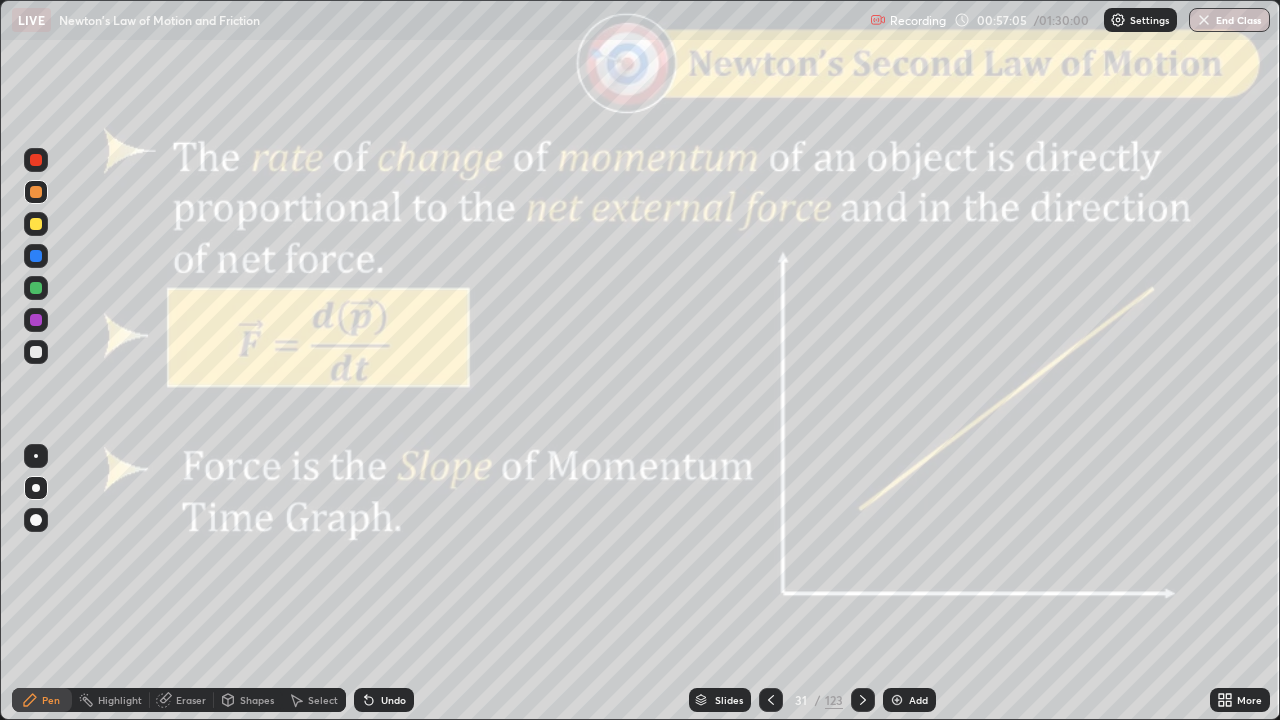 click at bounding box center (36, 352) 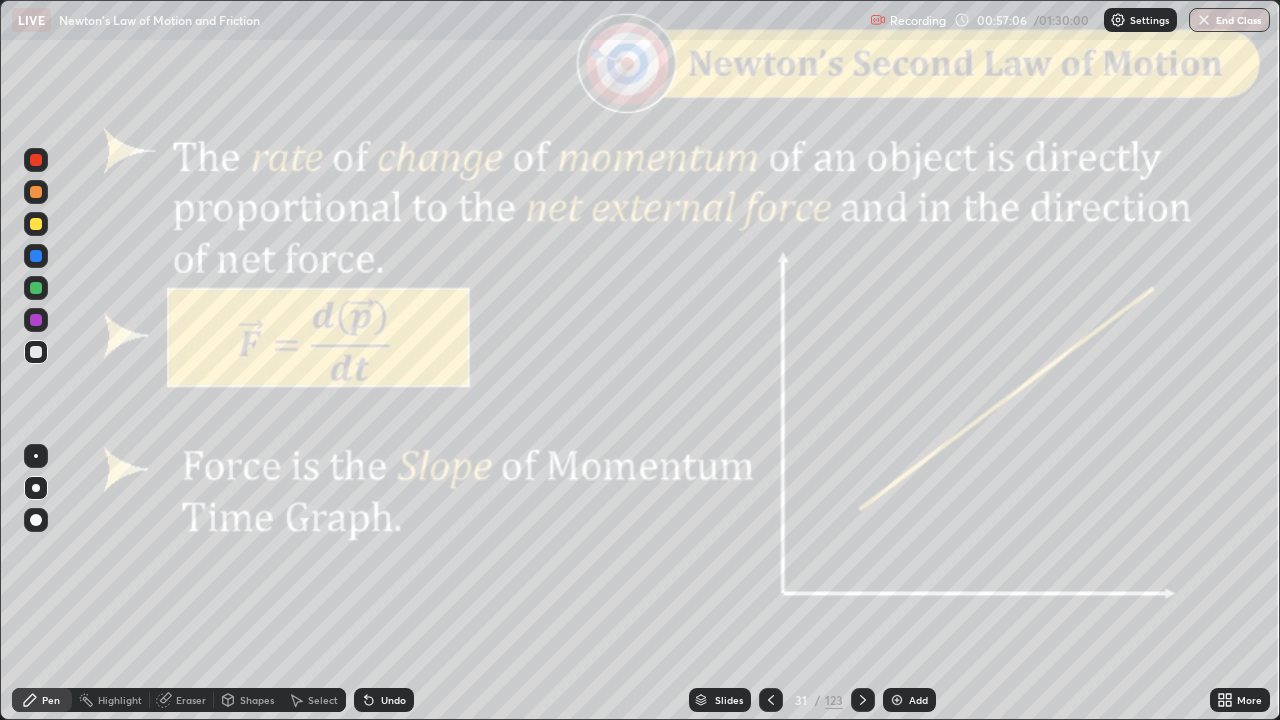 click at bounding box center (36, 160) 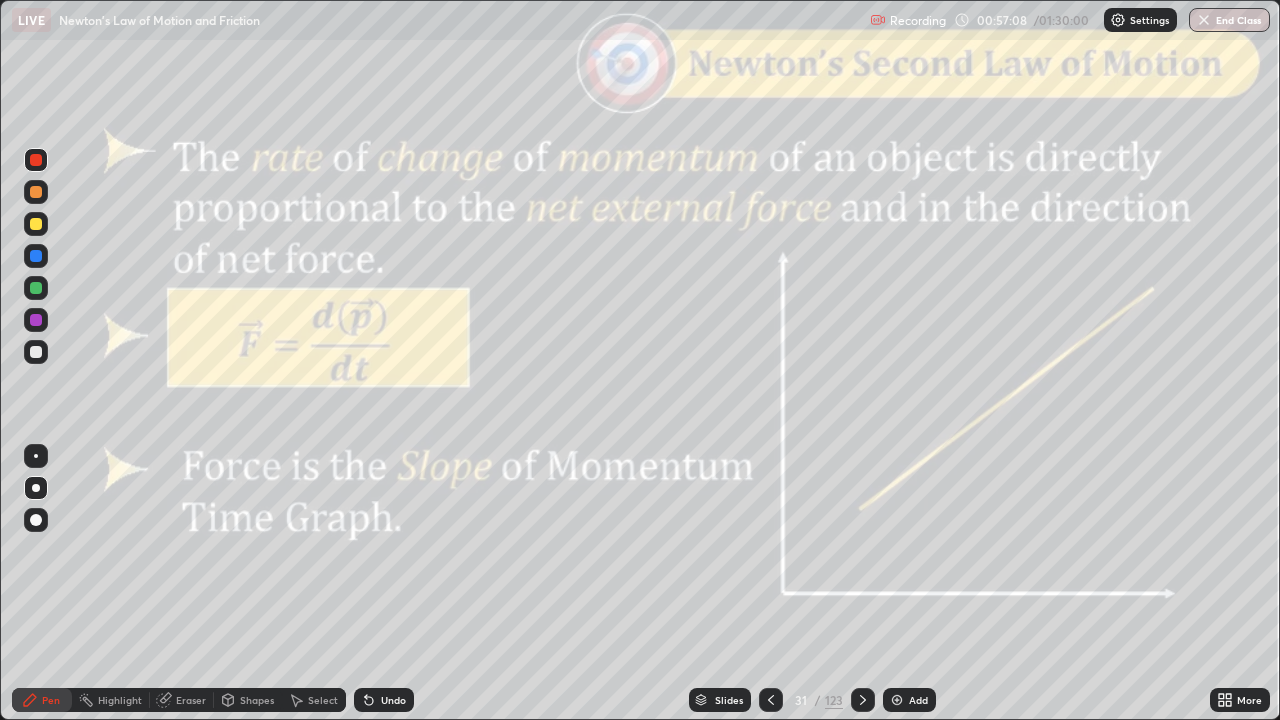 click on "Shapes" at bounding box center [257, 700] 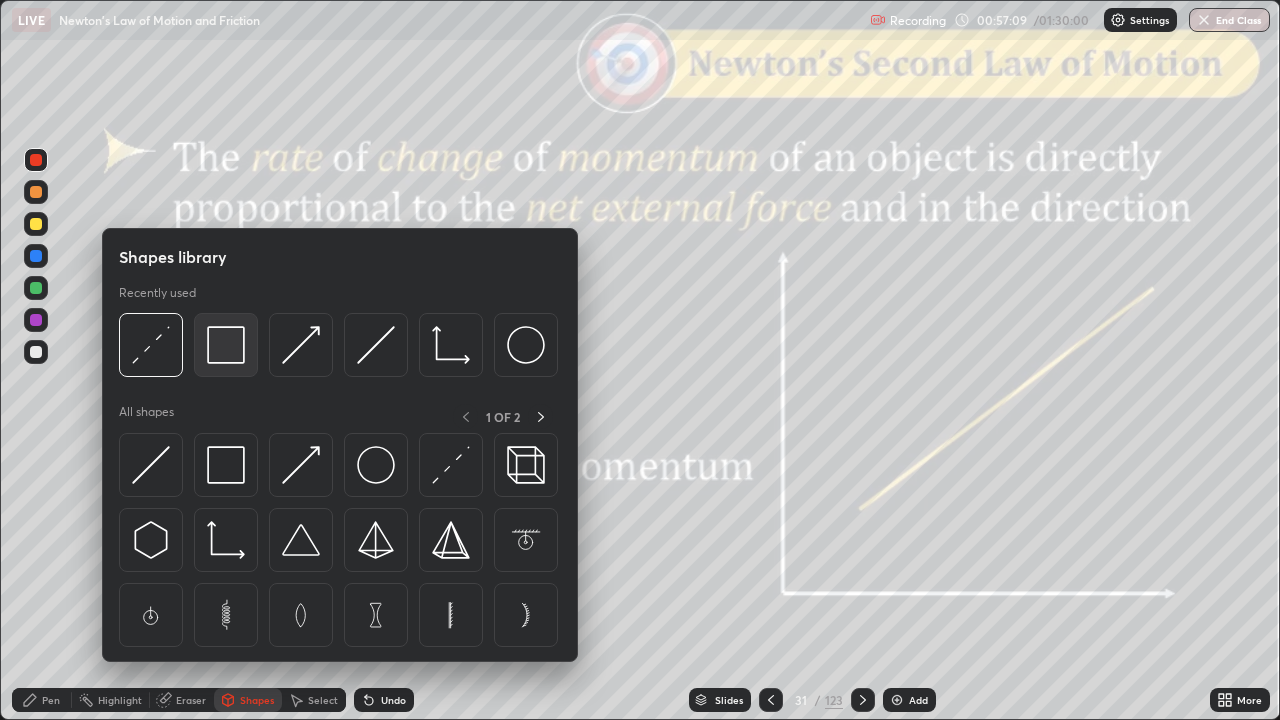 click at bounding box center [226, 345] 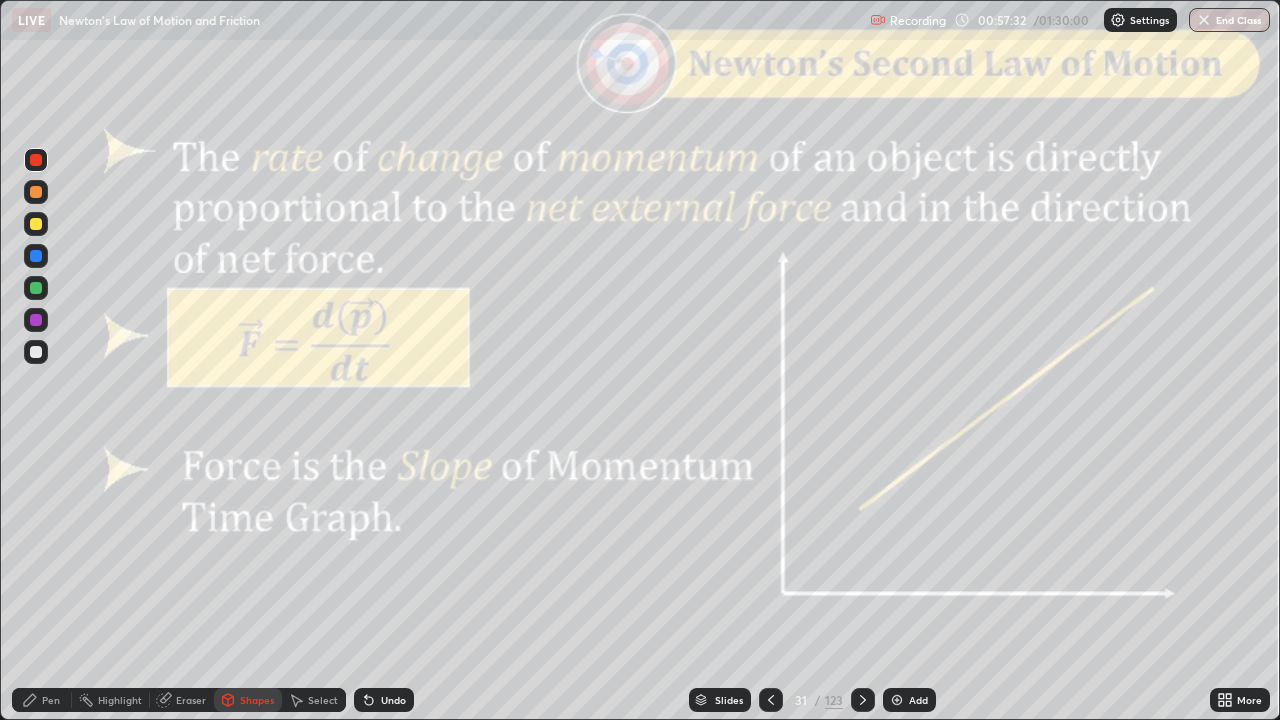 click 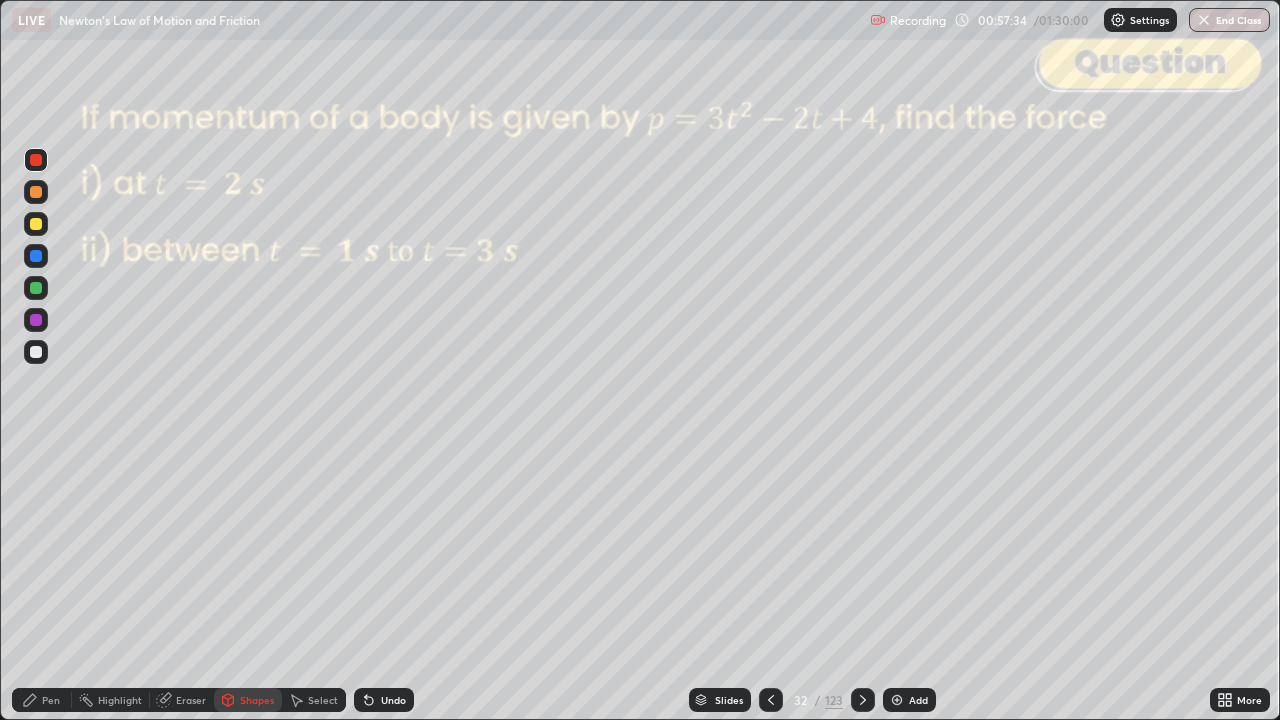 click at bounding box center (863, 700) 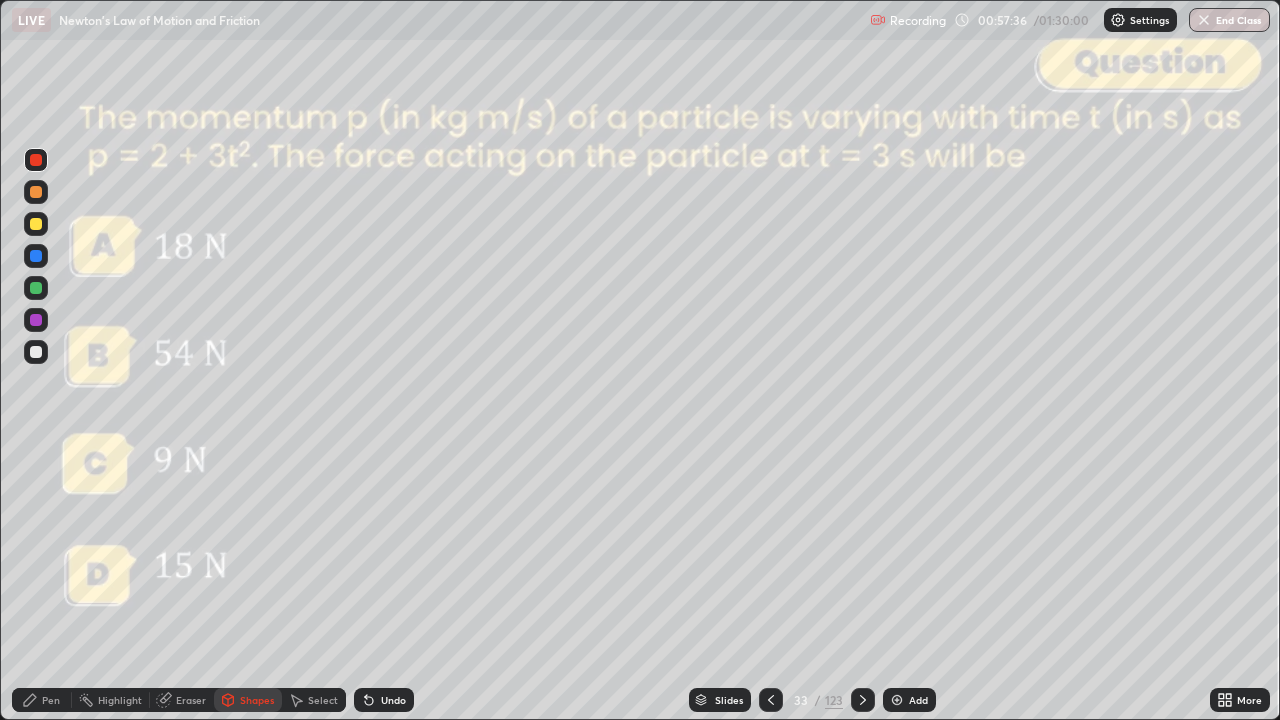 click 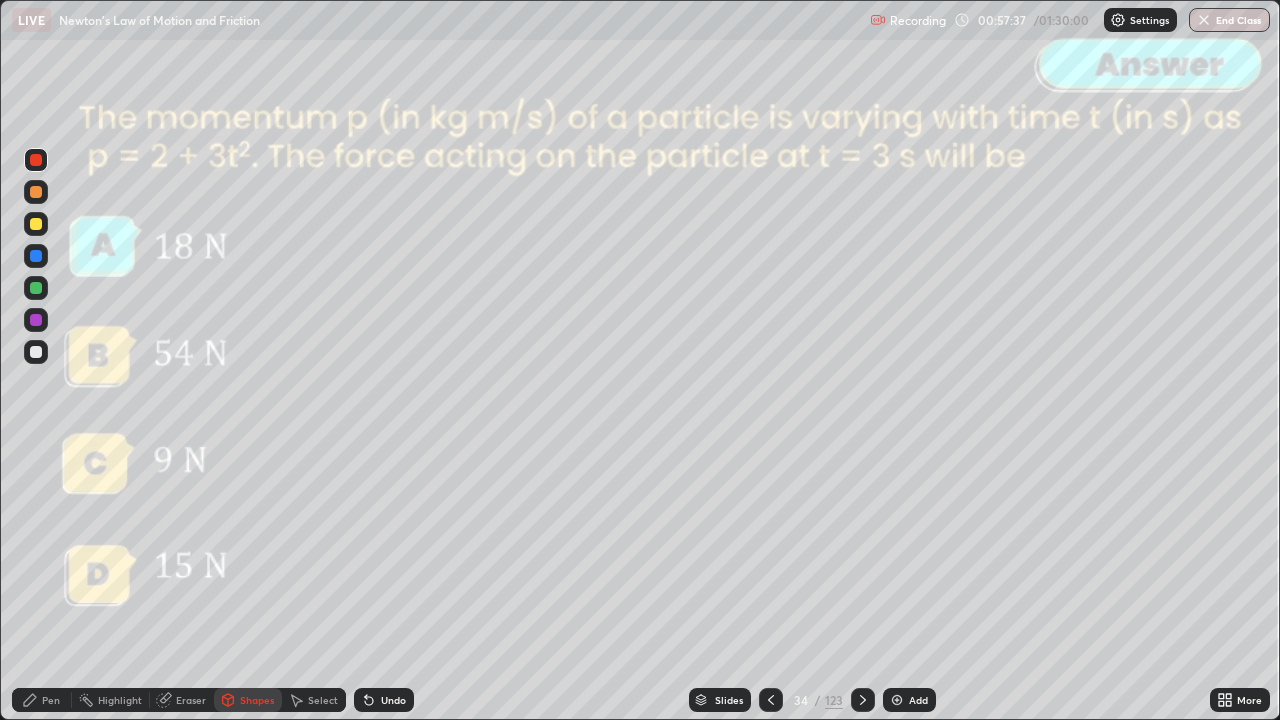 click at bounding box center [863, 700] 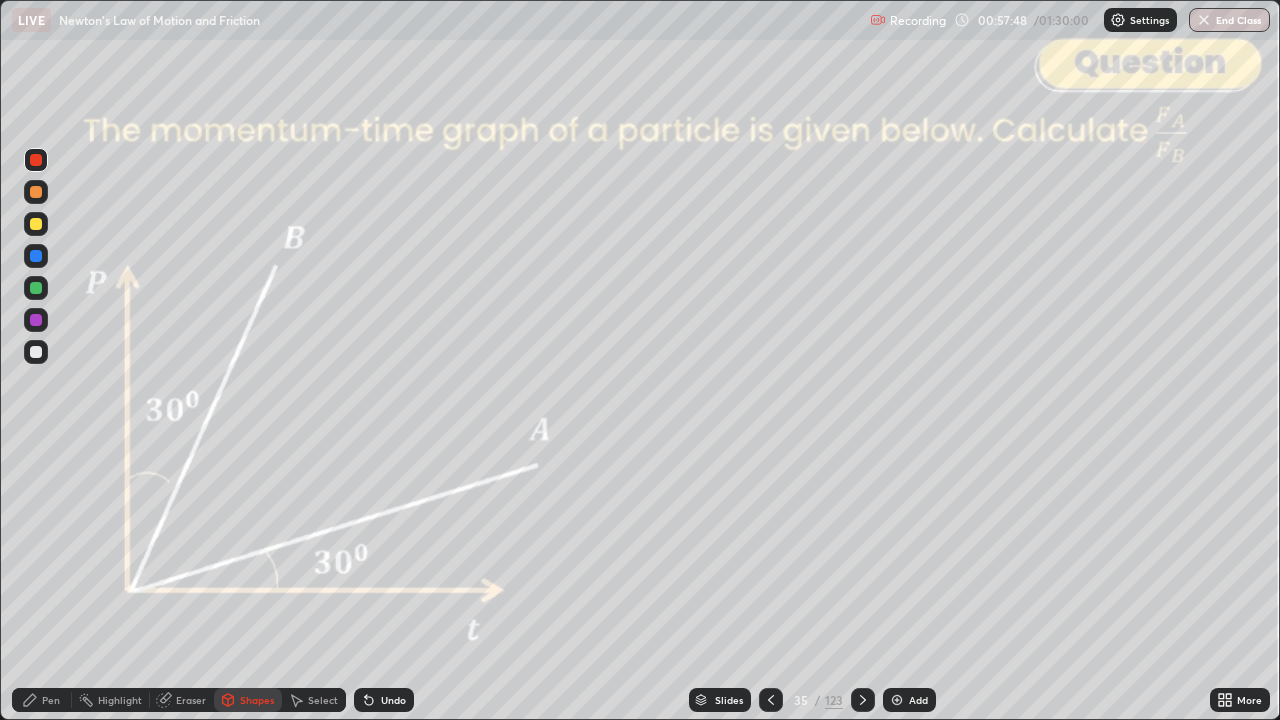 click at bounding box center (36, 320) 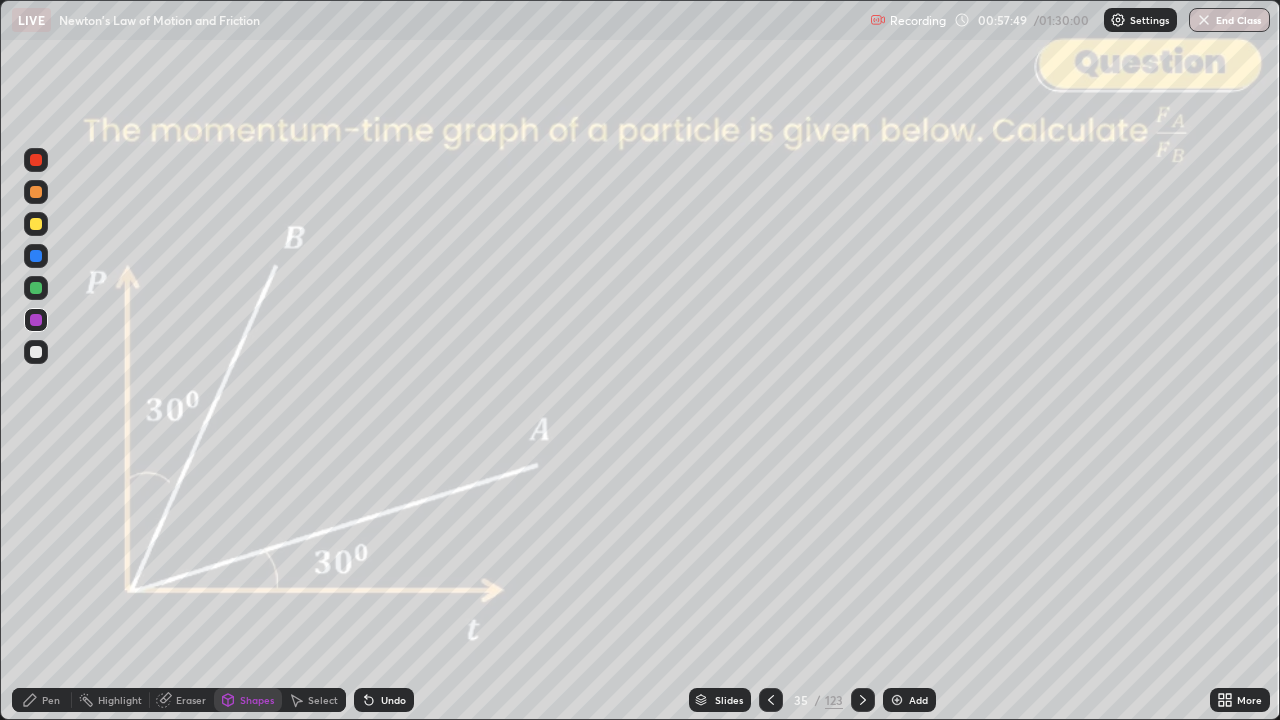 click on "Pen" at bounding box center [42, 700] 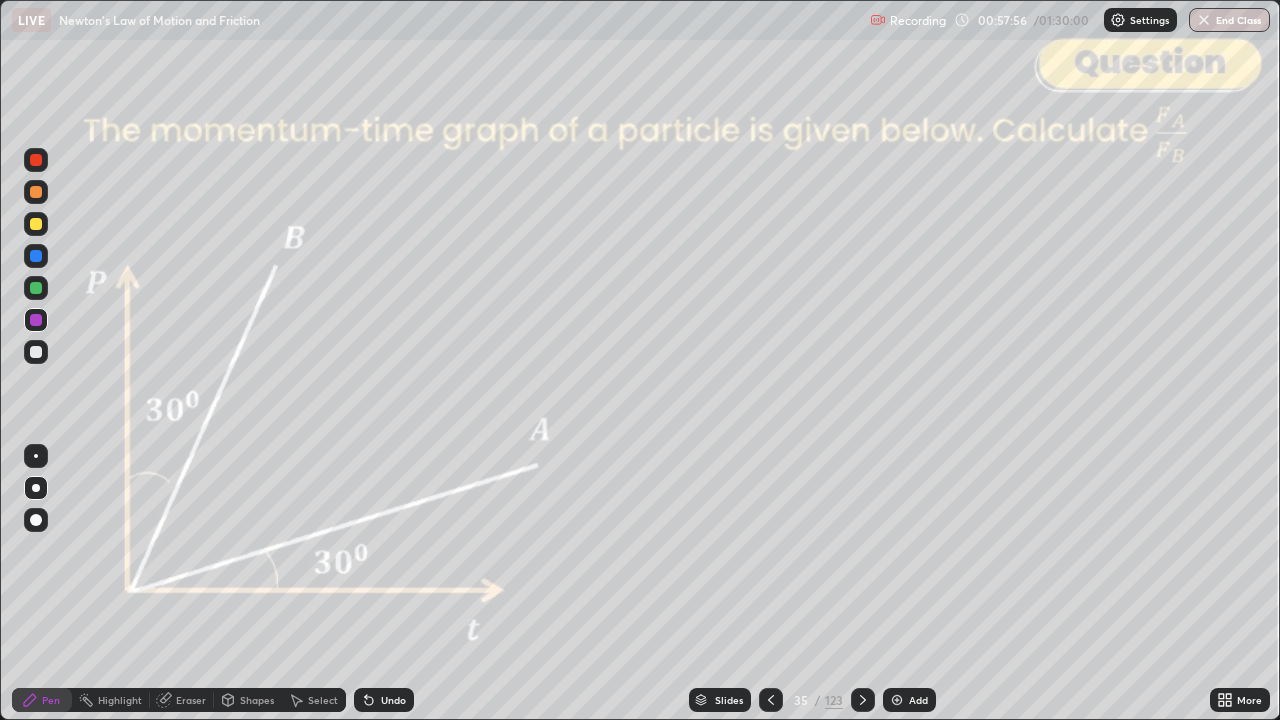 click on "Eraser" at bounding box center (182, 700) 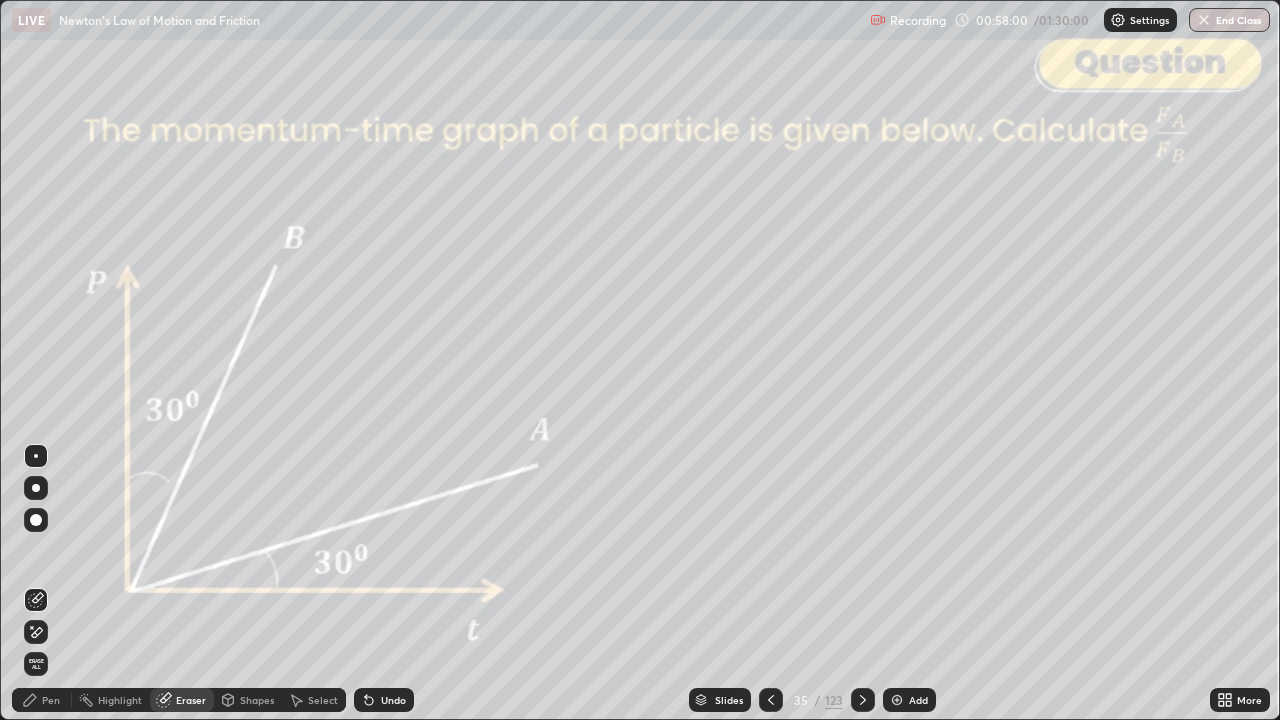 click on "Pen" at bounding box center [51, 700] 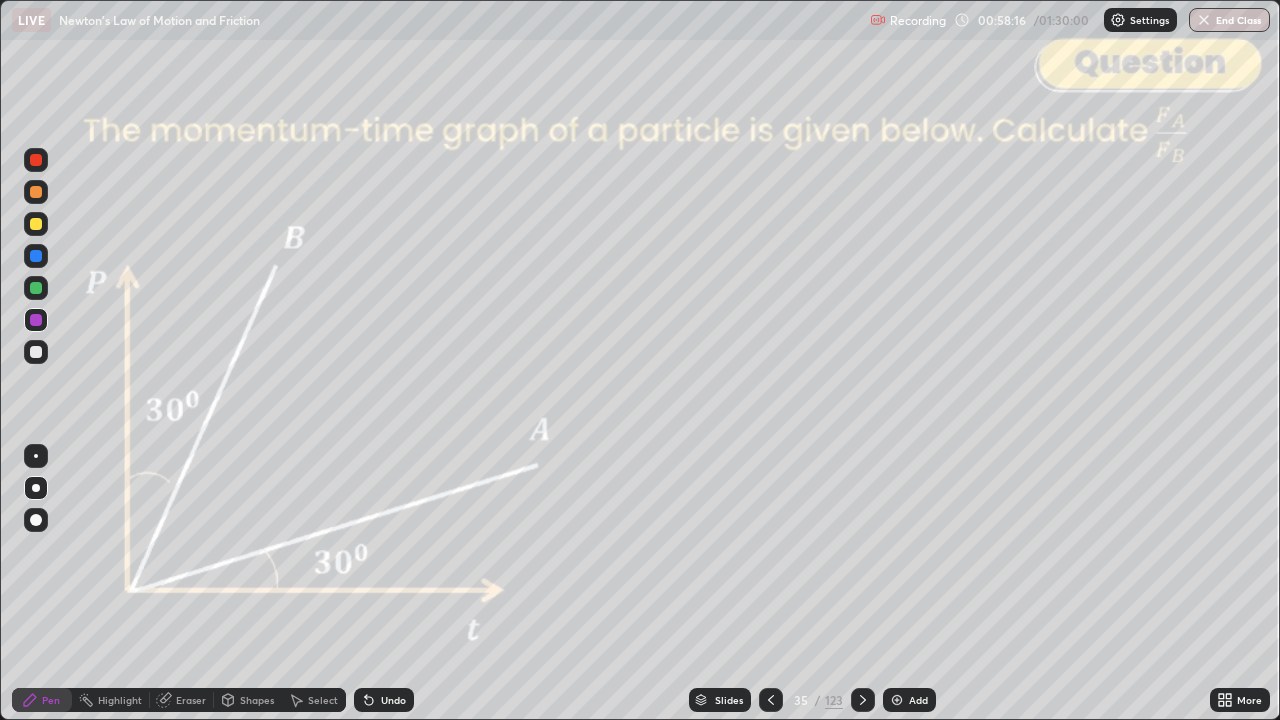 click on "Shapes" at bounding box center (257, 700) 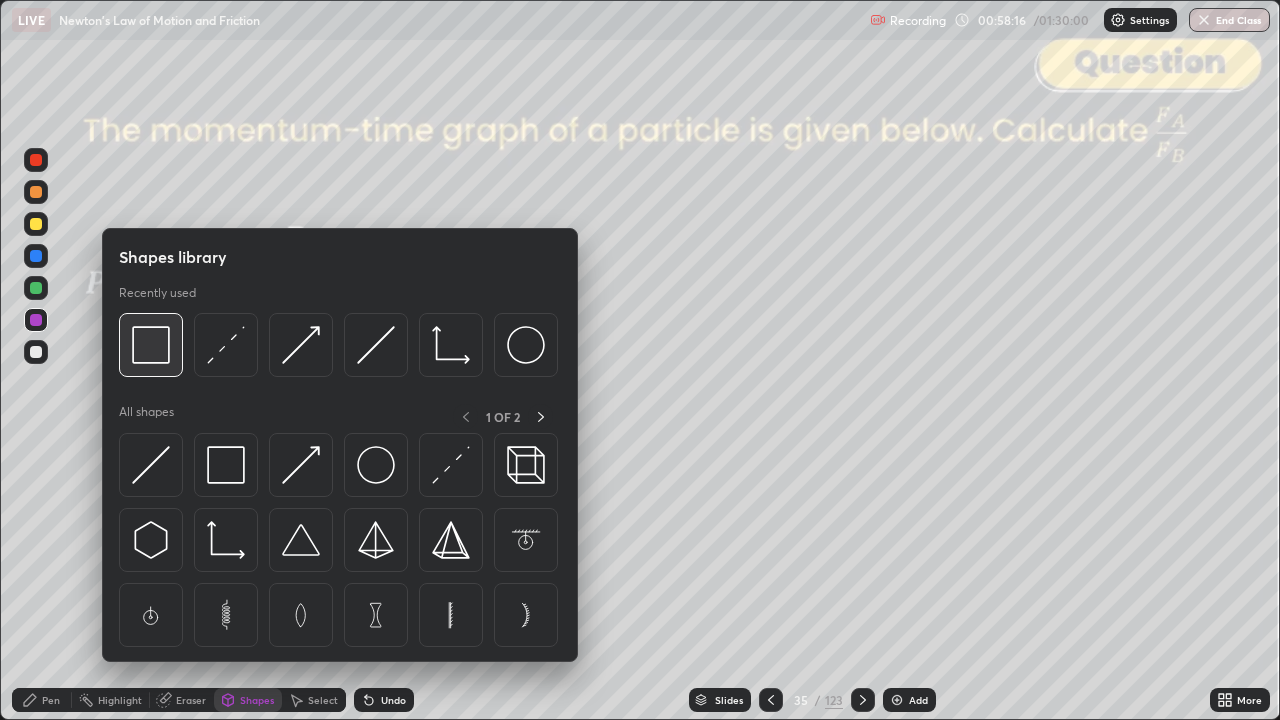 click at bounding box center (151, 345) 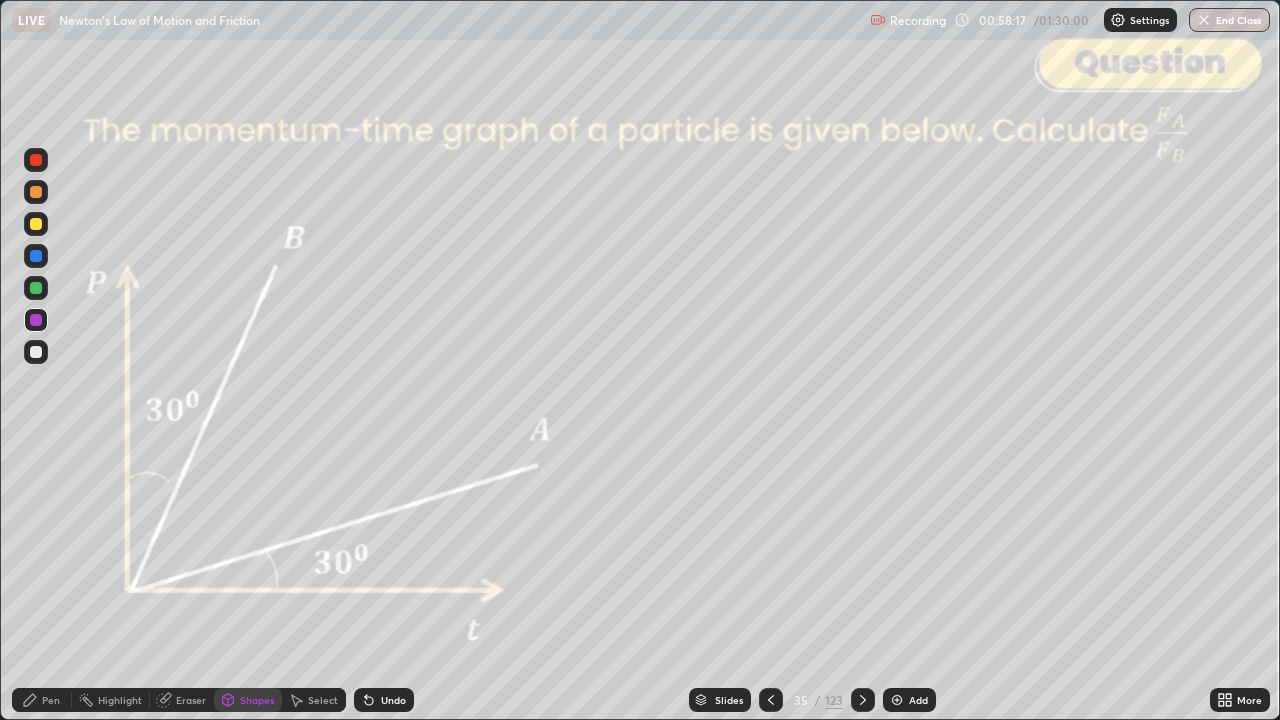 click at bounding box center [36, 160] 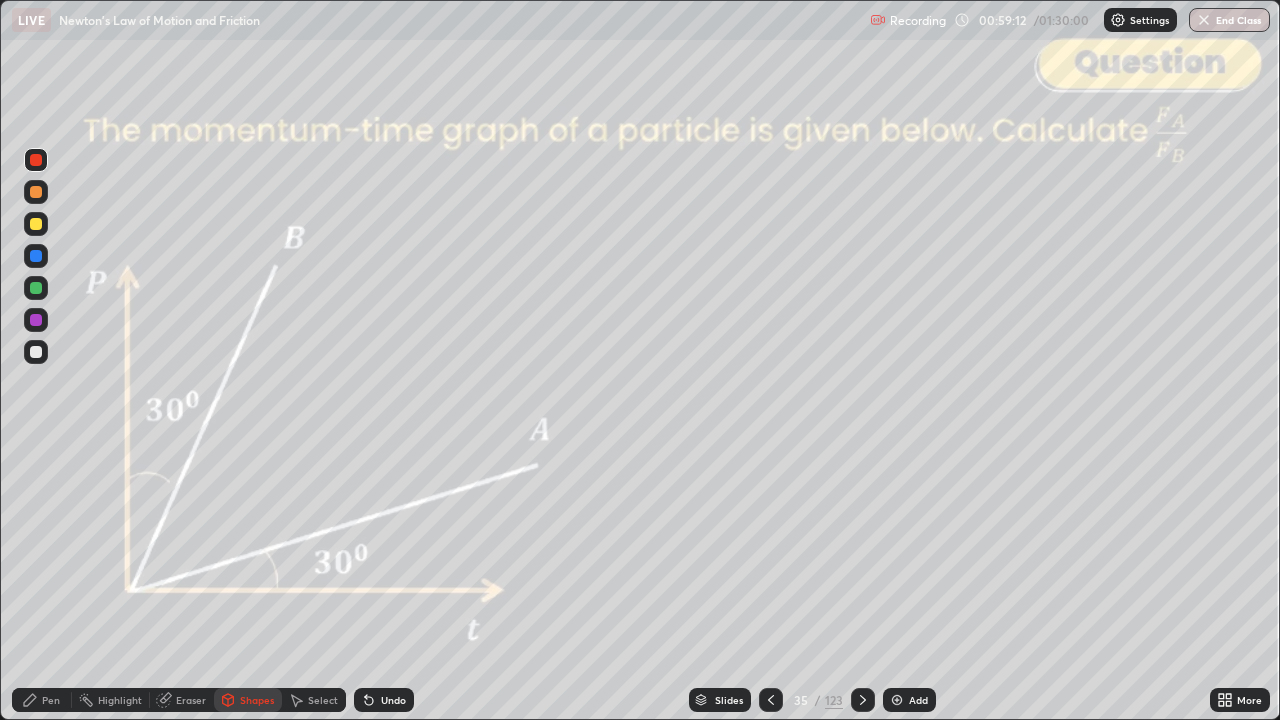 click 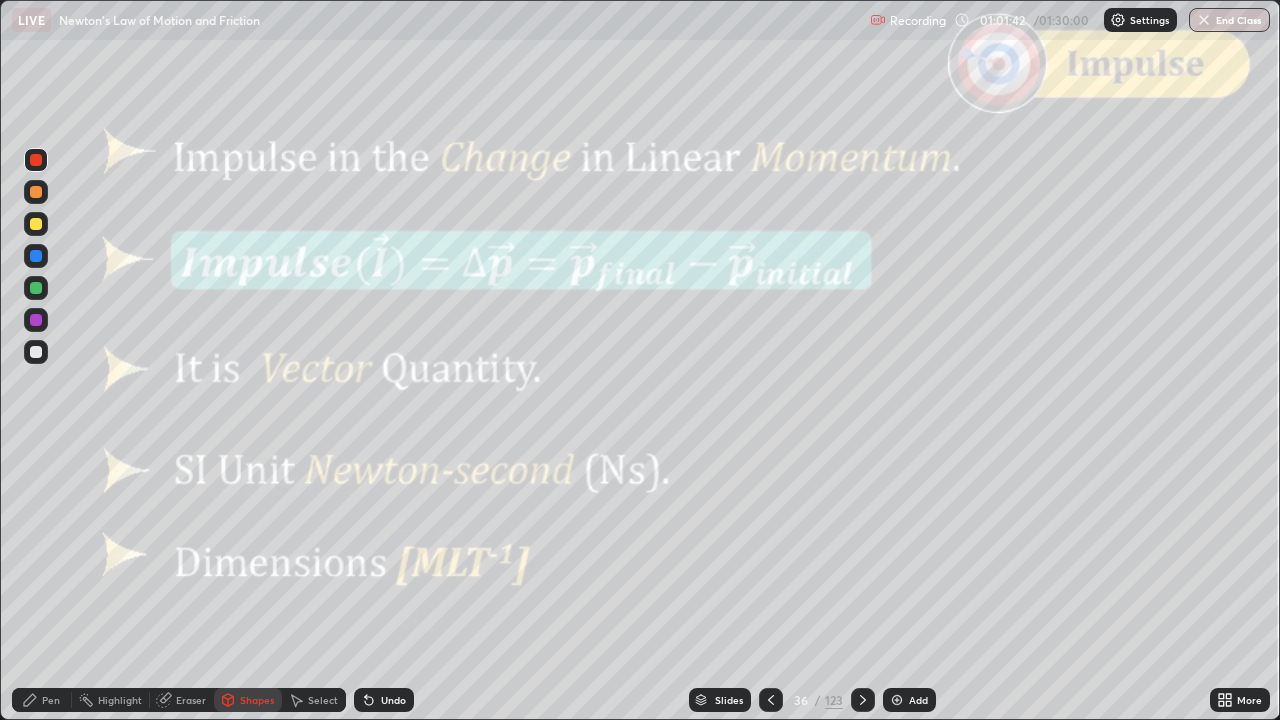 click 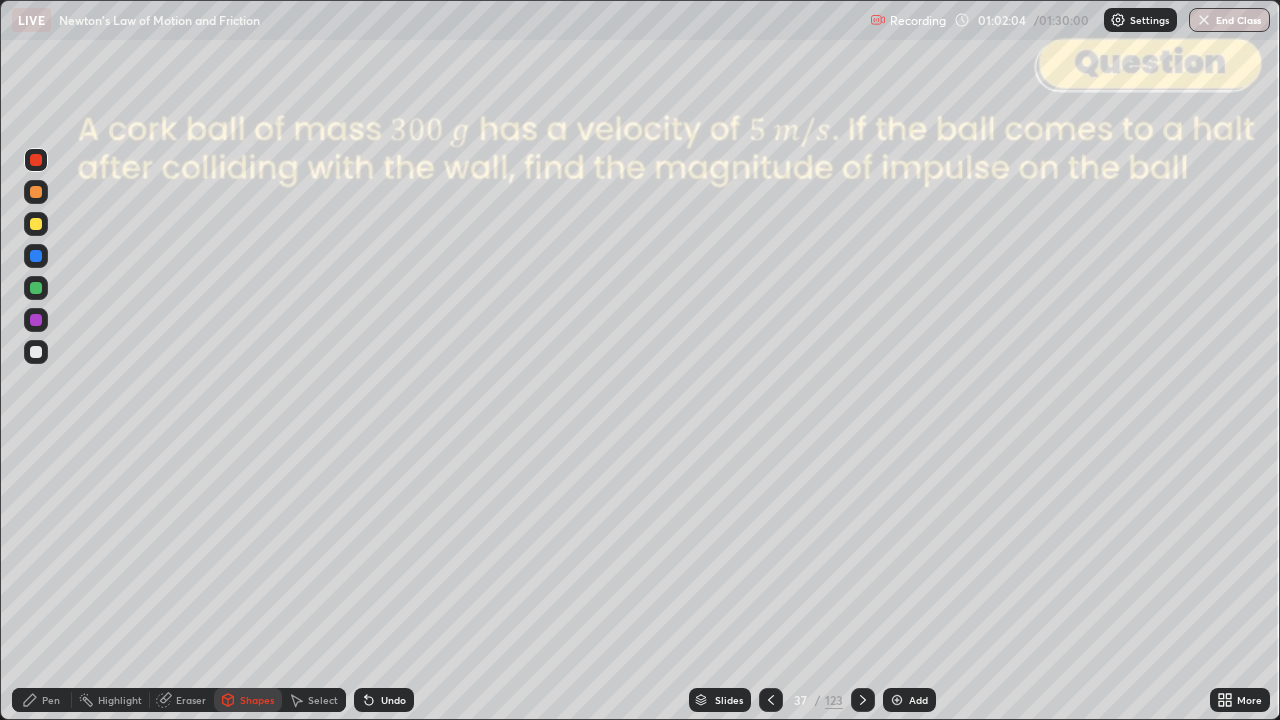 click on "Pen" at bounding box center (42, 700) 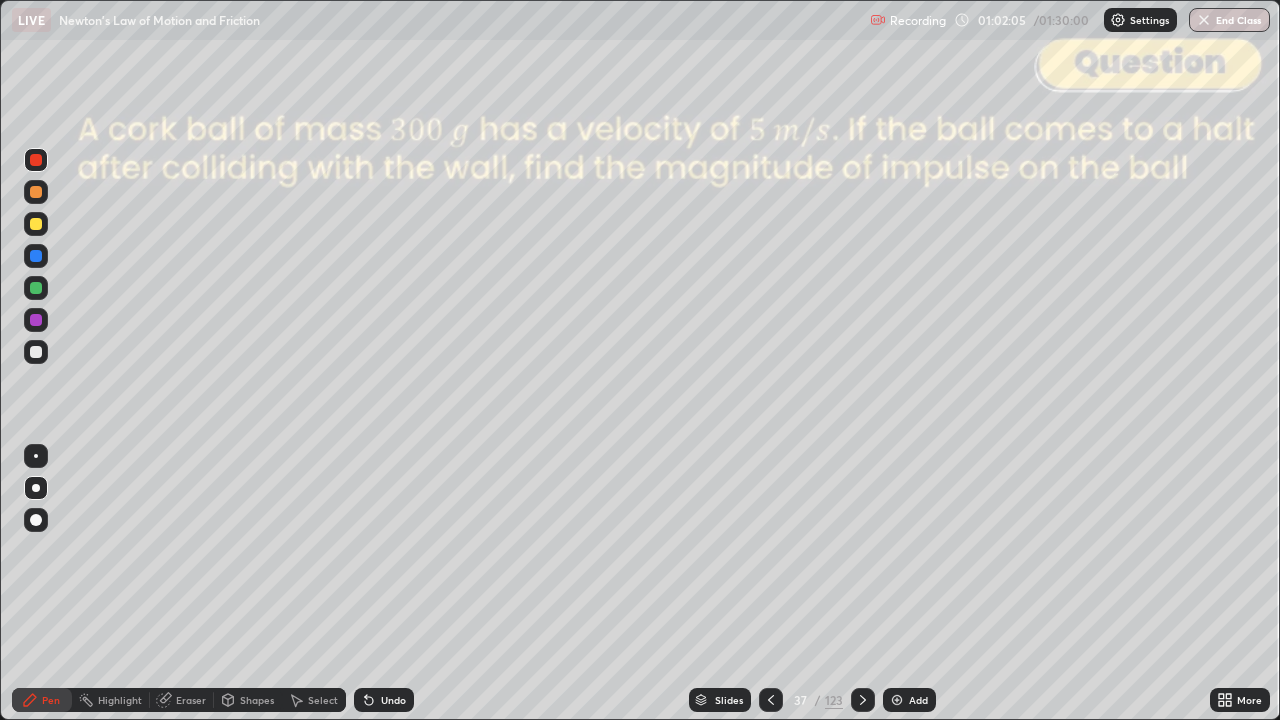 click at bounding box center (36, 352) 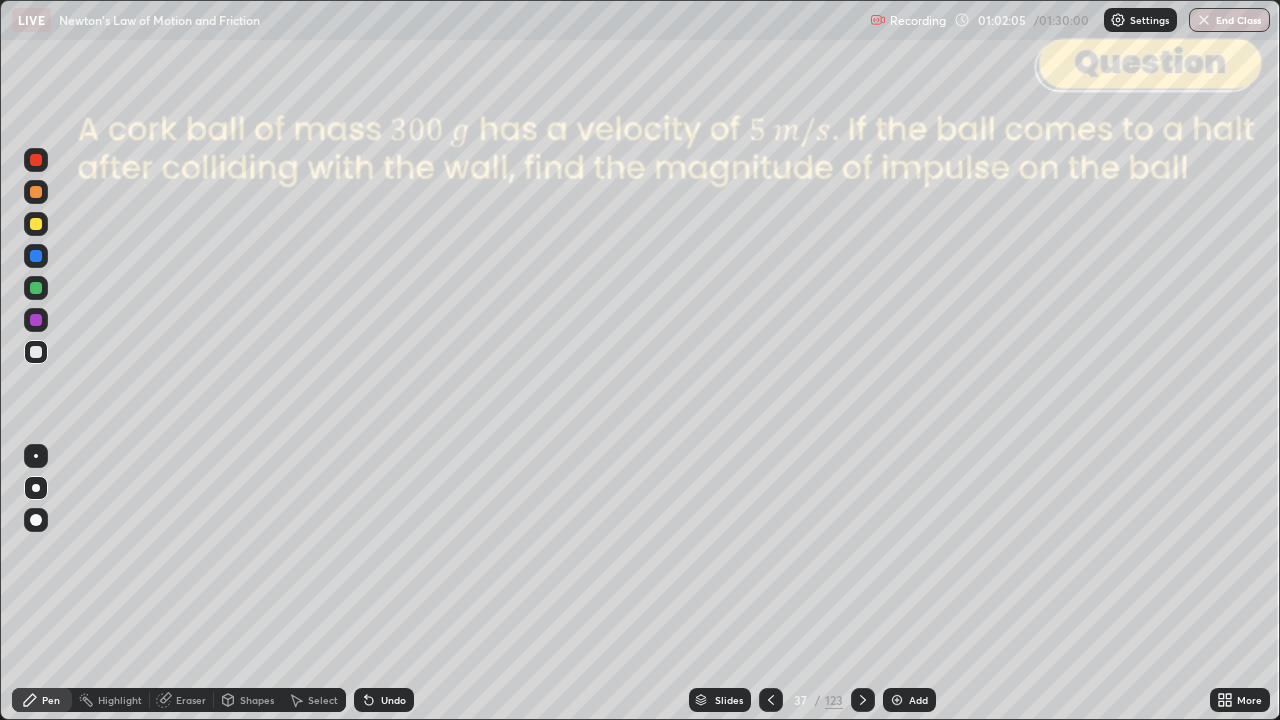 click at bounding box center [36, 352] 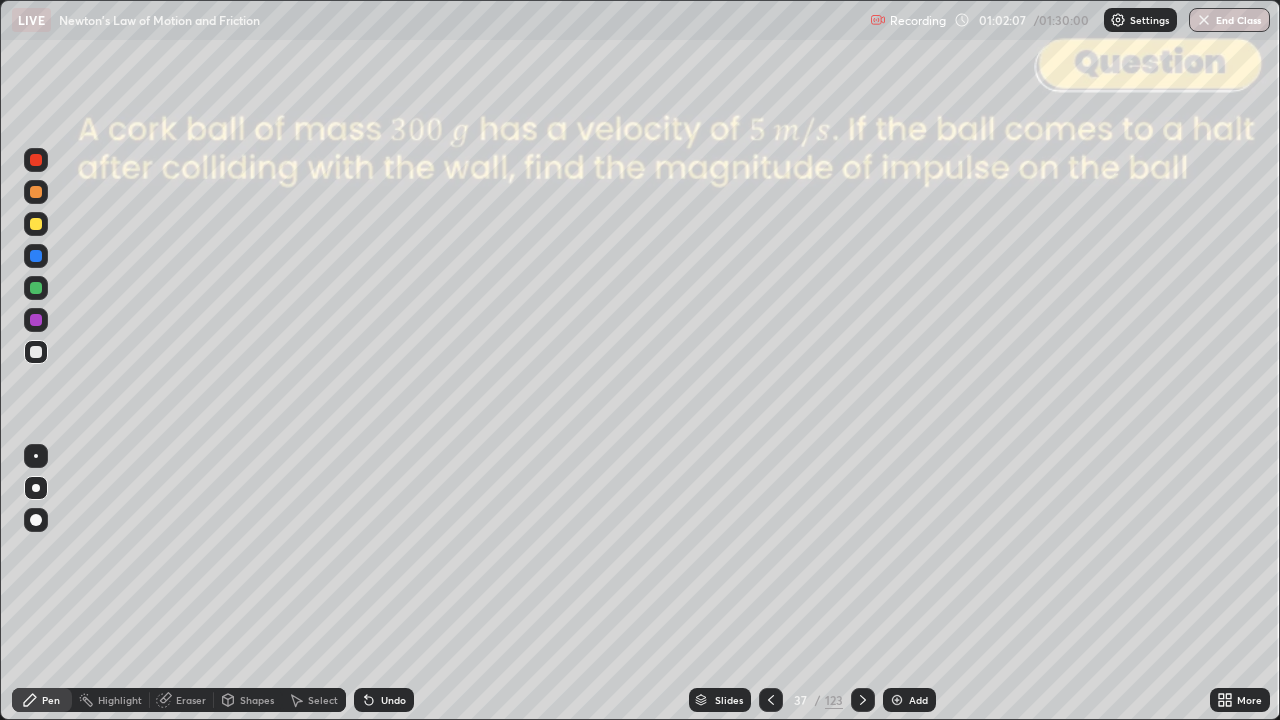 click on "Undo" at bounding box center [393, 700] 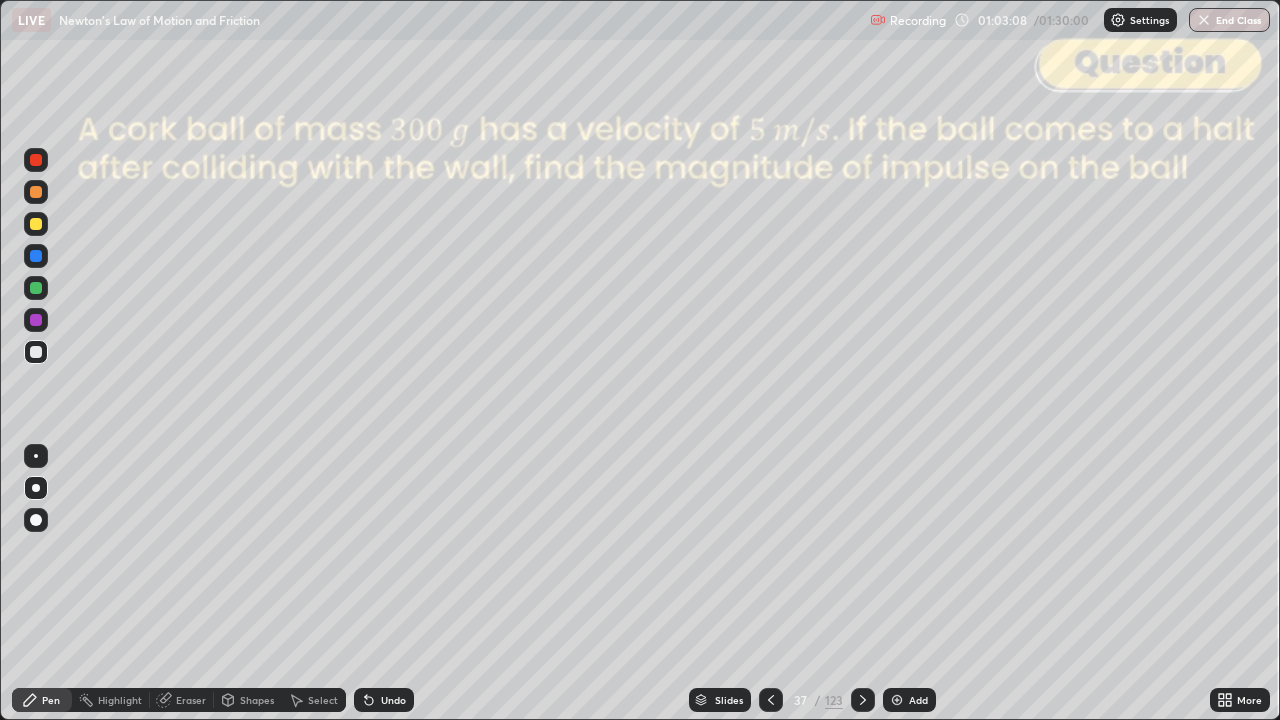 click on "Shapes" at bounding box center [257, 700] 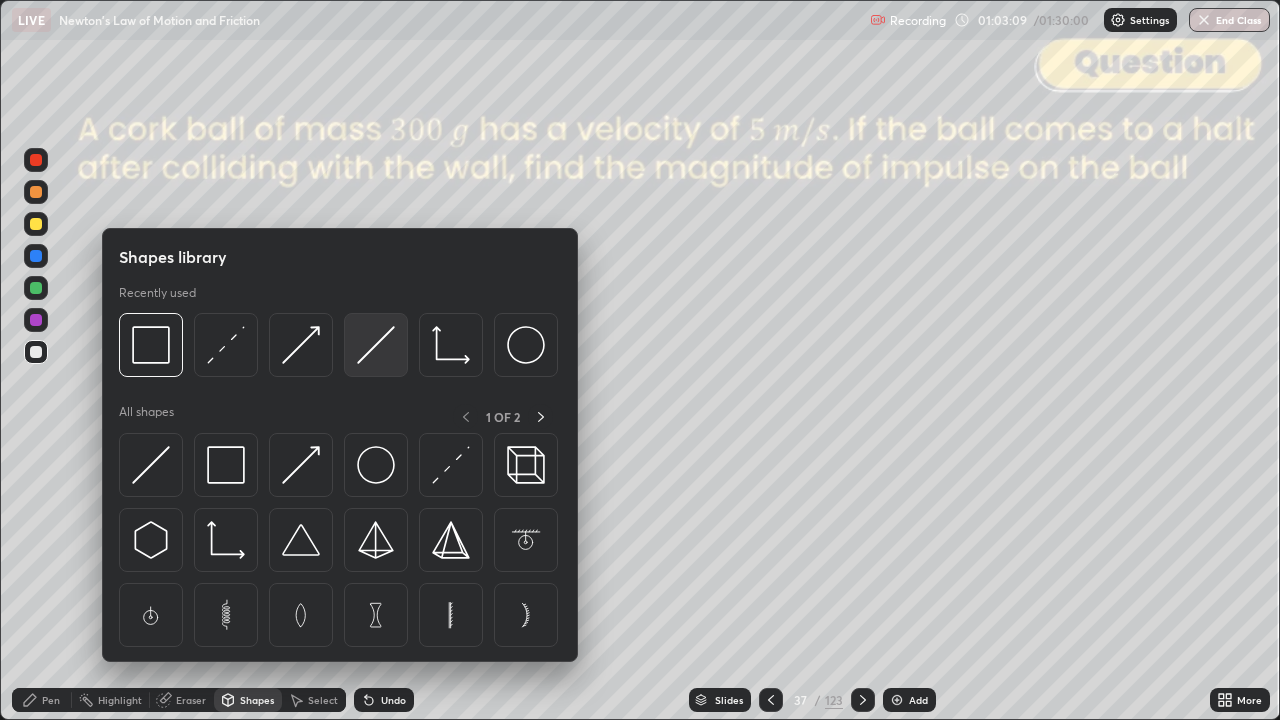 click at bounding box center (376, 345) 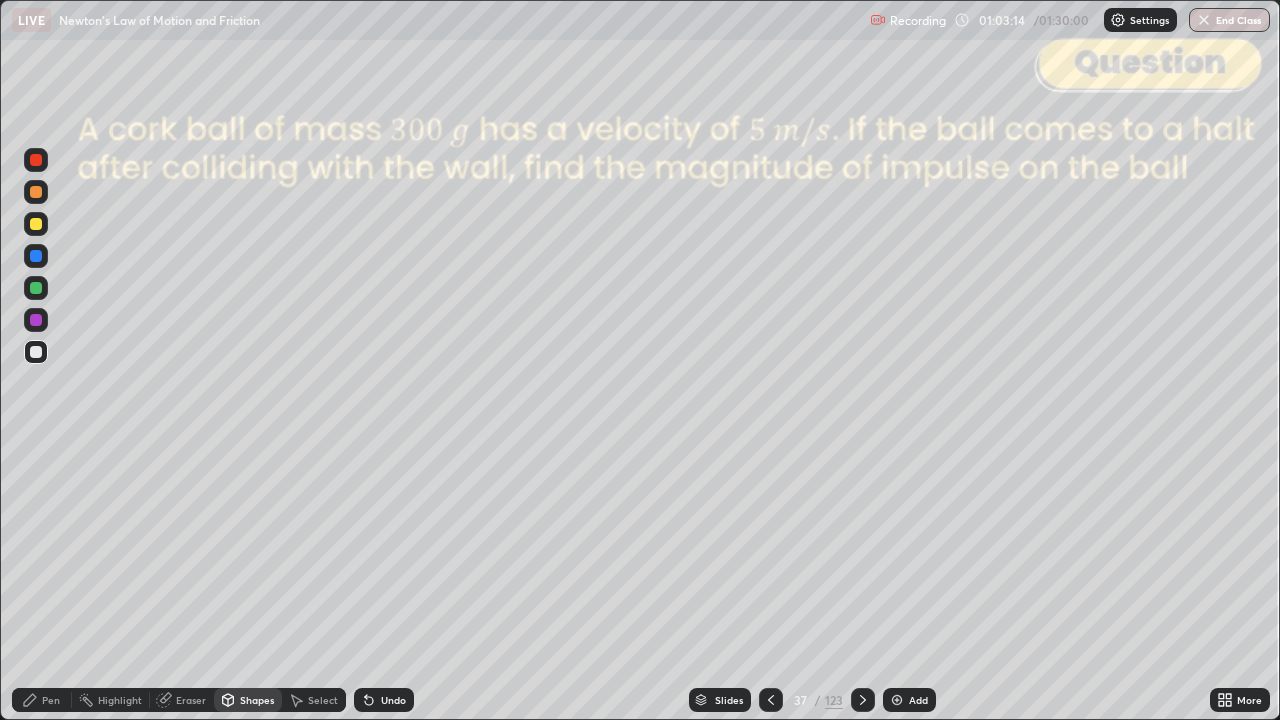 click on "Pen" at bounding box center (51, 700) 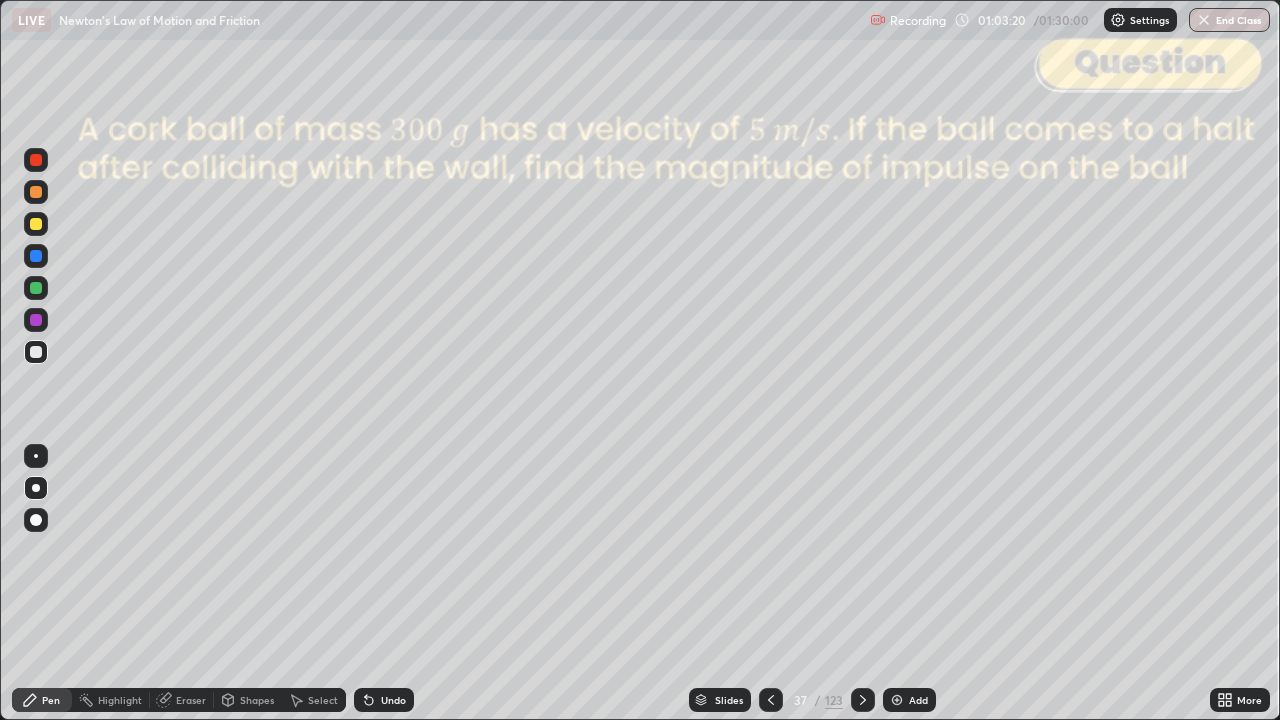 click on "Shapes" at bounding box center [257, 700] 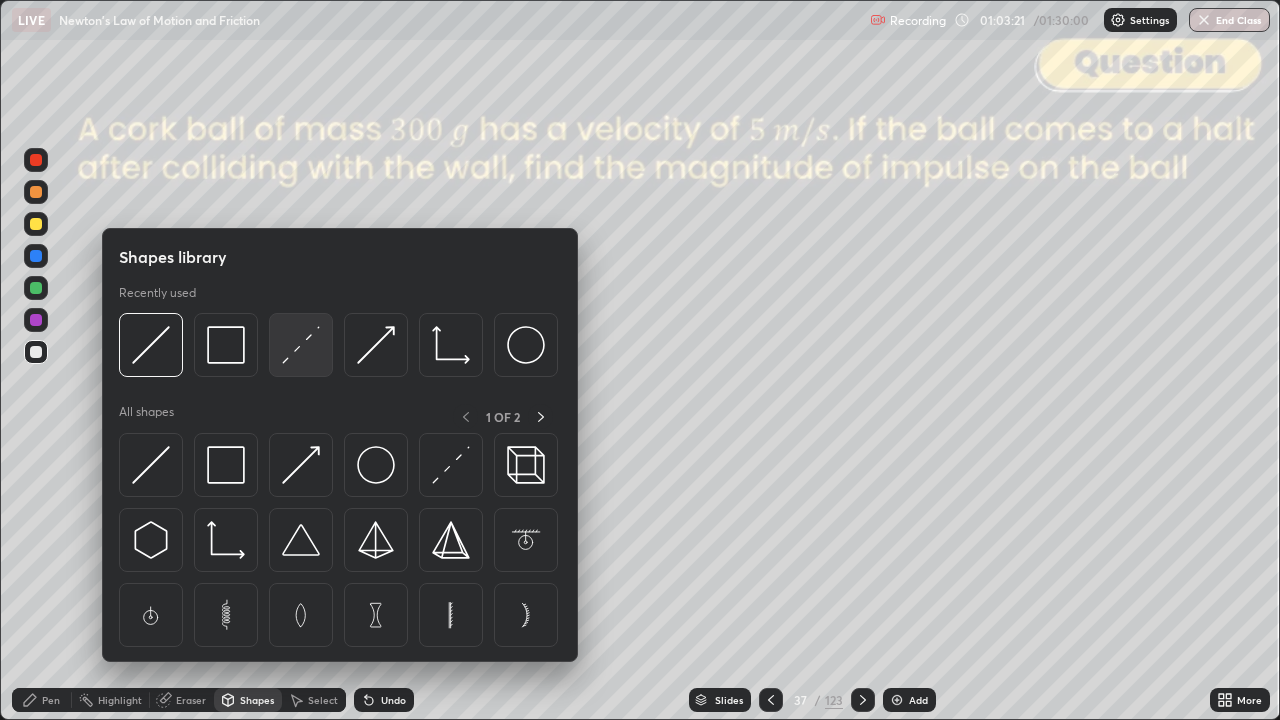click at bounding box center (301, 345) 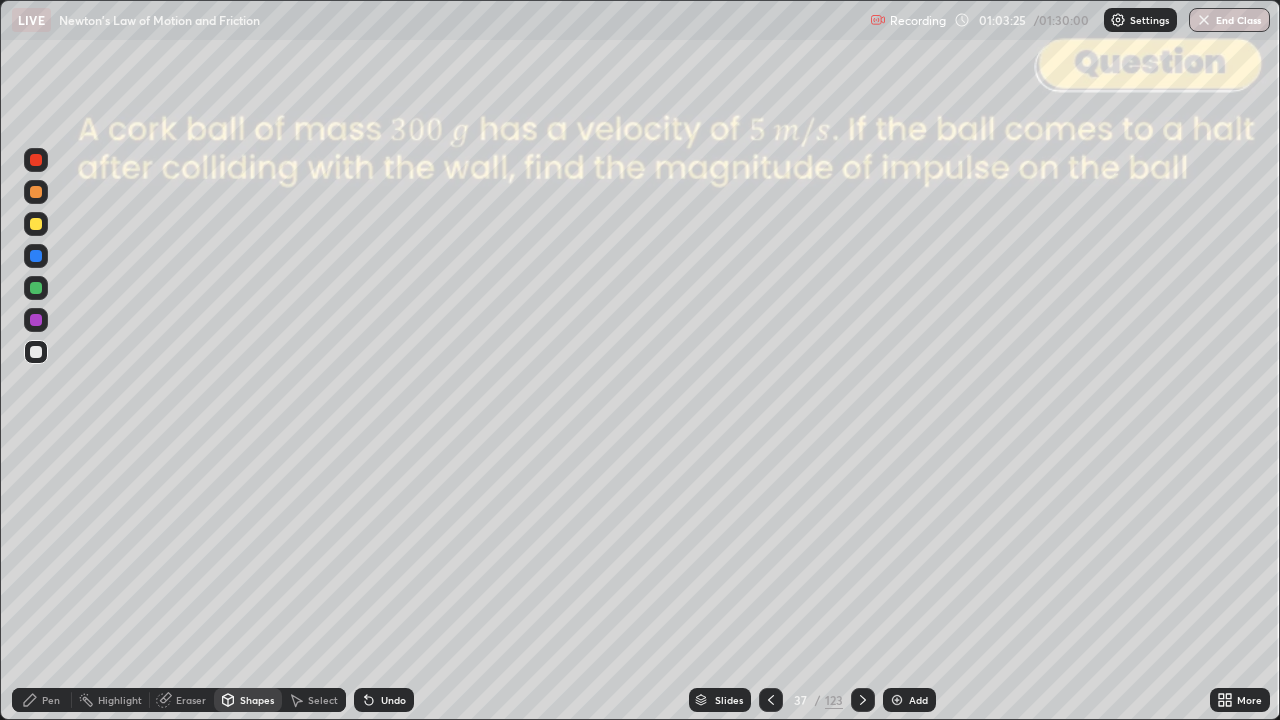 click on "Pen" at bounding box center [51, 700] 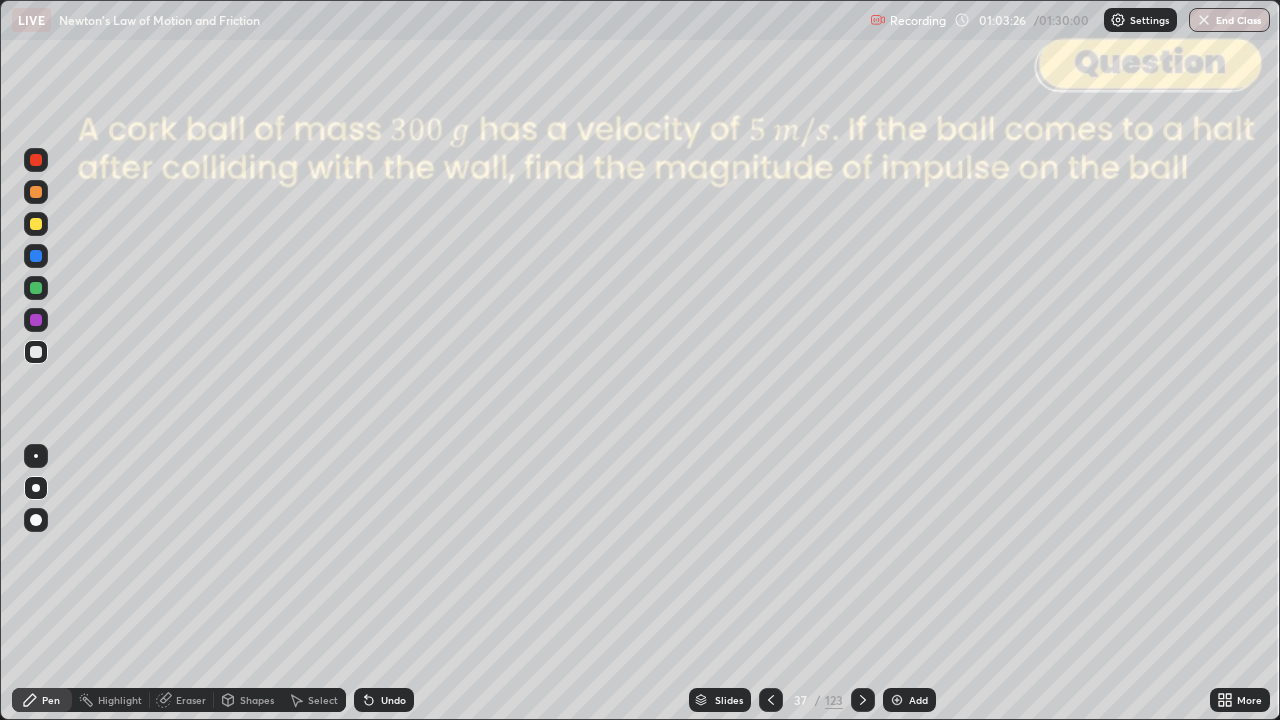 click on "Shapes" at bounding box center (257, 700) 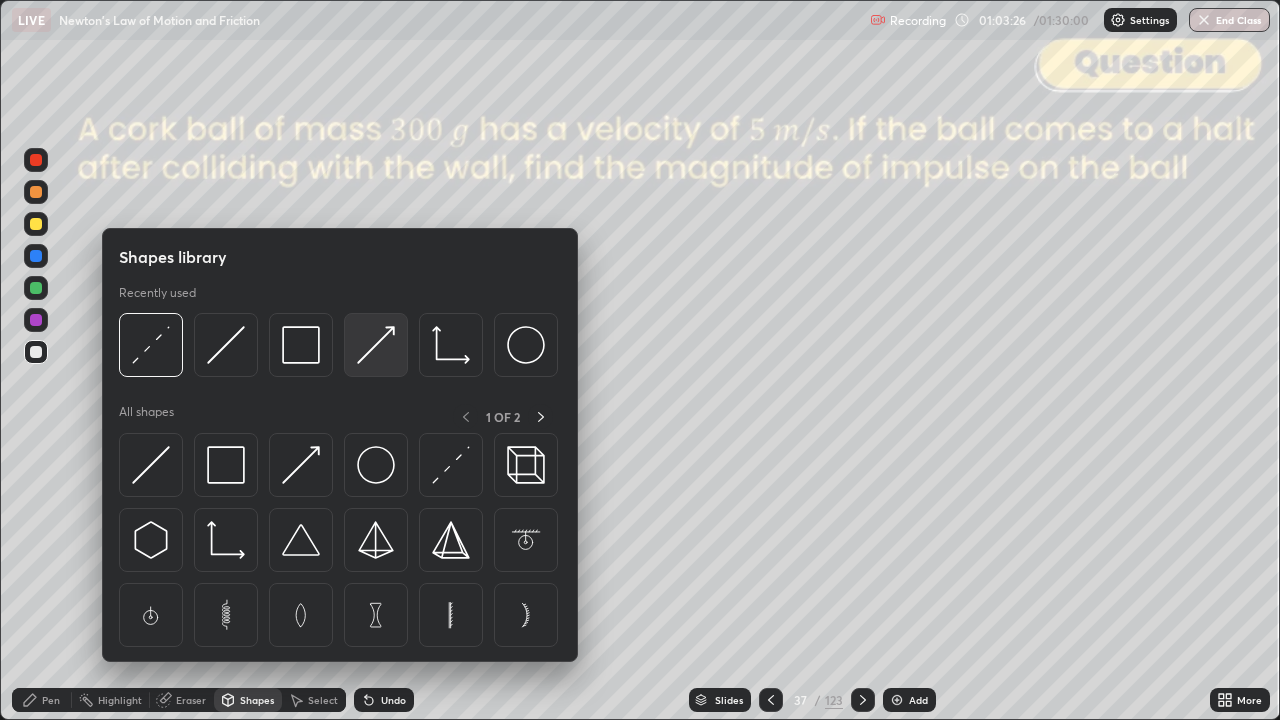 click at bounding box center [376, 345] 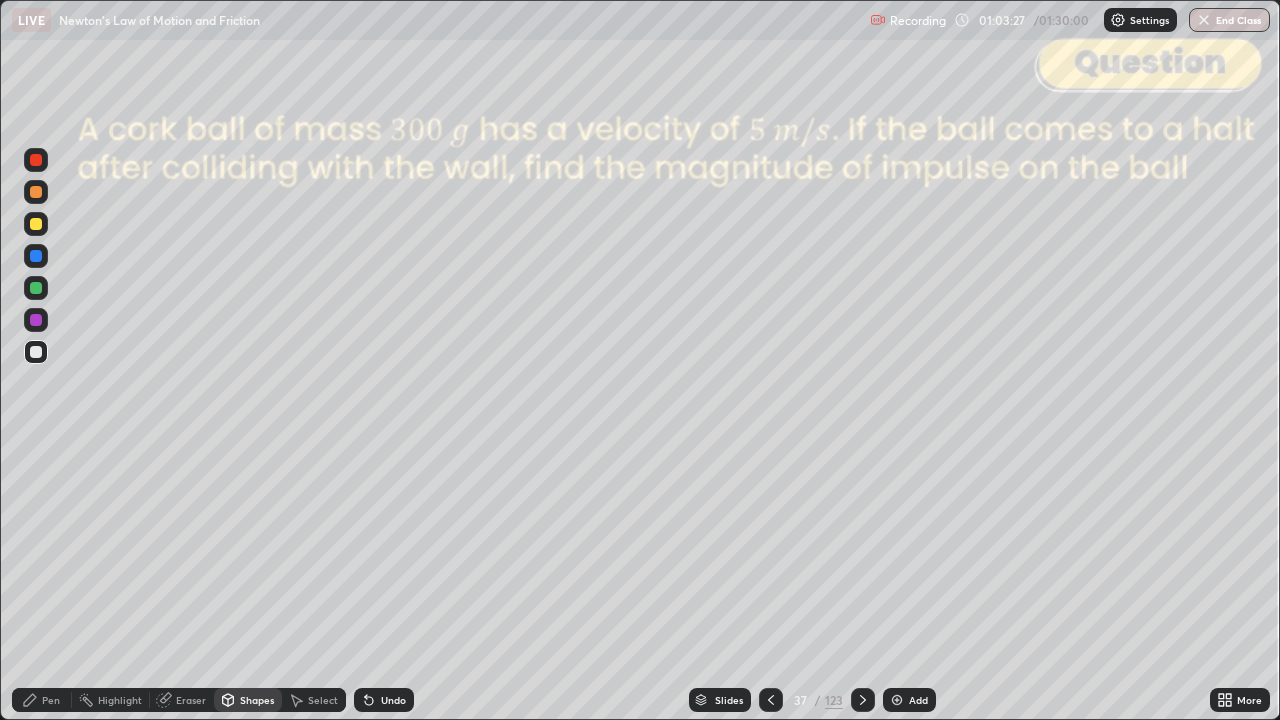 click at bounding box center (36, 192) 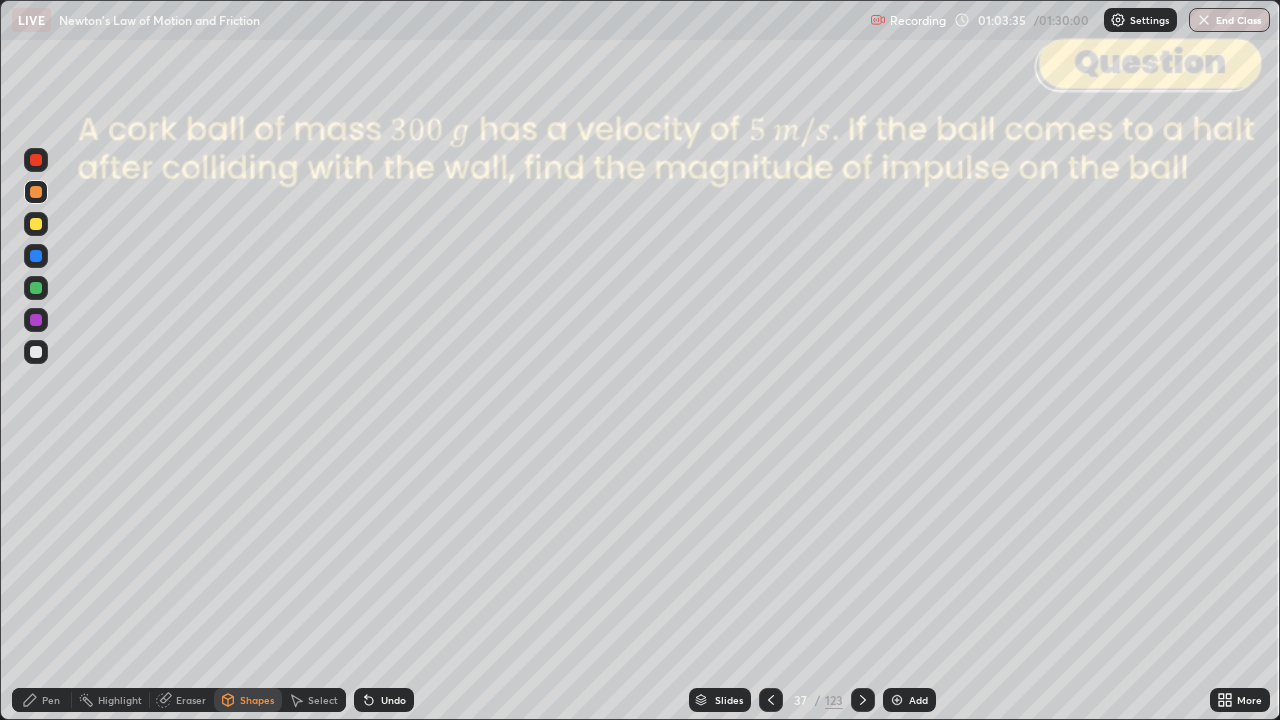 click 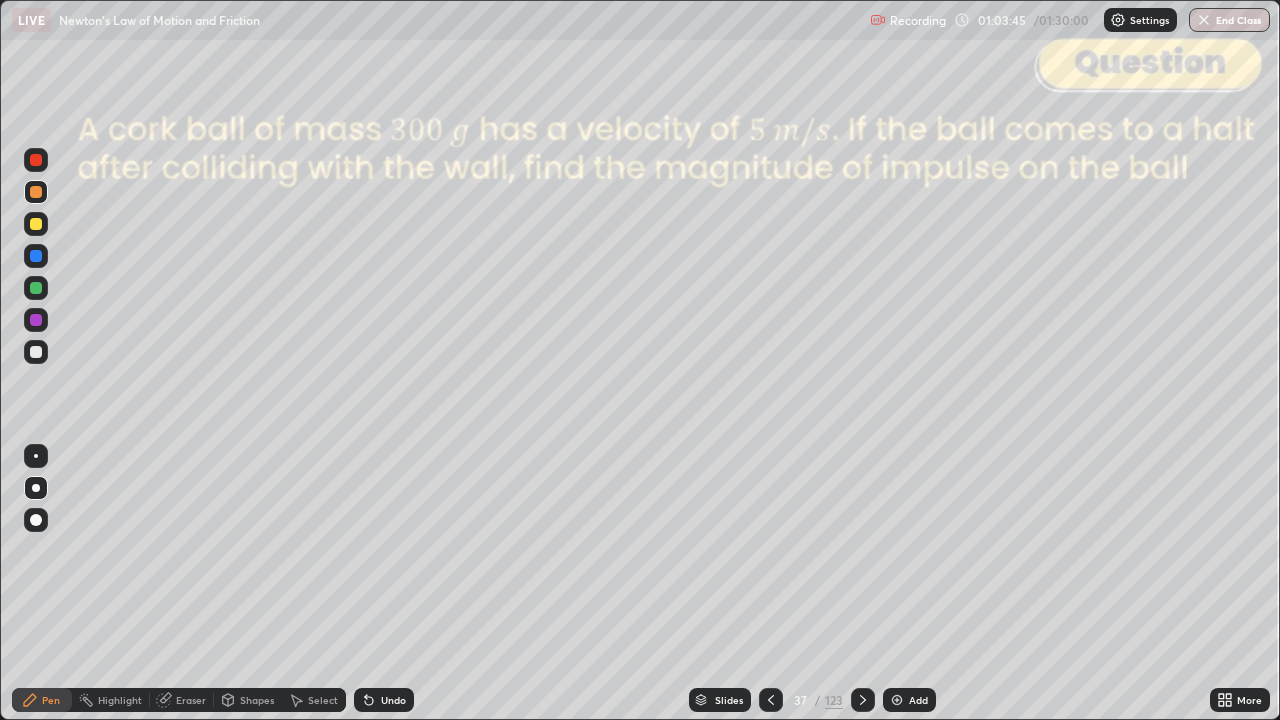 click at bounding box center [36, 288] 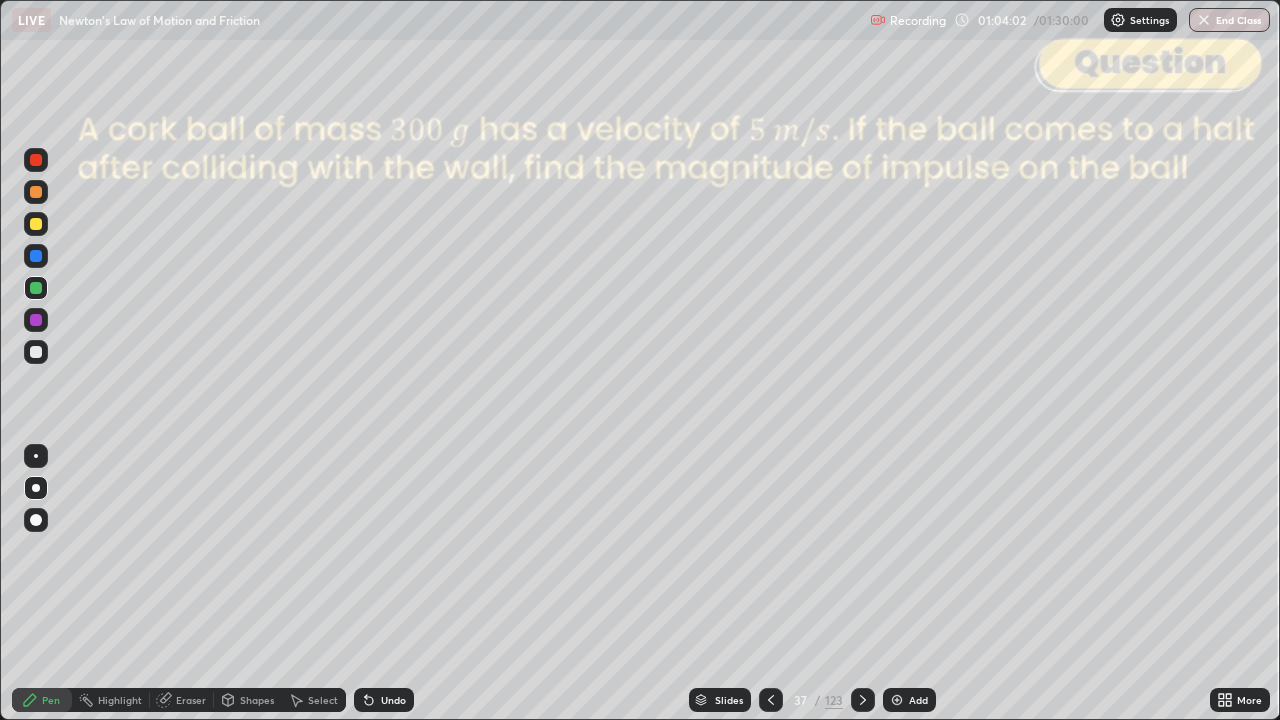 click at bounding box center (36, 352) 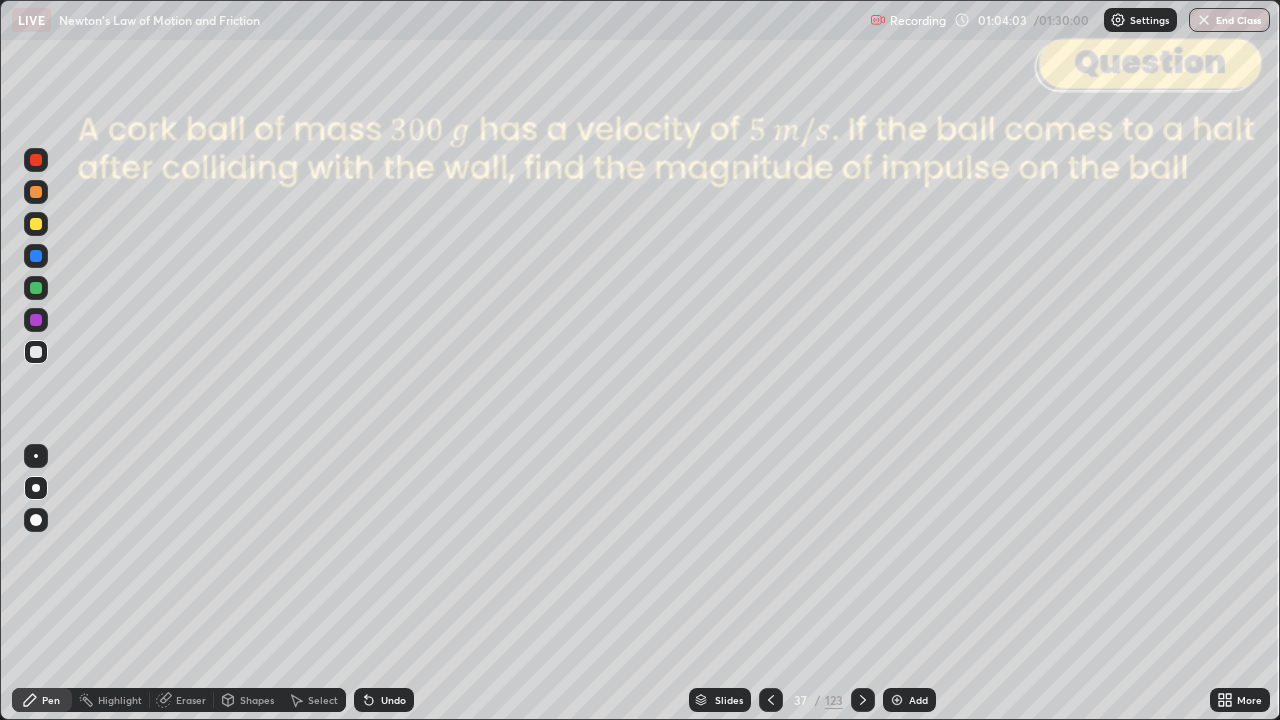 click at bounding box center (36, 224) 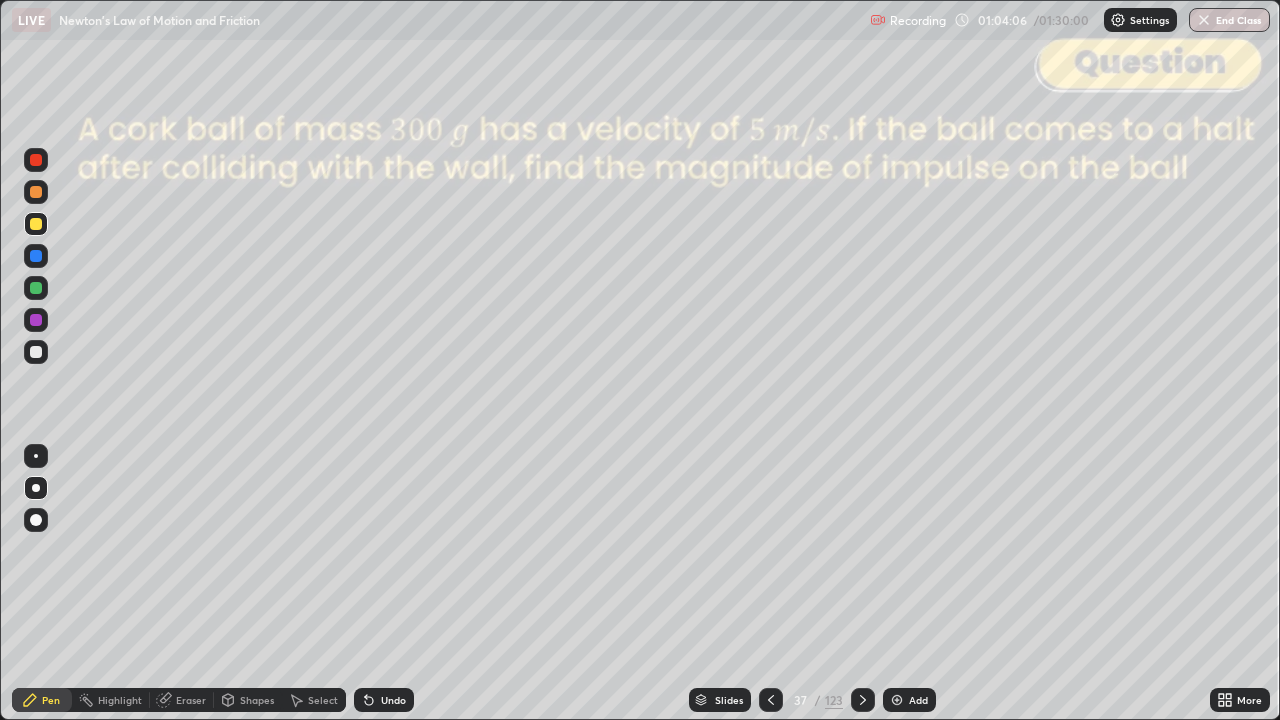 click on "Undo" at bounding box center (393, 700) 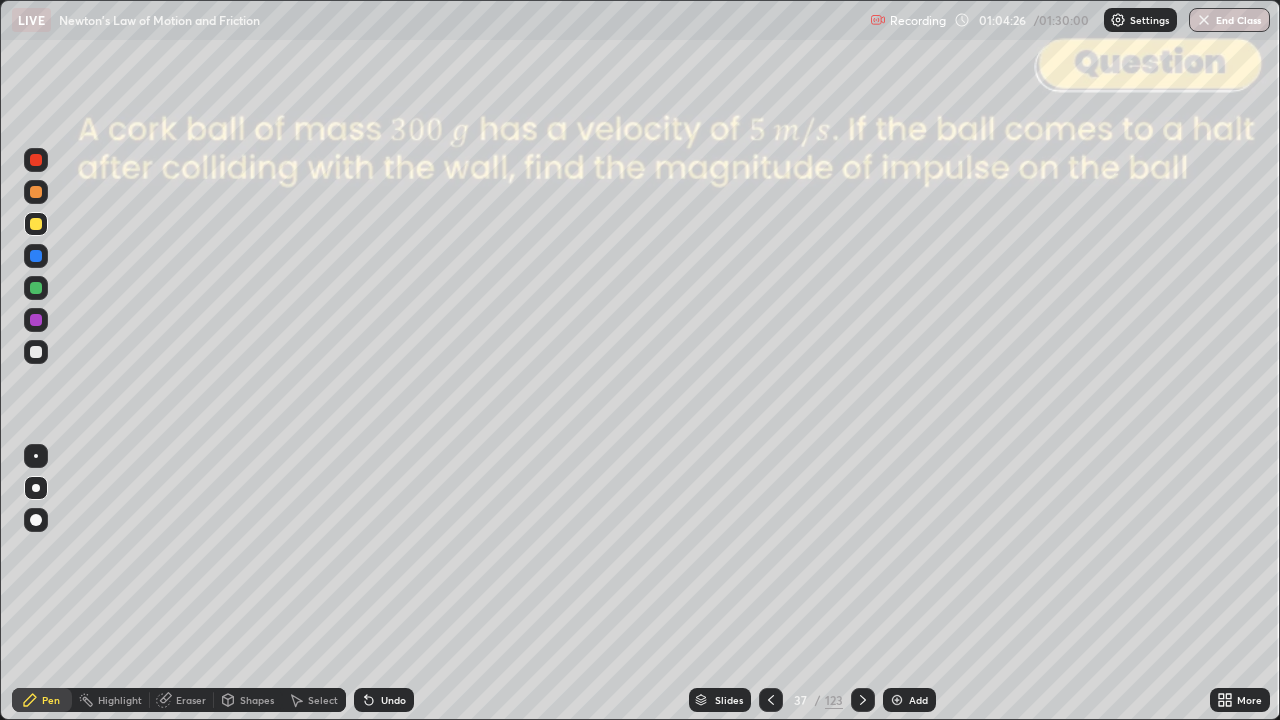click at bounding box center (36, 160) 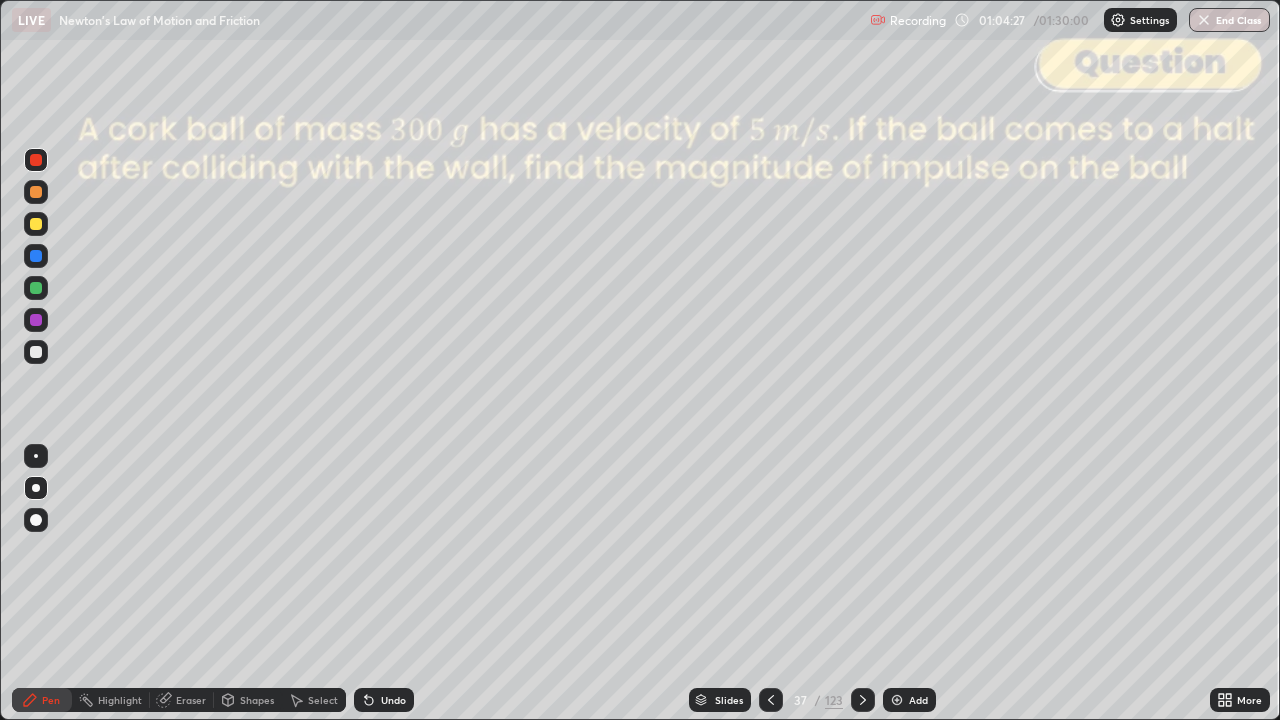 click on "Shapes" at bounding box center (257, 700) 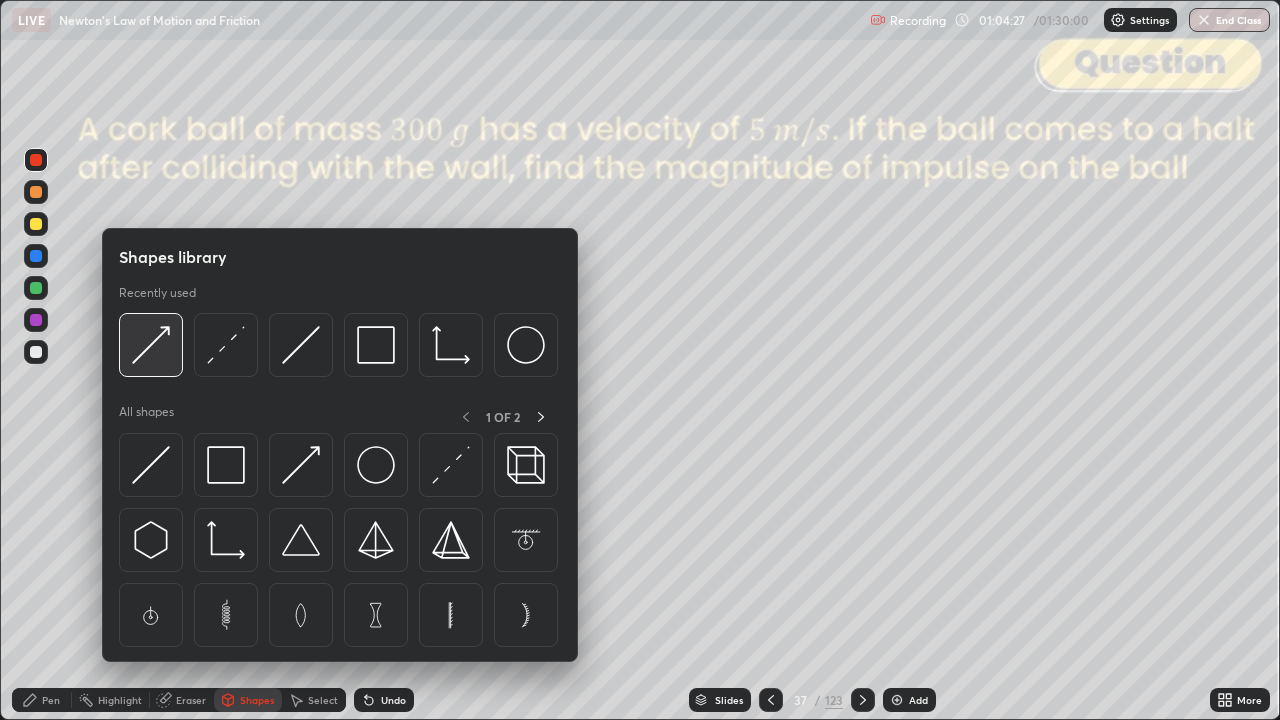 click at bounding box center (151, 345) 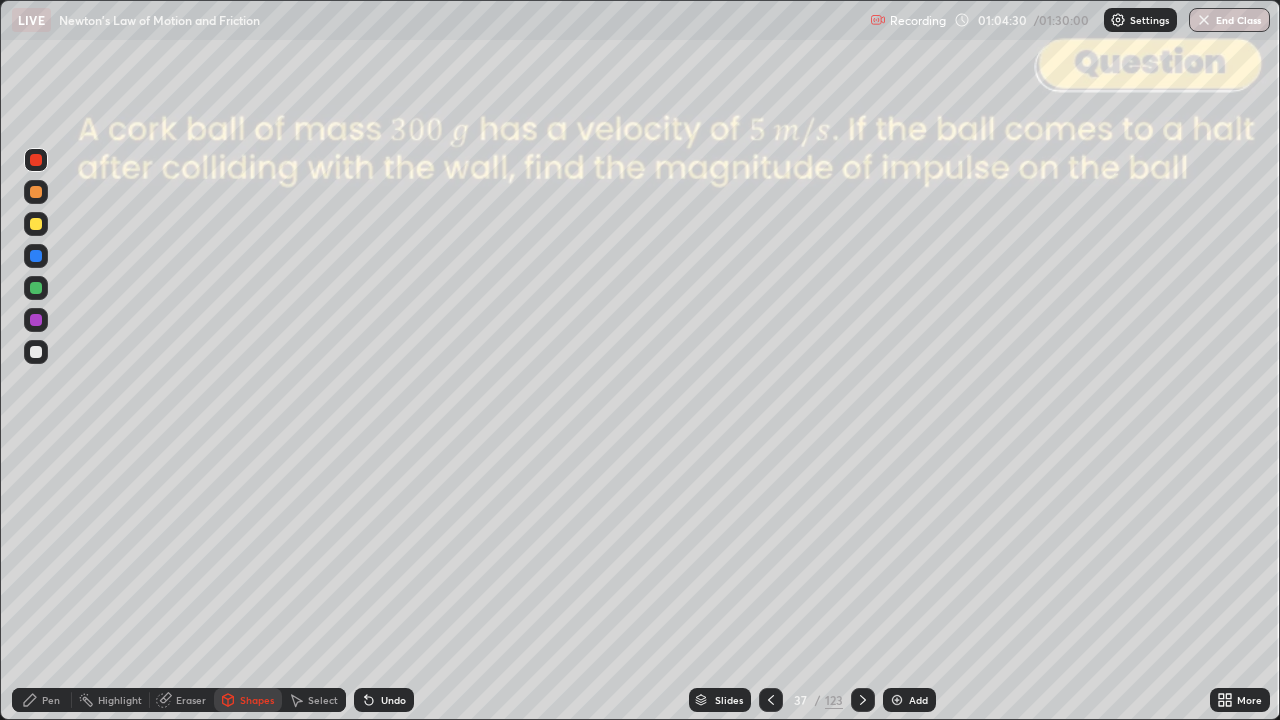 click 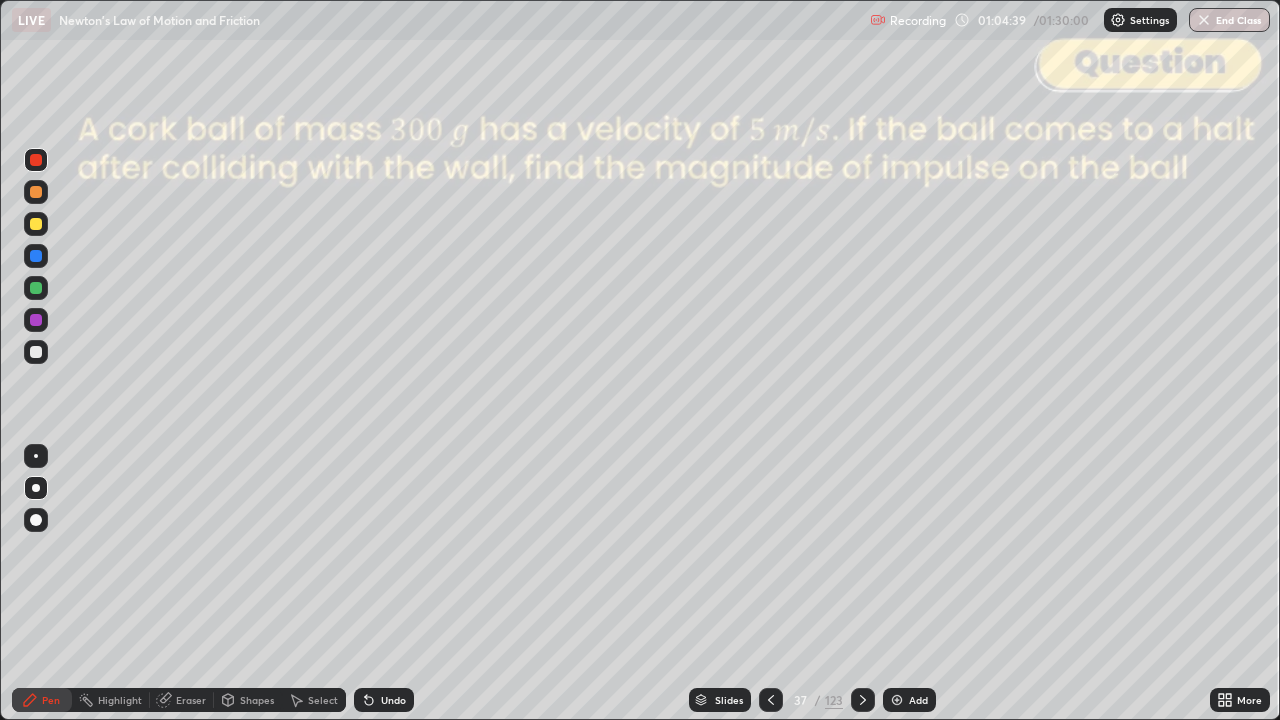 click at bounding box center (36, 224) 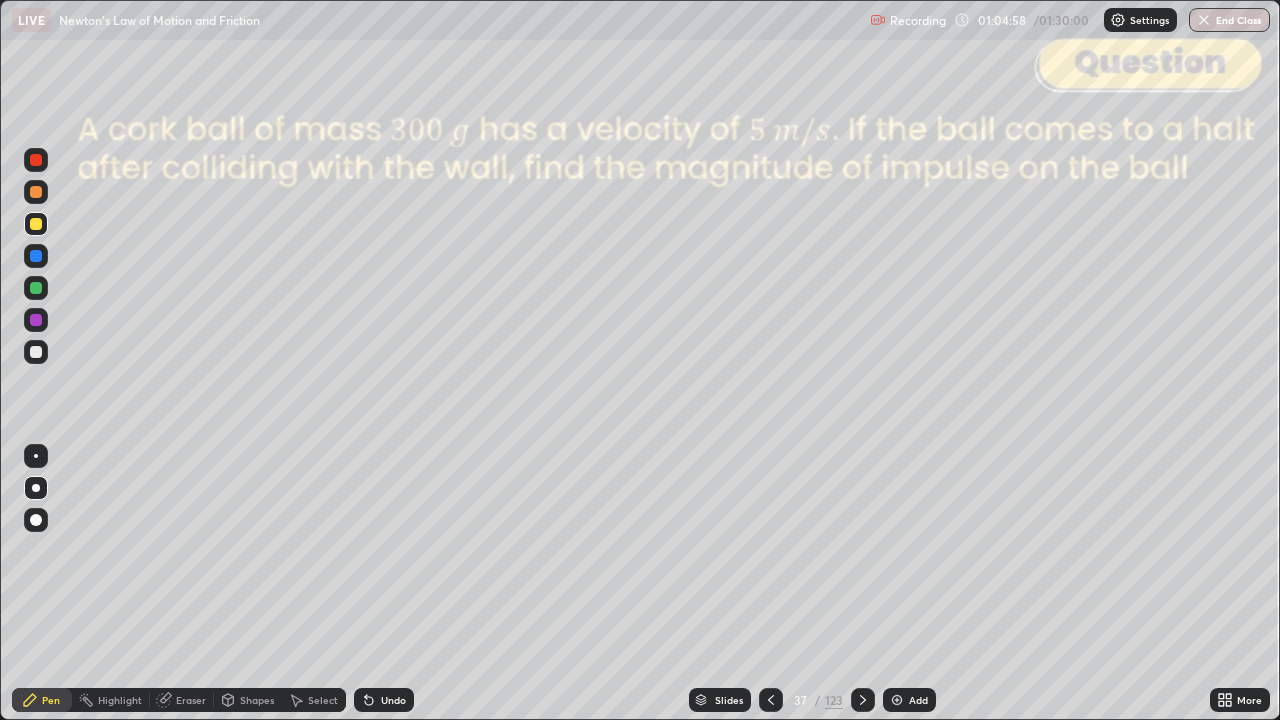 click on "Shapes" at bounding box center [248, 700] 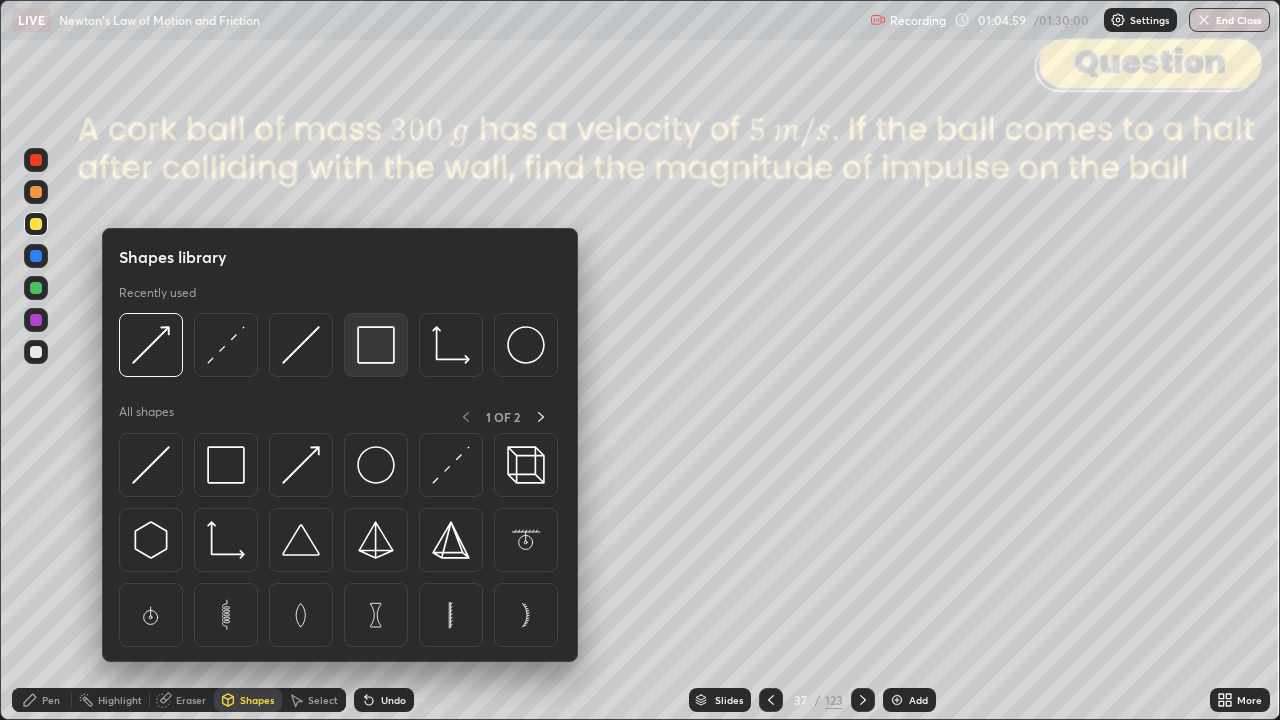 click at bounding box center (376, 345) 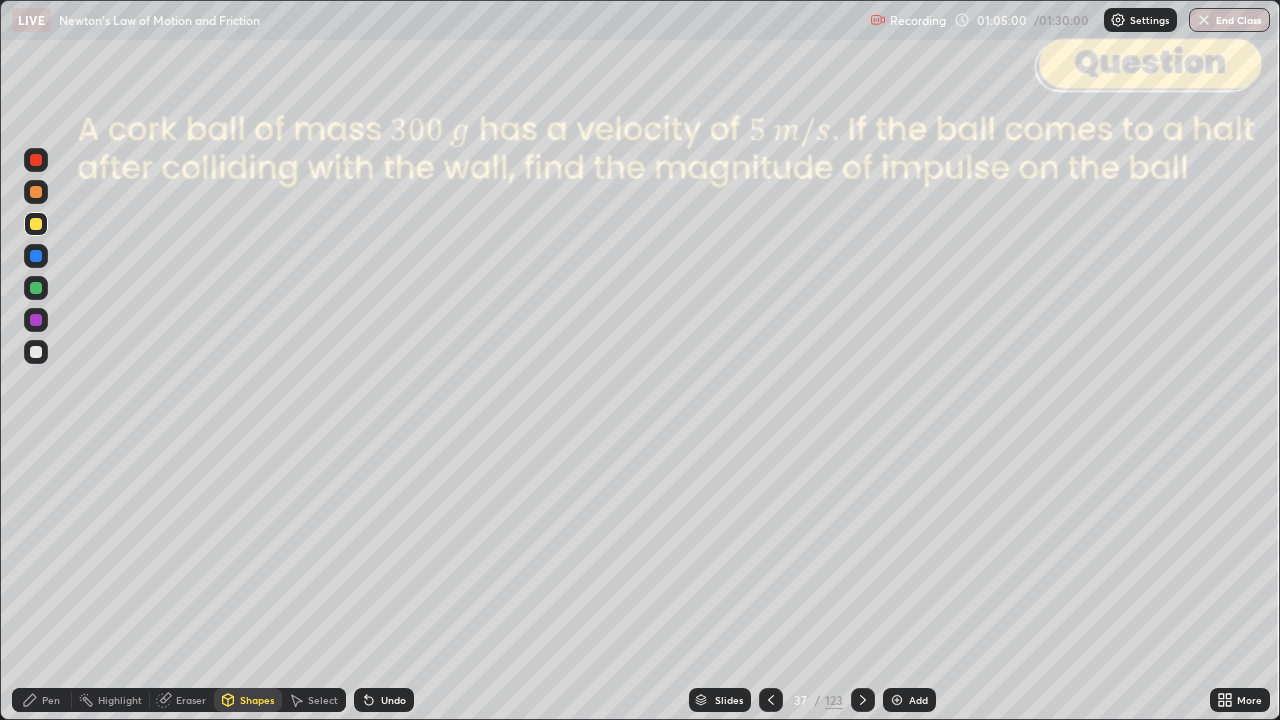 click at bounding box center (36, 160) 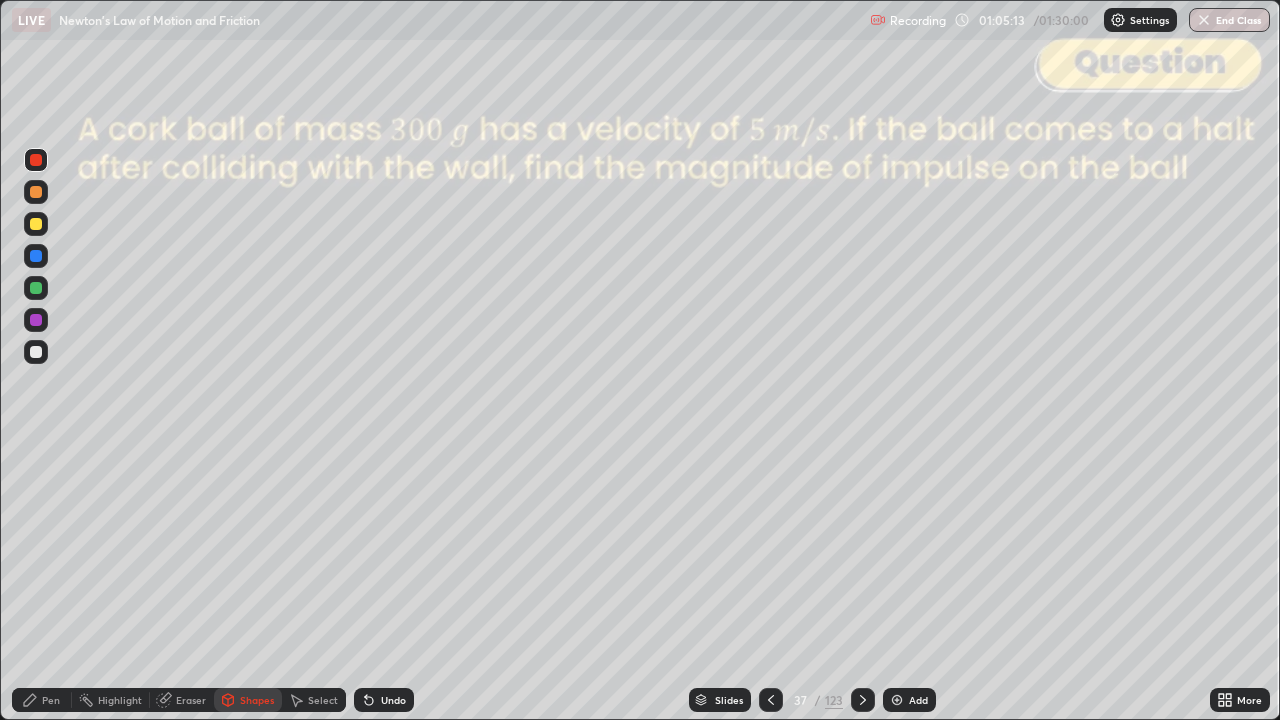 click on "Pen" at bounding box center [51, 700] 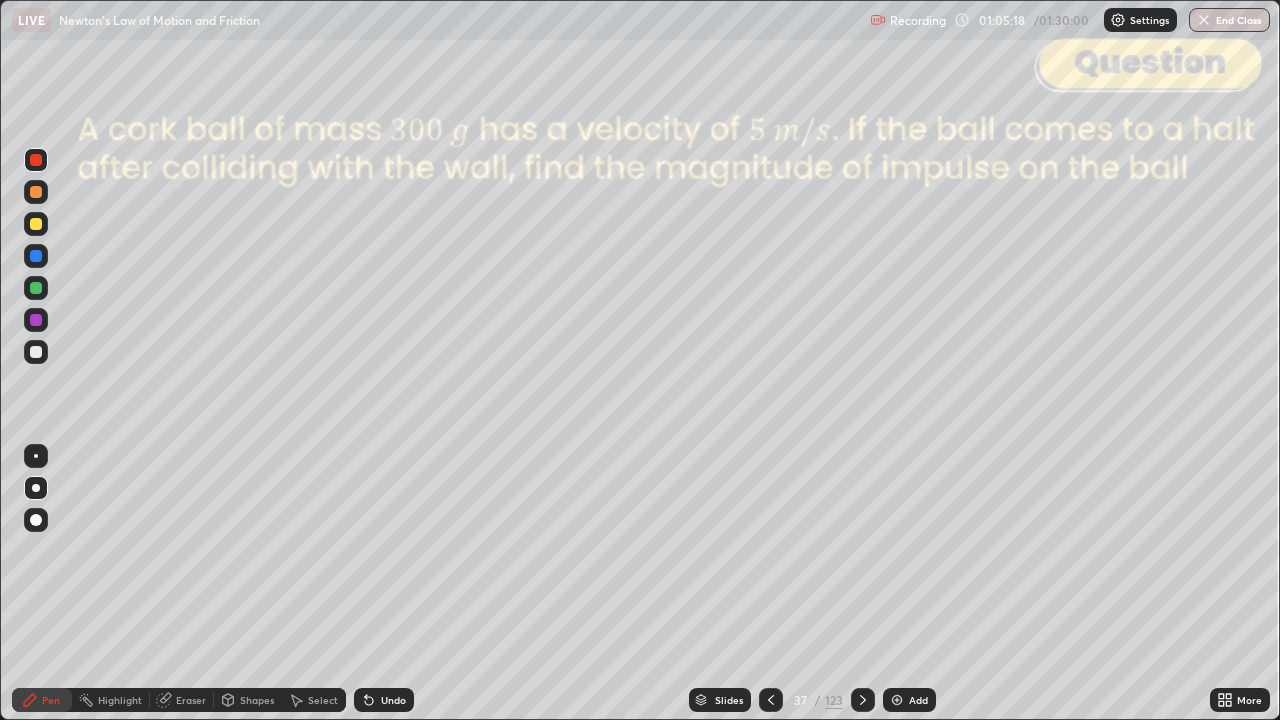 click at bounding box center [36, 352] 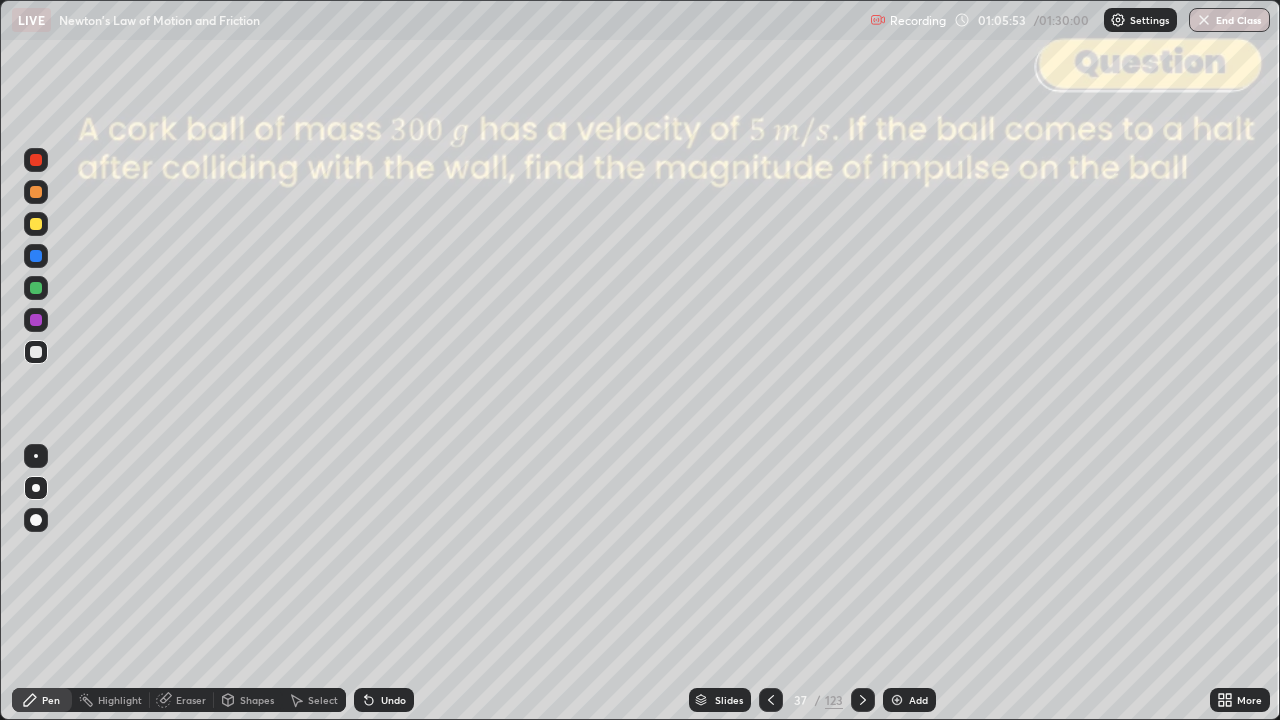click on "Shapes" at bounding box center (257, 700) 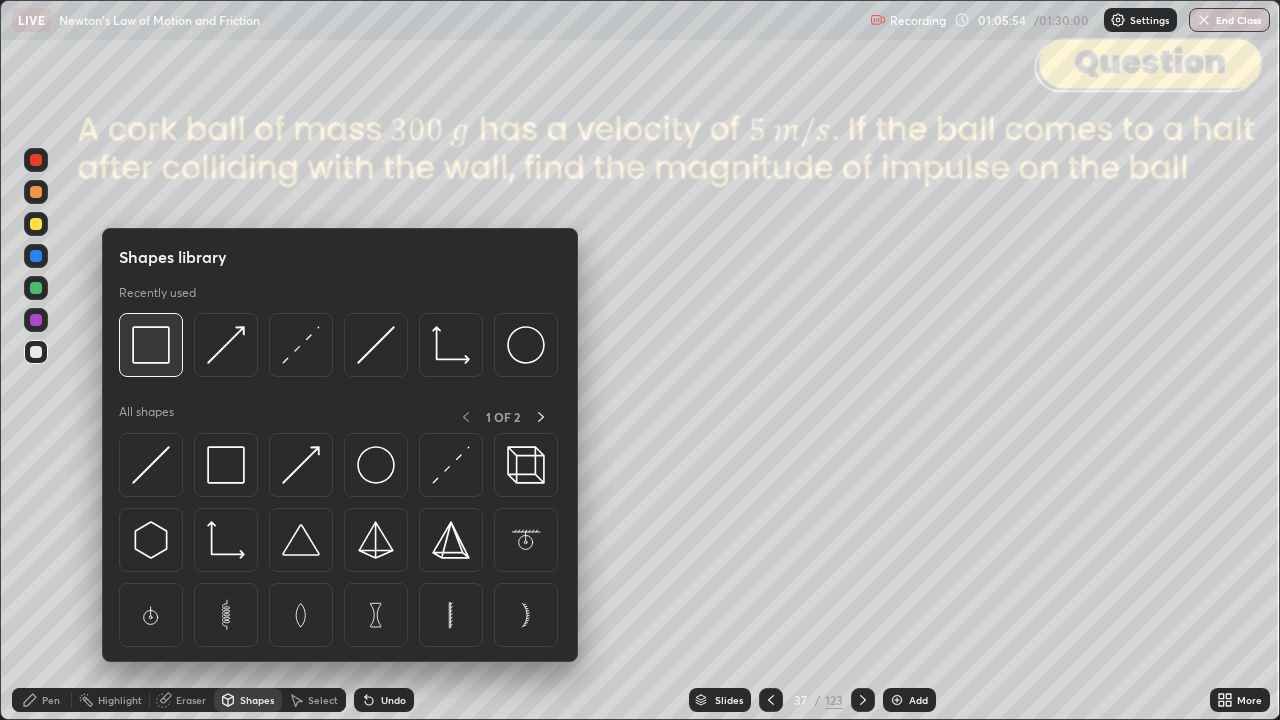 click at bounding box center (151, 345) 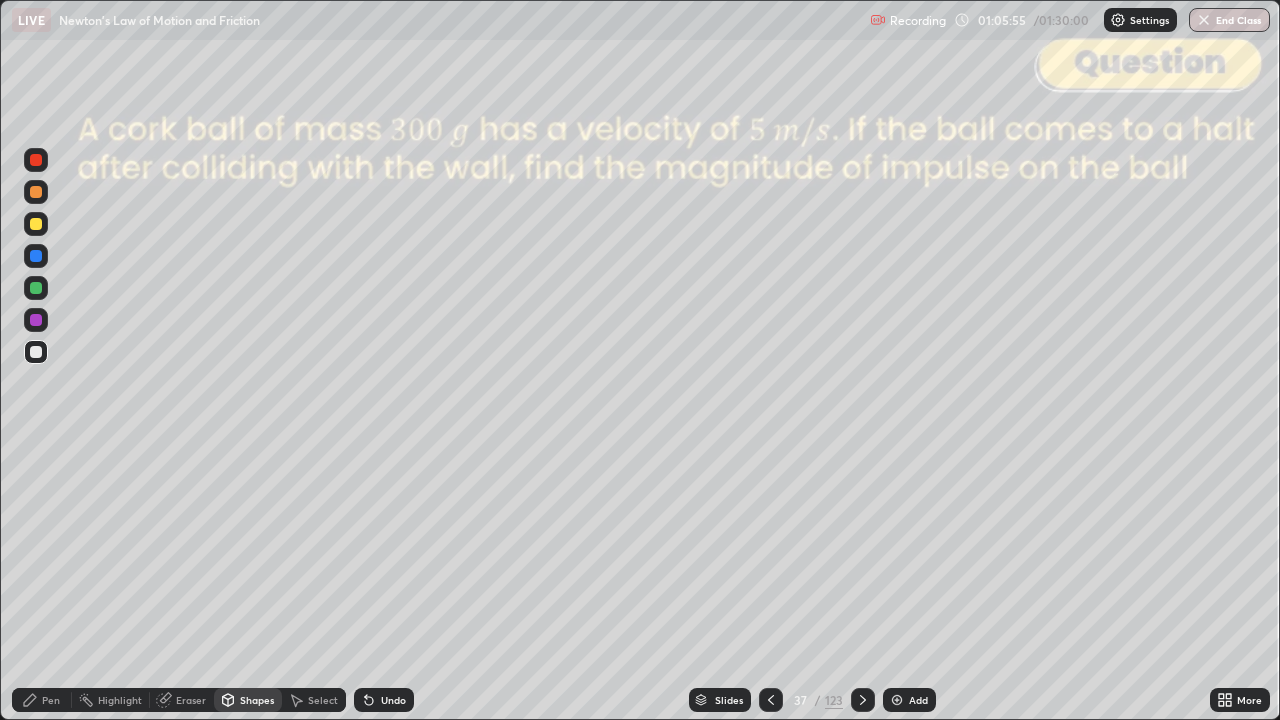 click at bounding box center [36, 160] 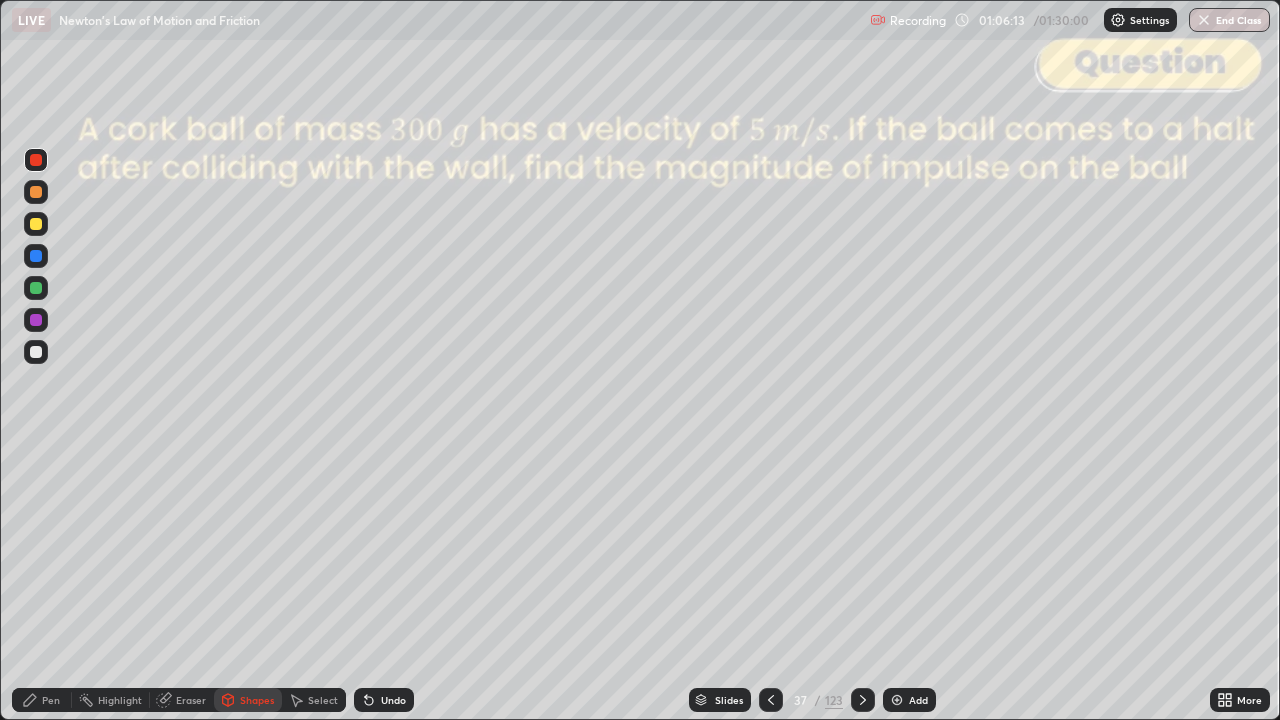 click 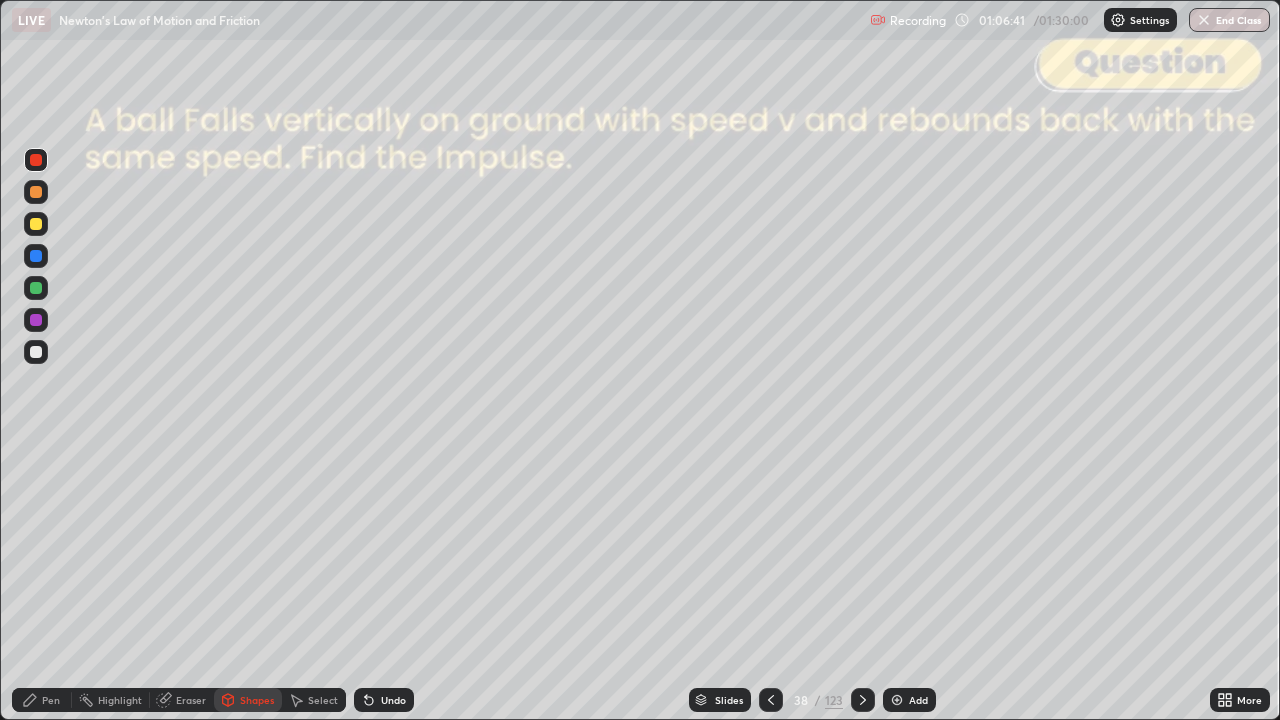 click on "Slides" at bounding box center [729, 700] 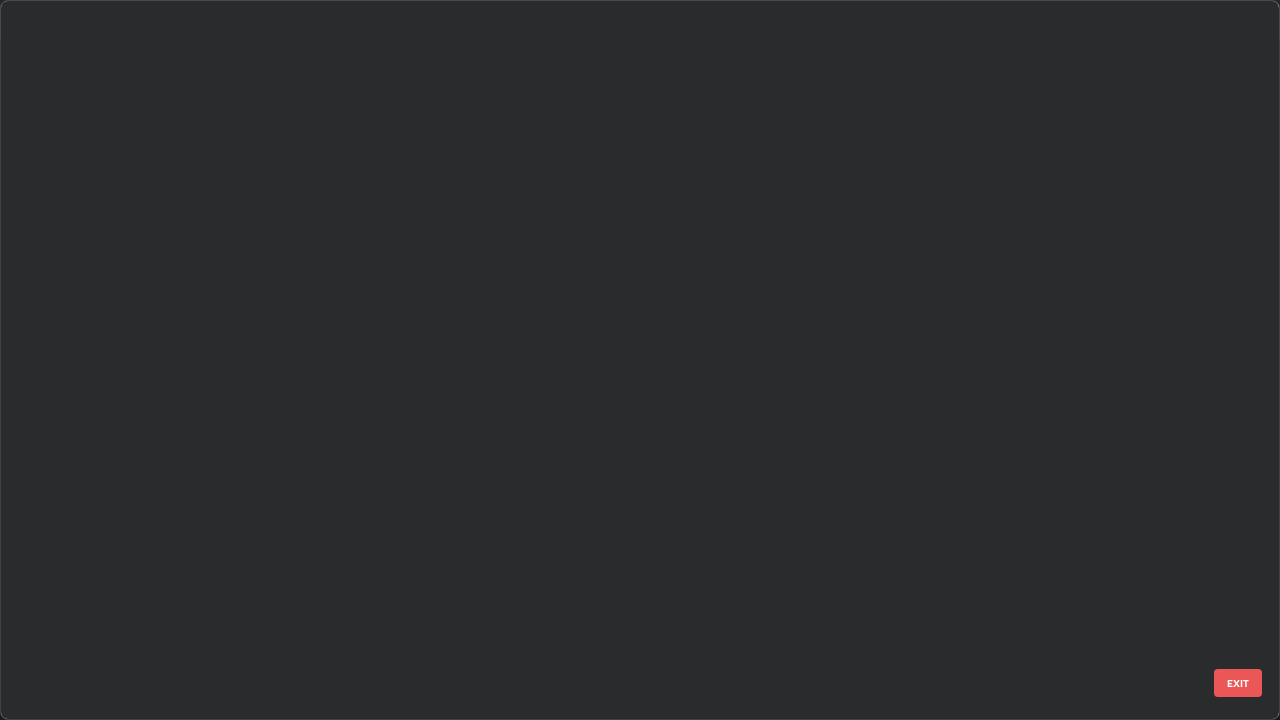scroll, scrollTop: 2202, scrollLeft: 0, axis: vertical 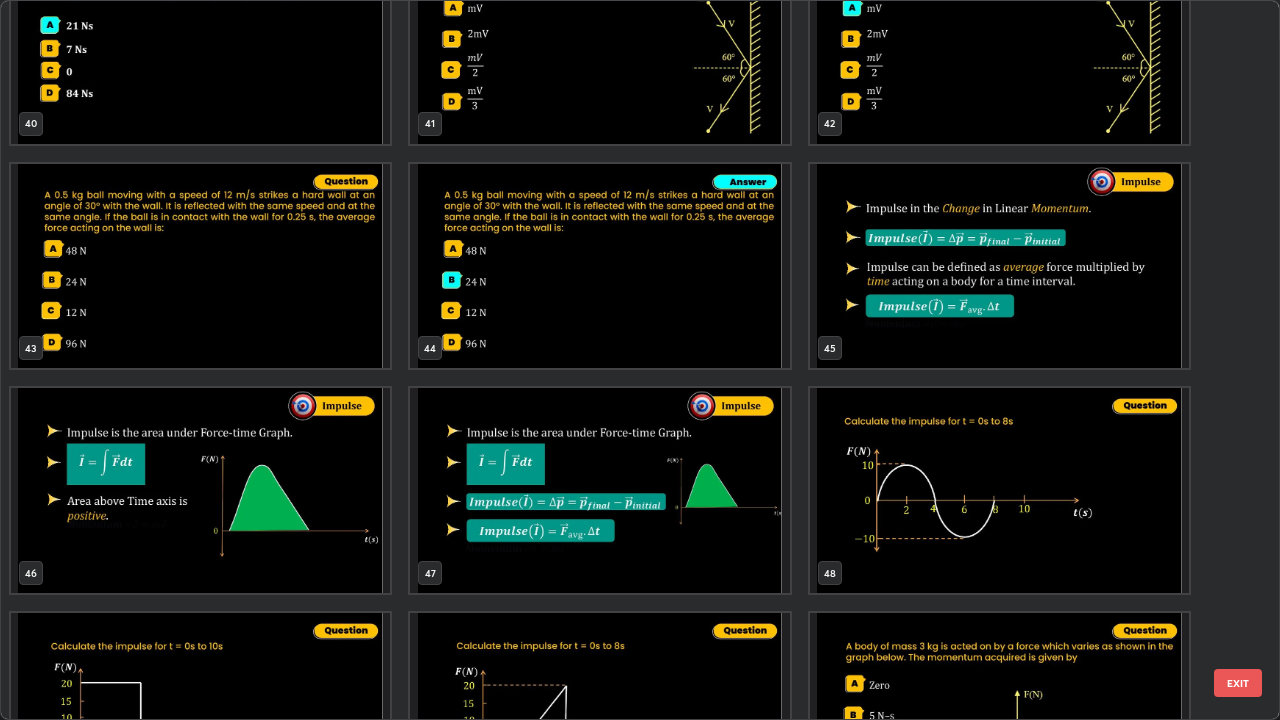 click on "EXIT" at bounding box center [1238, 683] 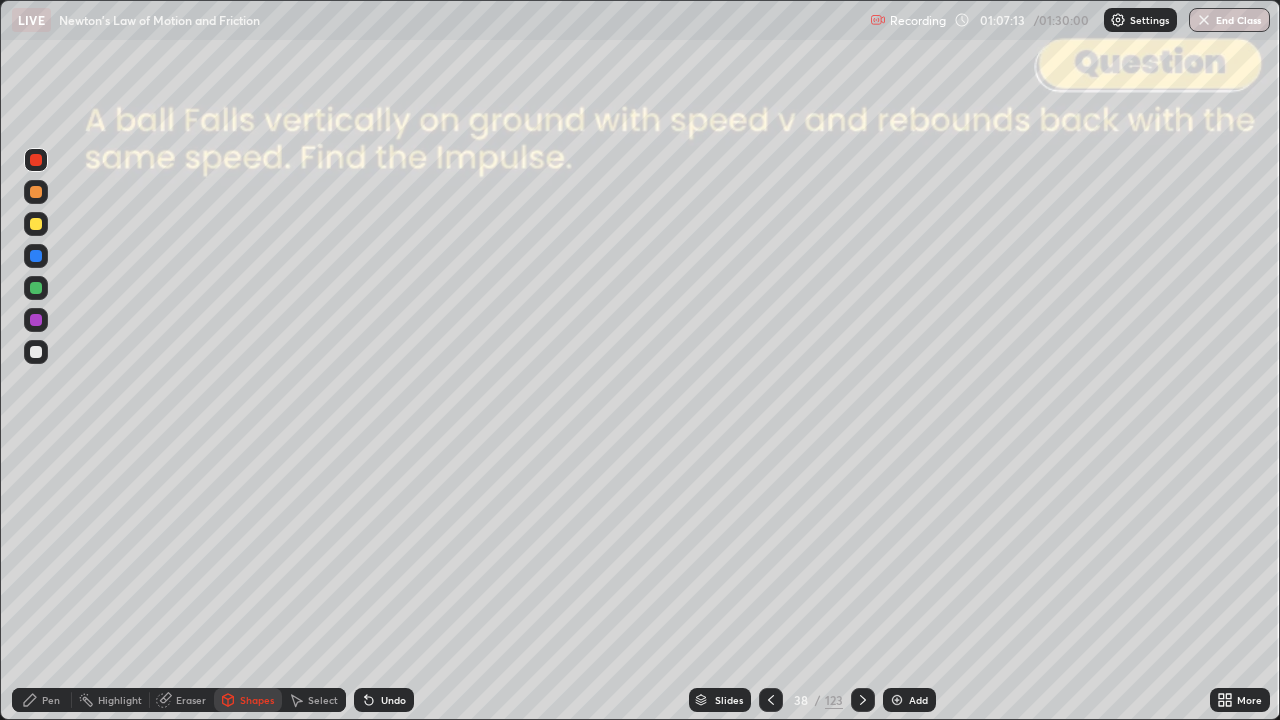 click at bounding box center [36, 352] 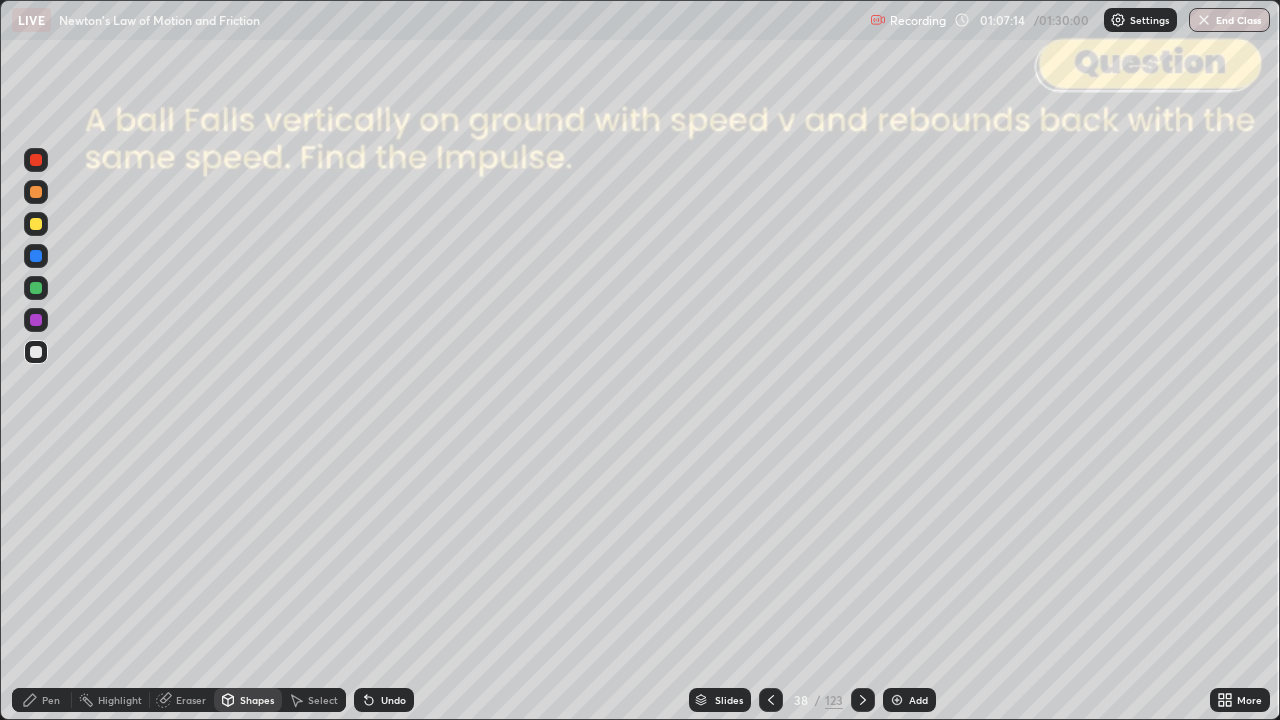 click on "Shapes" at bounding box center [257, 700] 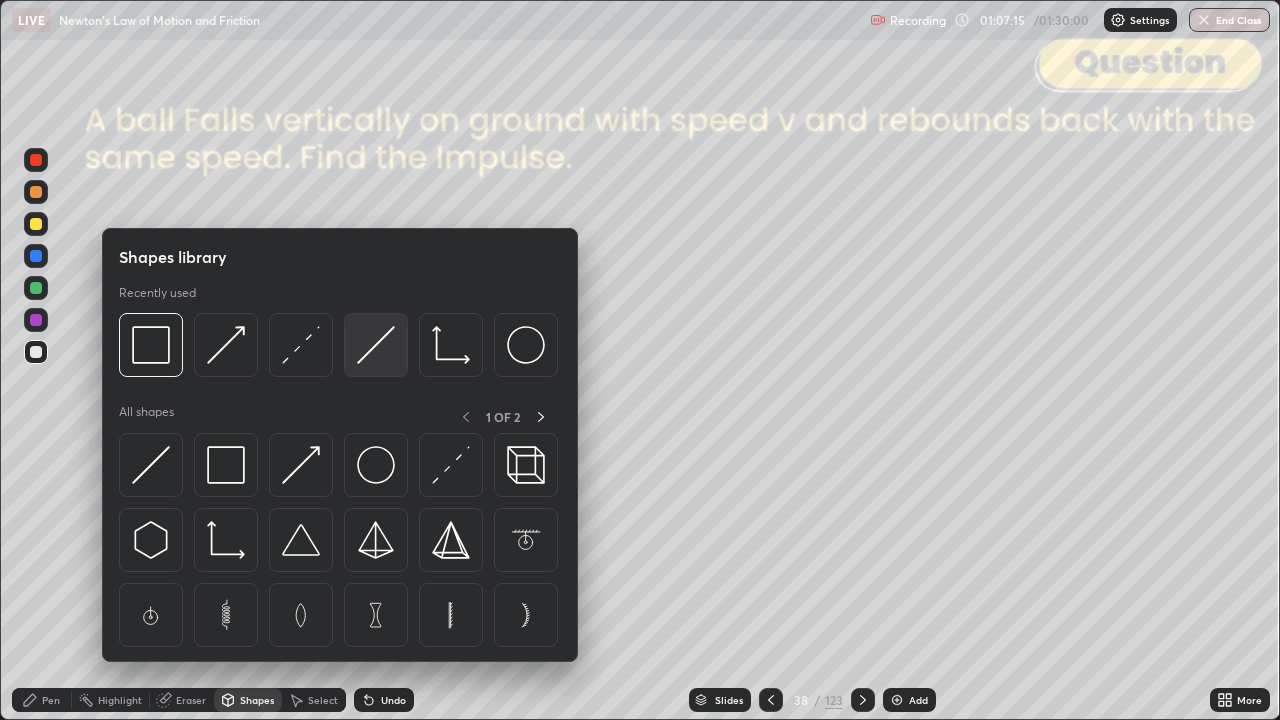 click at bounding box center (376, 345) 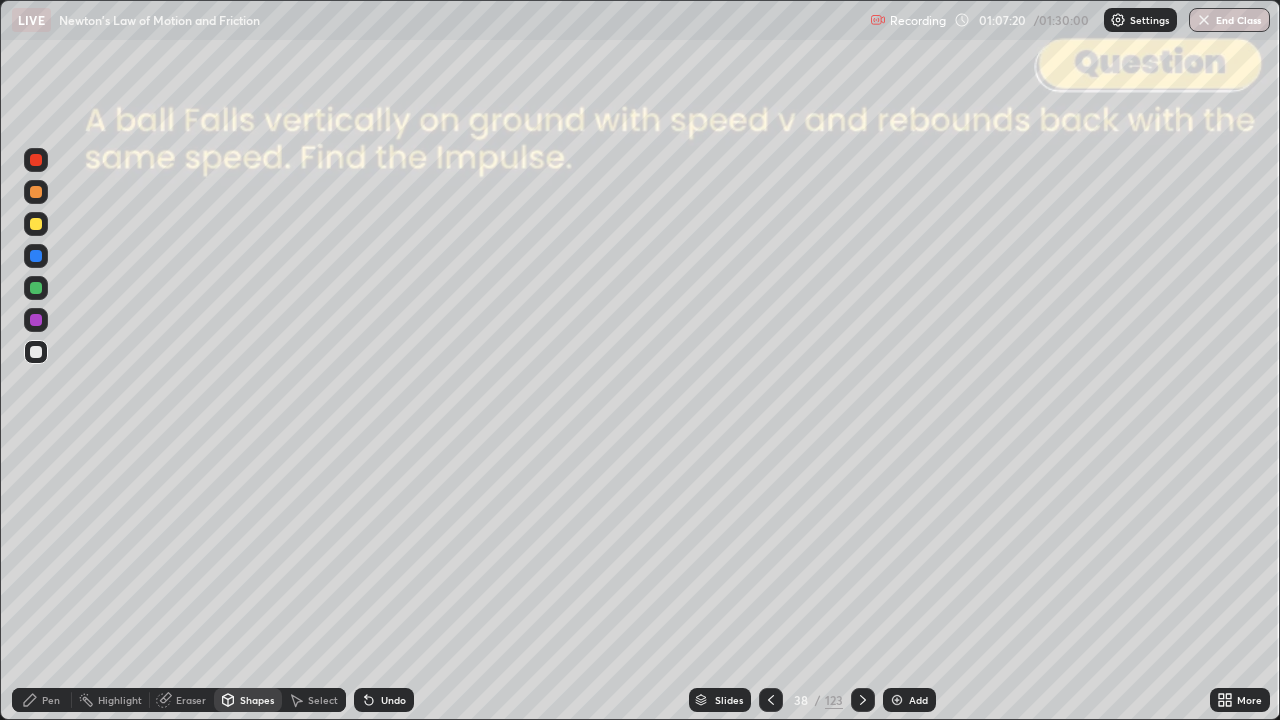 click on "Pen" at bounding box center (42, 700) 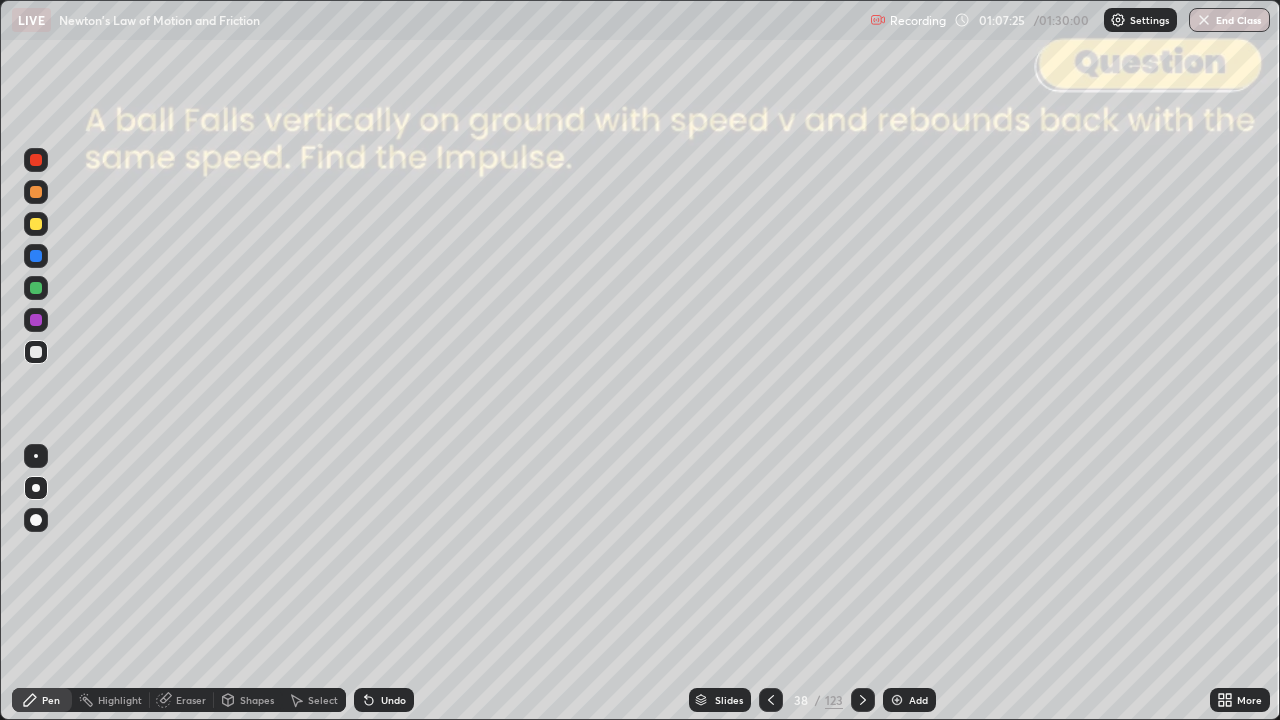 click on "Shapes" at bounding box center (257, 700) 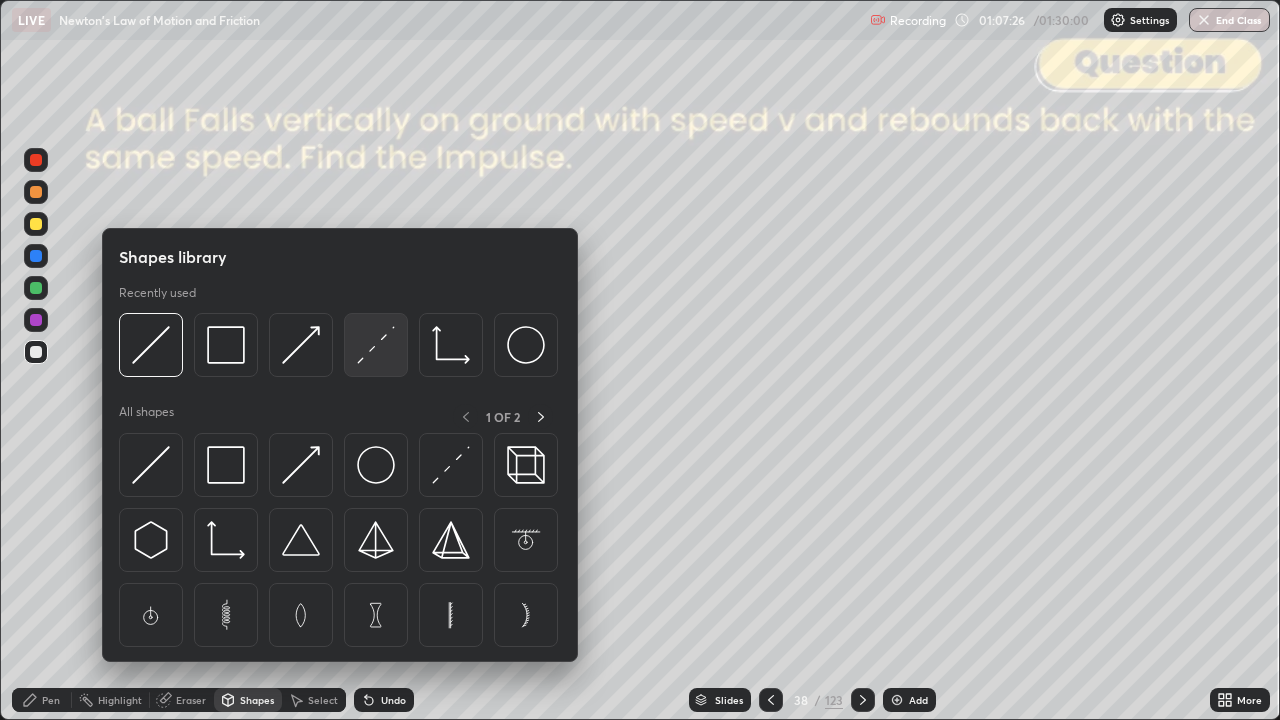 click at bounding box center (376, 345) 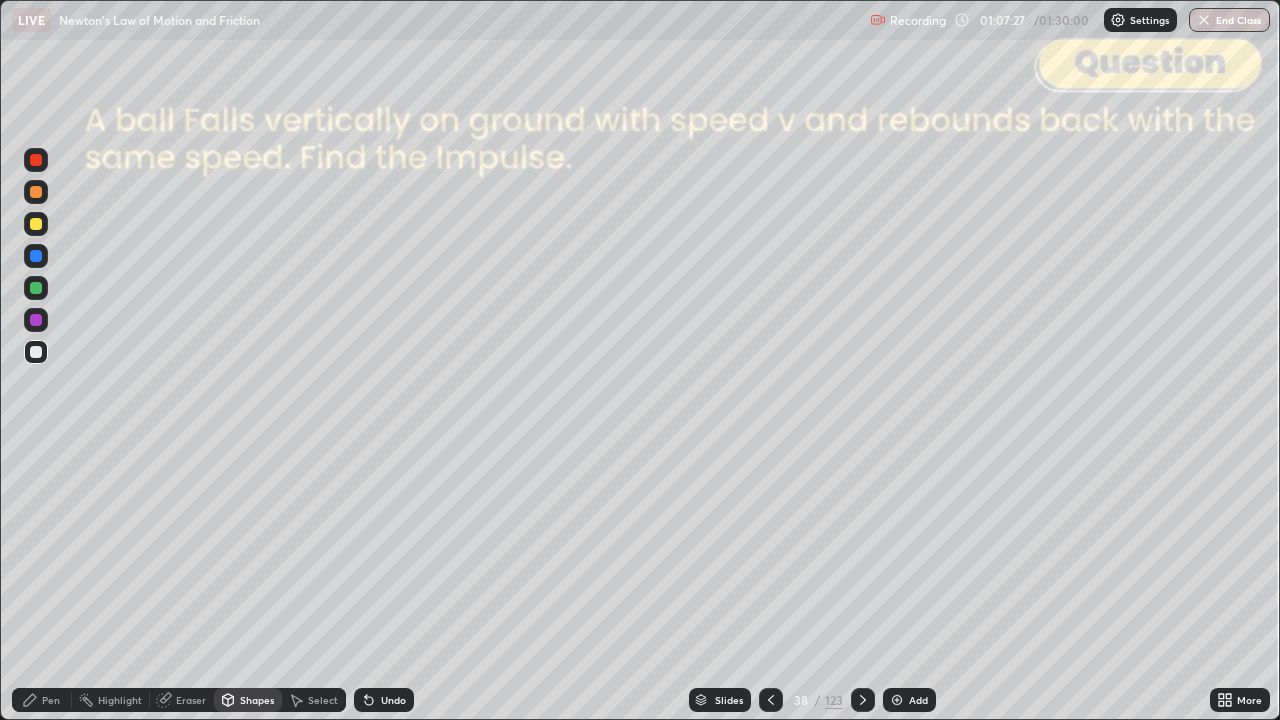 click at bounding box center (36, 192) 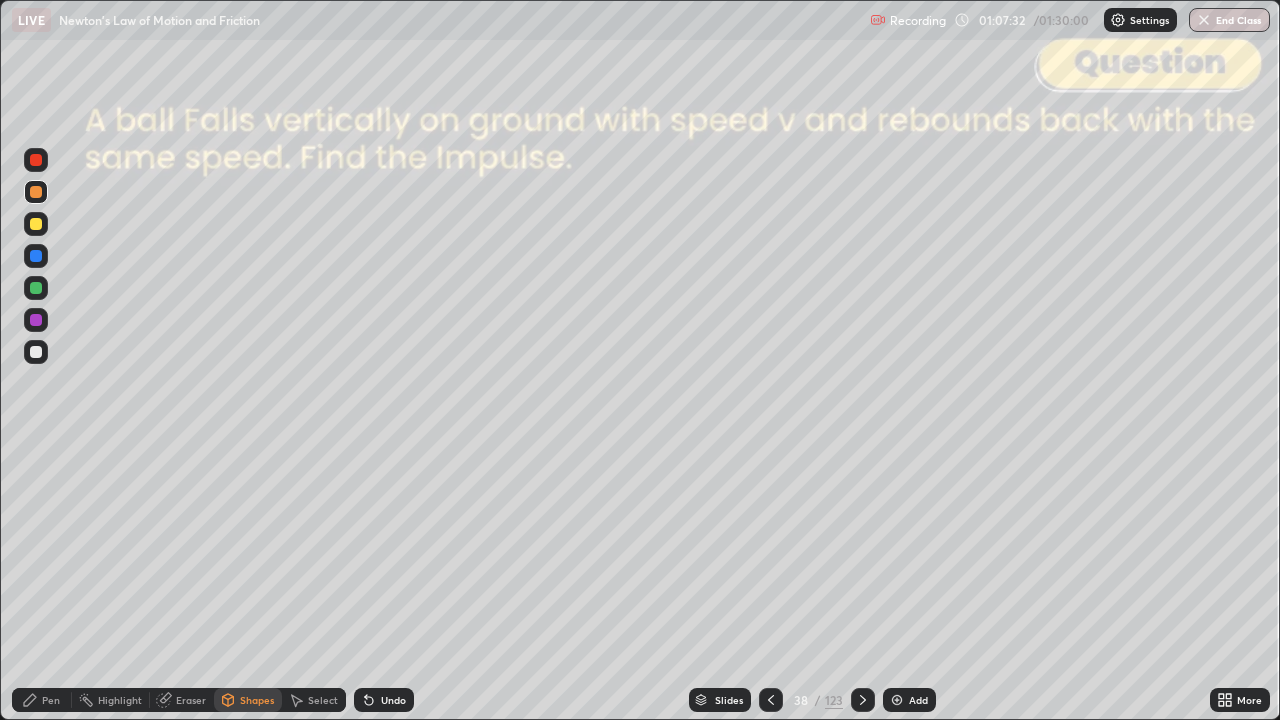 click on "Pen" at bounding box center (42, 700) 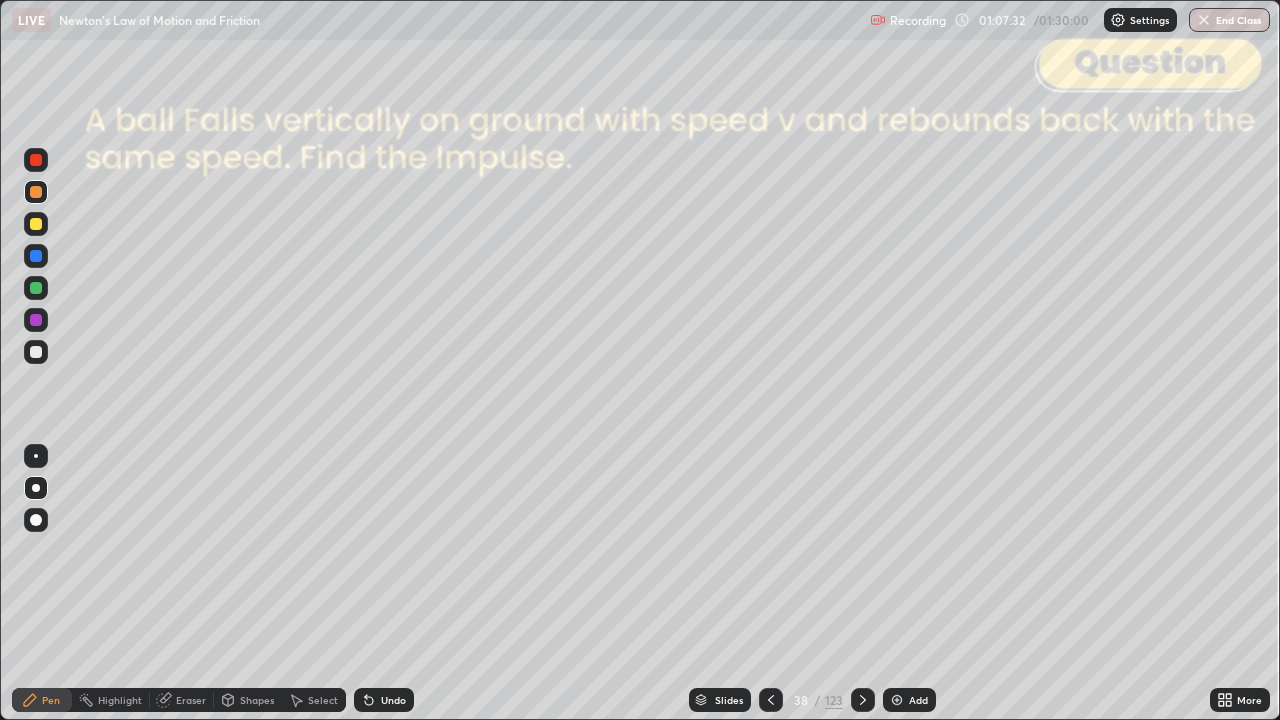 click at bounding box center [36, 192] 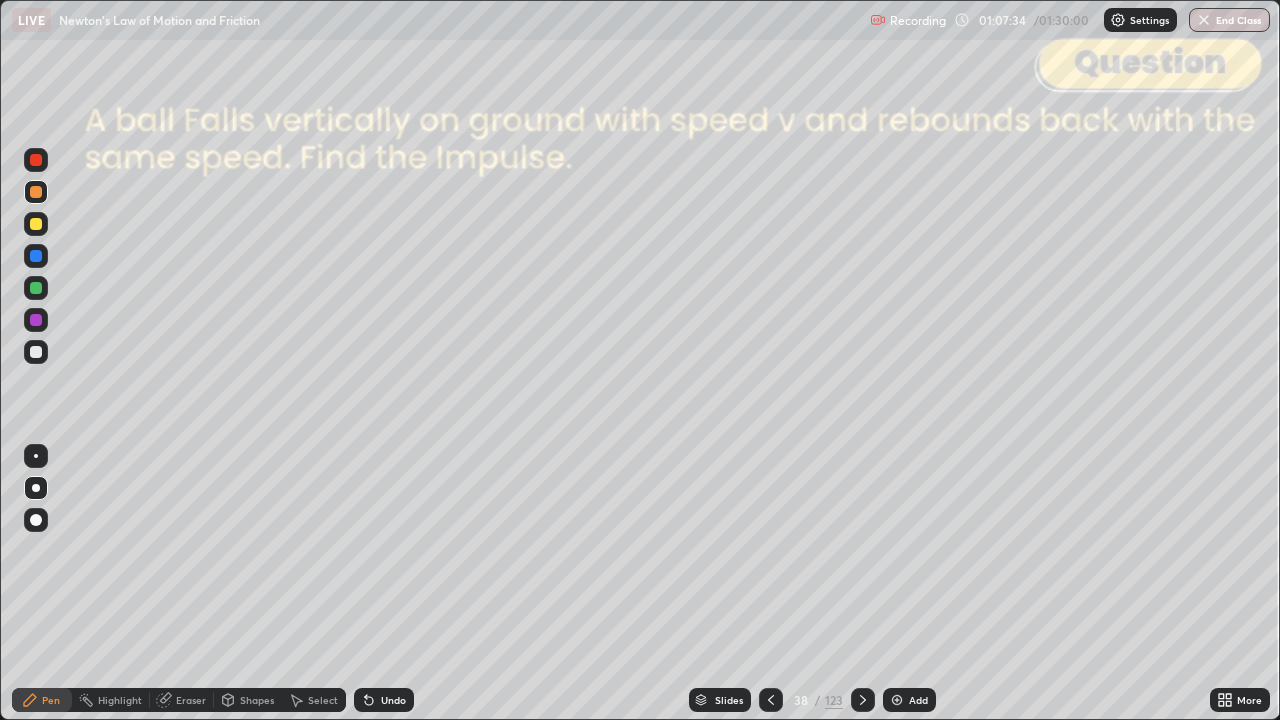 click on "Shapes" at bounding box center [257, 700] 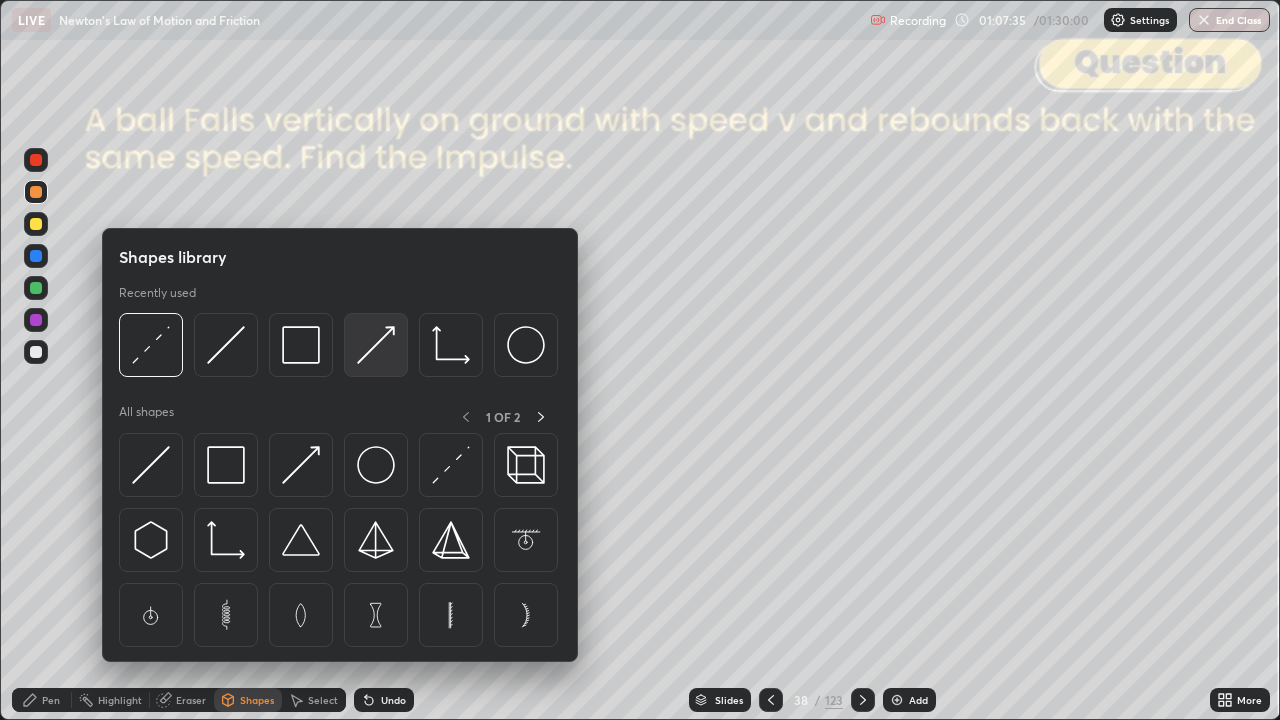 click at bounding box center (376, 345) 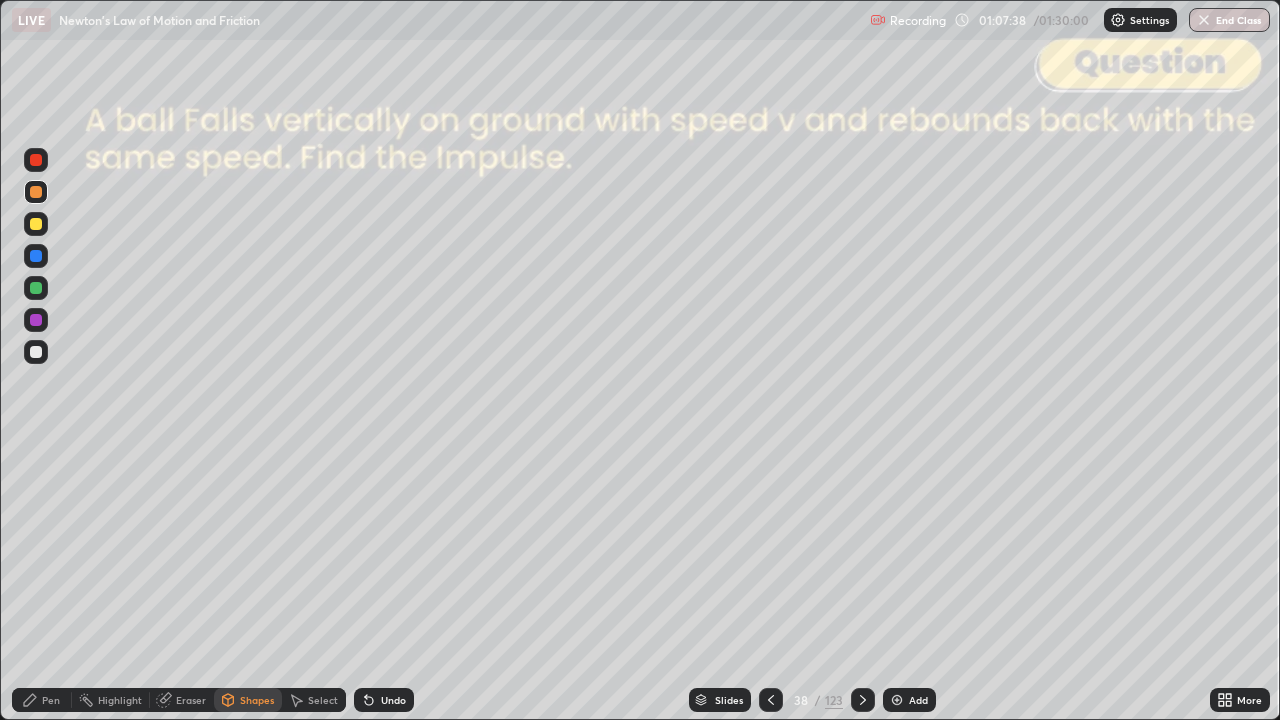 click on "Undo" at bounding box center (384, 700) 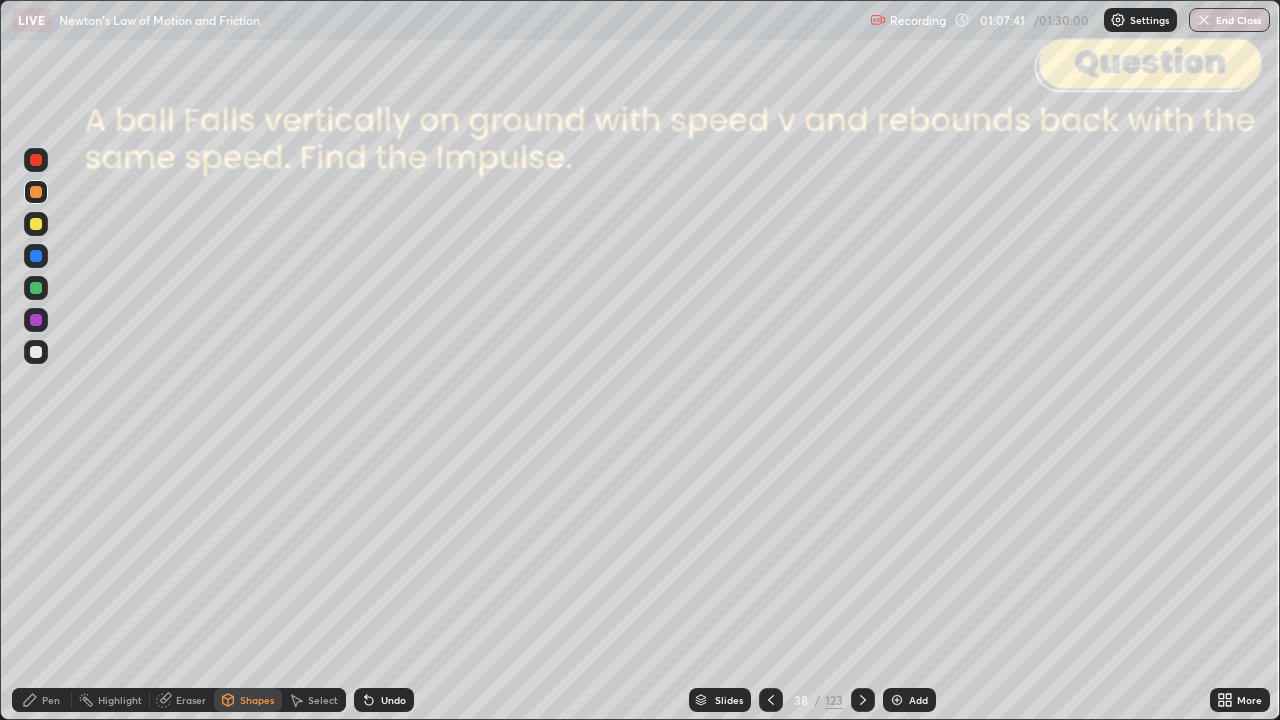 click on "Pen" at bounding box center (42, 700) 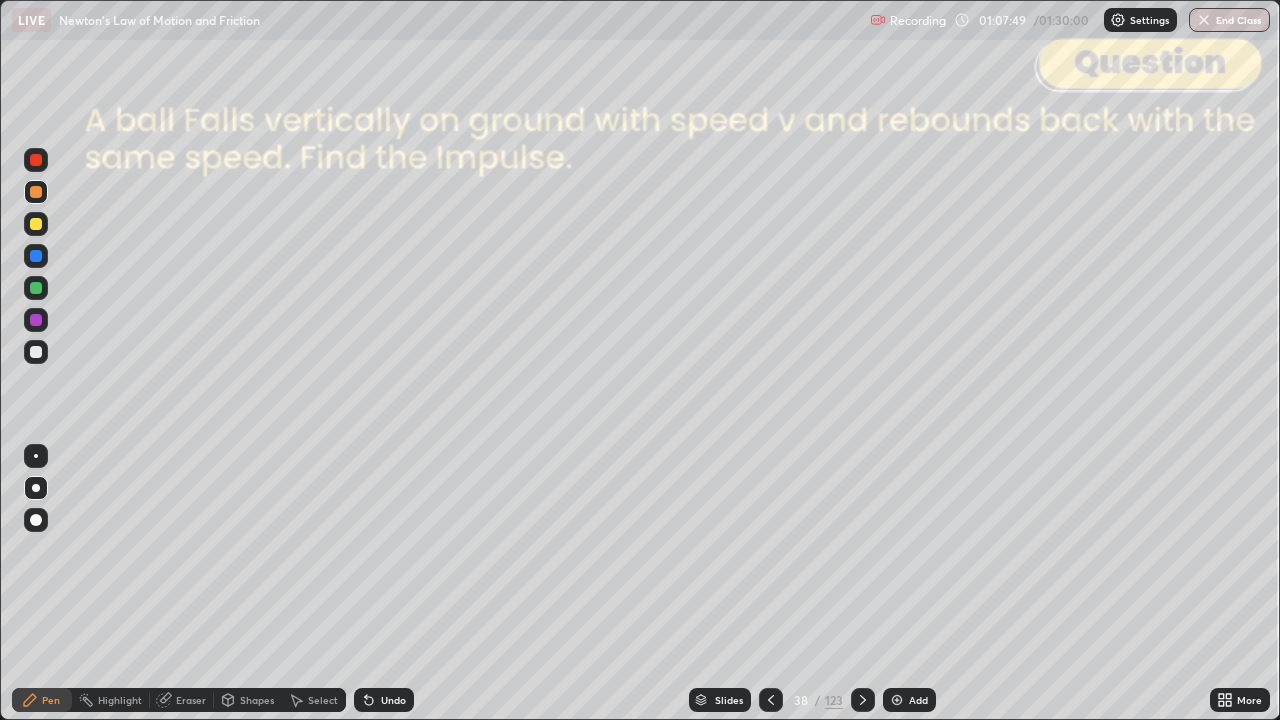 click on "Shapes" at bounding box center [248, 700] 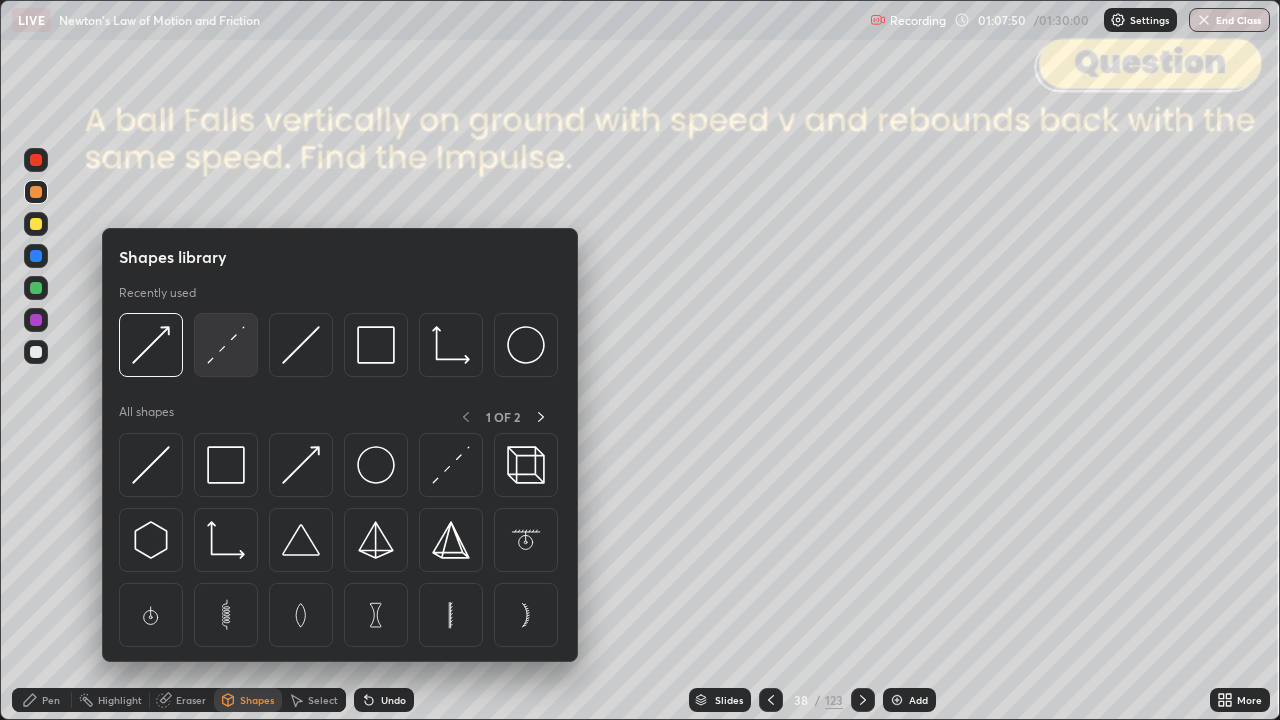 click at bounding box center [226, 345] 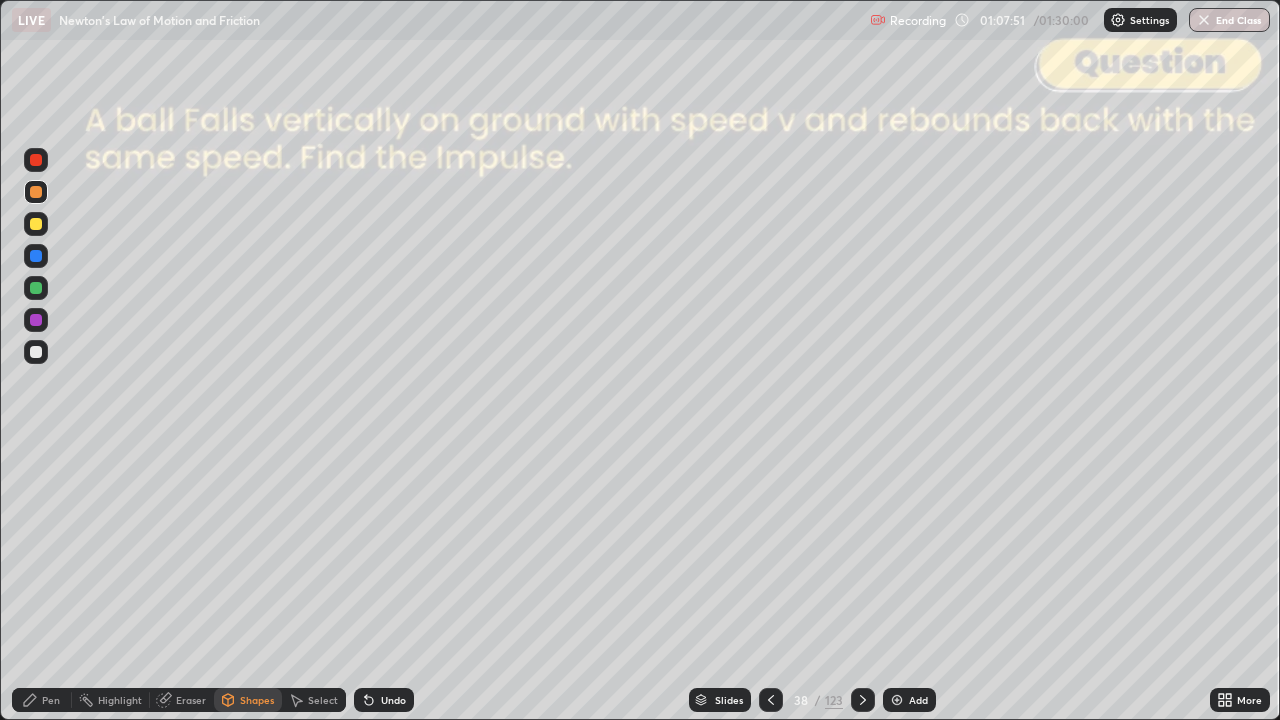 click at bounding box center (36, 288) 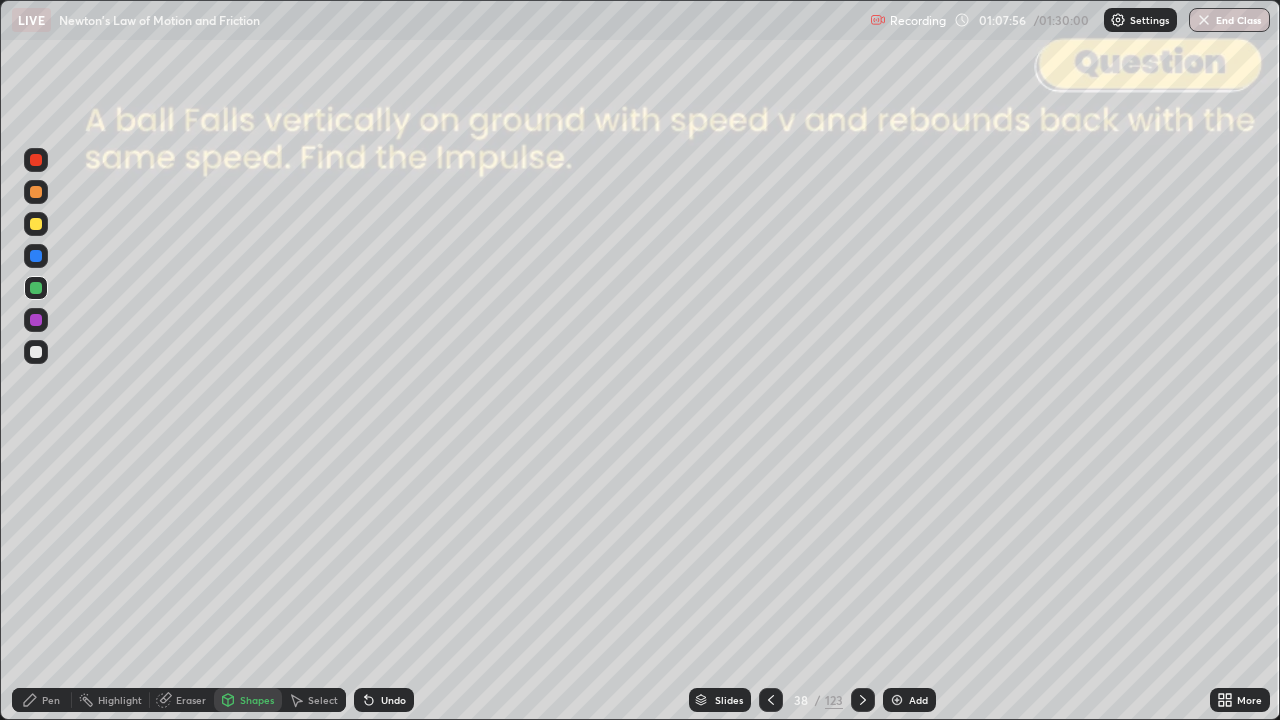 click on "Shapes" at bounding box center [257, 700] 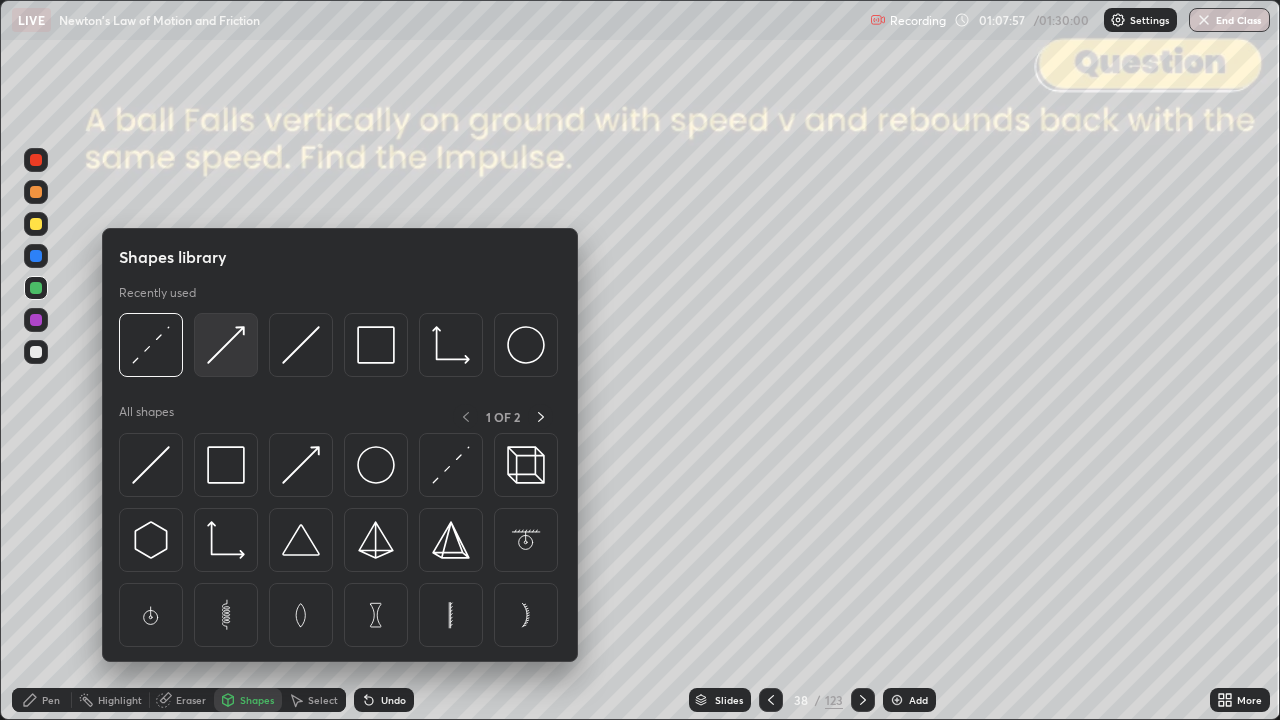 click at bounding box center (226, 345) 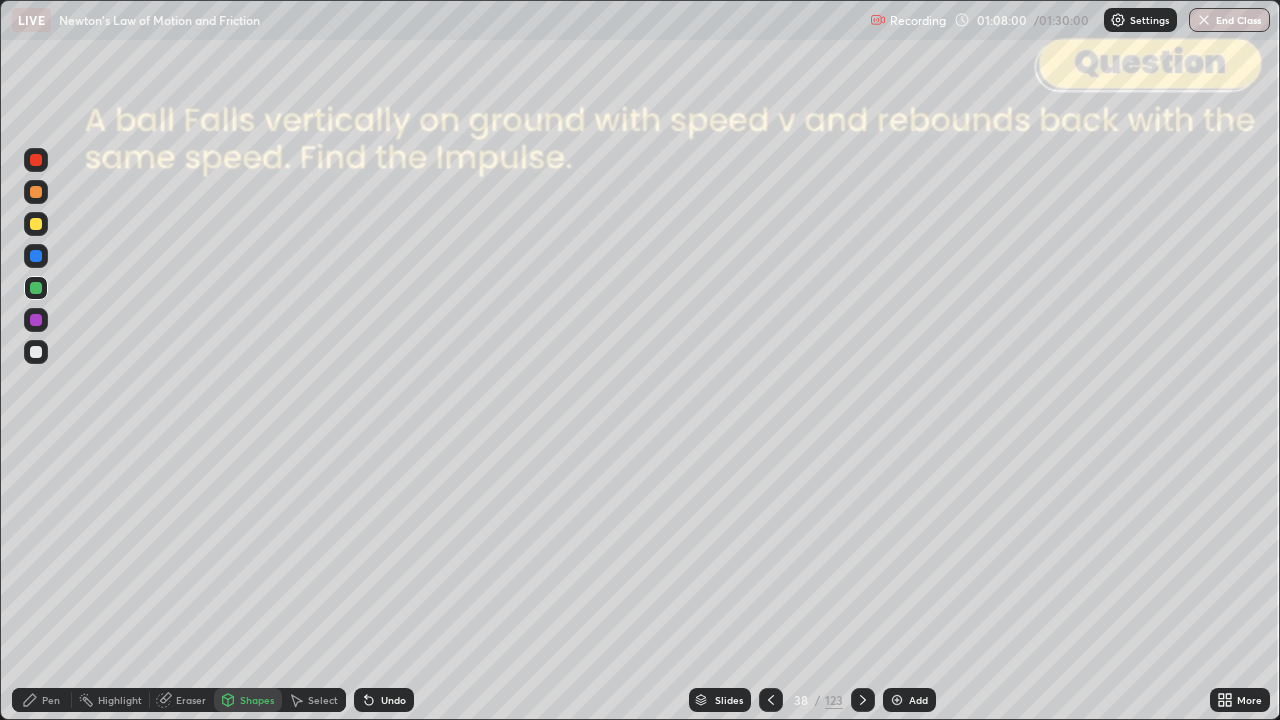 click on "Pen" at bounding box center (42, 700) 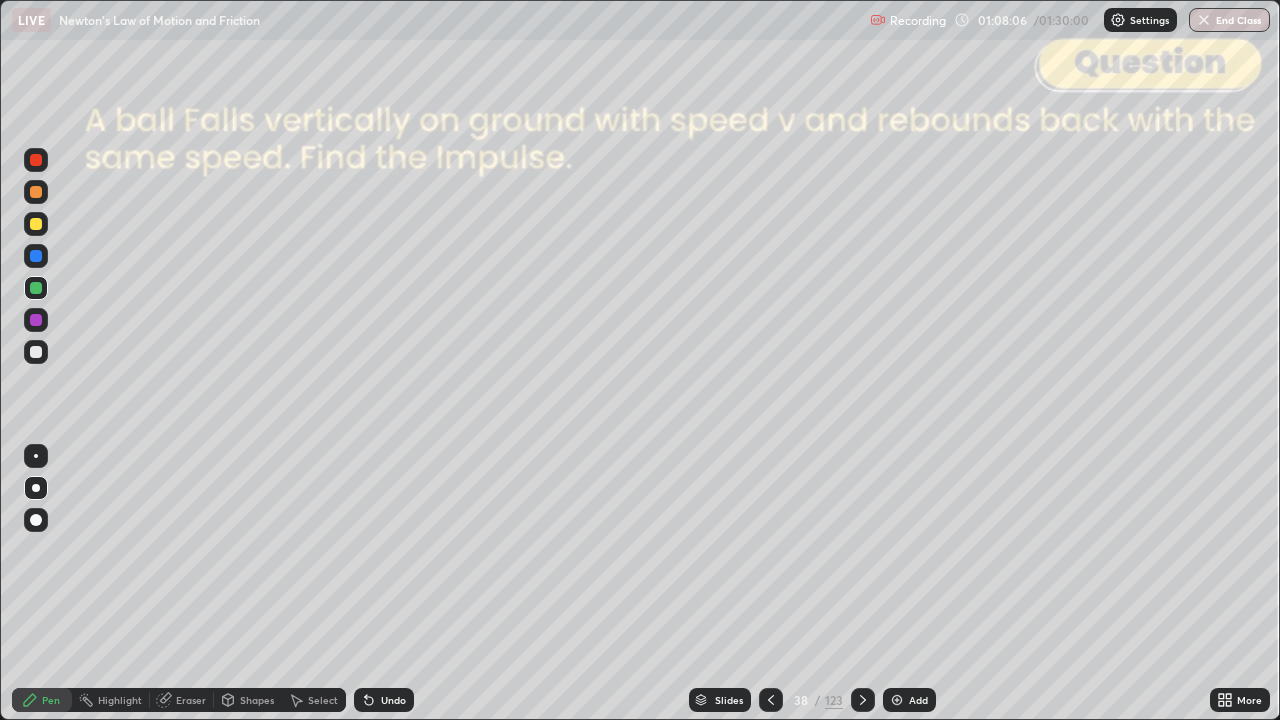 click on "Undo" at bounding box center (384, 700) 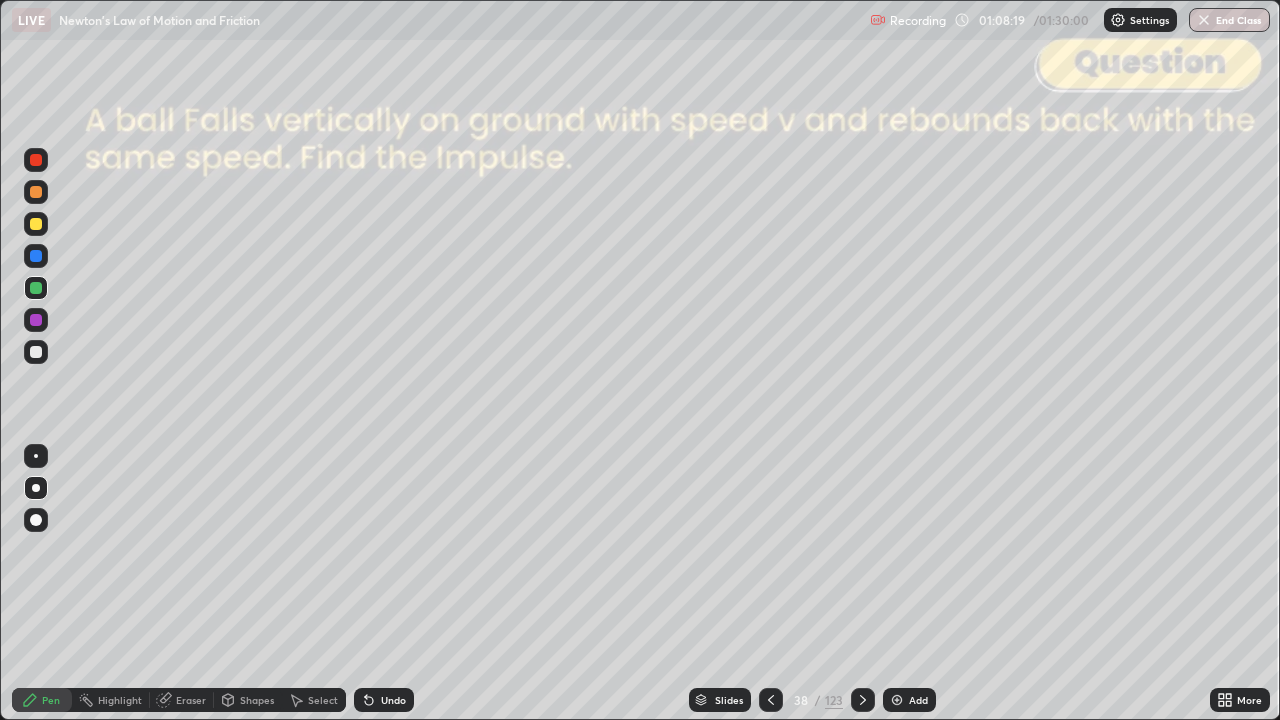 click at bounding box center [36, 224] 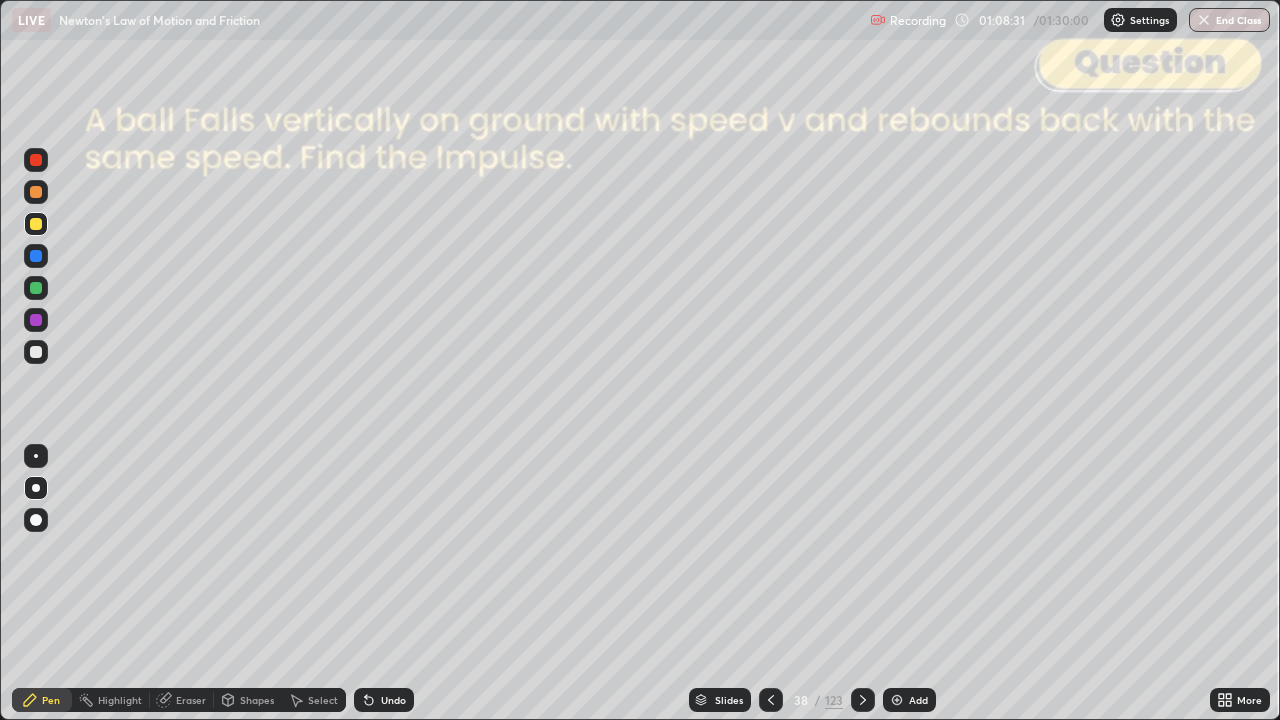 click at bounding box center [36, 160] 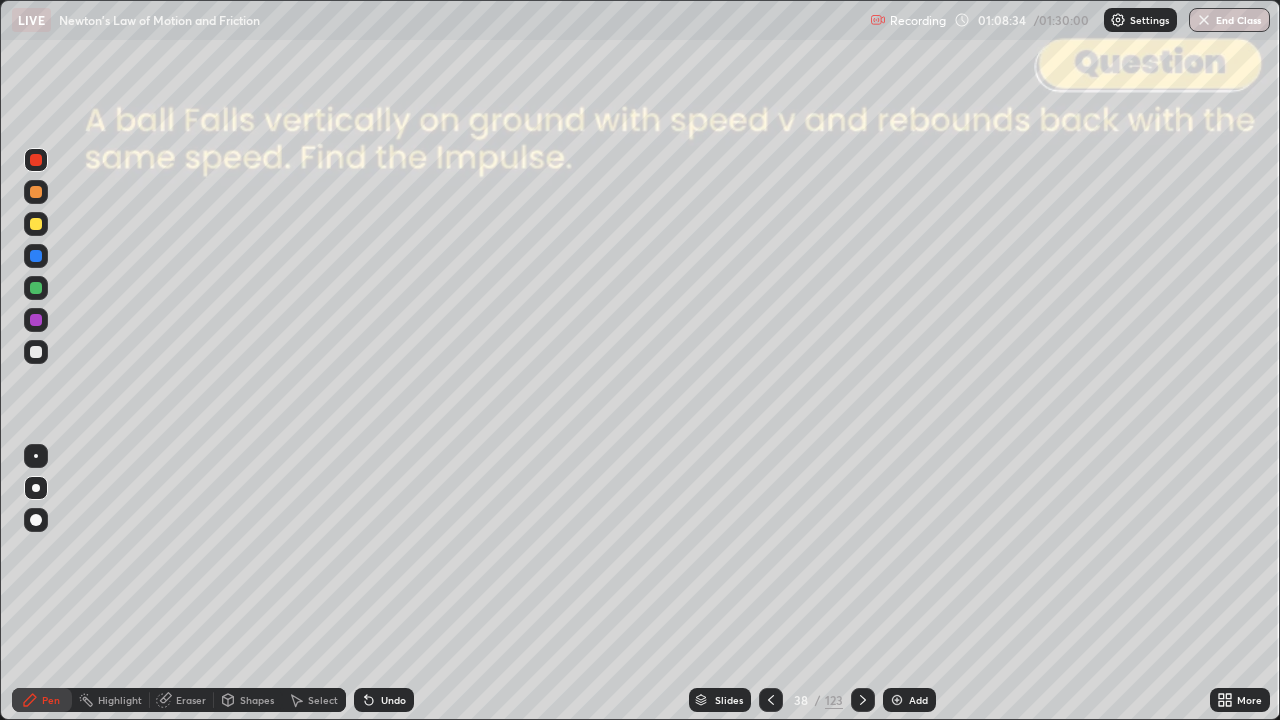 click on "Undo" at bounding box center [393, 700] 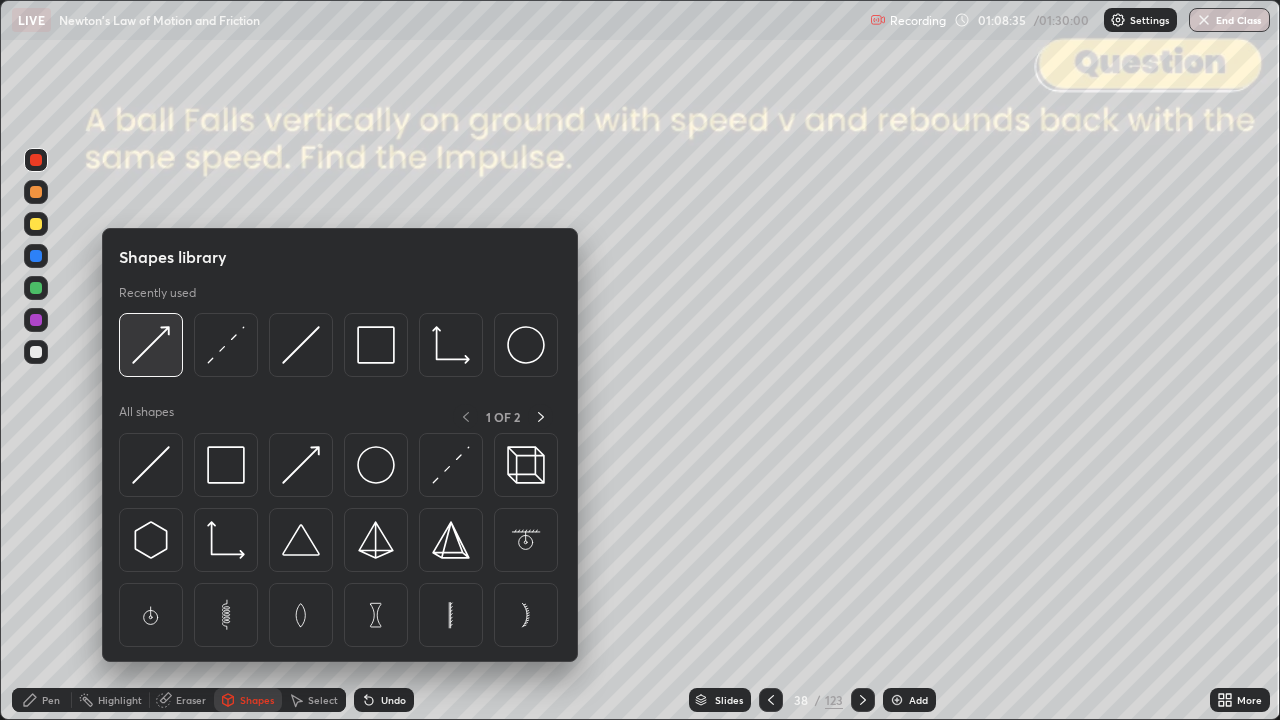 click at bounding box center [151, 345] 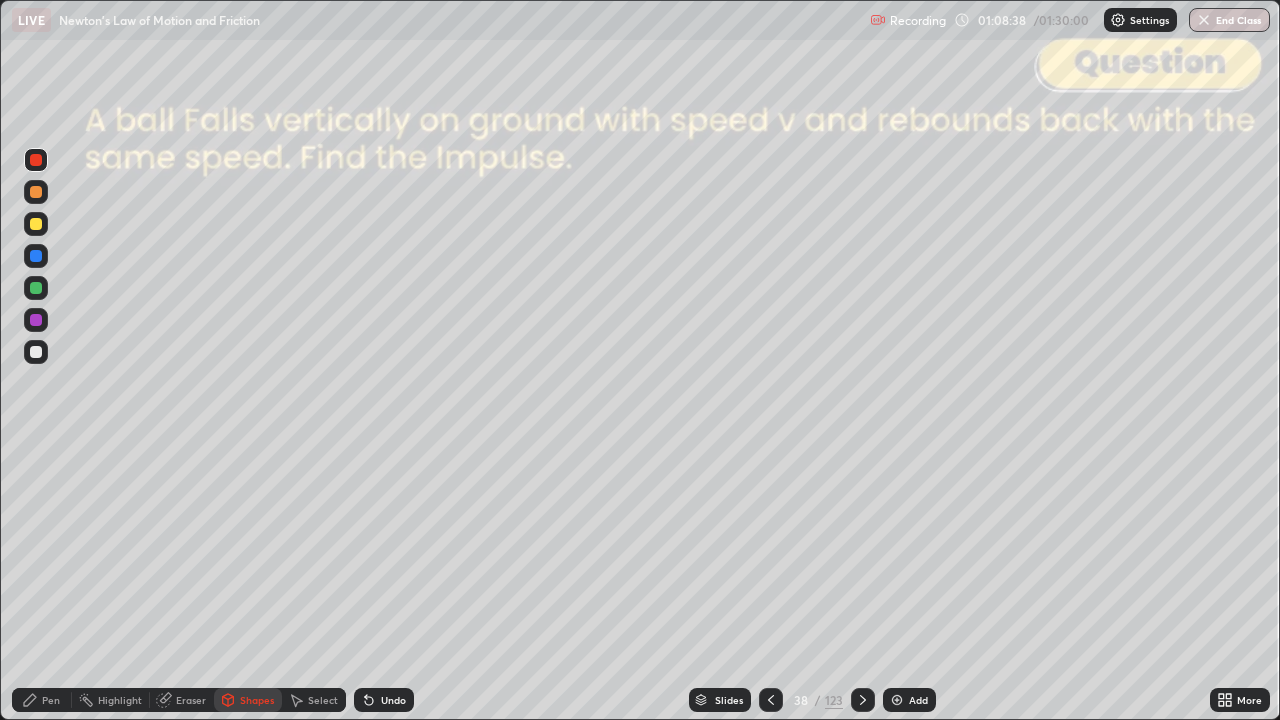 click 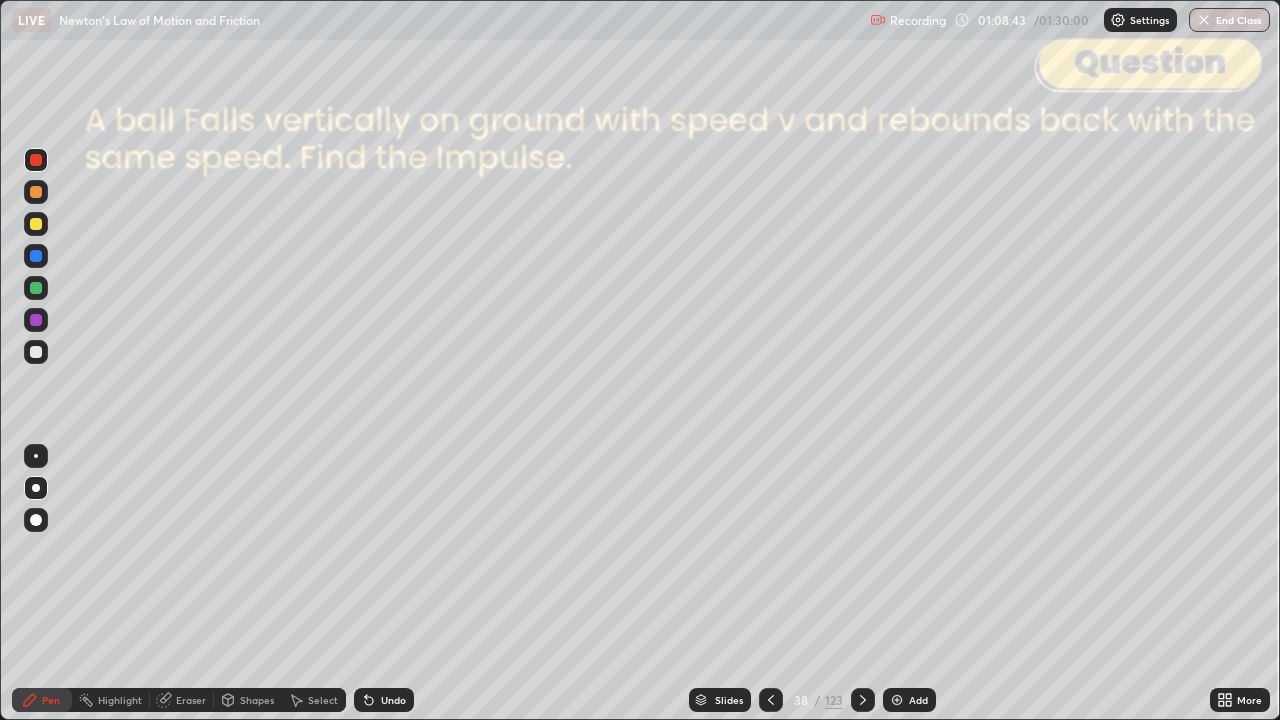 click at bounding box center [36, 224] 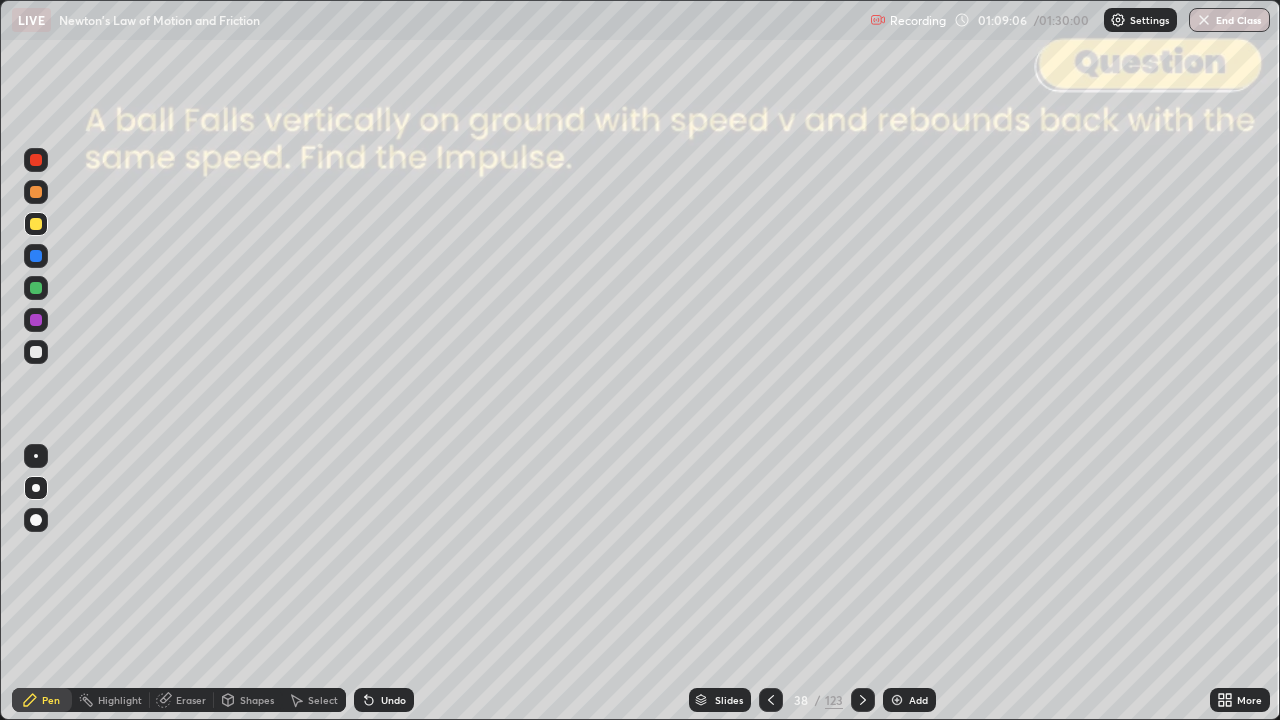 click on "Undo" at bounding box center (384, 700) 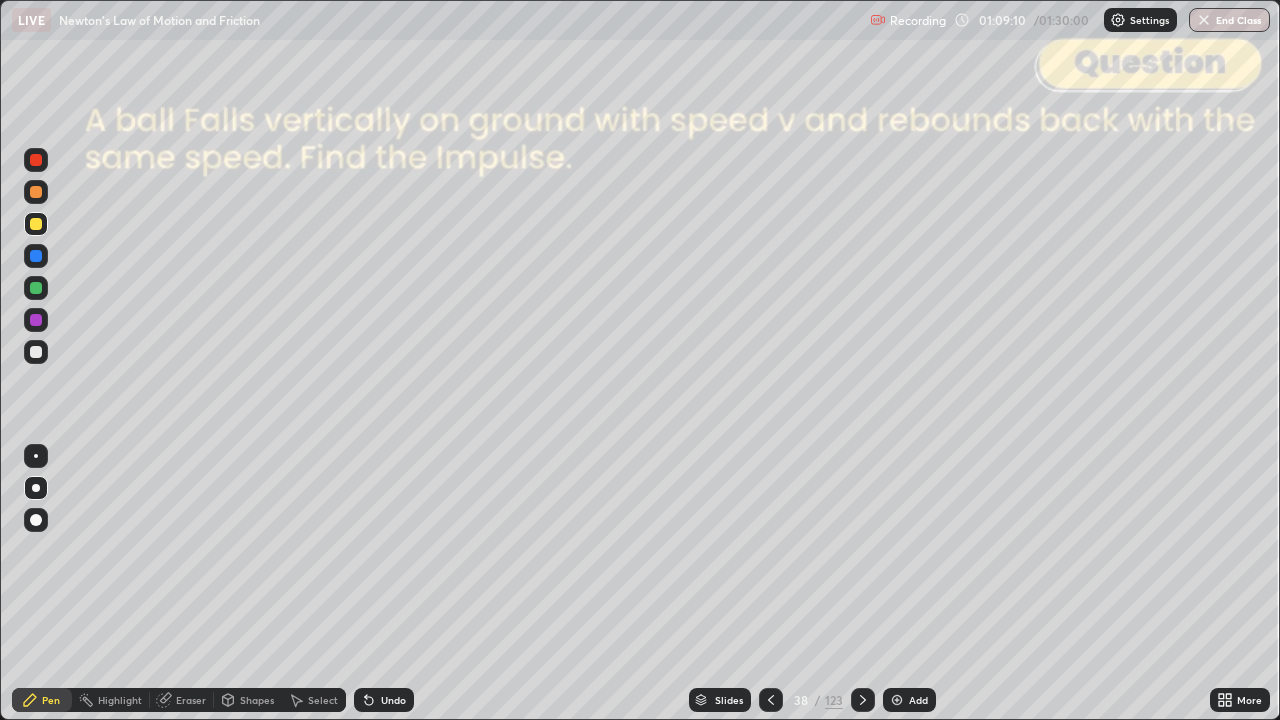 click on "Shapes" at bounding box center (248, 700) 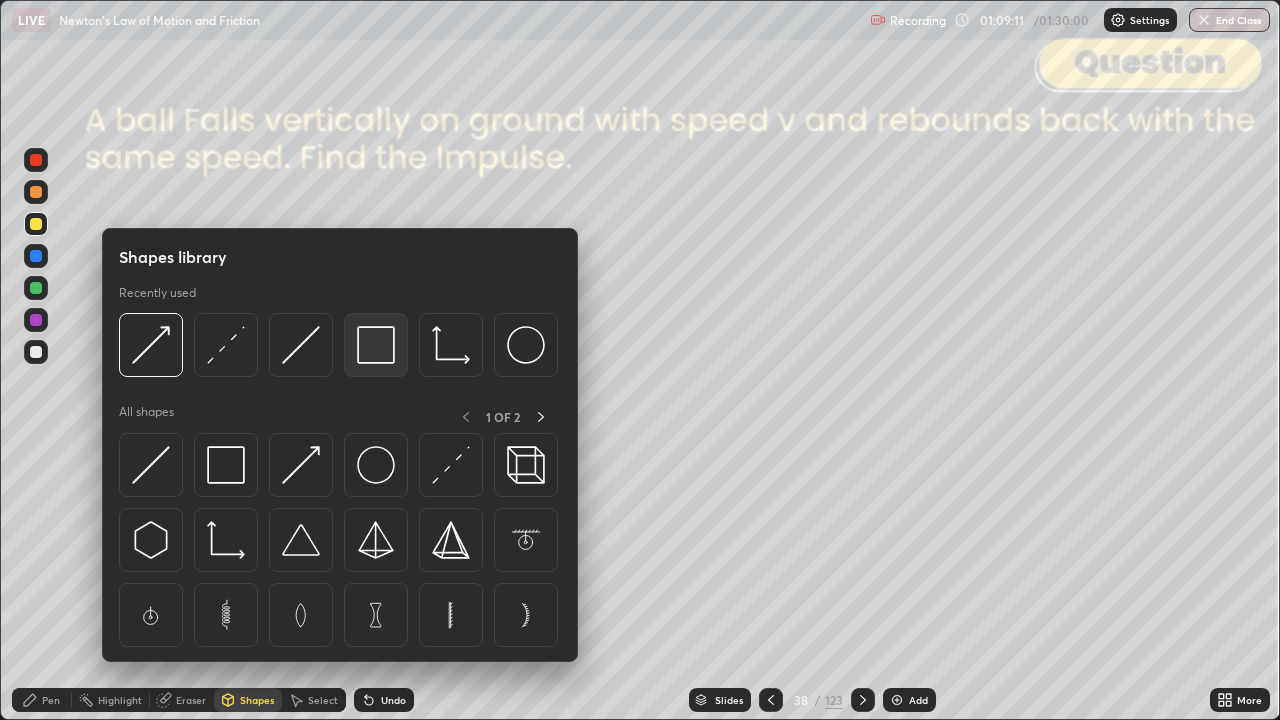 click at bounding box center (376, 345) 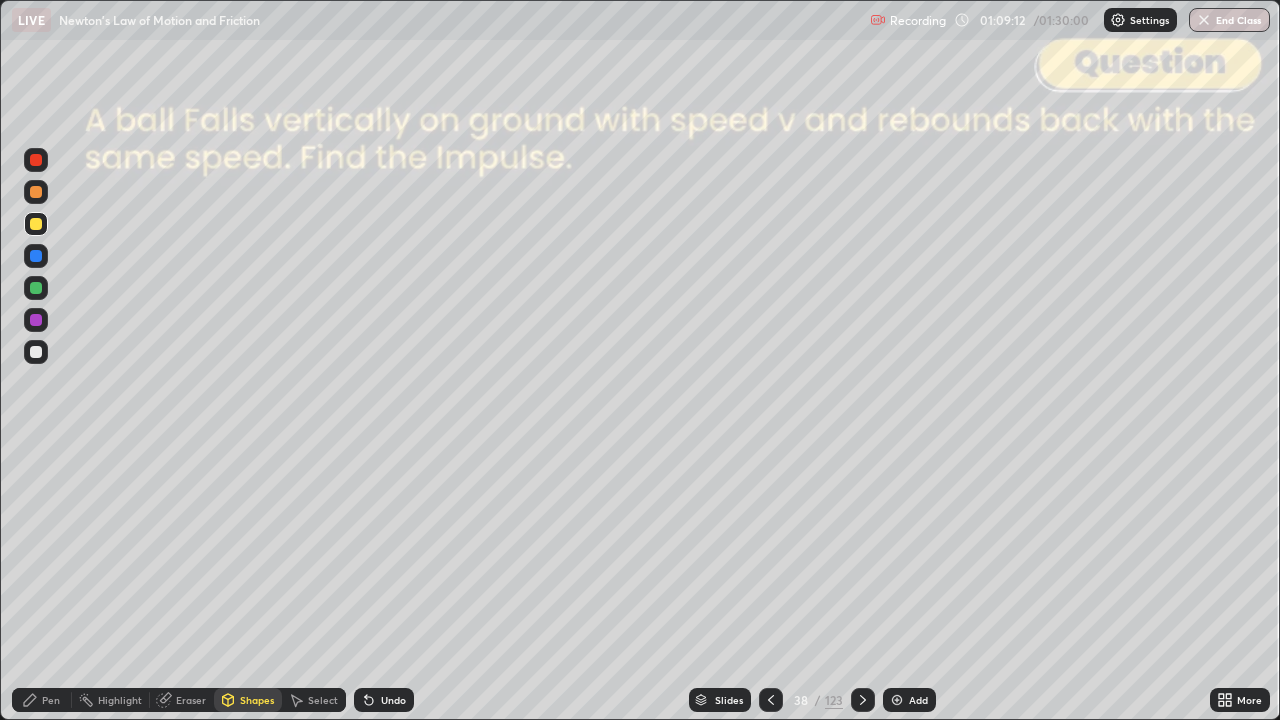 click at bounding box center (36, 160) 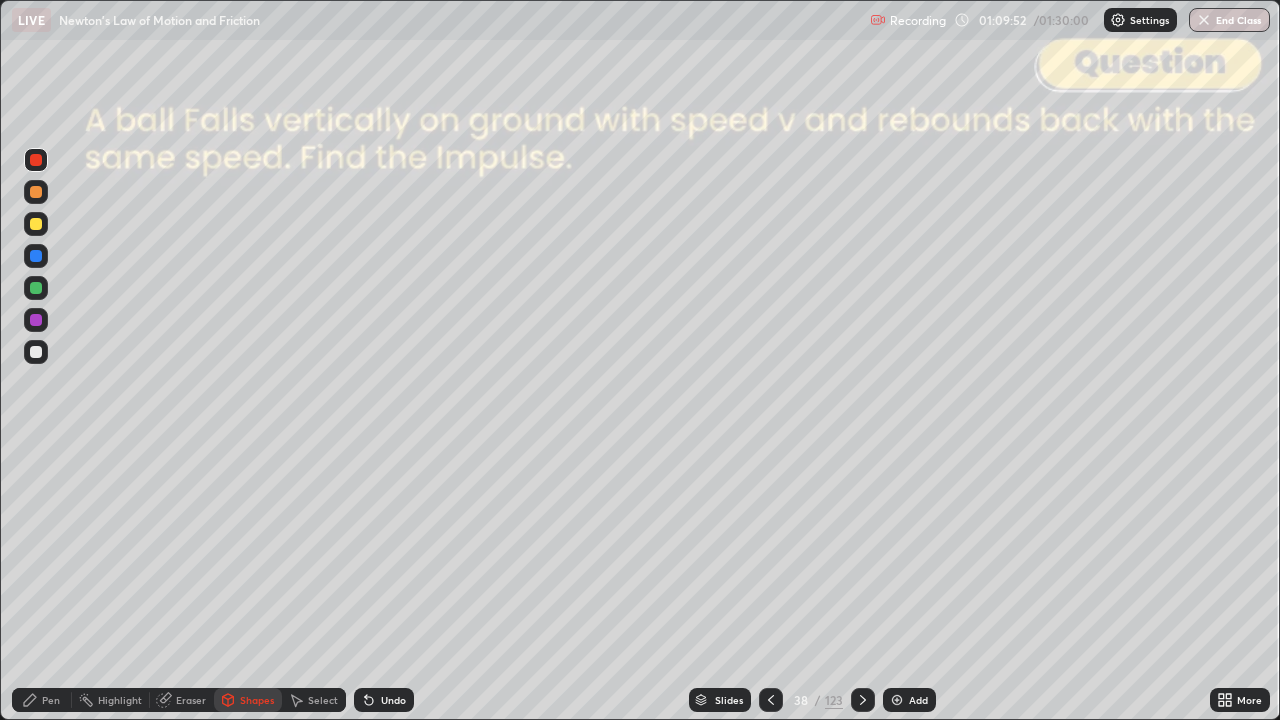 click 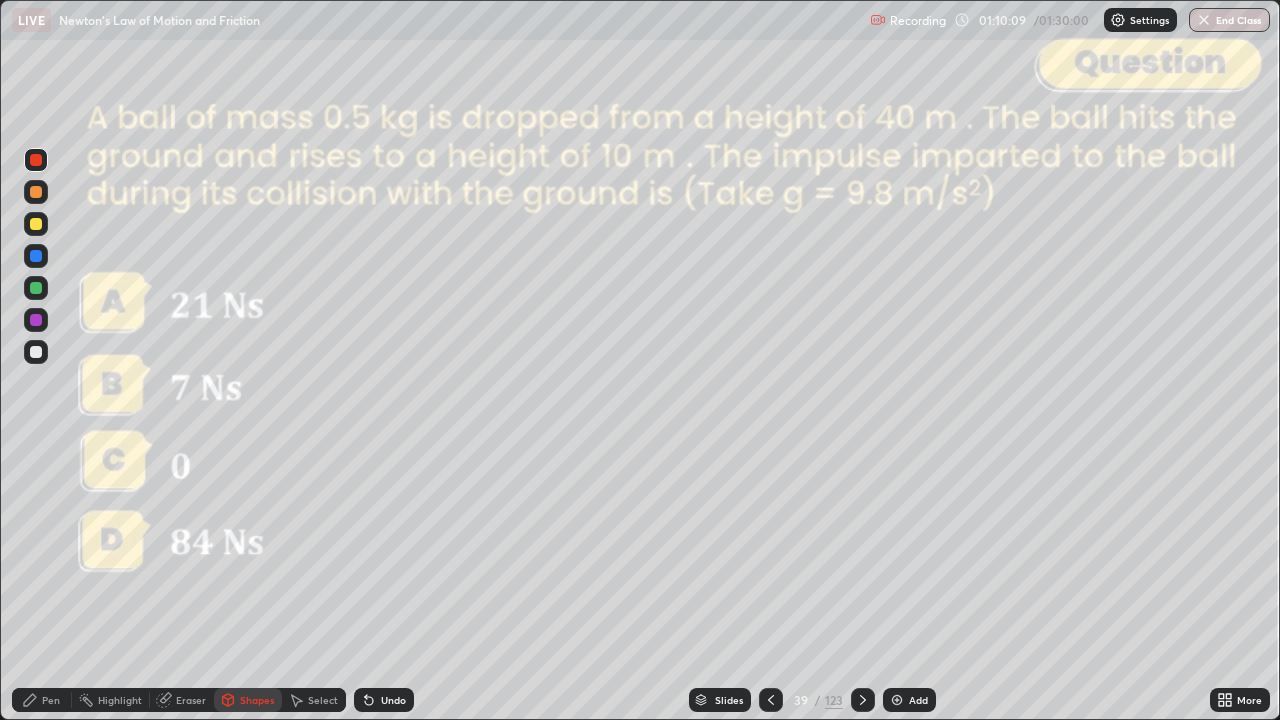 click on "Pen" at bounding box center (51, 700) 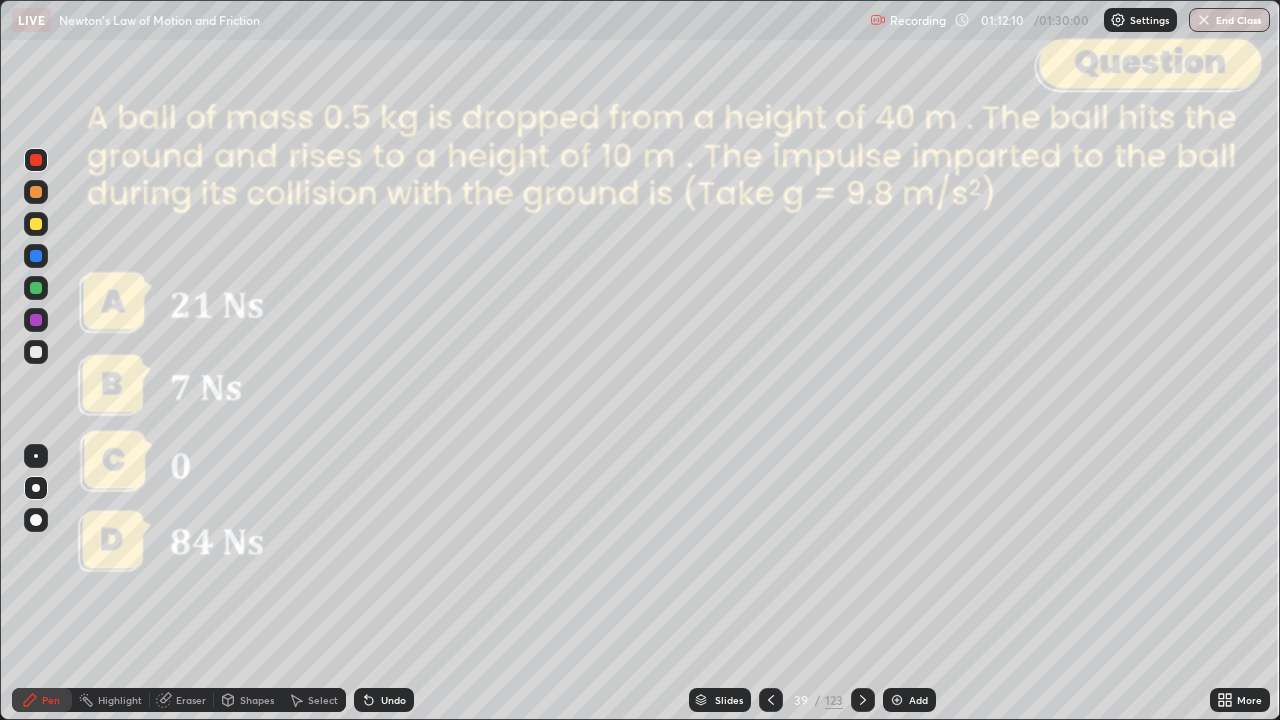click on "Slides" at bounding box center (720, 700) 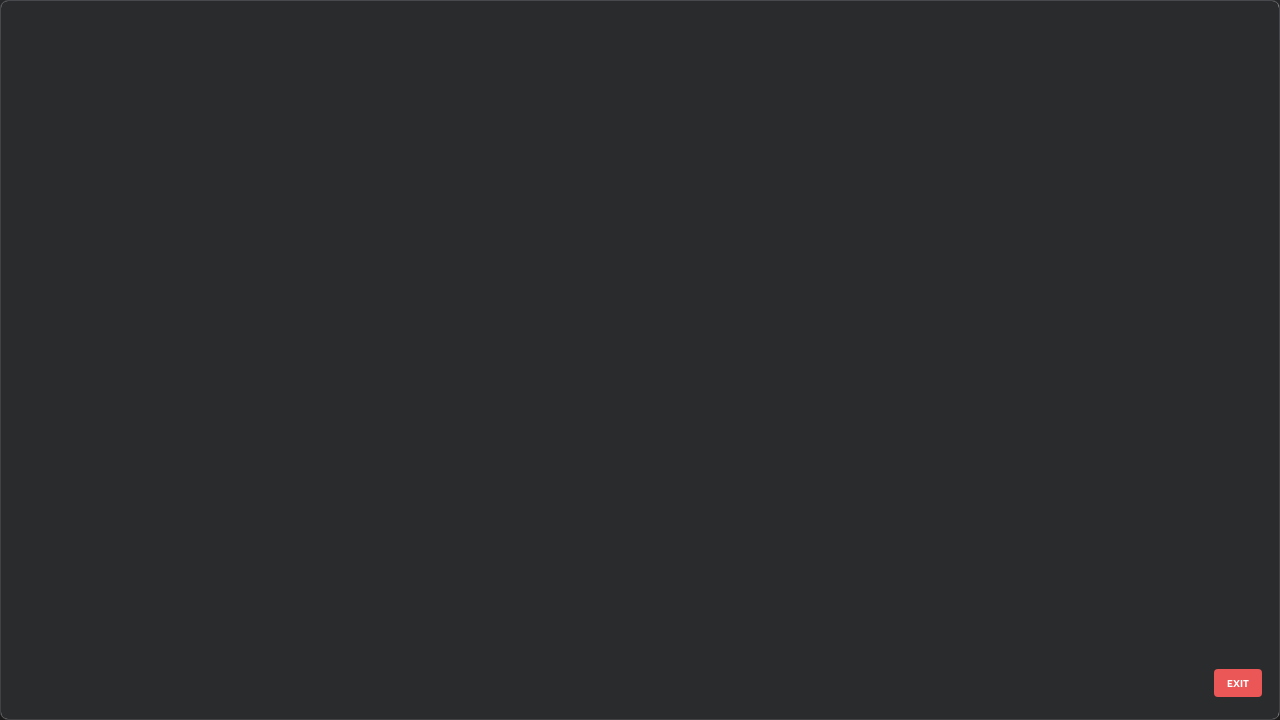 scroll, scrollTop: 2202, scrollLeft: 0, axis: vertical 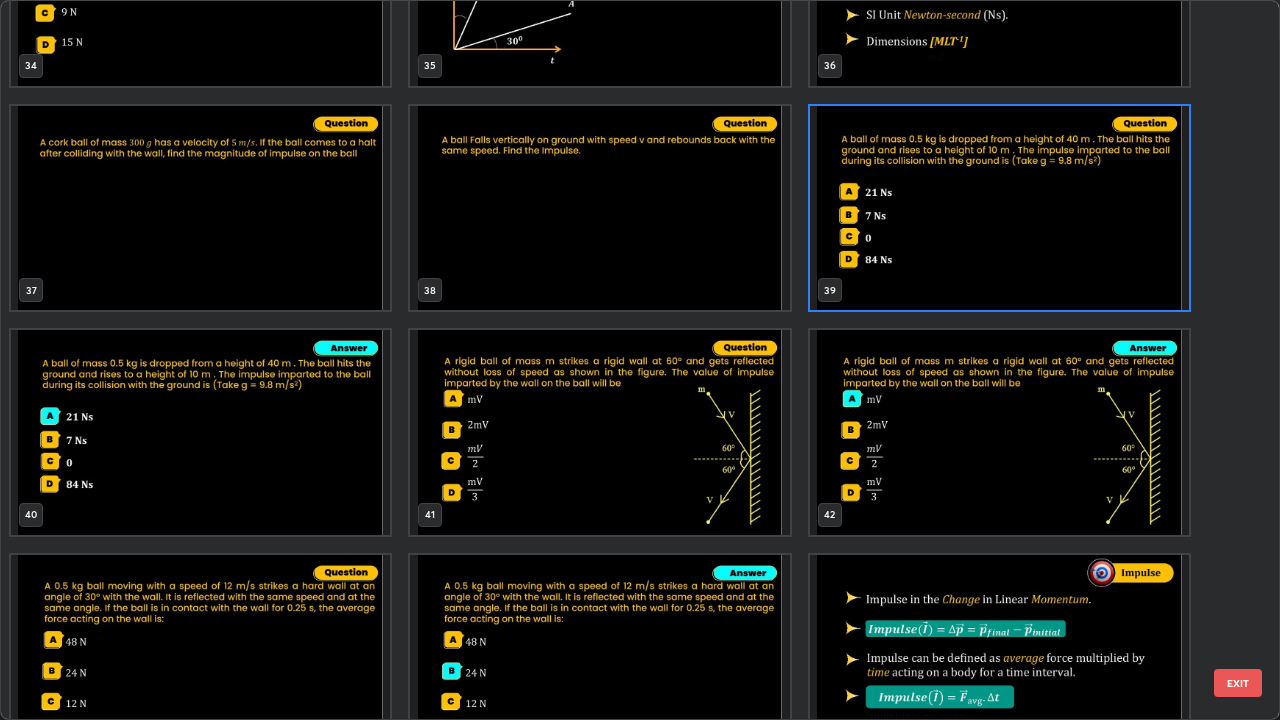 click on "EXIT" at bounding box center [1238, 683] 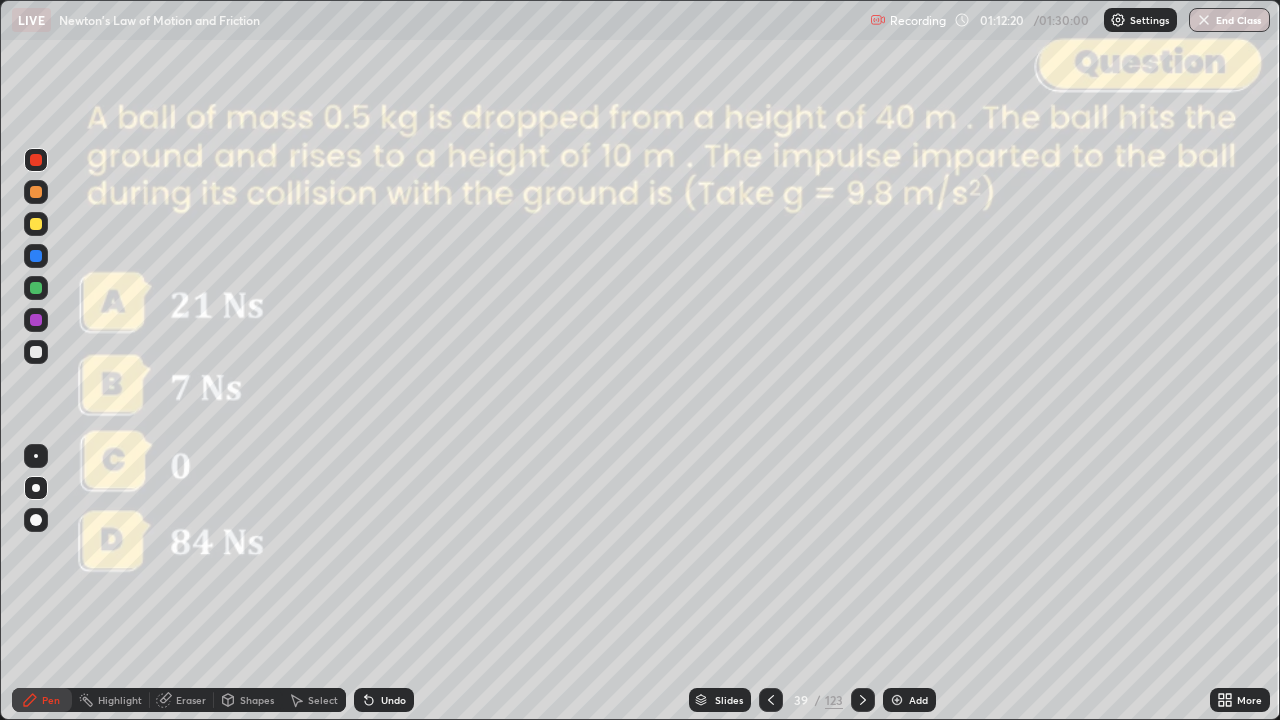 click on "Shapes" at bounding box center [257, 700] 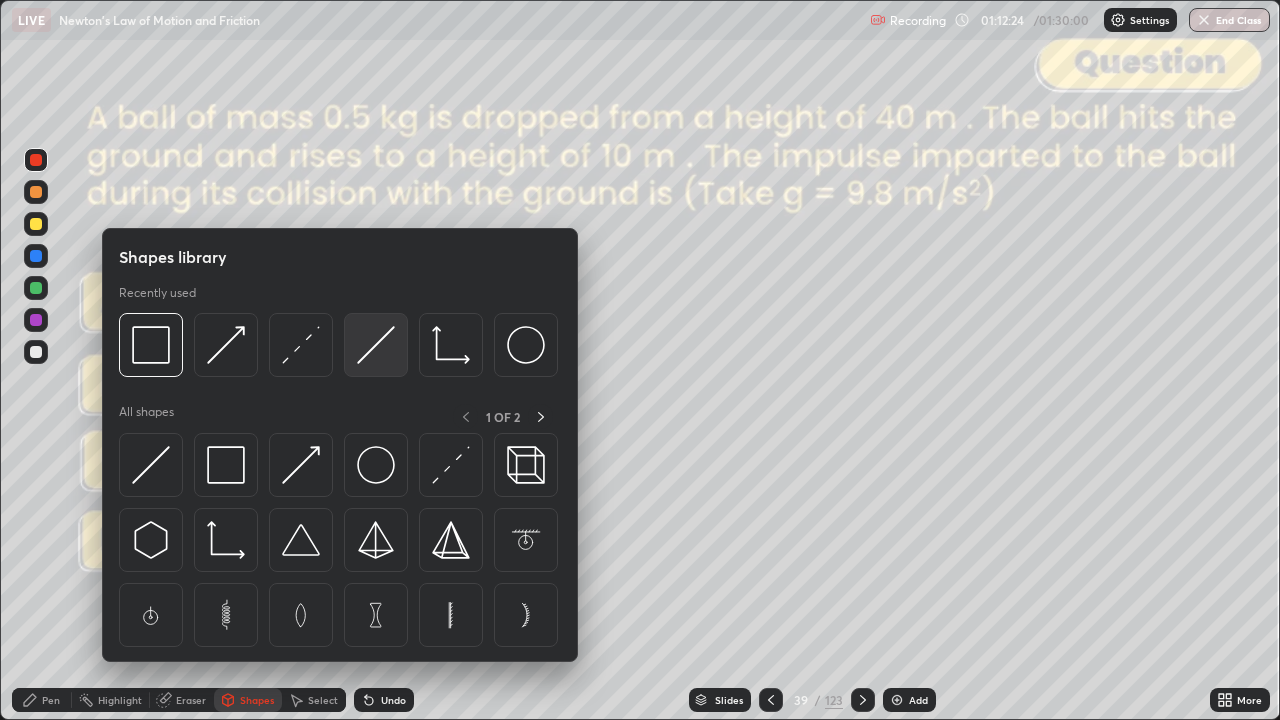 click at bounding box center [376, 345] 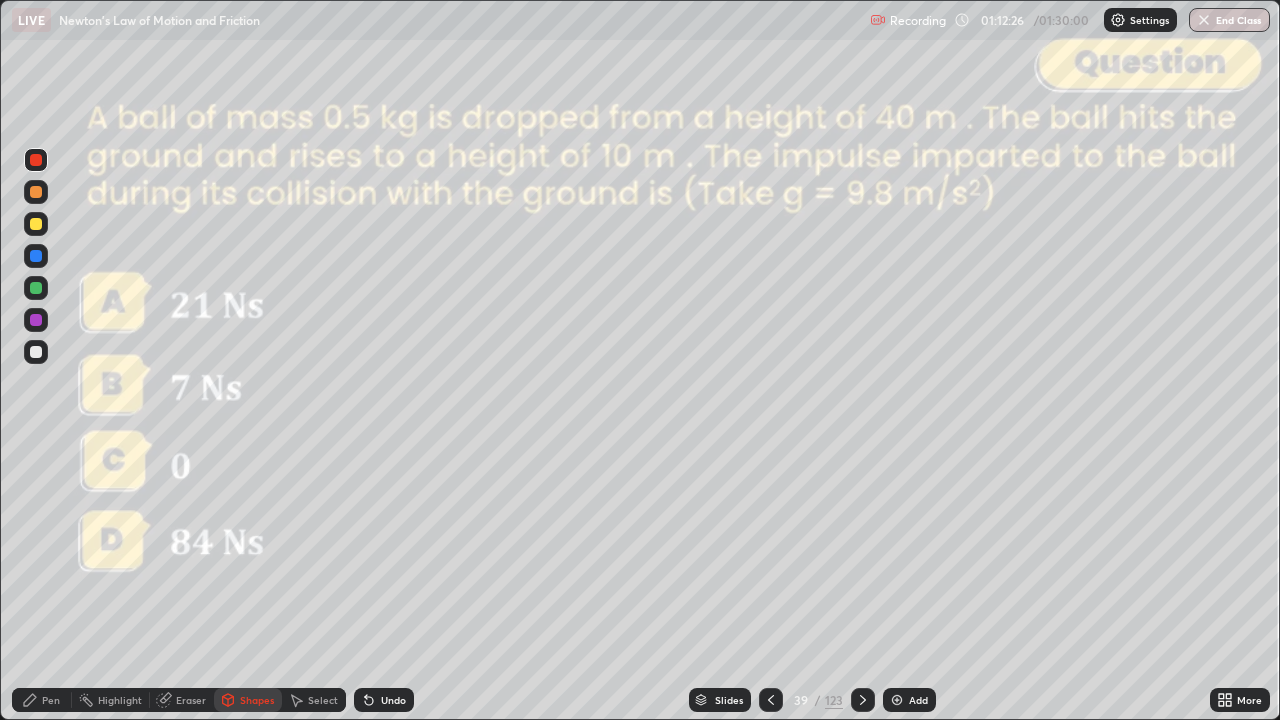 click at bounding box center [36, 352] 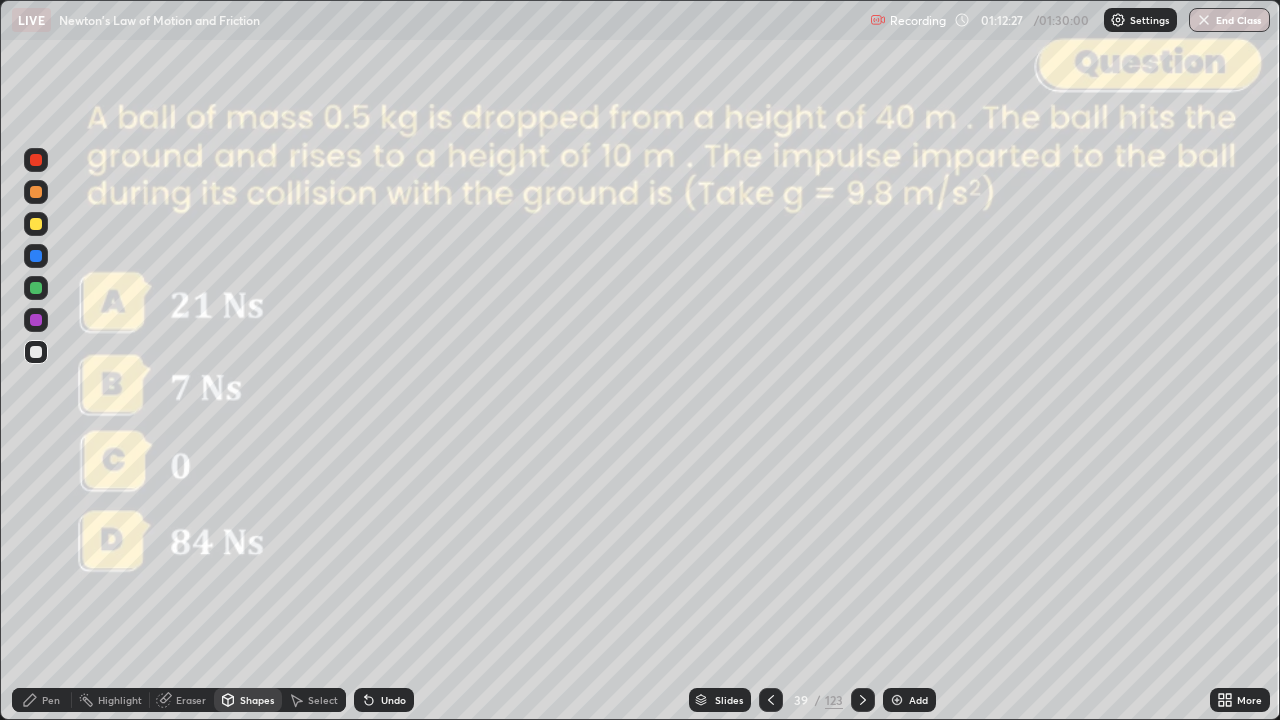 click on "Shapes" at bounding box center (257, 700) 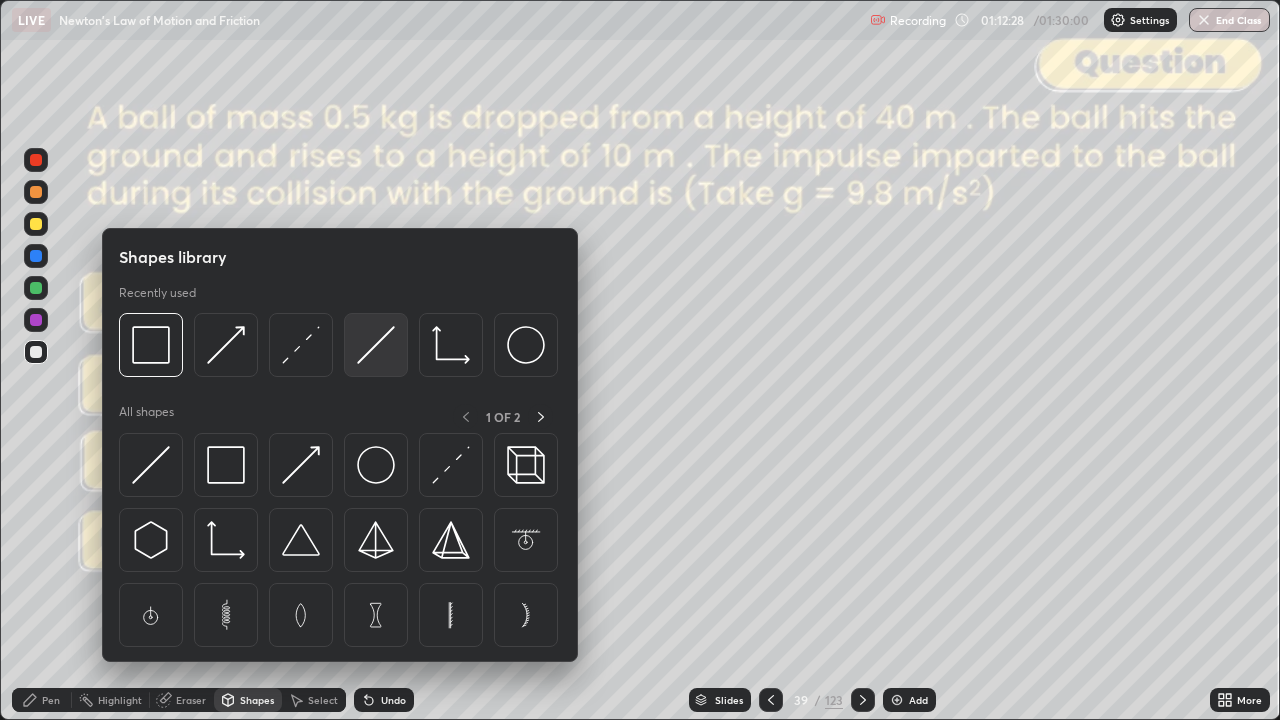 click at bounding box center (376, 345) 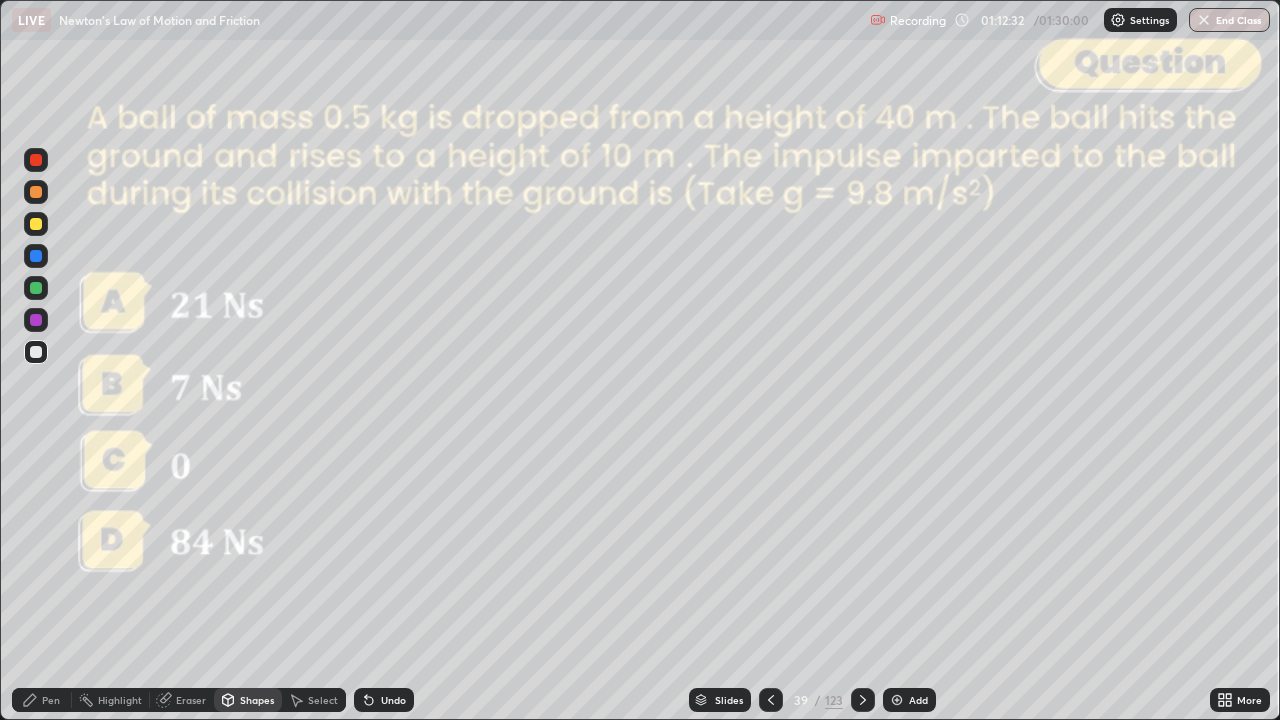 click on "Pen" at bounding box center (51, 700) 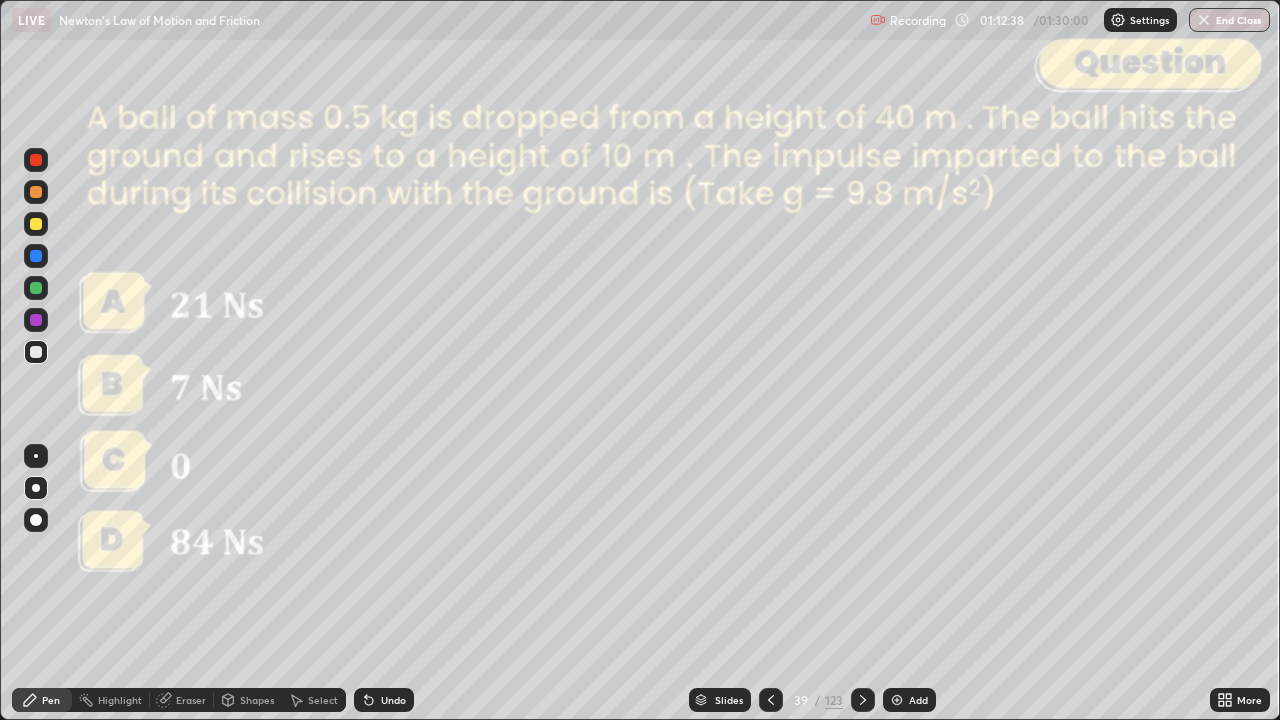 click on "Shapes" at bounding box center (257, 700) 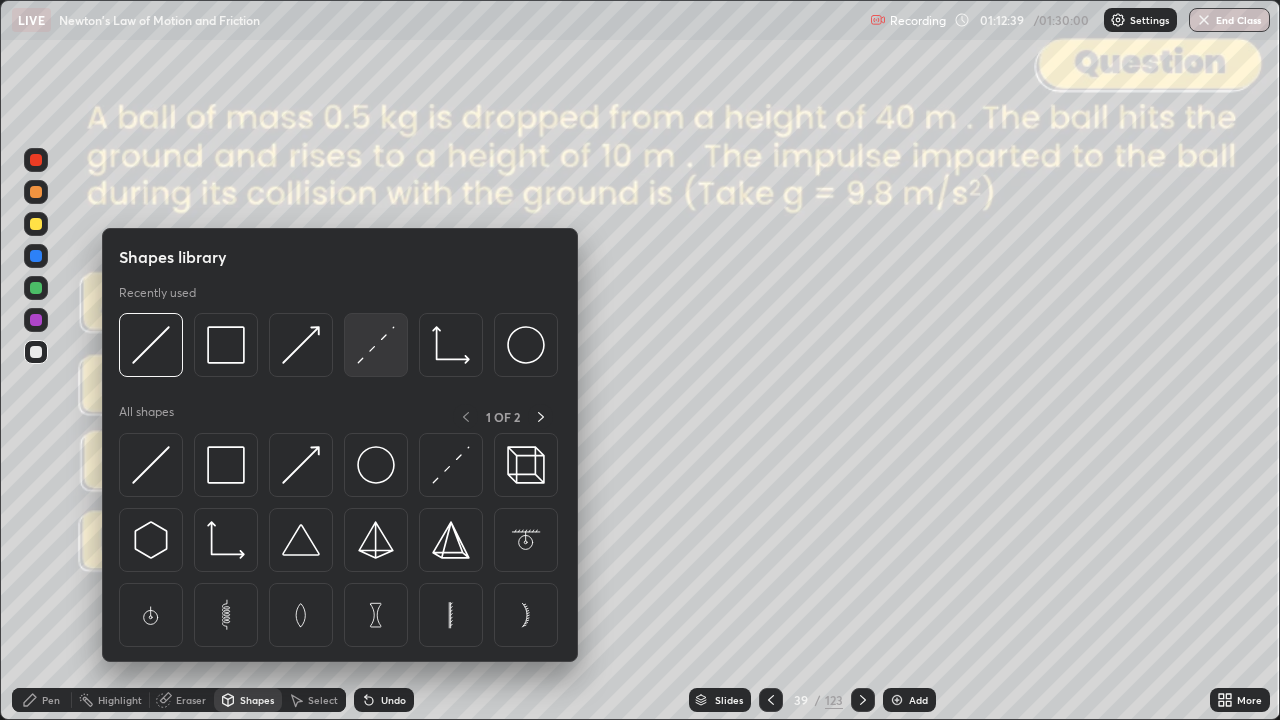 click at bounding box center (376, 345) 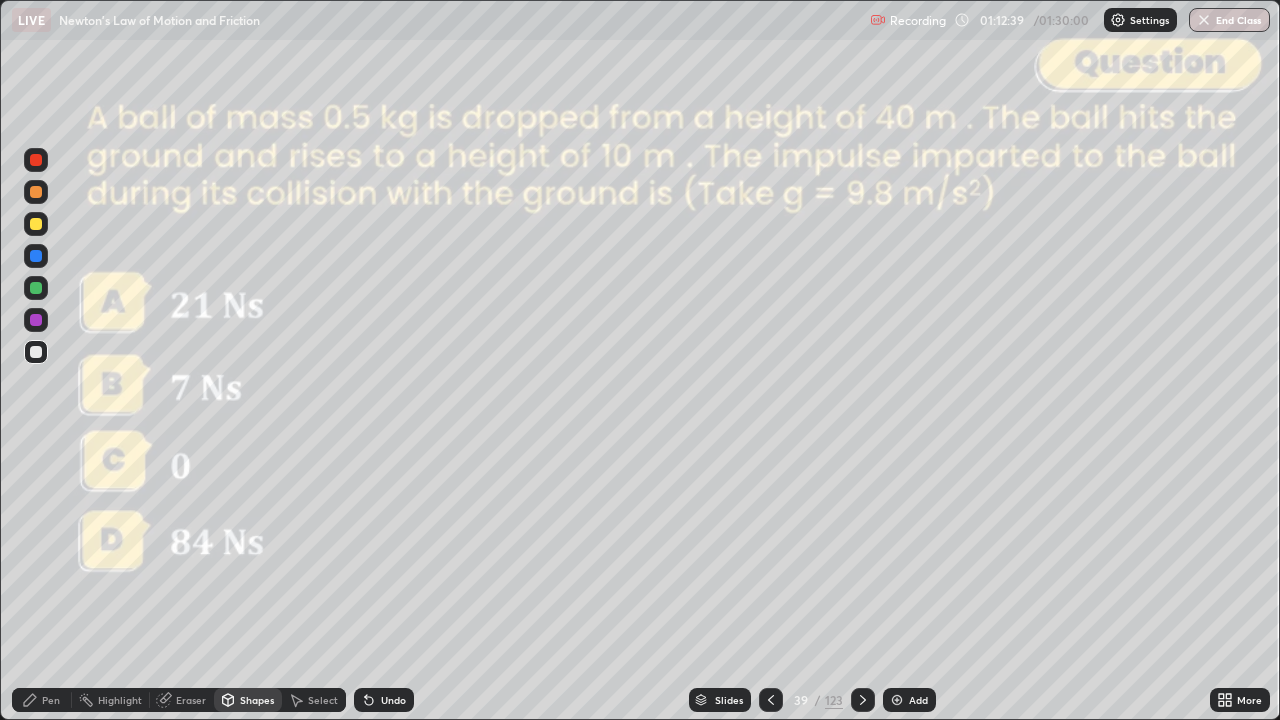 click at bounding box center [36, 192] 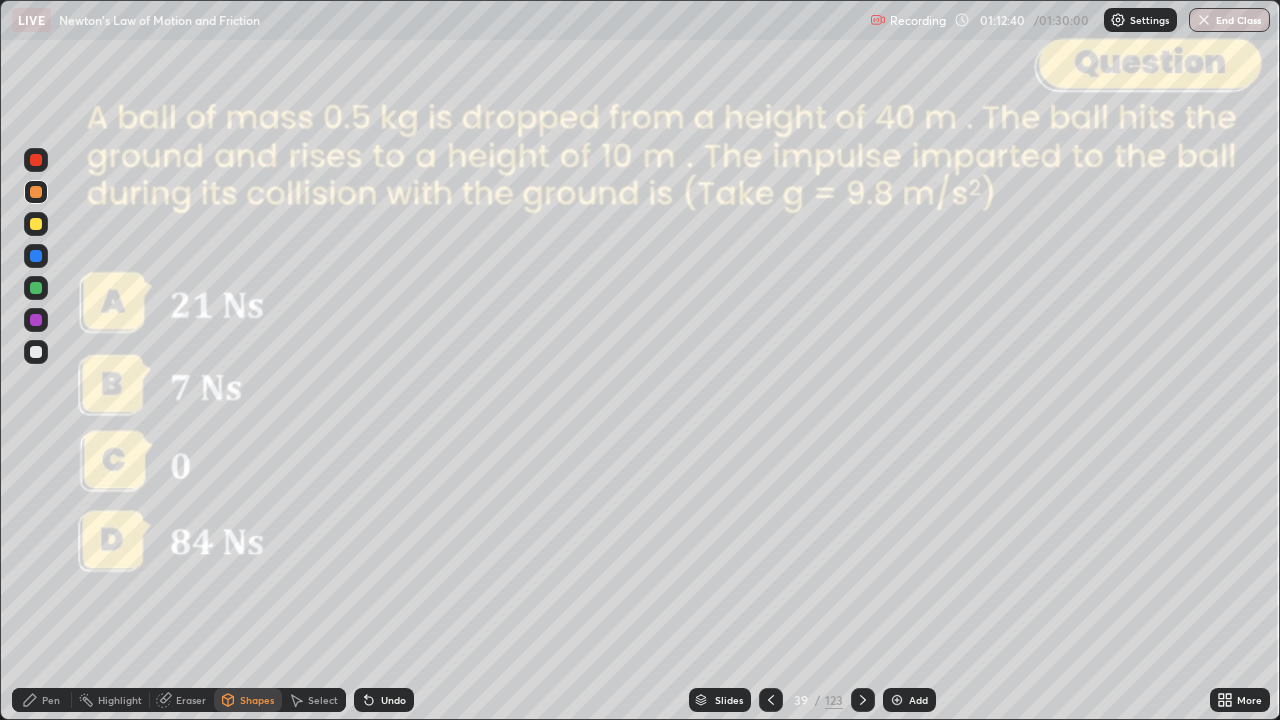 click on "Shapes" at bounding box center [248, 700] 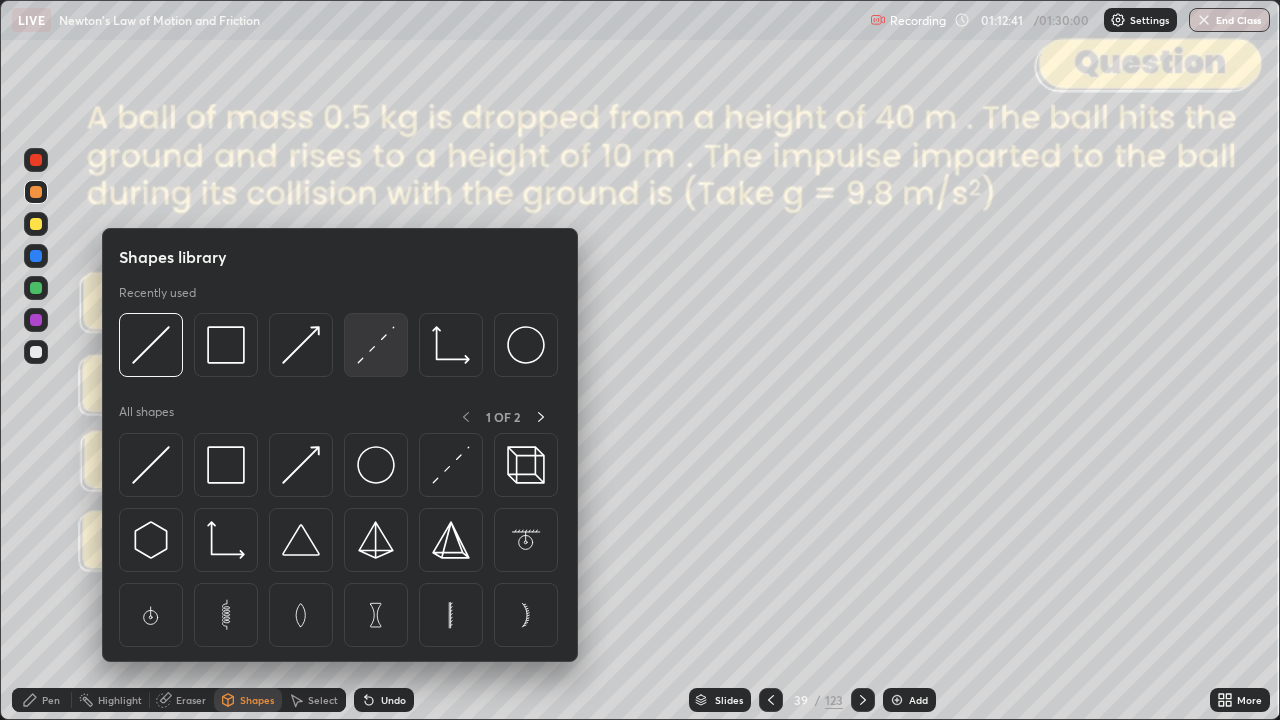 click at bounding box center [376, 345] 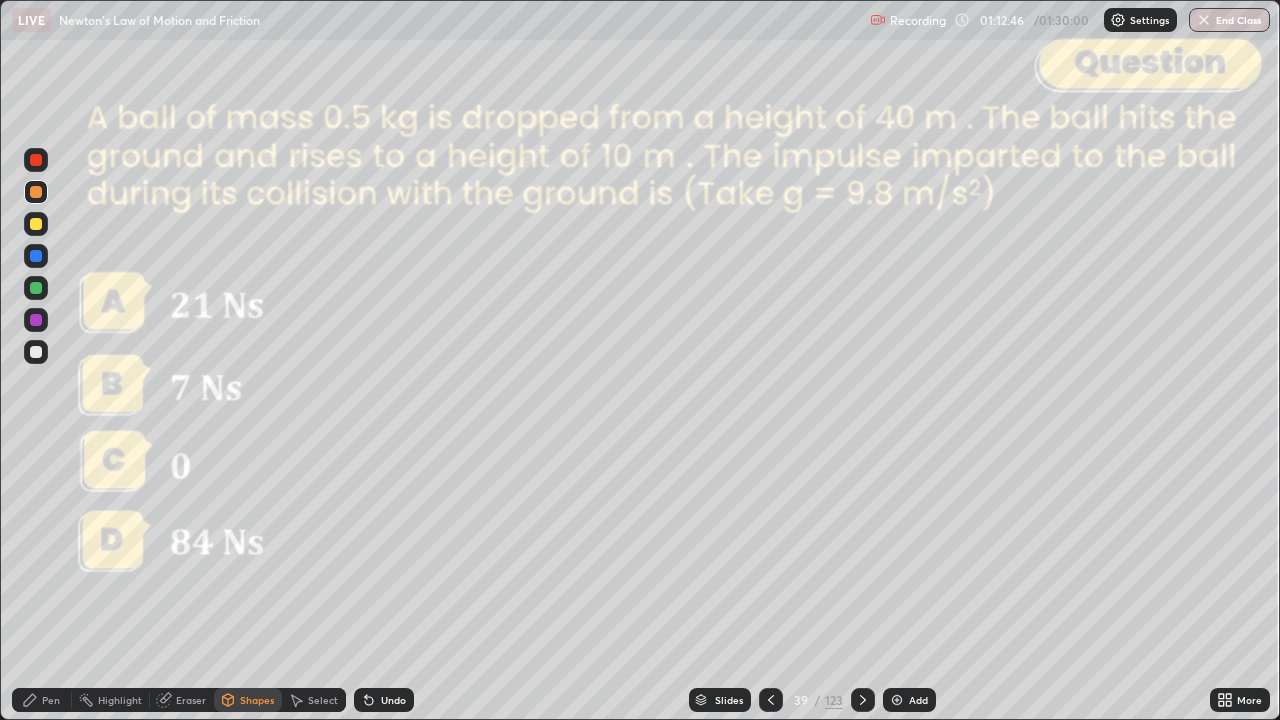click on "Shapes" at bounding box center [257, 700] 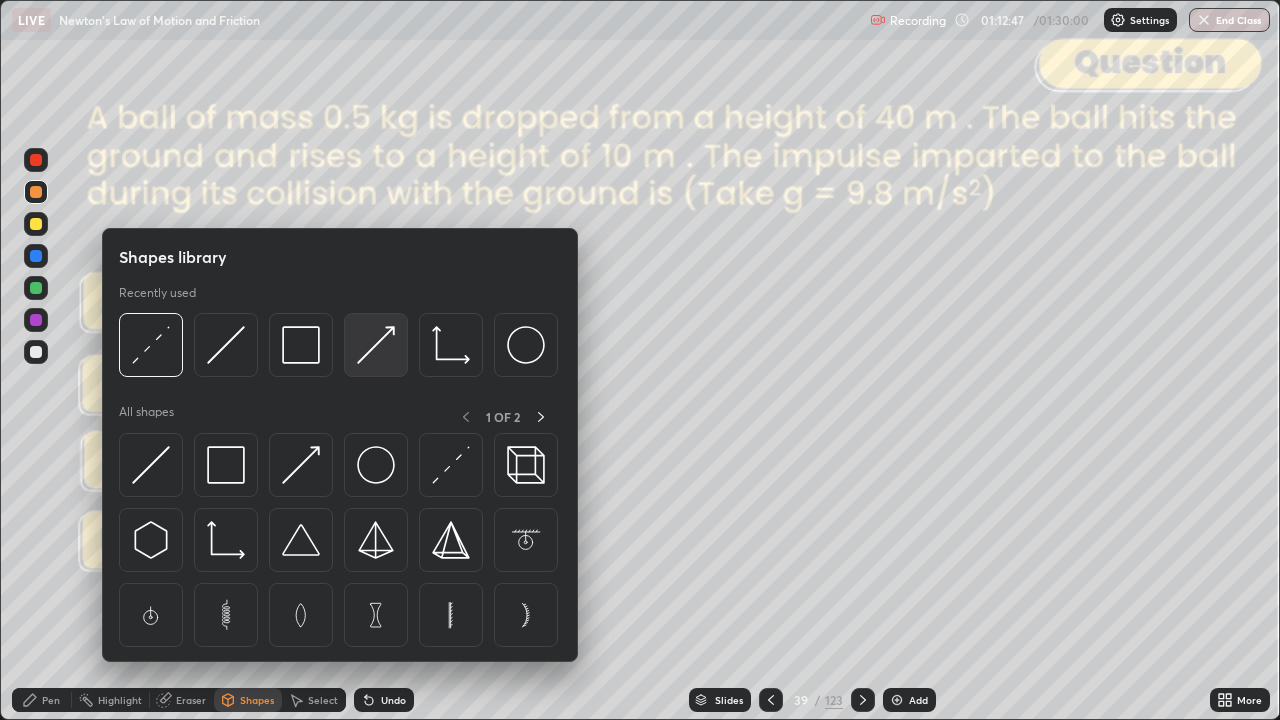 click at bounding box center (376, 345) 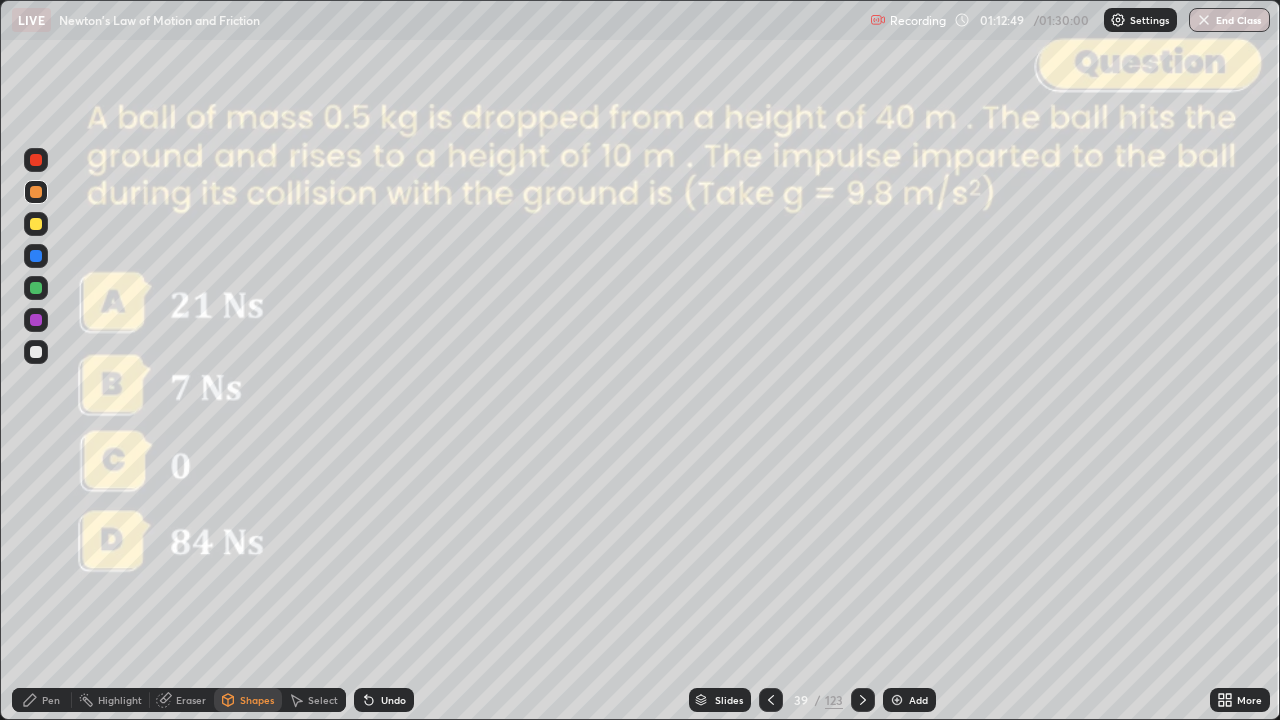click on "Shapes" at bounding box center (248, 700) 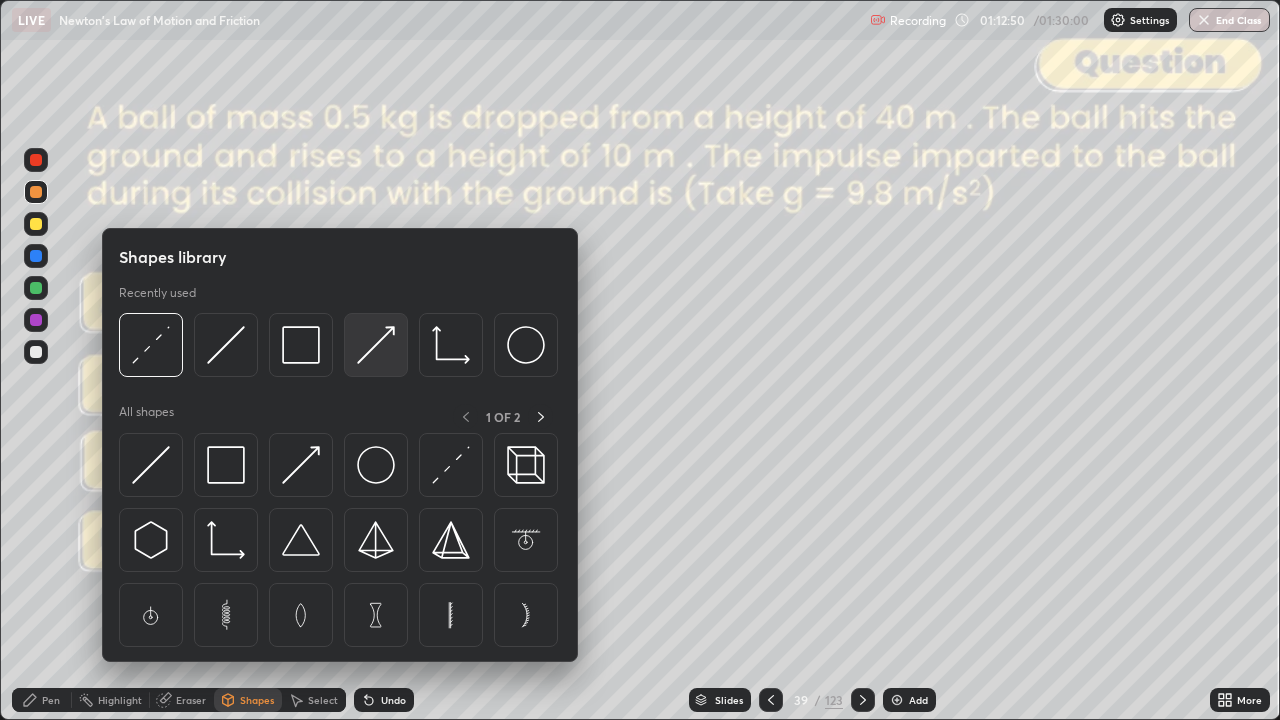 click at bounding box center (376, 345) 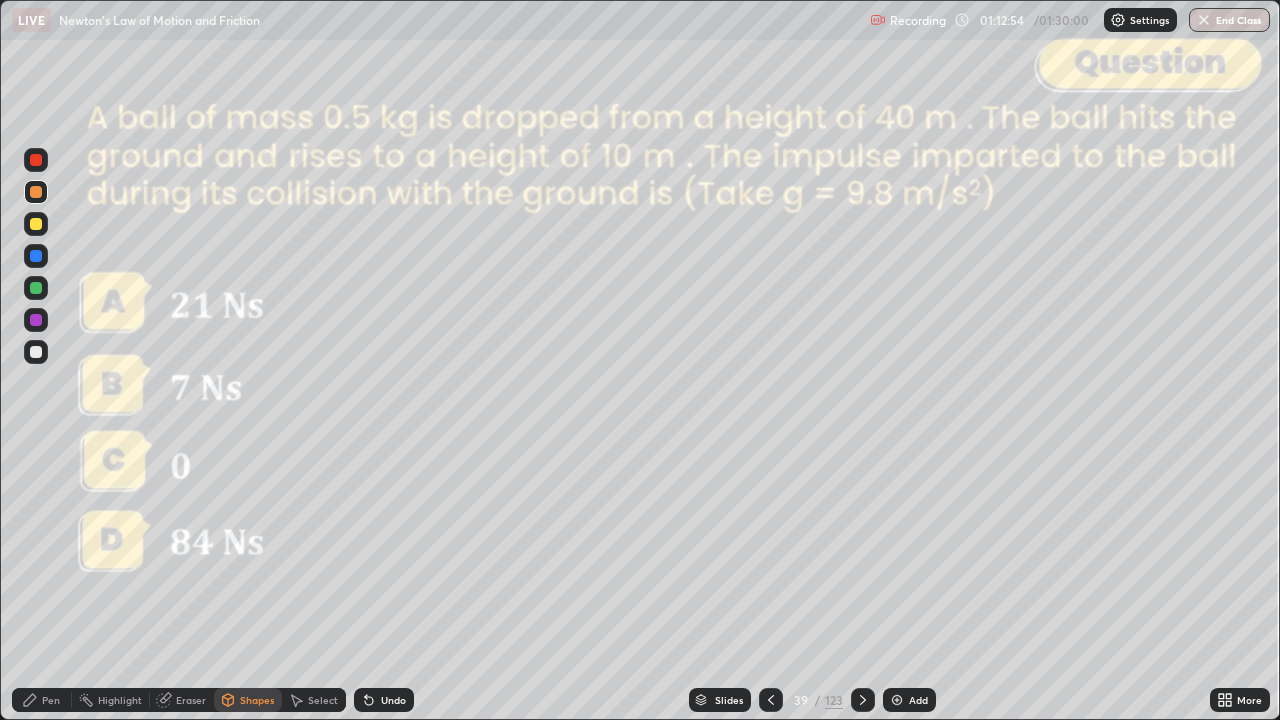 click on "Undo" at bounding box center [393, 700] 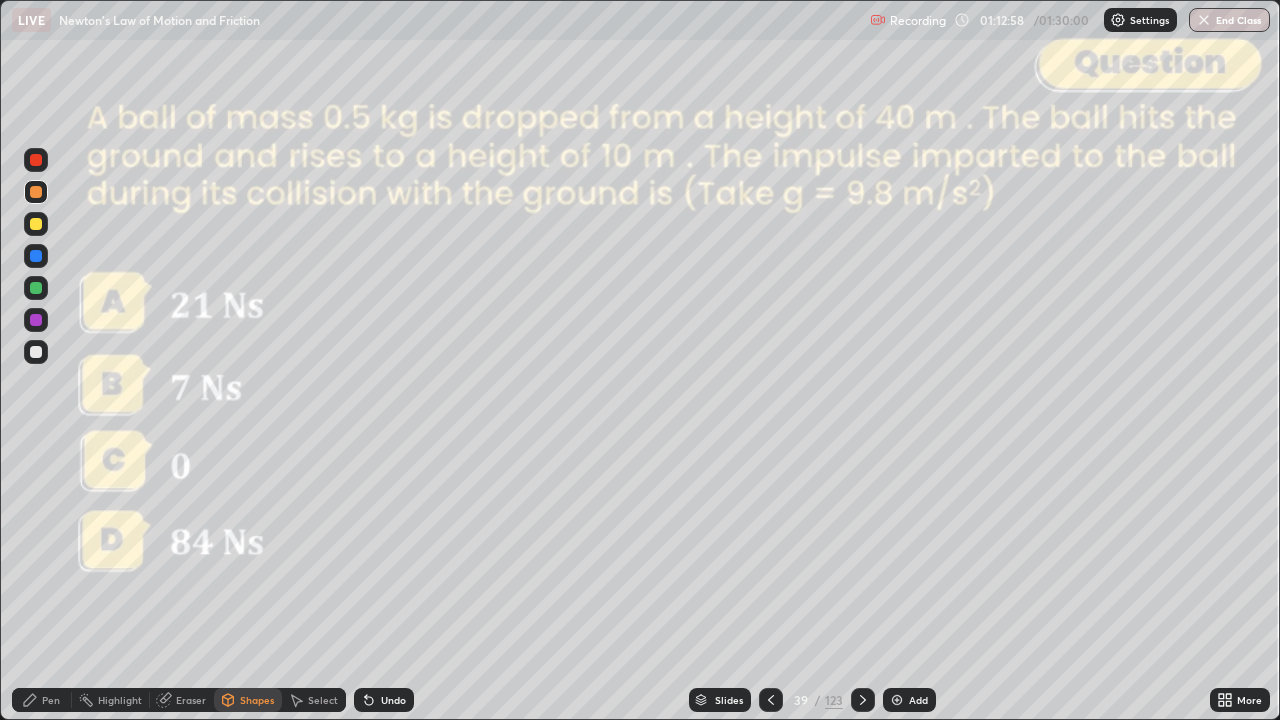 click on "Pen" at bounding box center [42, 700] 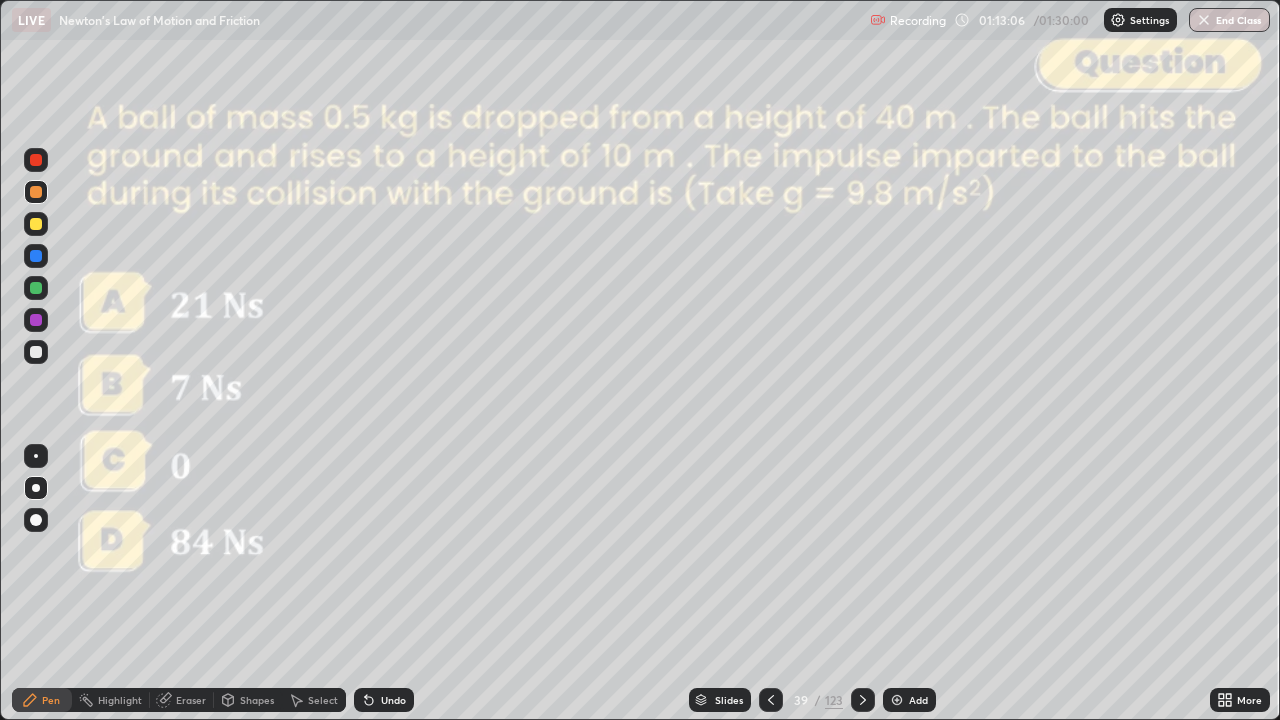 click on "Undo" at bounding box center (384, 700) 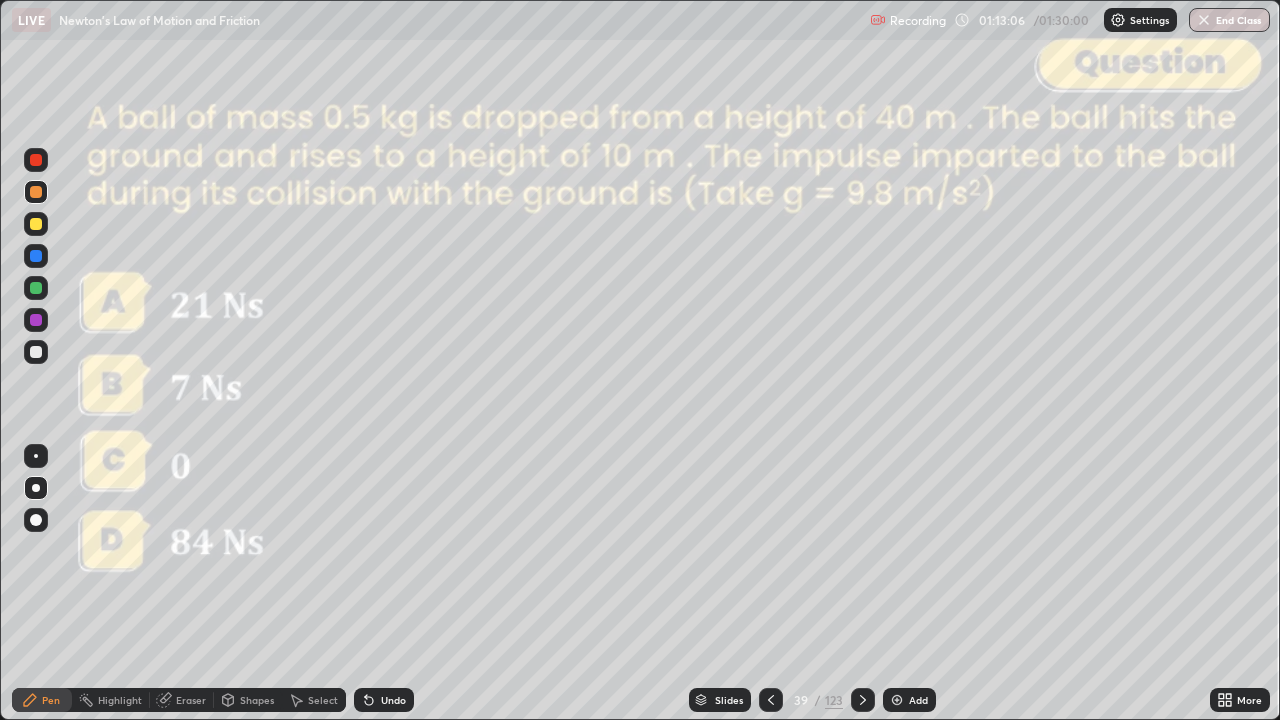 click on "Undo" at bounding box center (384, 700) 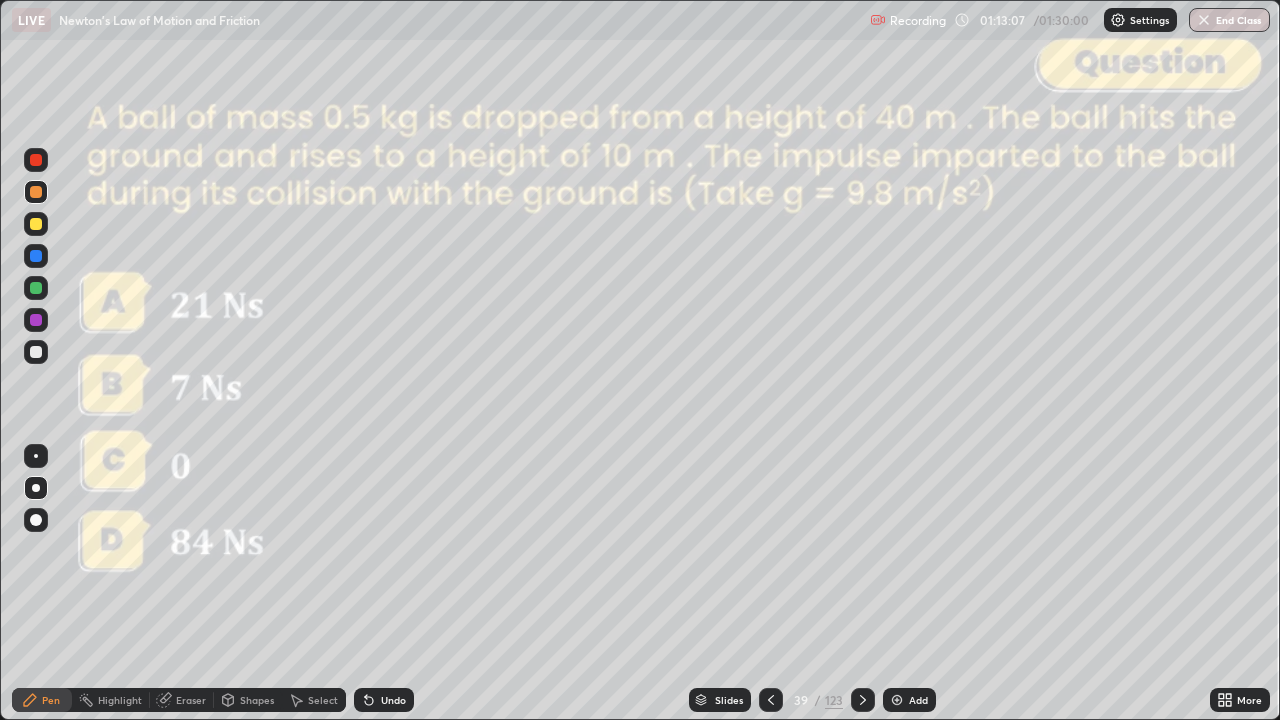 click on "Undo" at bounding box center [393, 700] 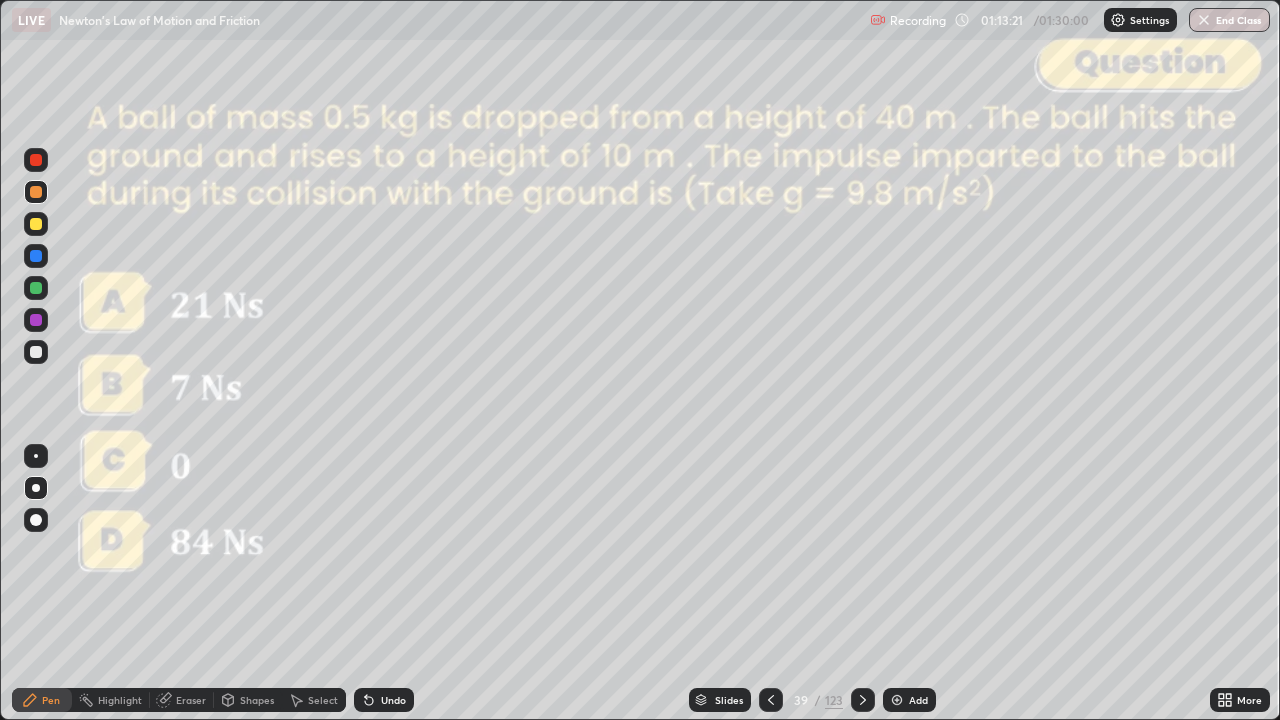 click on "Shapes" at bounding box center (248, 700) 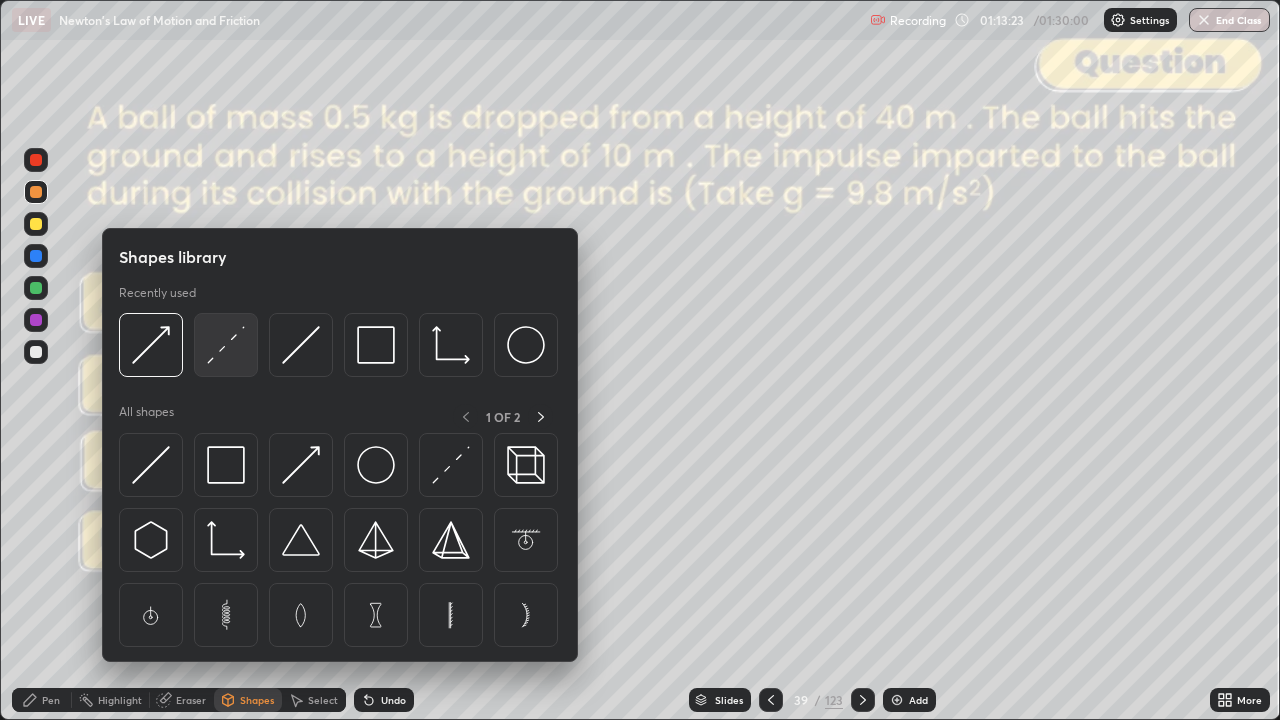 click at bounding box center (226, 345) 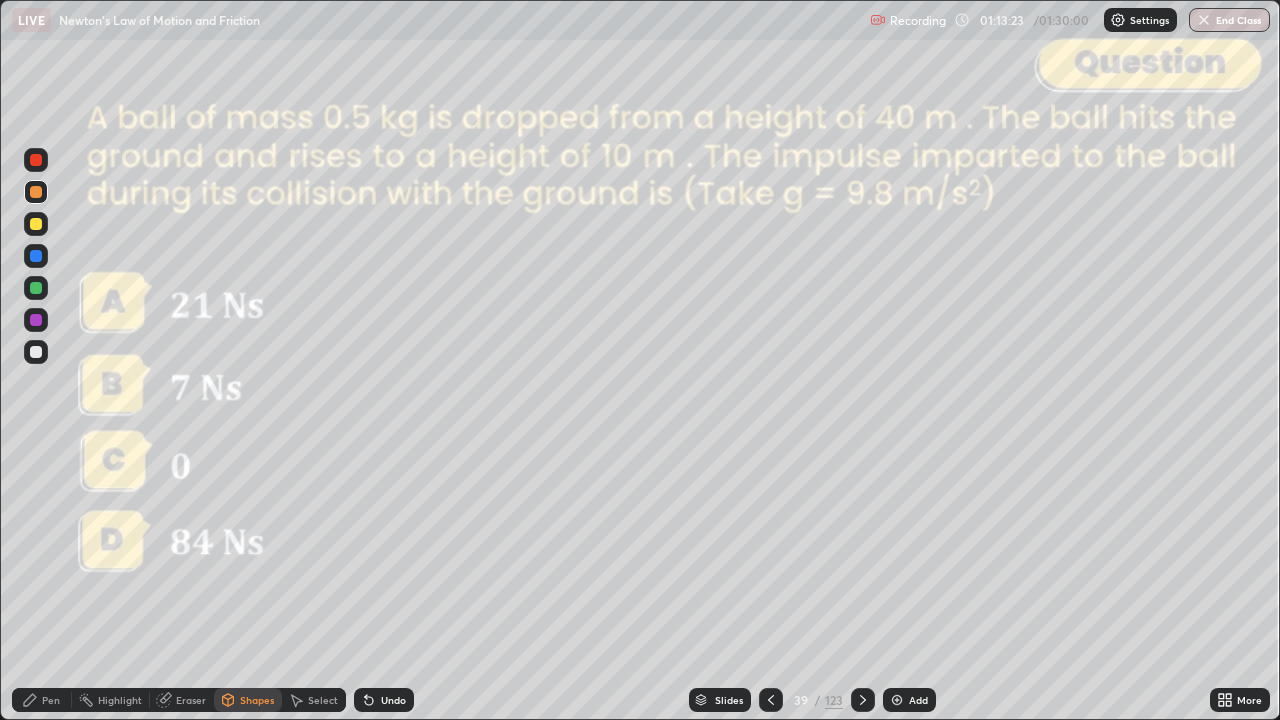 click at bounding box center (36, 288) 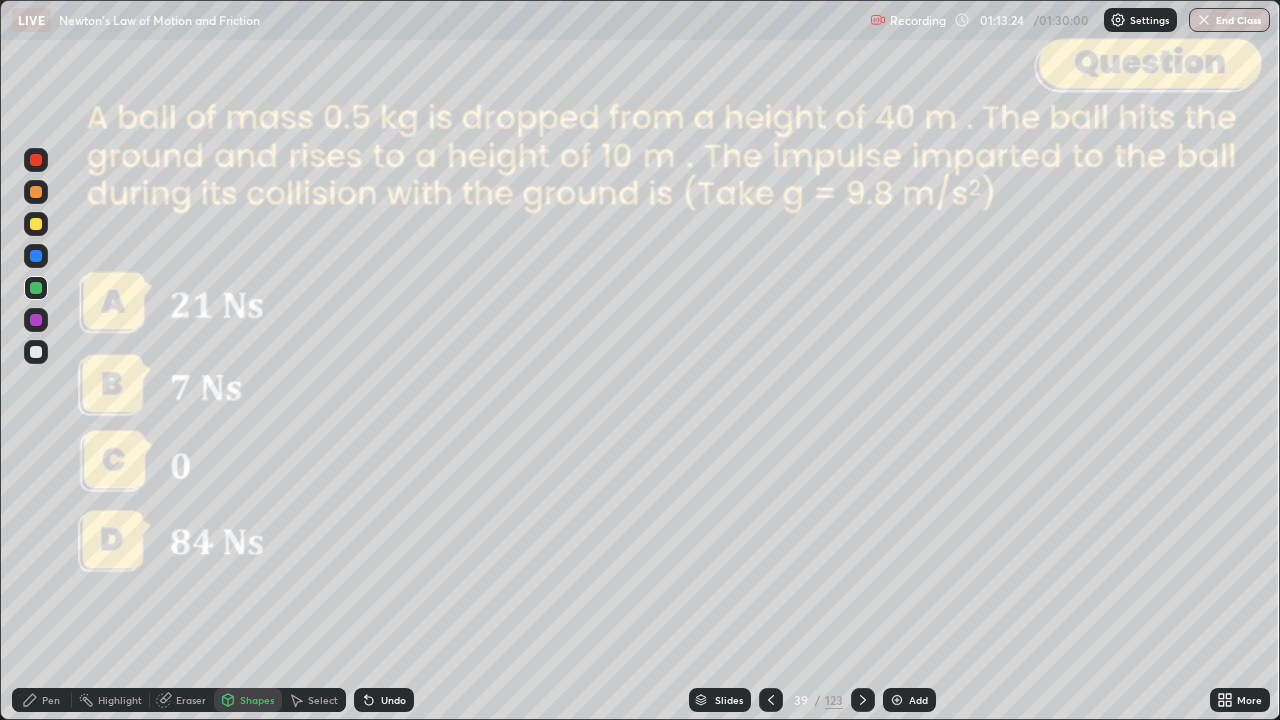 click on "Shapes" at bounding box center (257, 700) 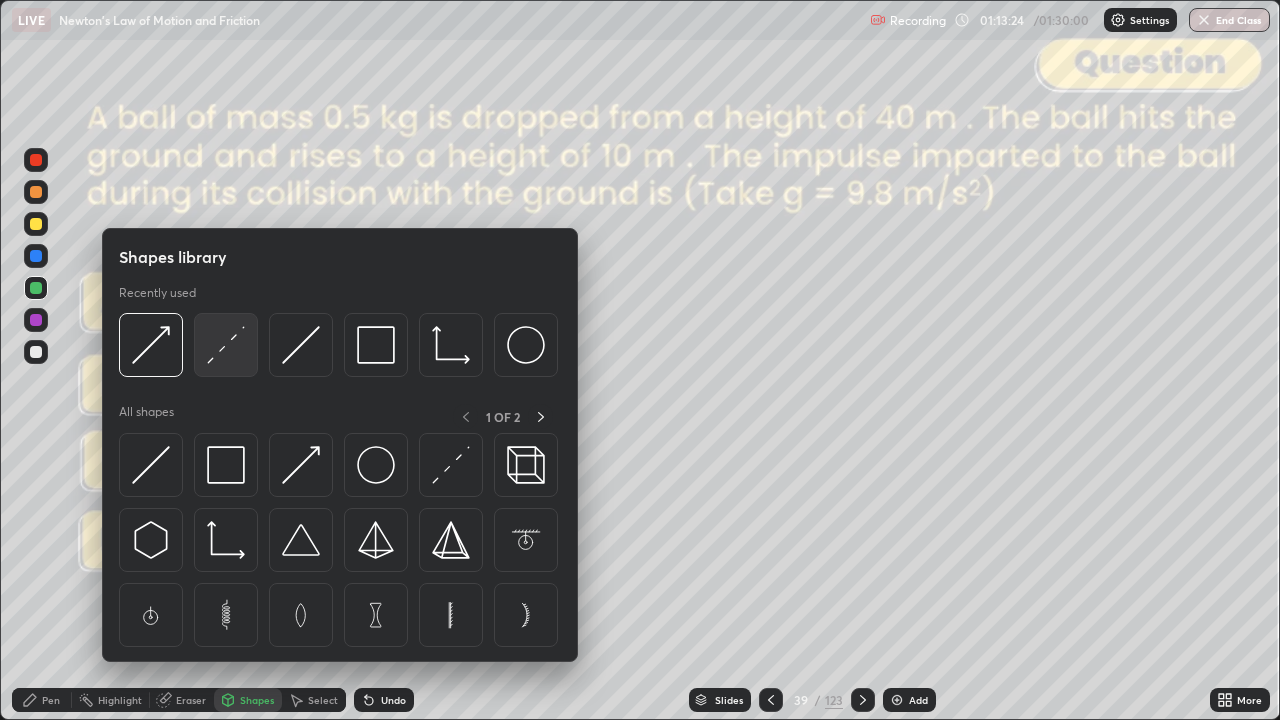 click at bounding box center (226, 345) 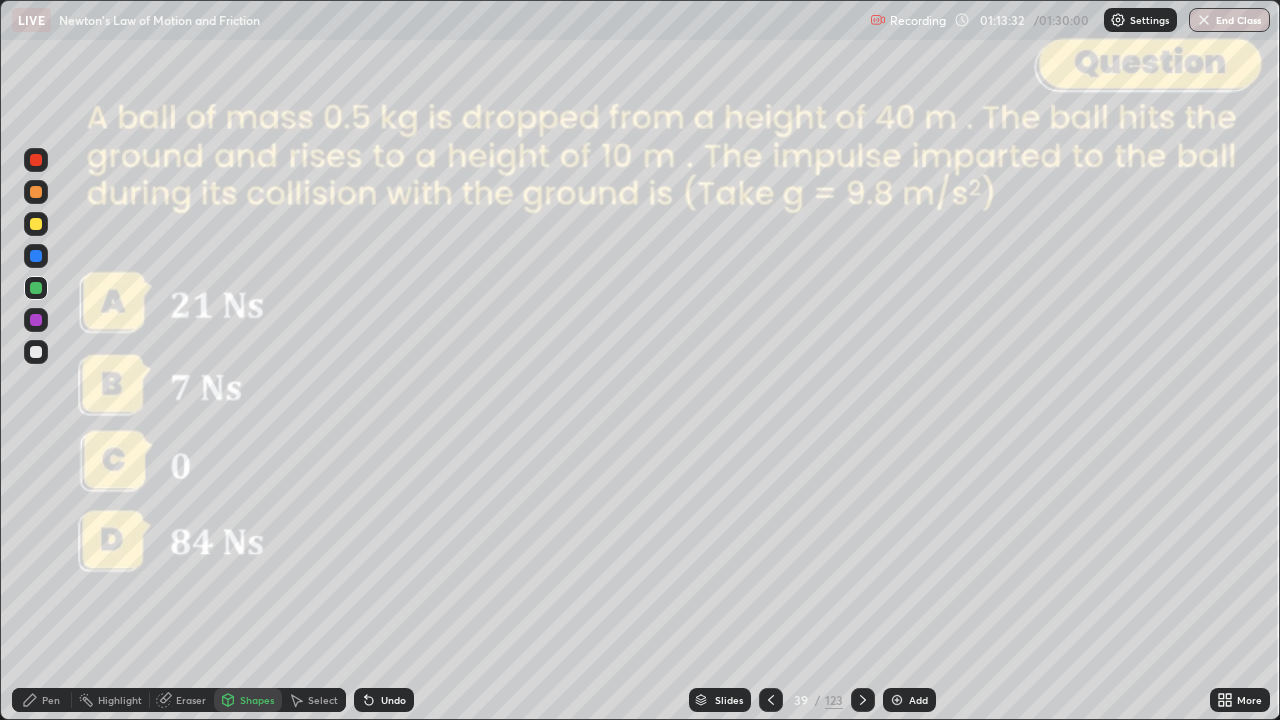 click at bounding box center [36, 288] 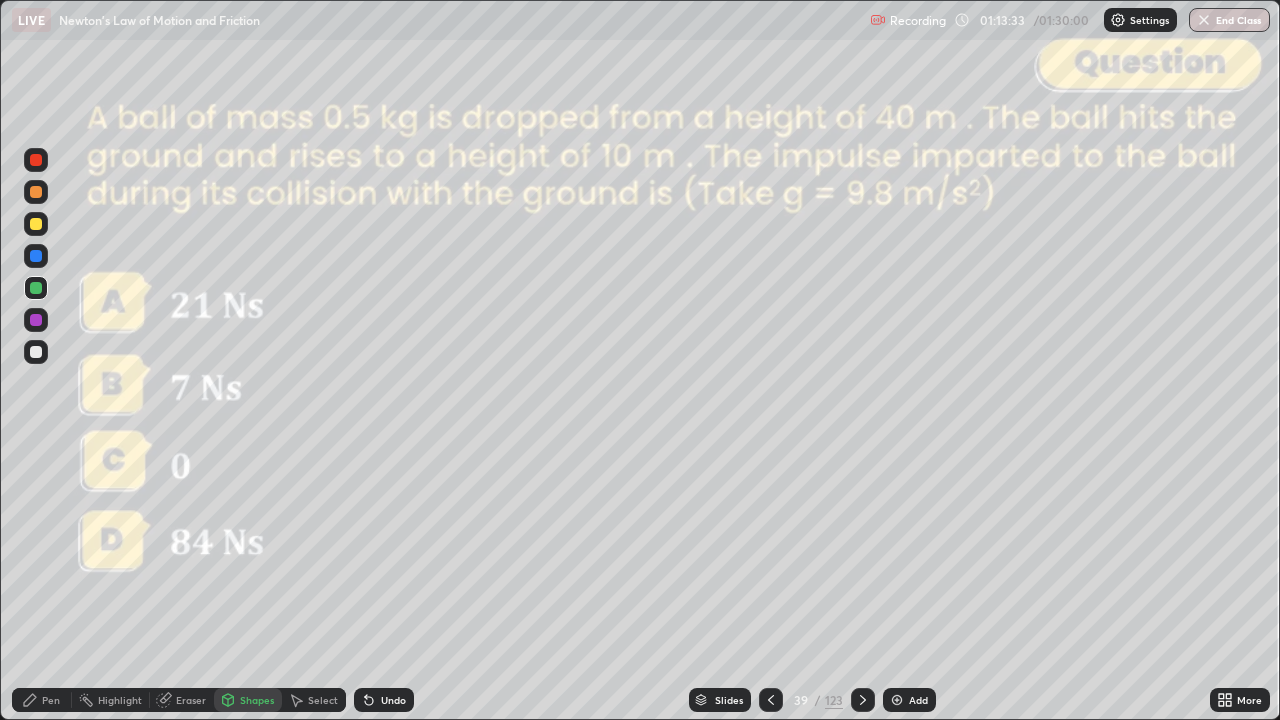 click on "Shapes" at bounding box center (248, 700) 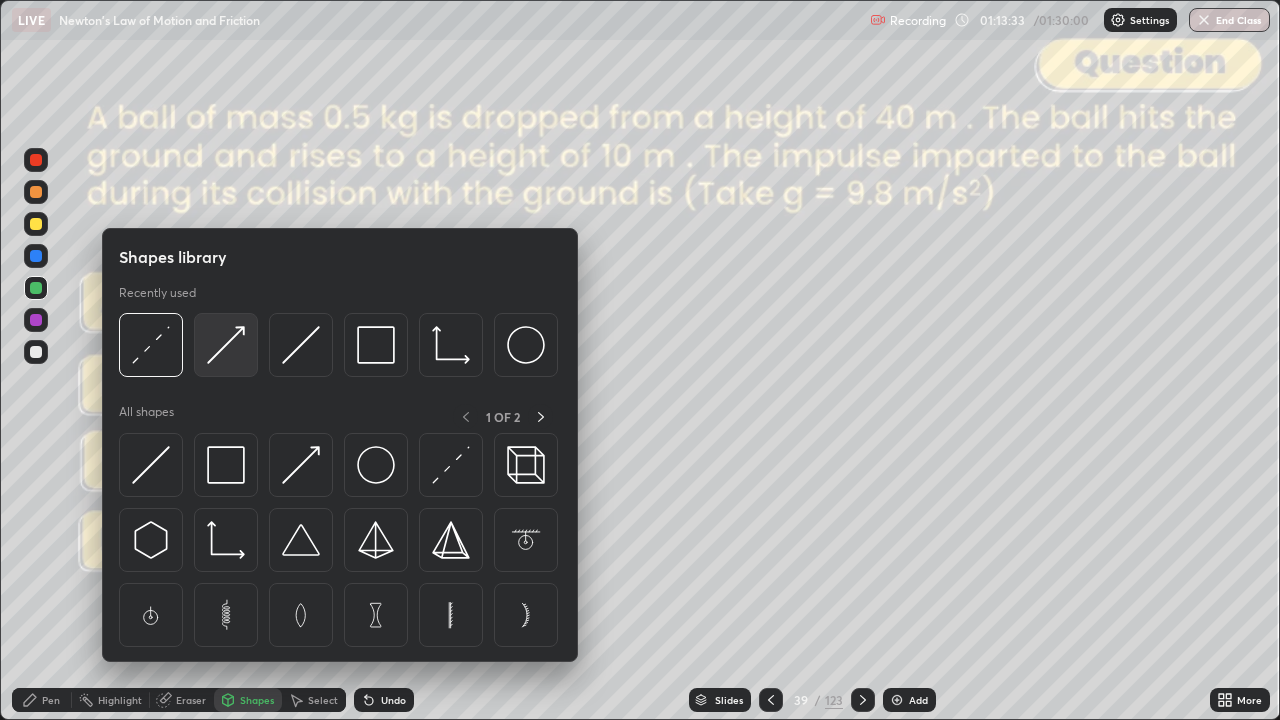 click at bounding box center [226, 345] 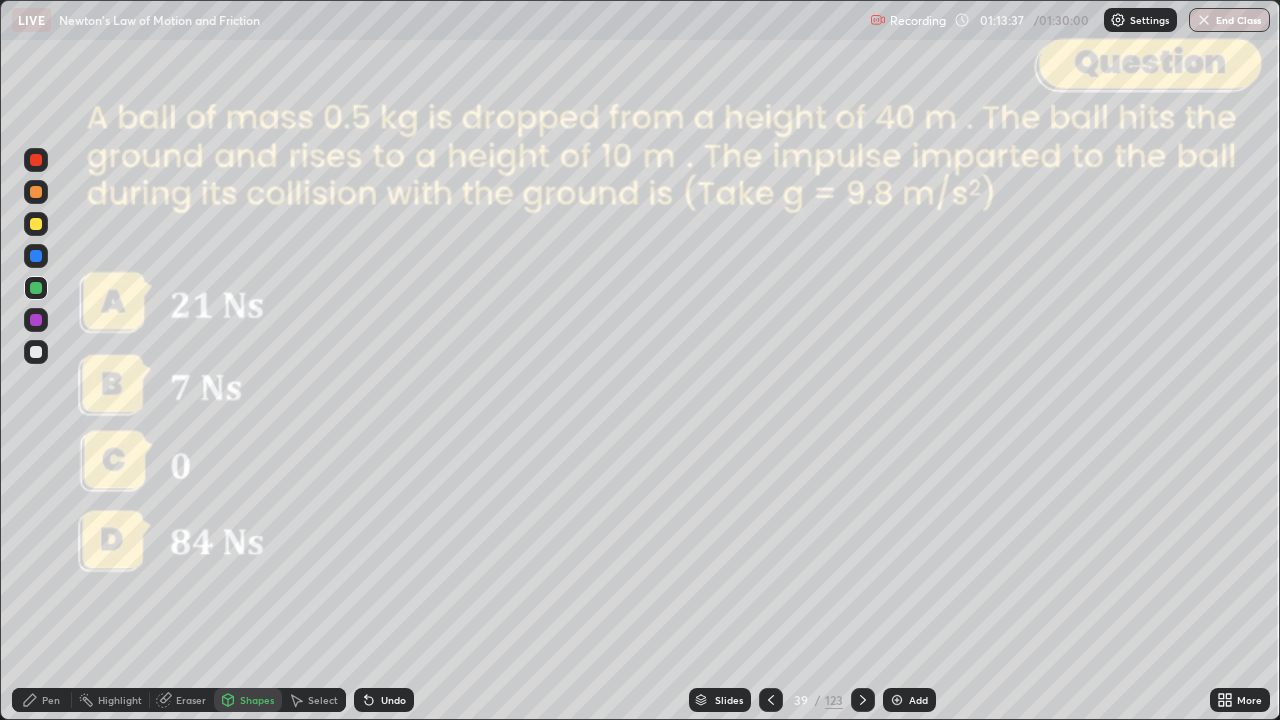click 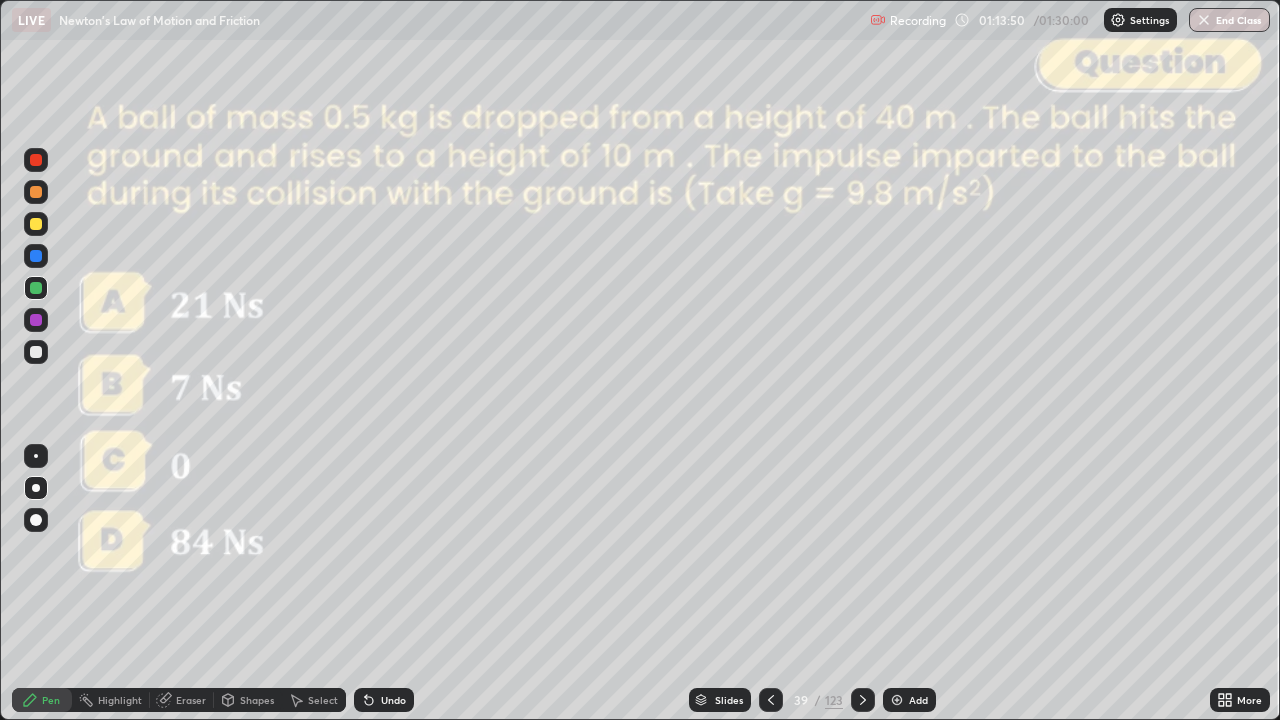 click on "Shapes" at bounding box center [248, 700] 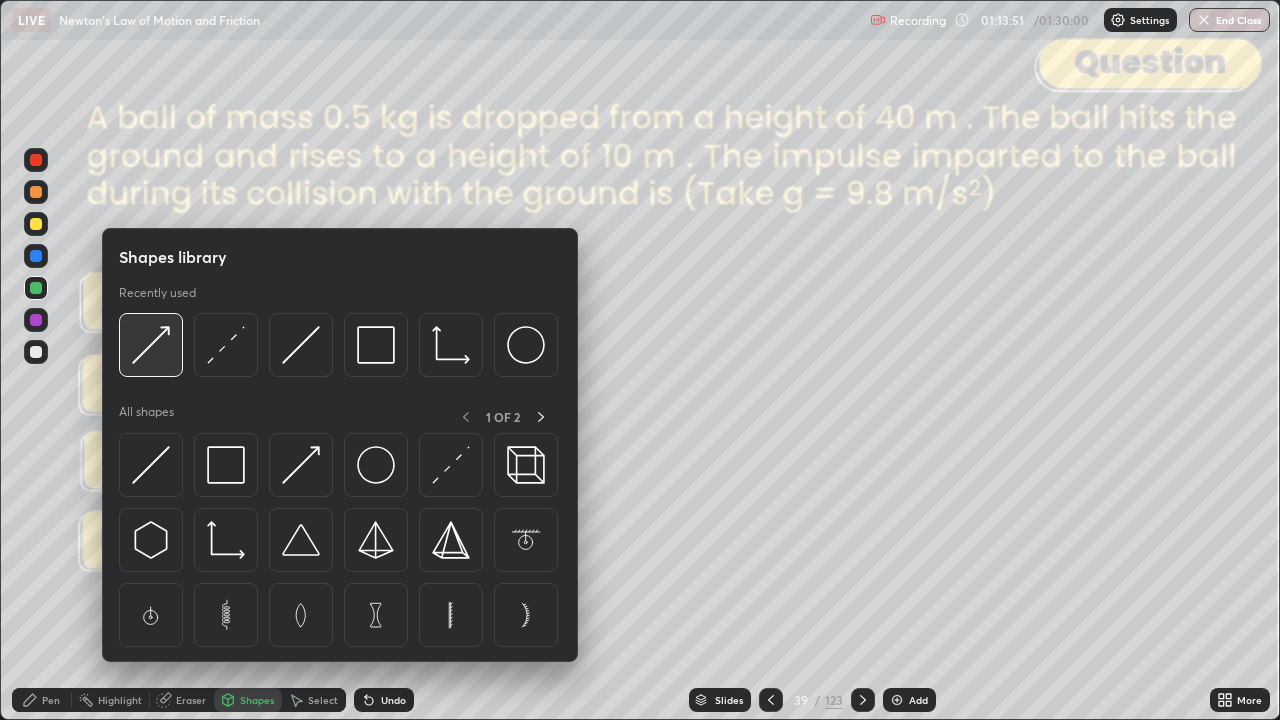 click at bounding box center (151, 345) 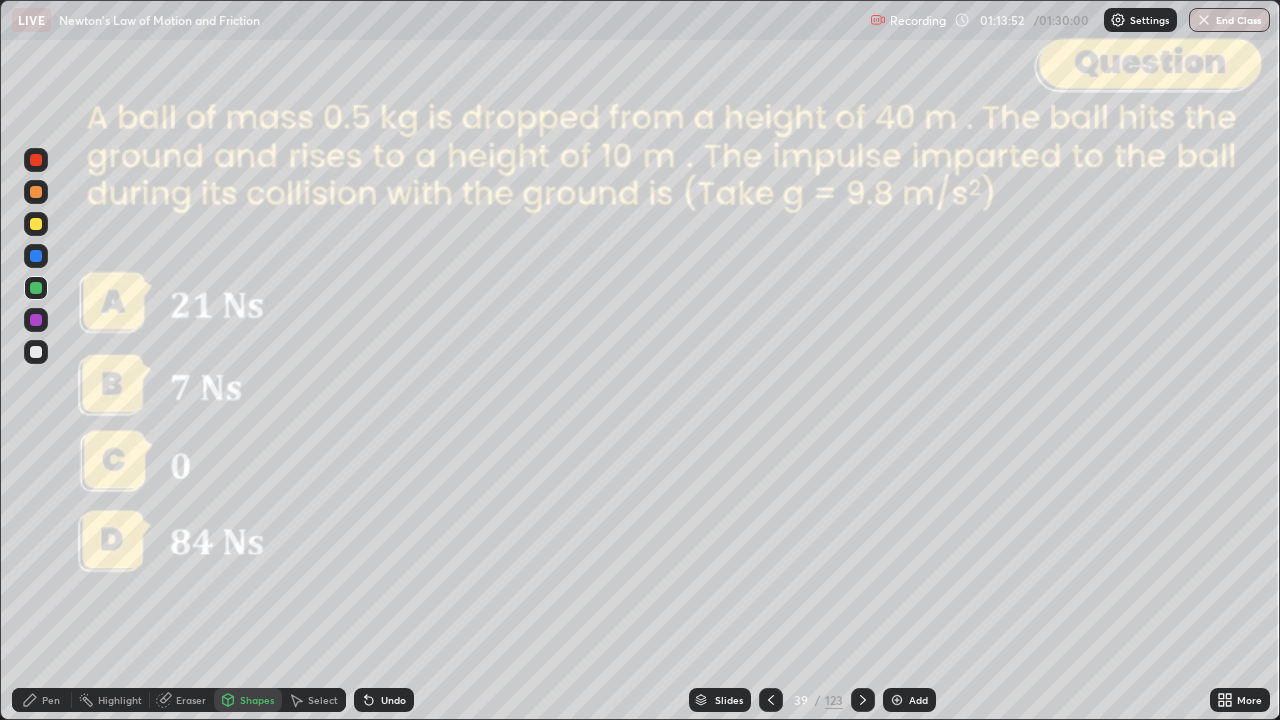 click at bounding box center [36, 160] 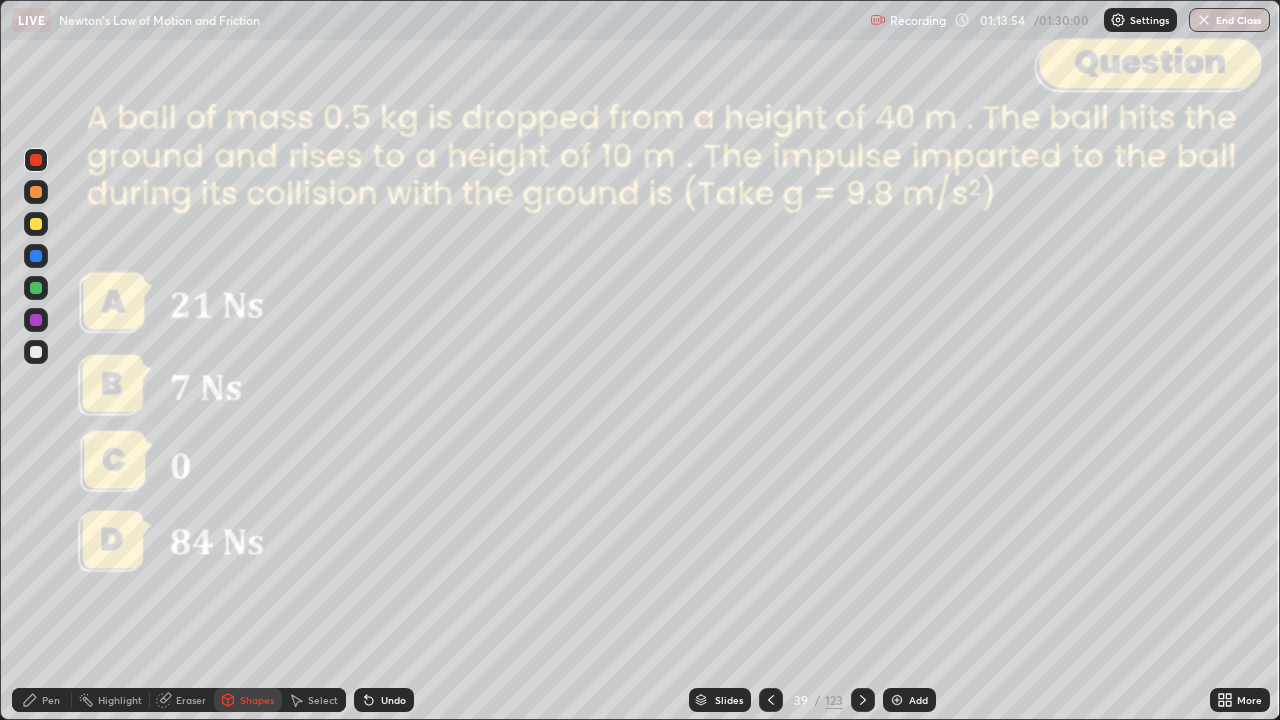click on "Shapes" at bounding box center (257, 700) 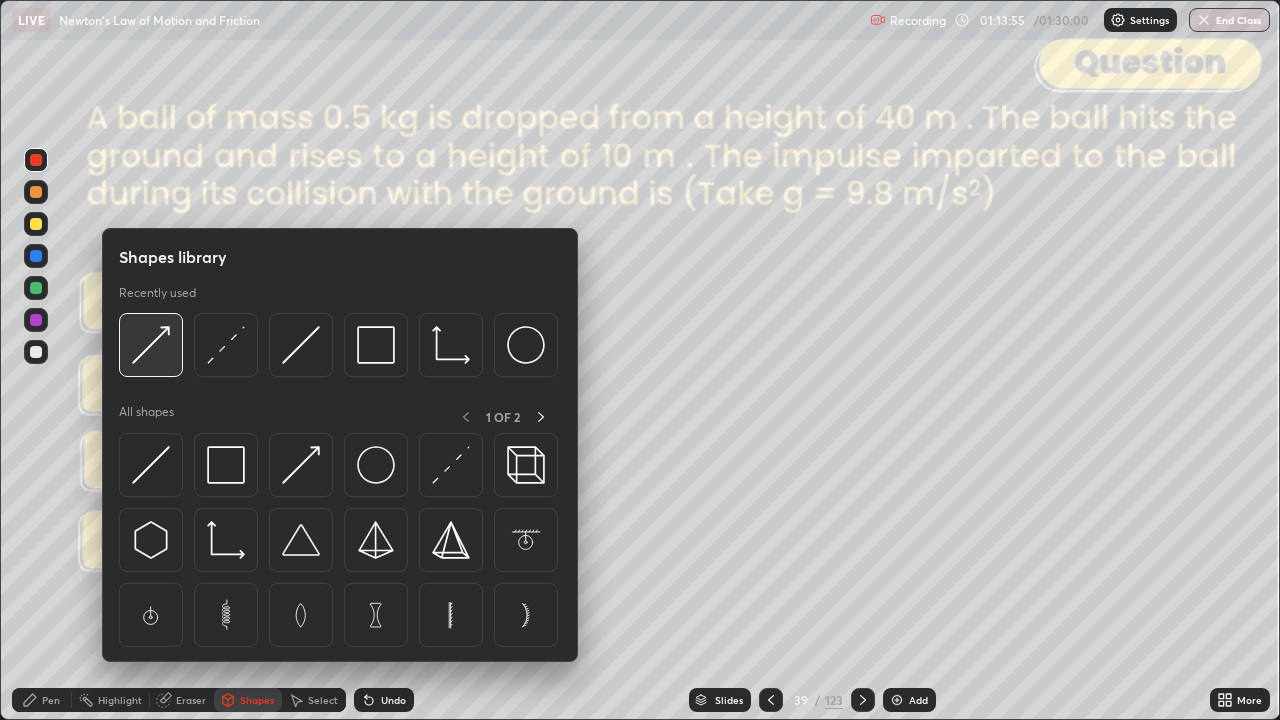 click at bounding box center [151, 345] 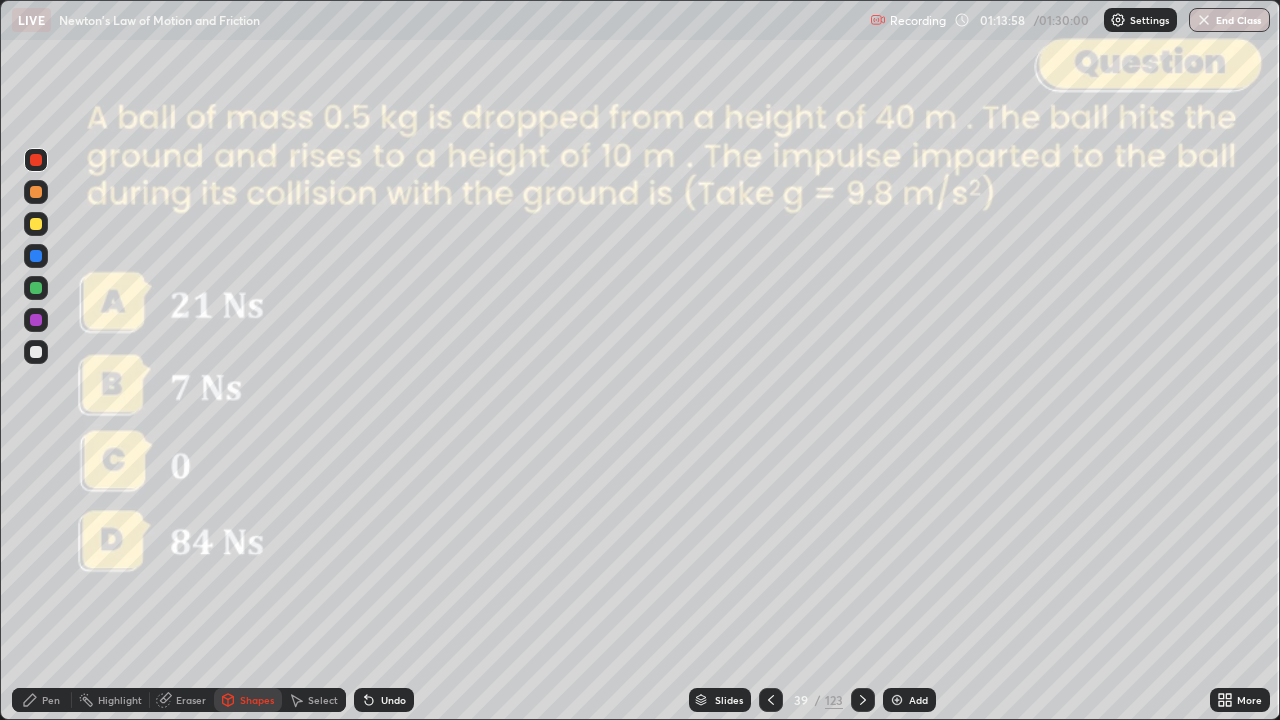 click on "Pen" at bounding box center [42, 700] 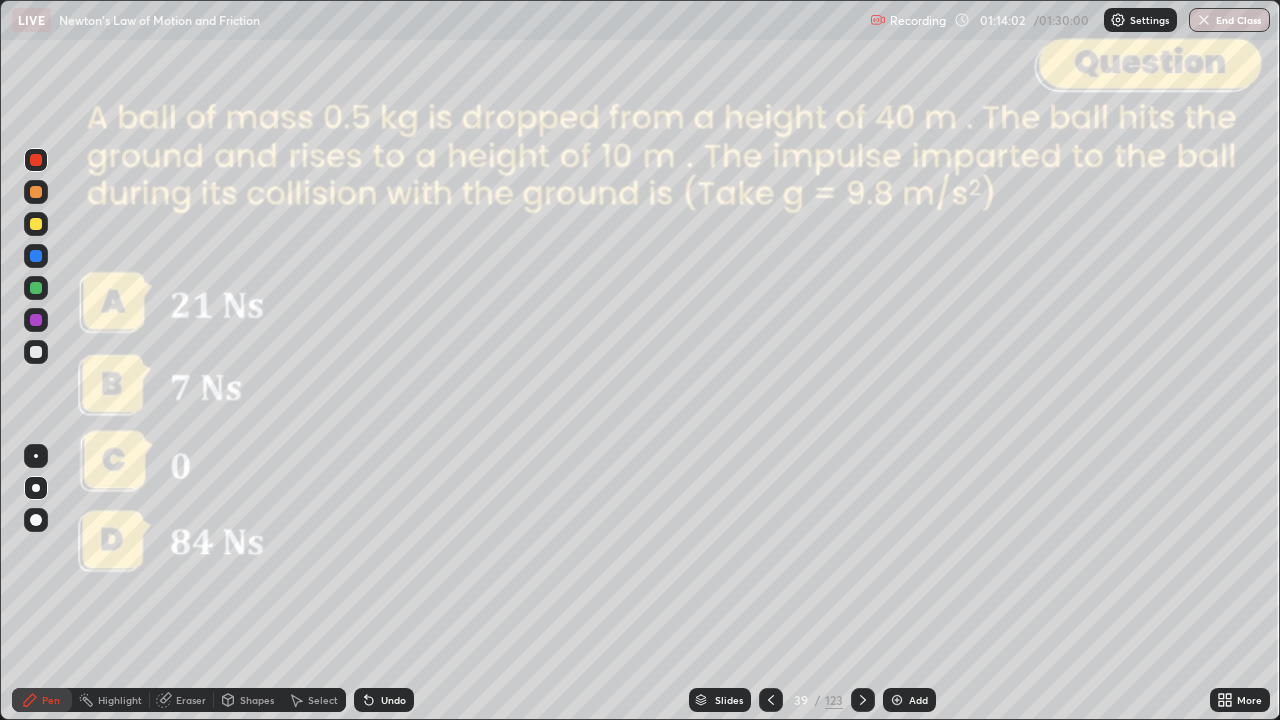click at bounding box center [36, 352] 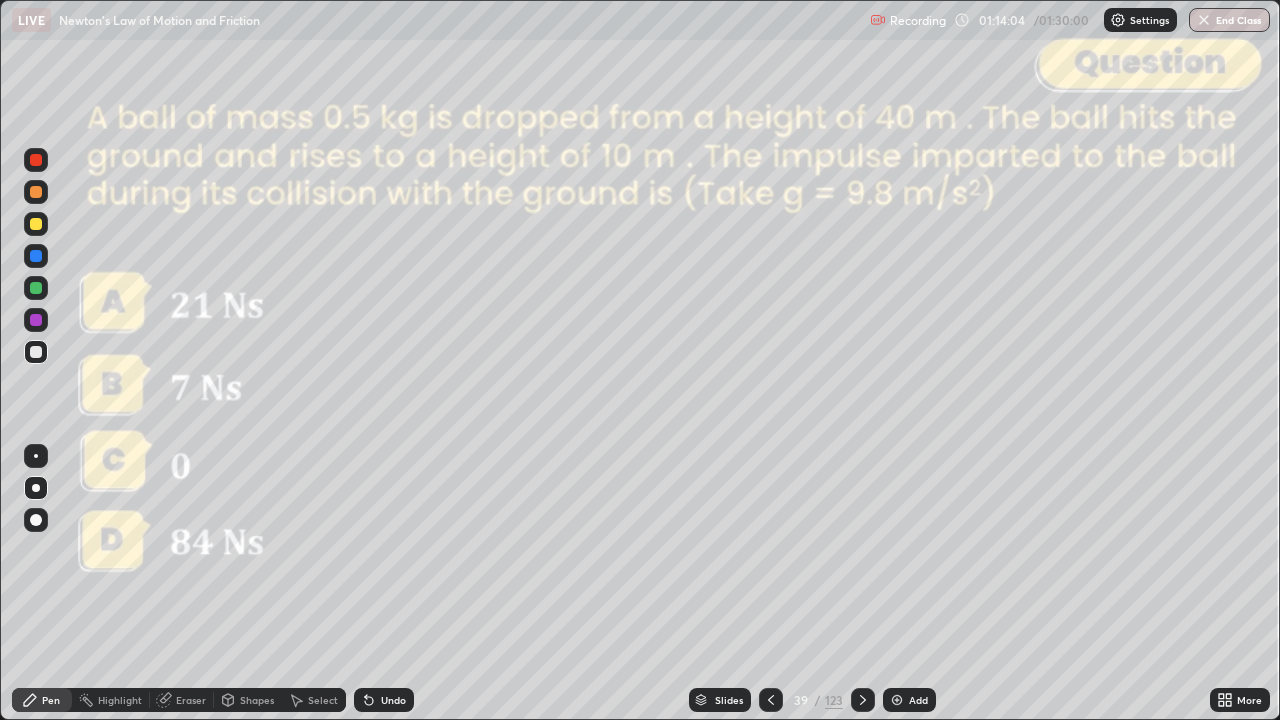 click on "Shapes" at bounding box center (257, 700) 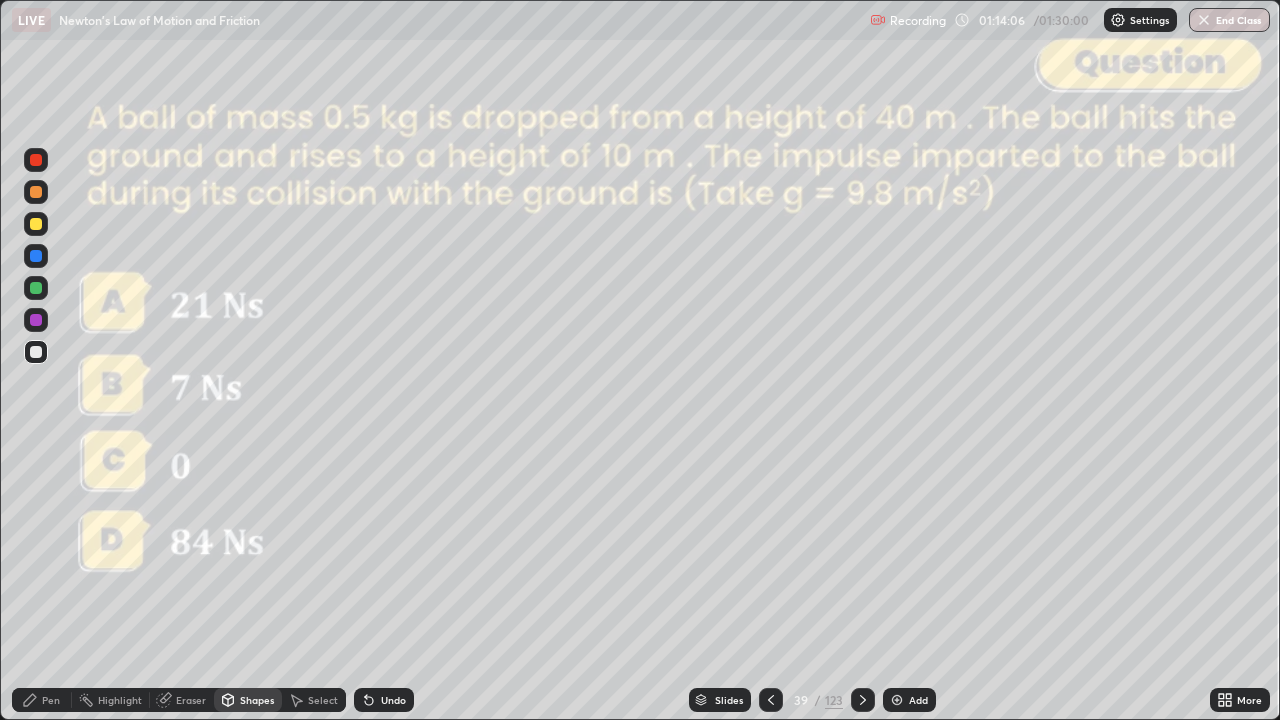 click at bounding box center [36, 412] 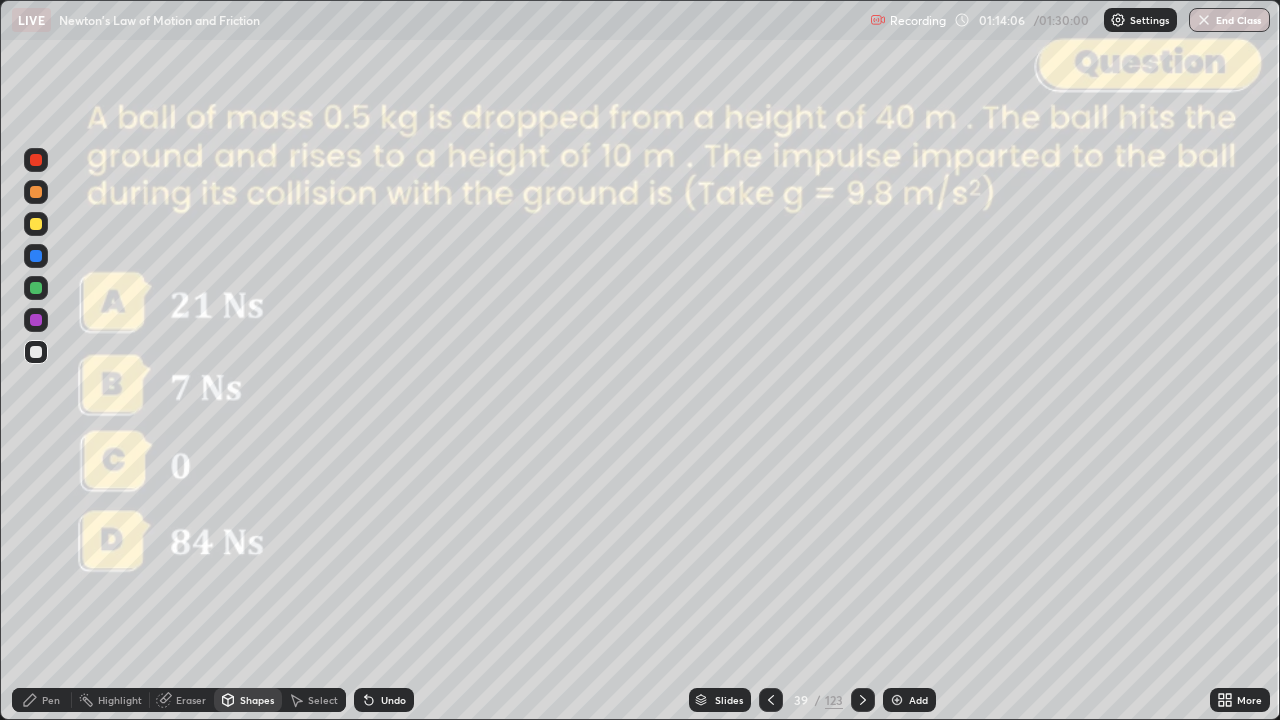 click on "Pen" at bounding box center [42, 700] 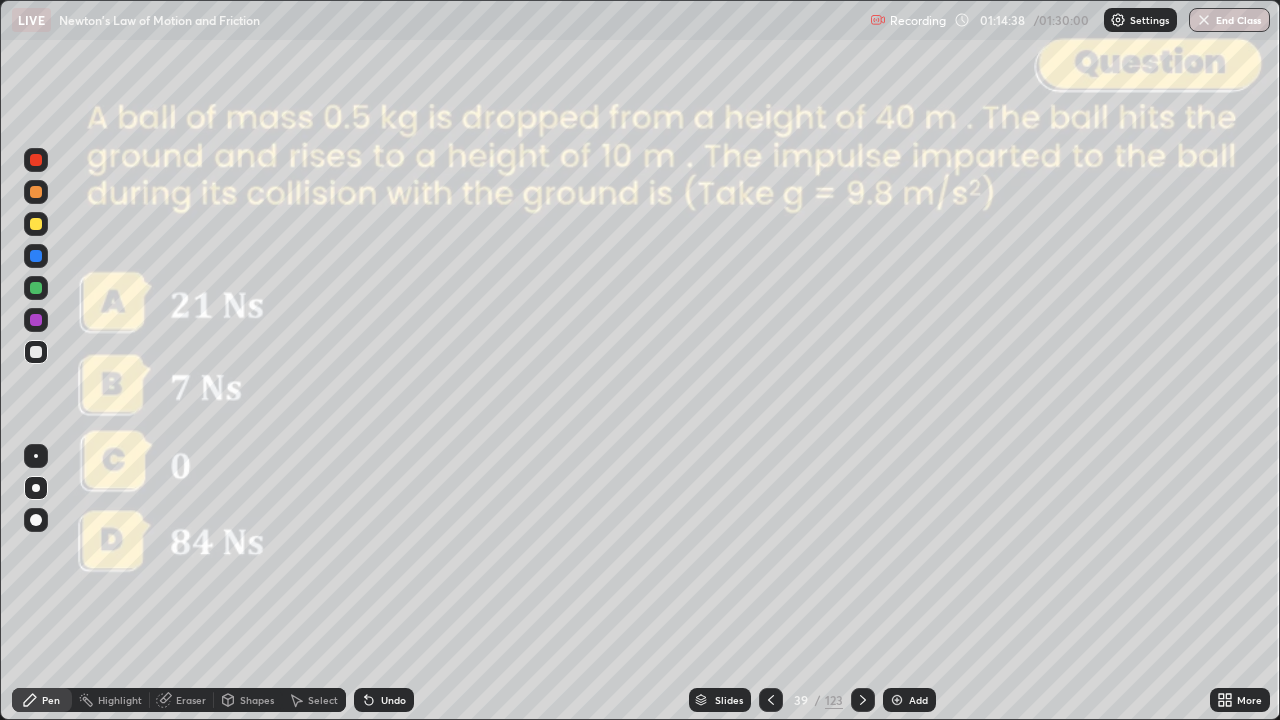 click on "Shapes" at bounding box center [257, 700] 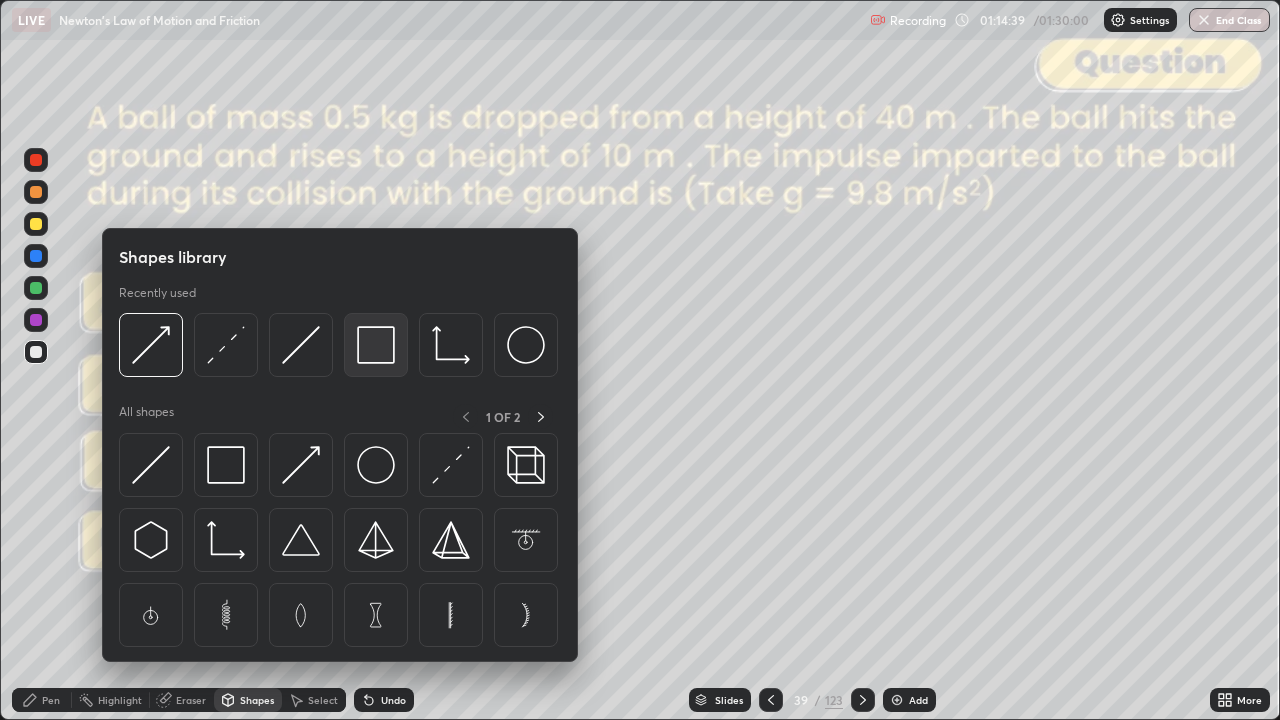 click at bounding box center (376, 345) 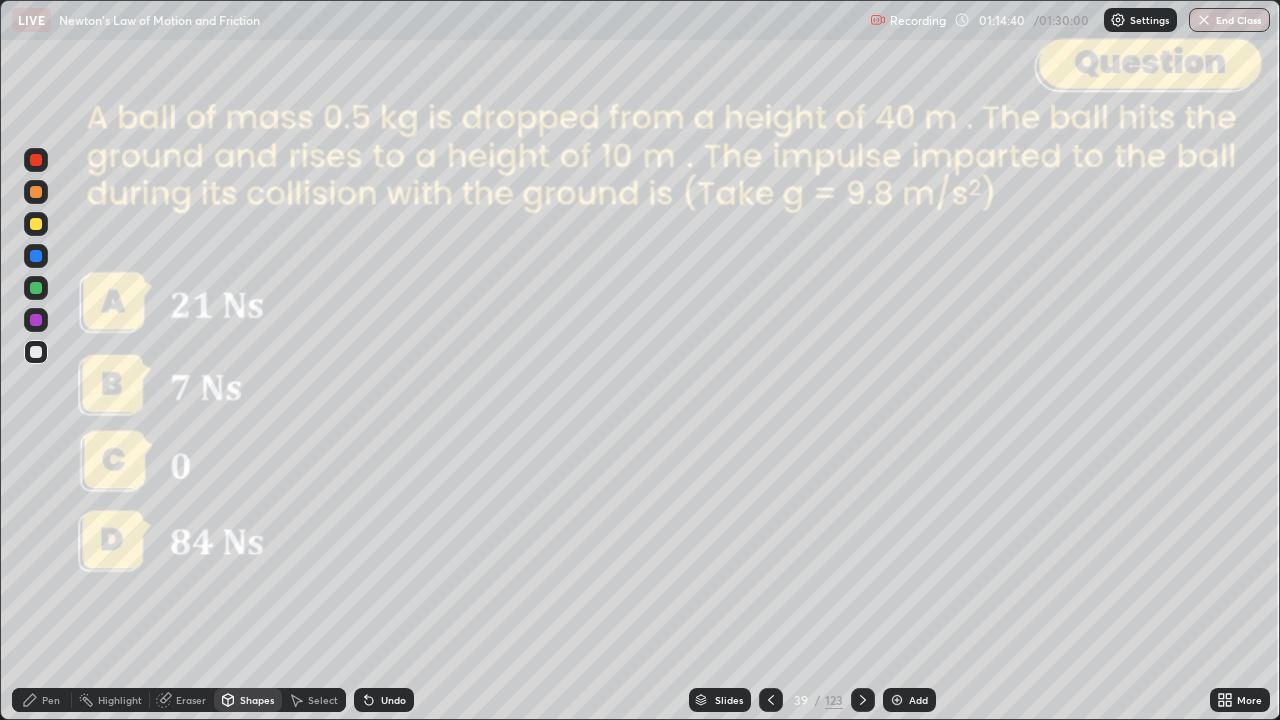 click at bounding box center (36, 160) 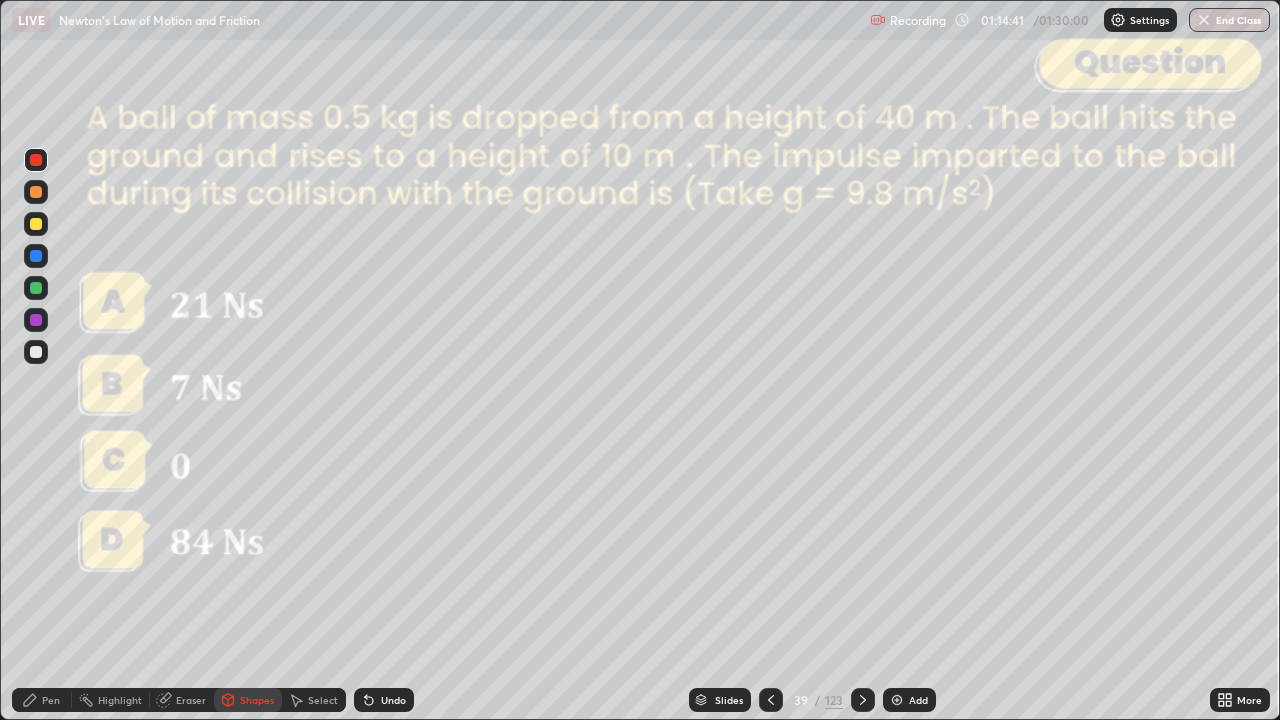 click on "Shapes" at bounding box center (257, 700) 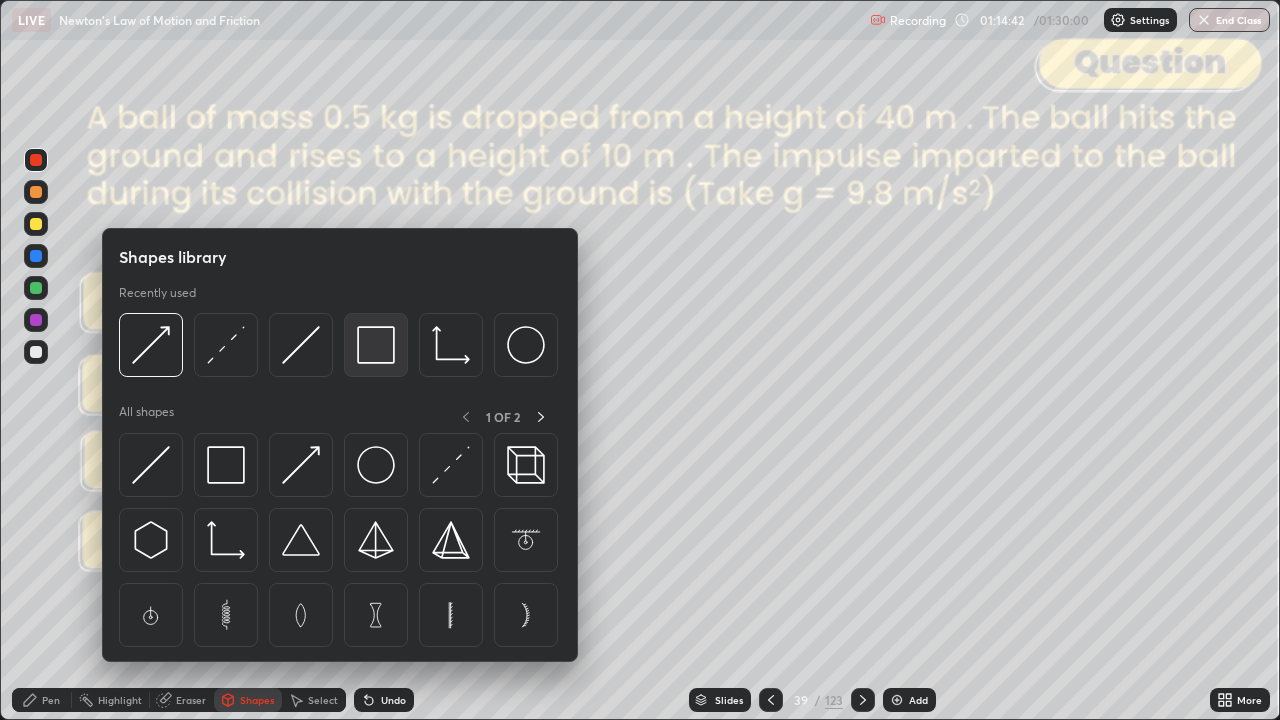 click at bounding box center [376, 345] 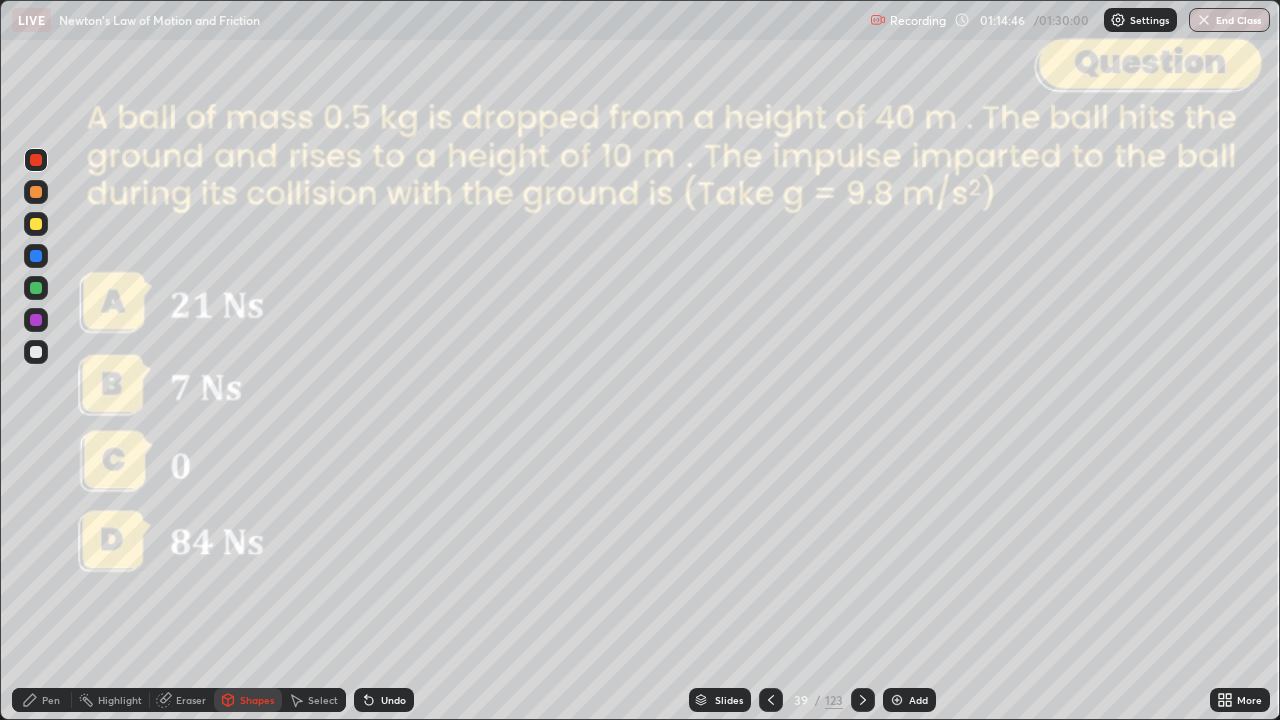 click on "Shapes" at bounding box center (257, 700) 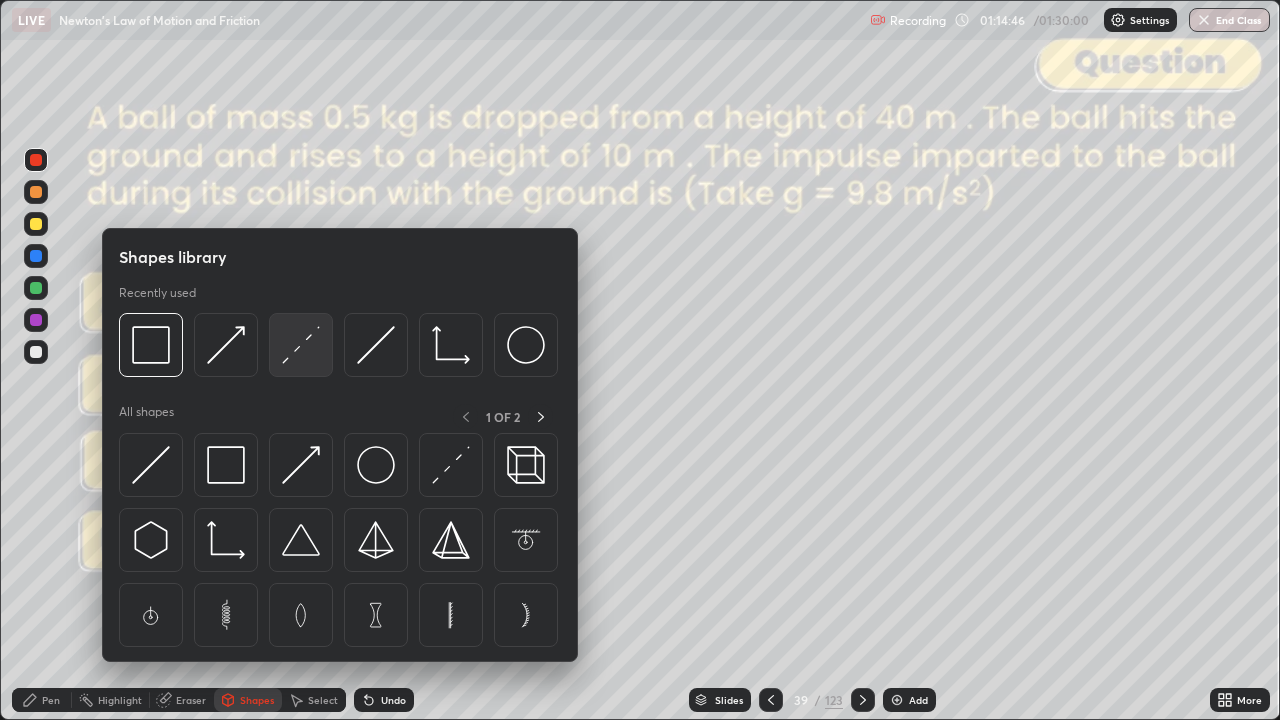 click at bounding box center (301, 345) 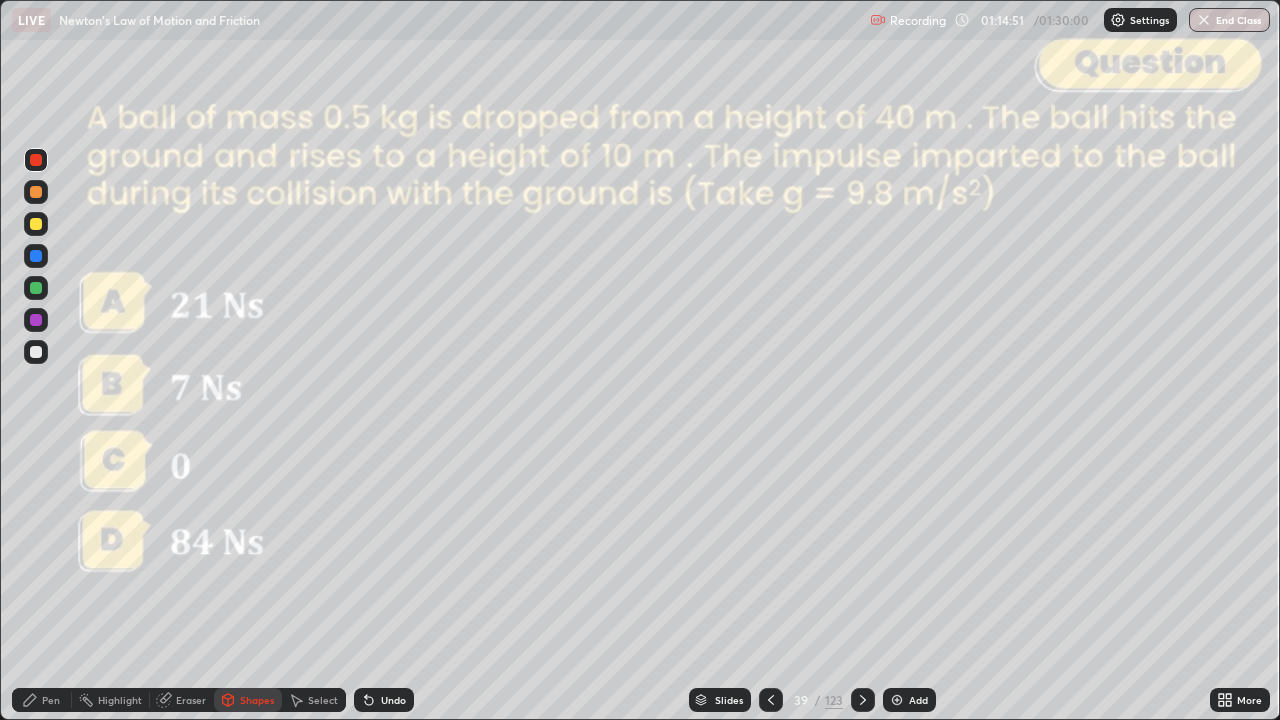 click on "Pen" at bounding box center (51, 700) 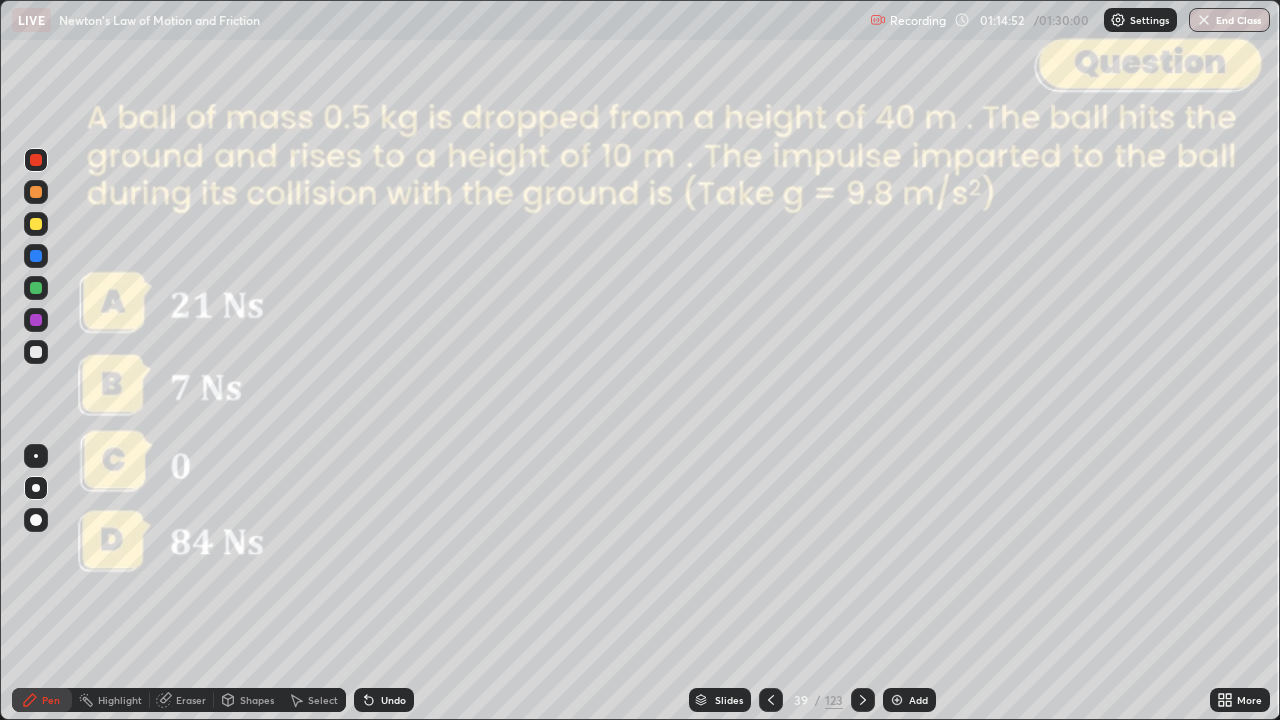 click at bounding box center [36, 192] 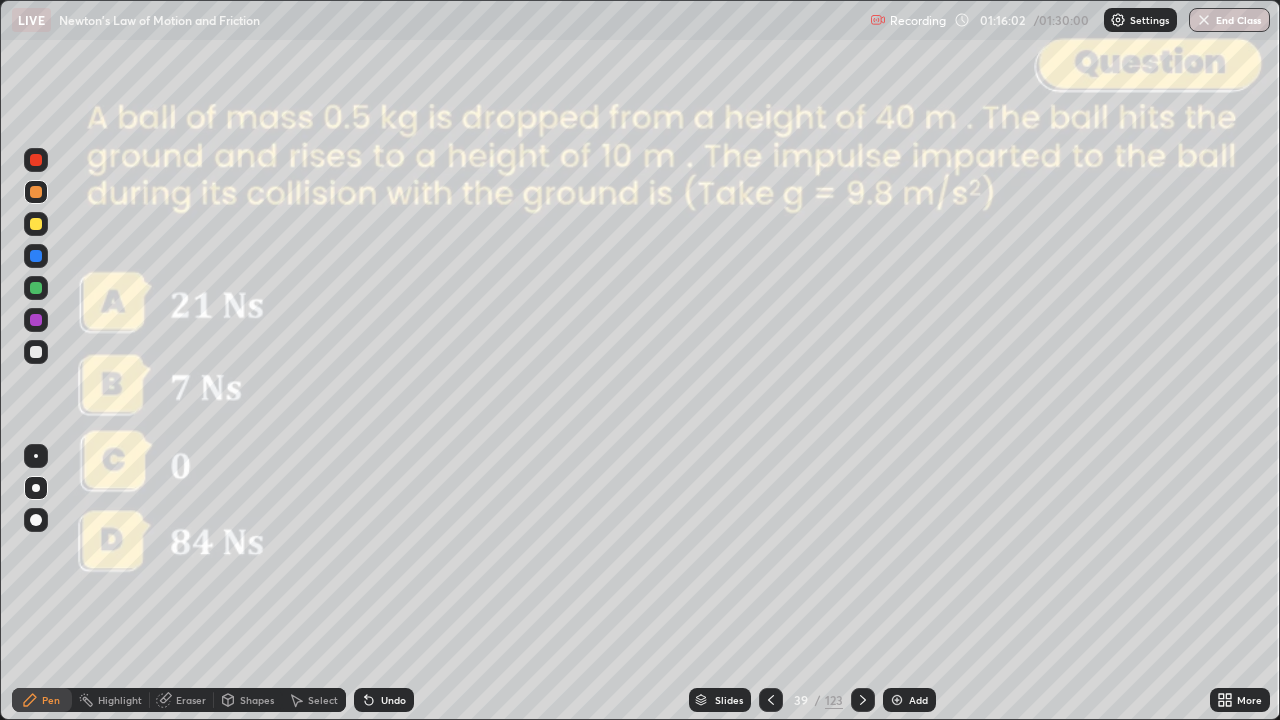 click at bounding box center (36, 288) 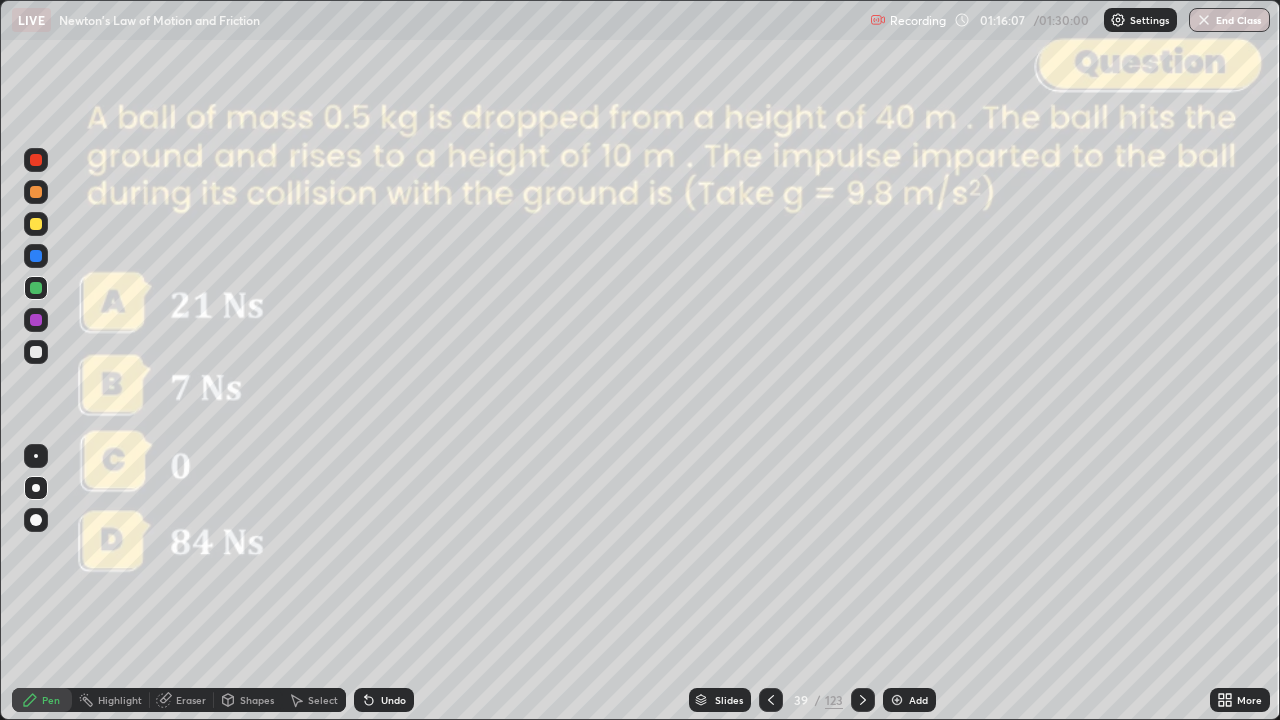 click on "Undo" at bounding box center [384, 700] 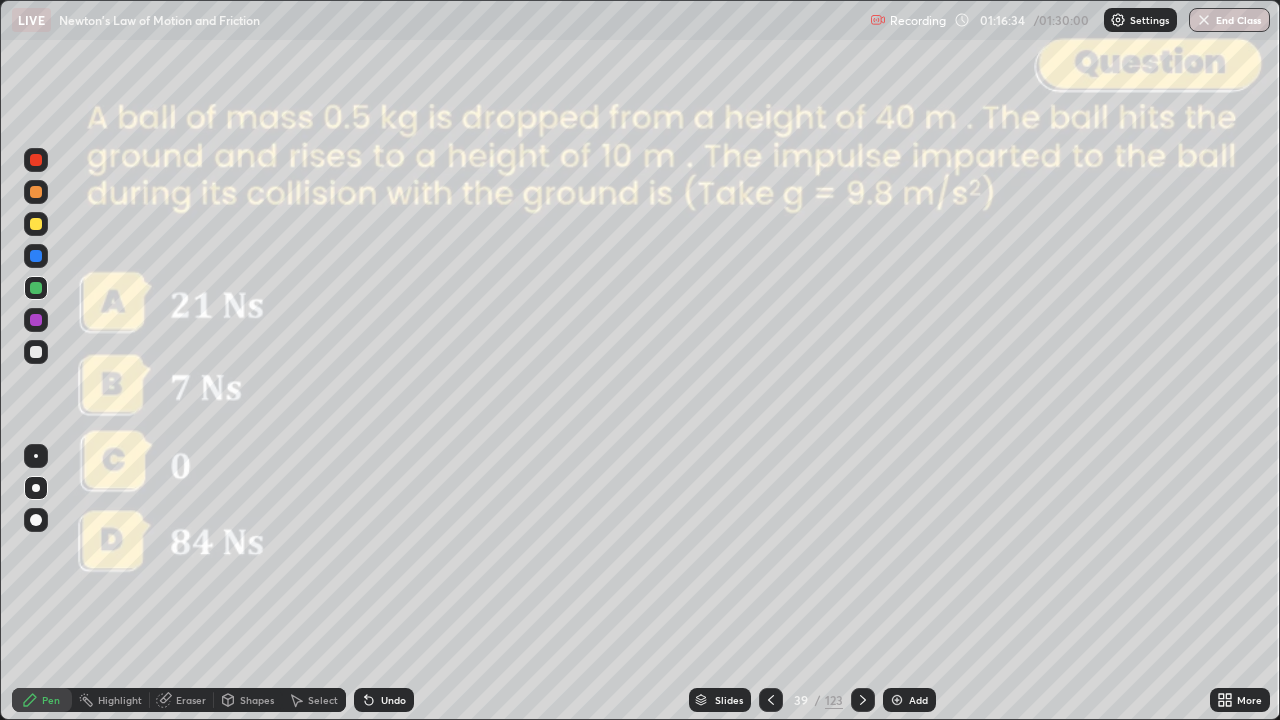 click at bounding box center [36, 352] 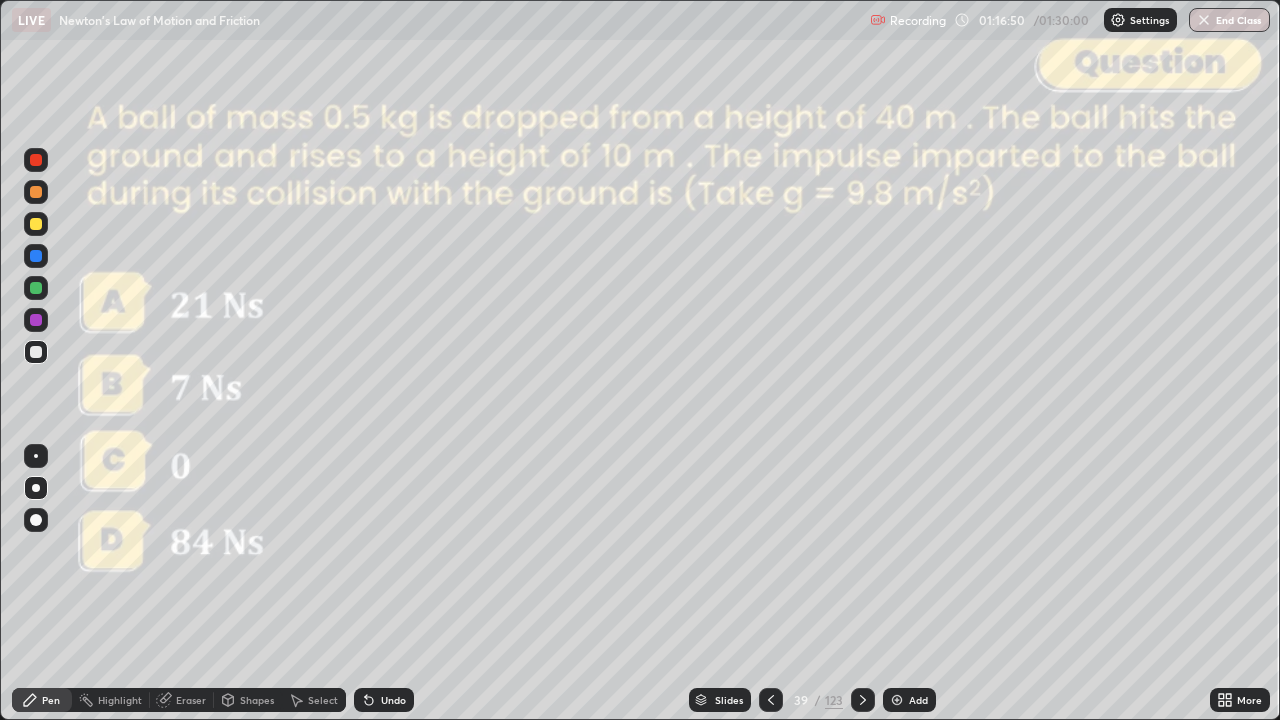 click at bounding box center [36, 160] 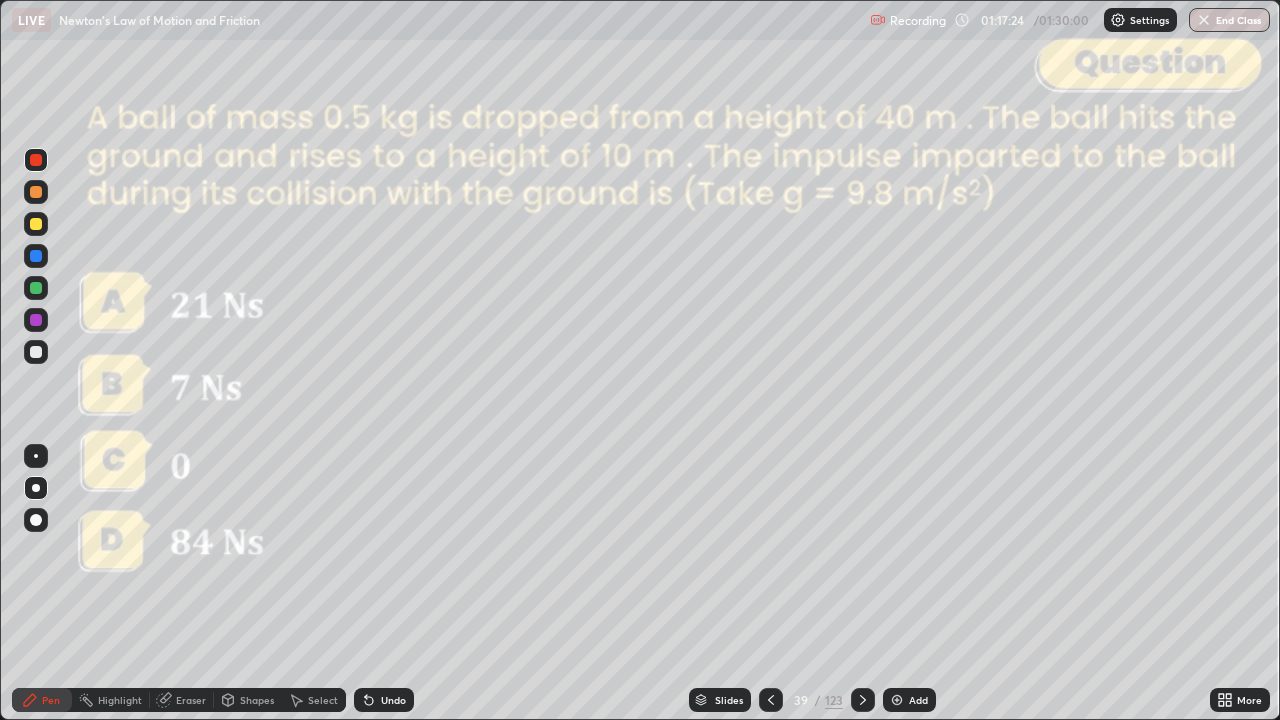 click 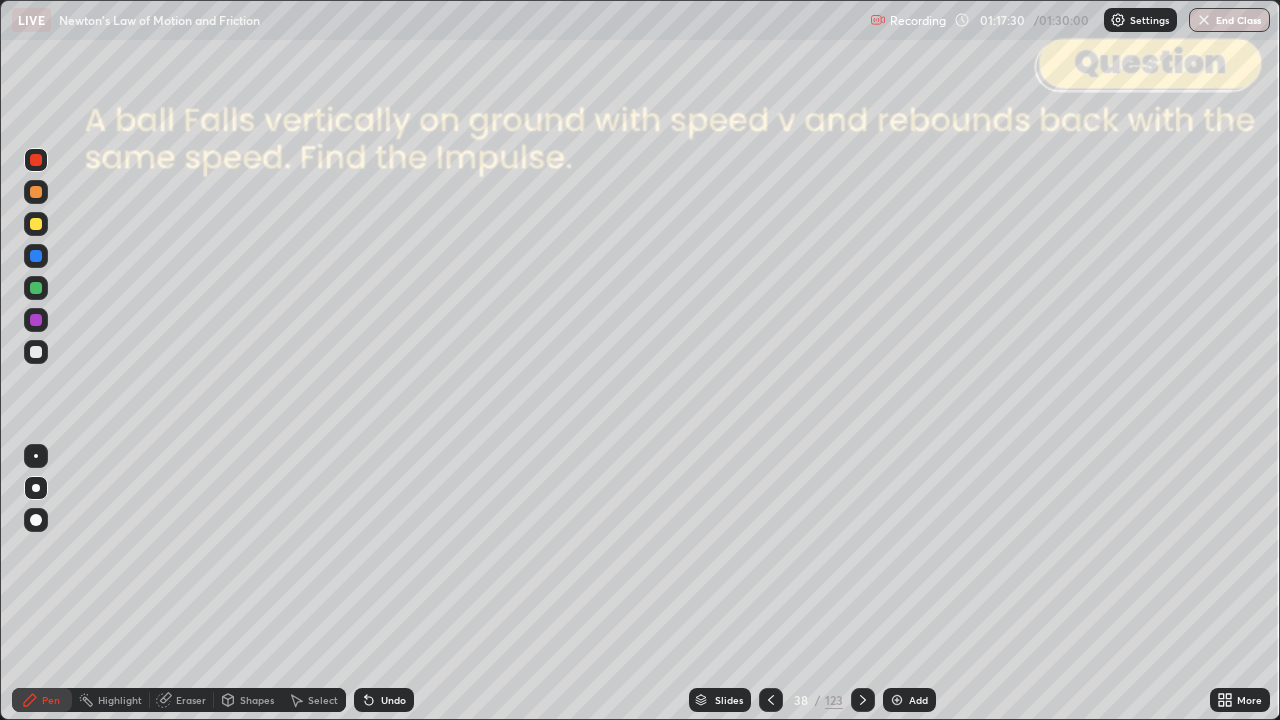 click 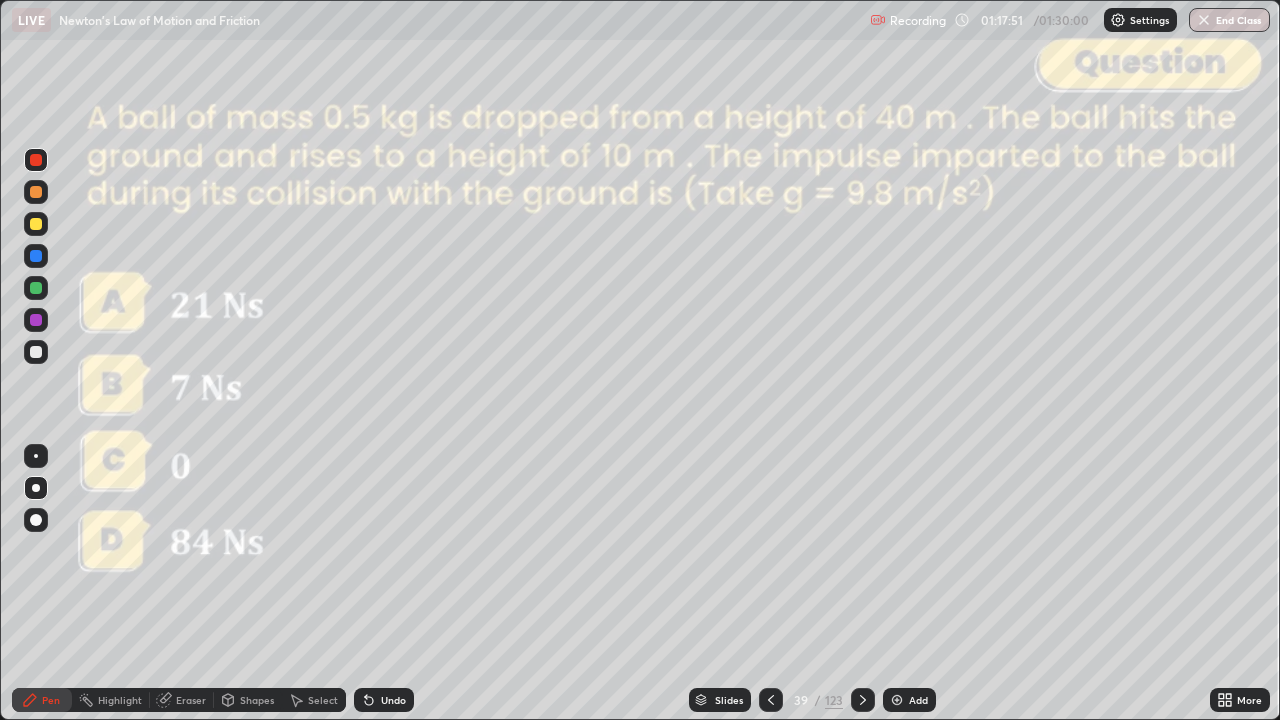 click at bounding box center [863, 700] 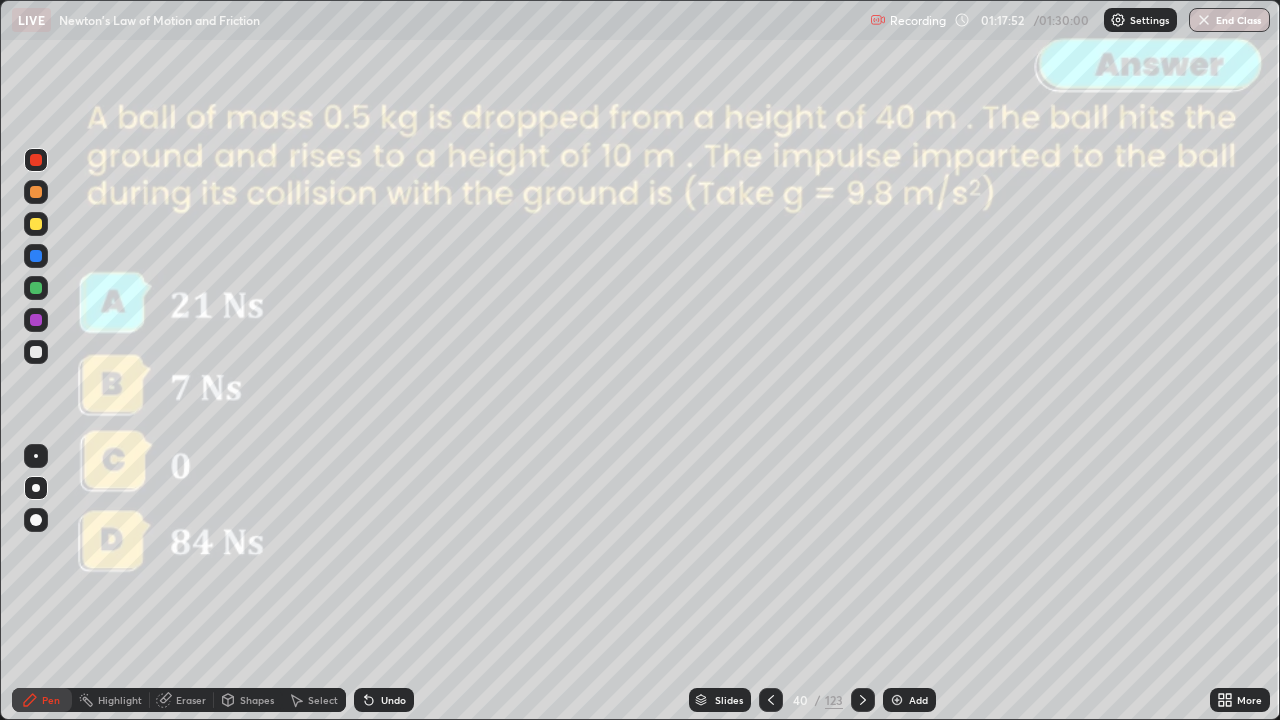 click 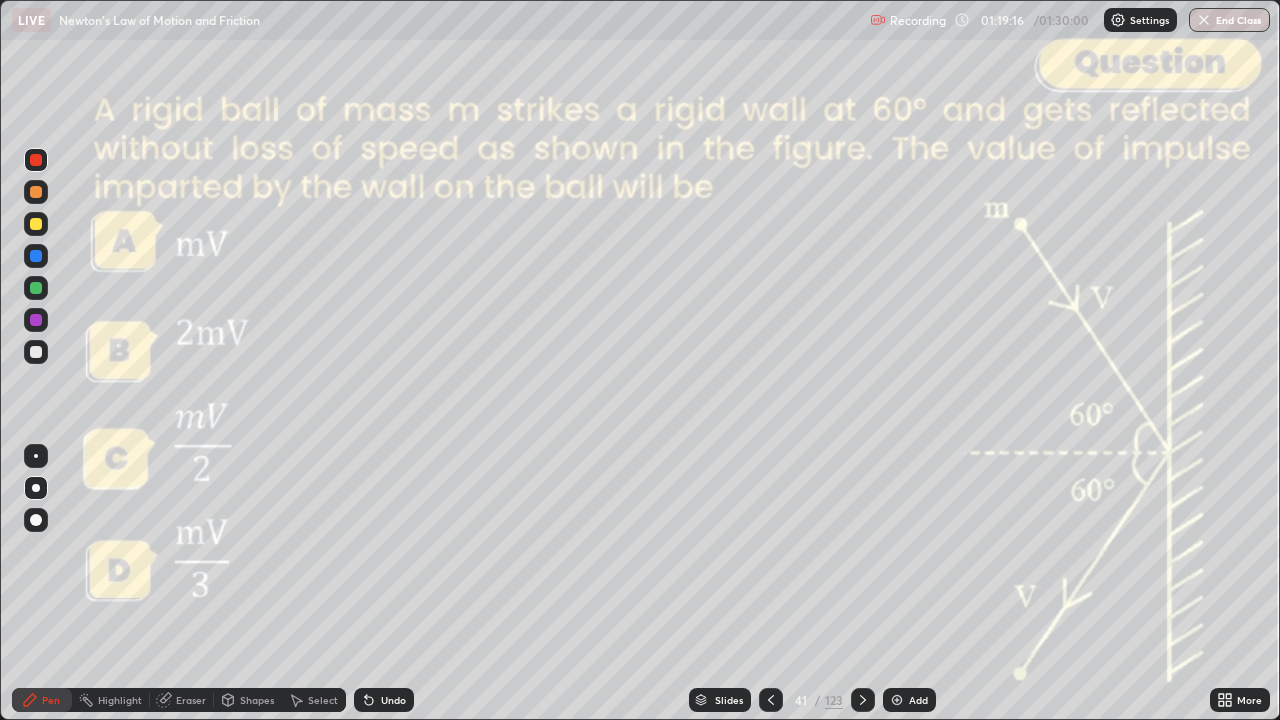 click at bounding box center [36, 192] 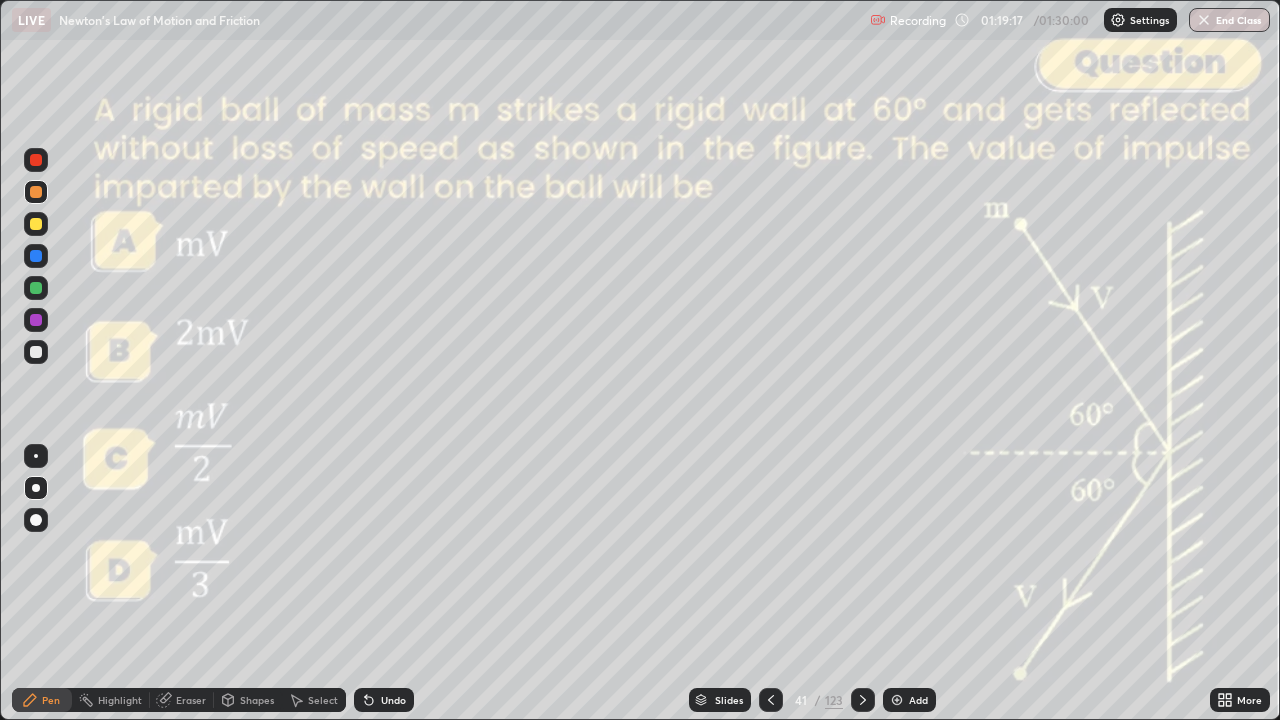 click on "Shapes" at bounding box center [257, 700] 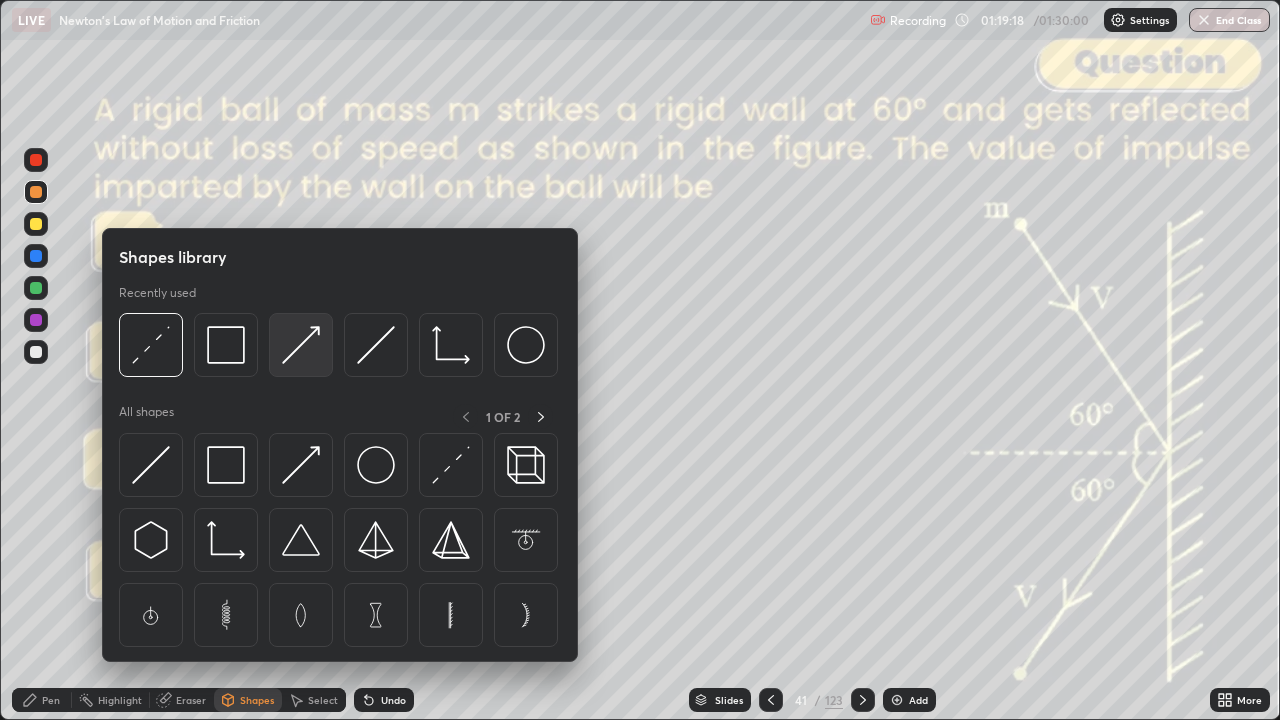 click at bounding box center [301, 345] 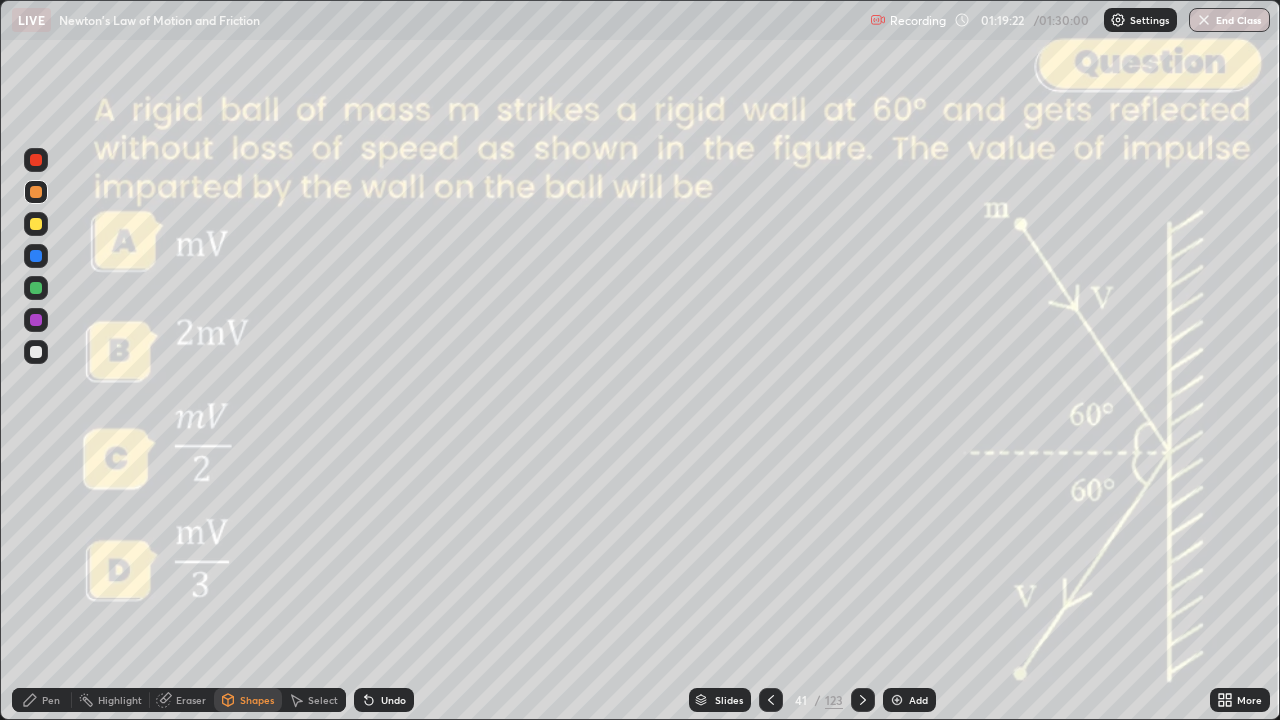 click on "Undo" at bounding box center [384, 700] 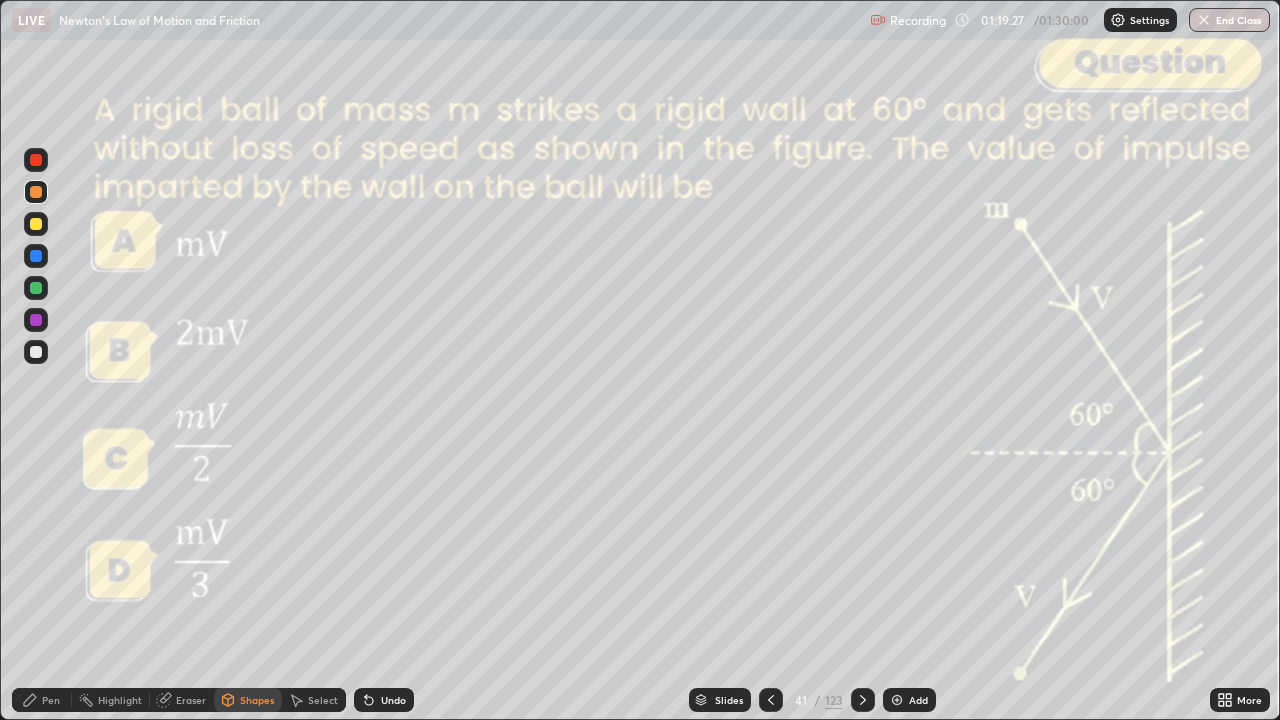 click on "Undo" at bounding box center (393, 700) 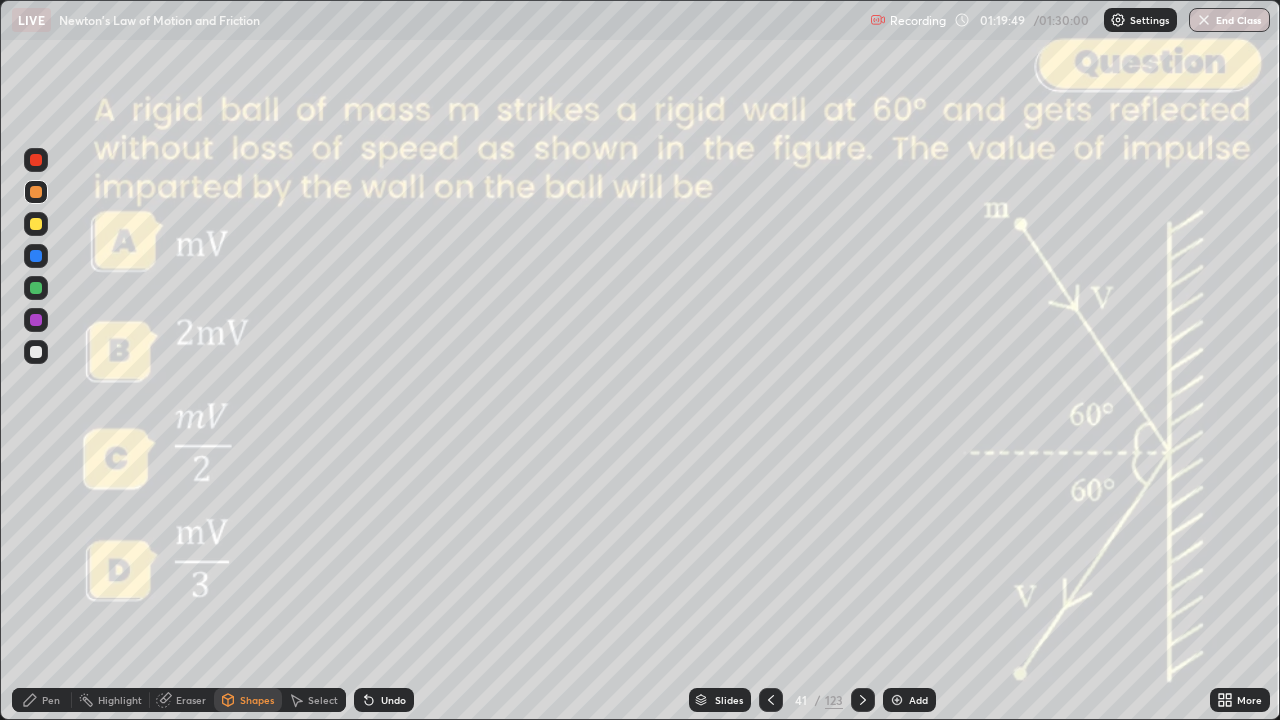 click on "Undo" at bounding box center [393, 700] 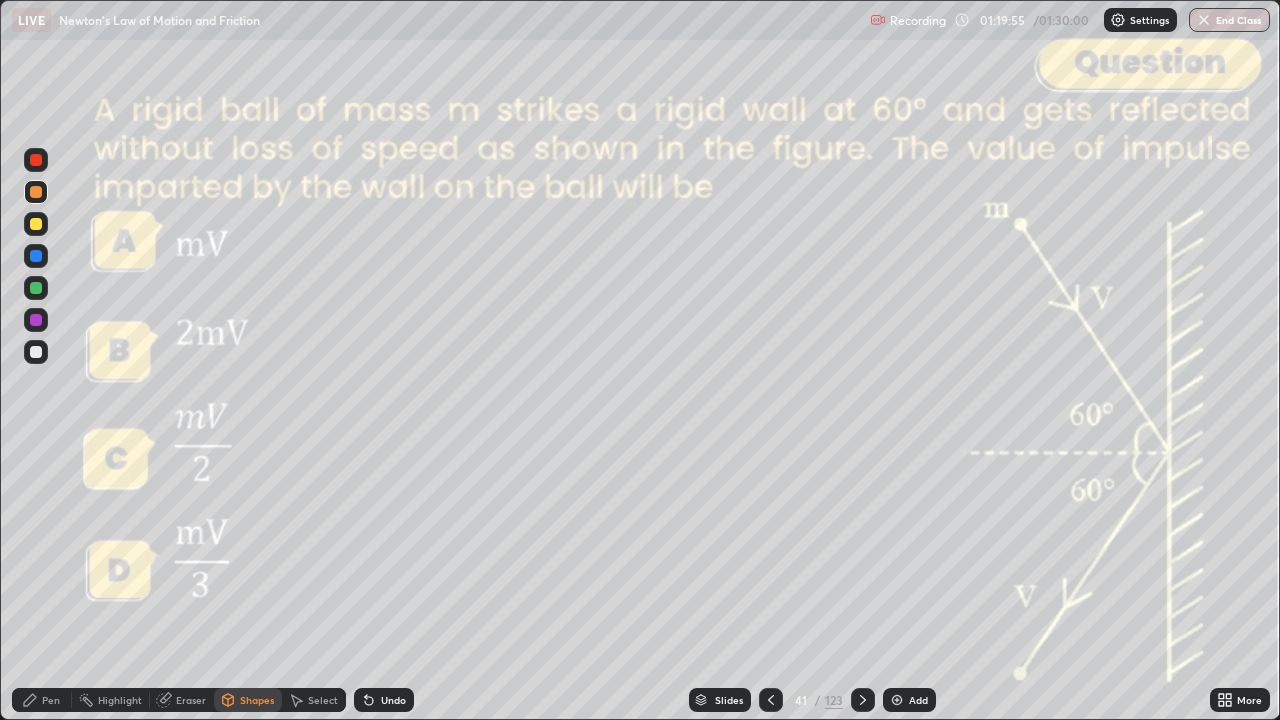 click on "Pen" at bounding box center [42, 700] 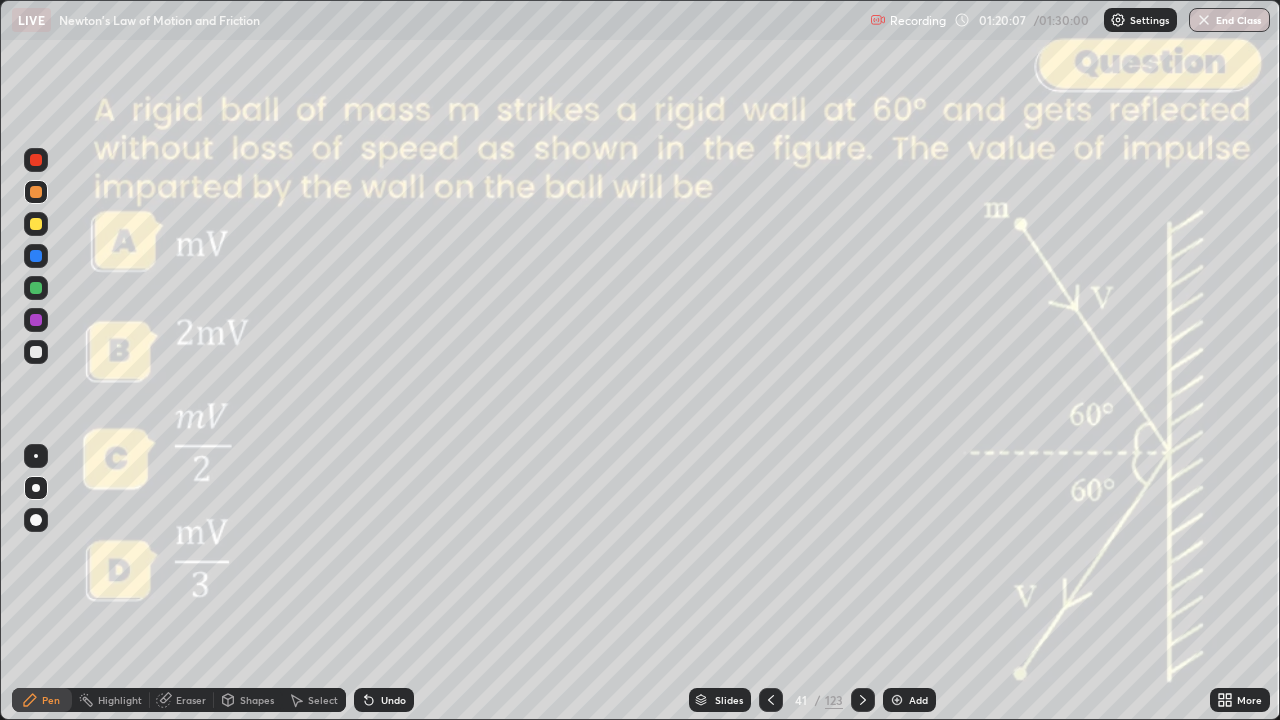 click on "Undo" at bounding box center [393, 700] 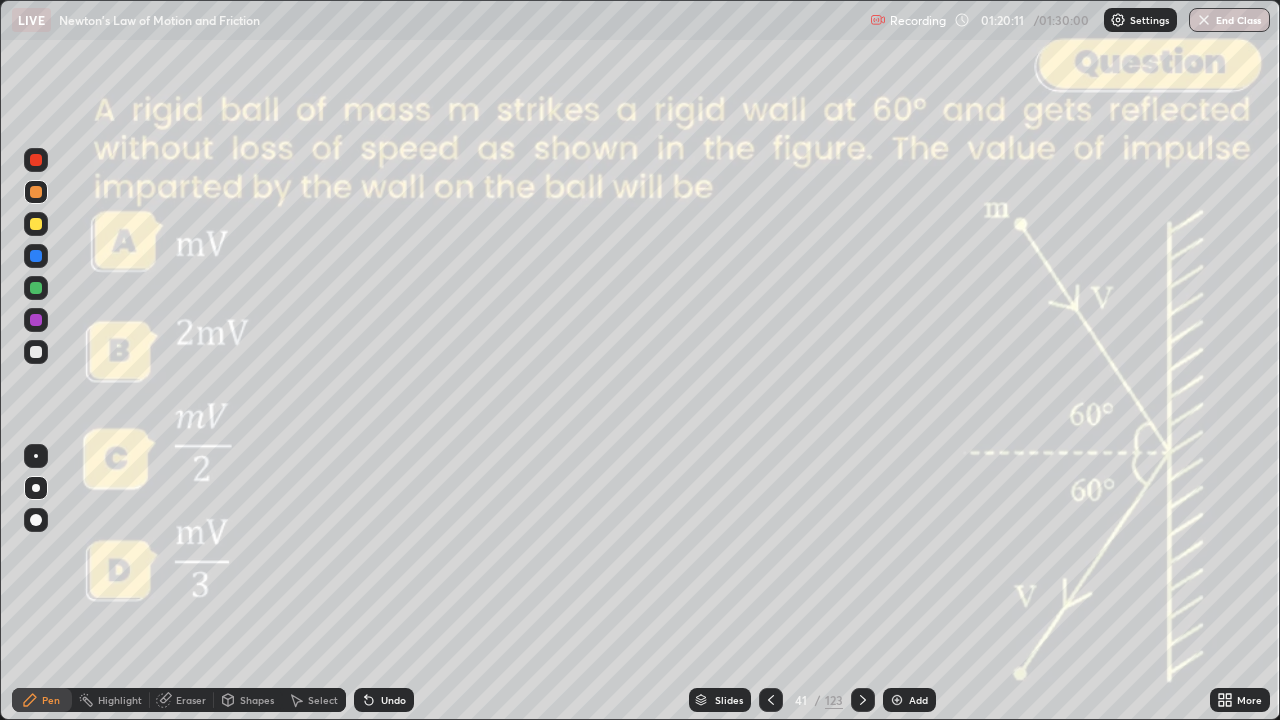 click on "Shapes" at bounding box center [257, 700] 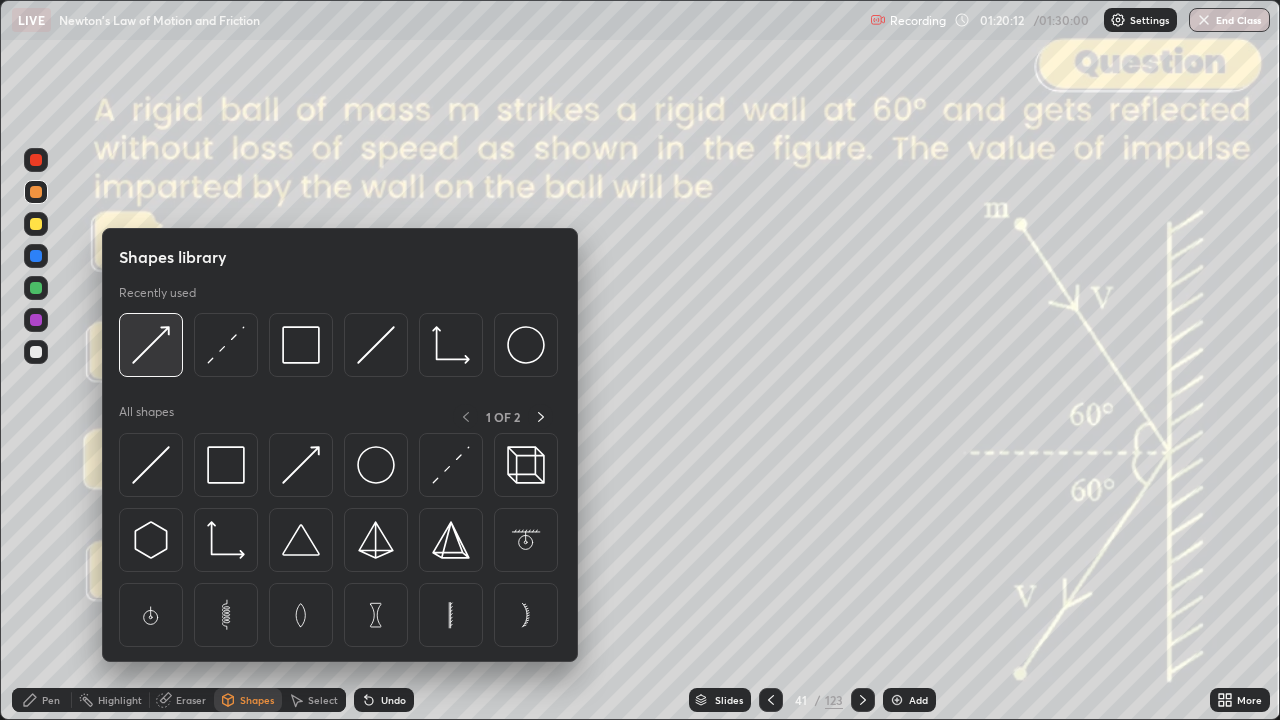 click at bounding box center (151, 345) 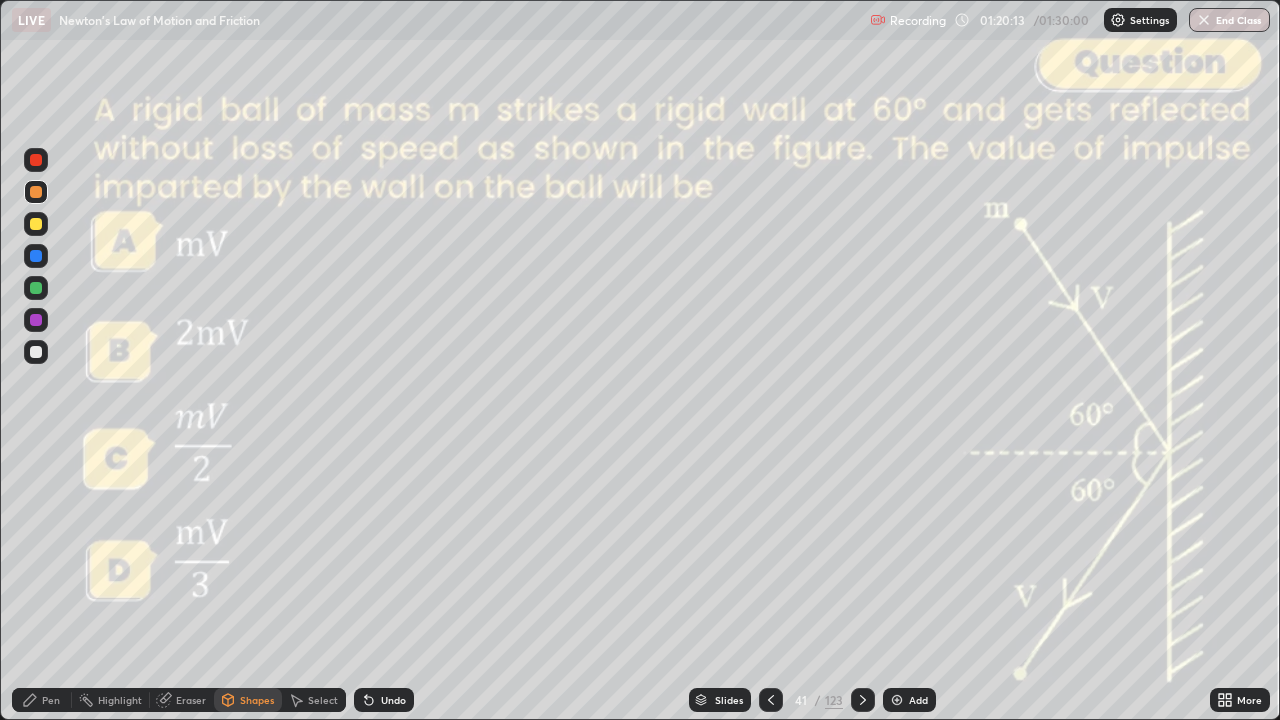click at bounding box center (36, 288) 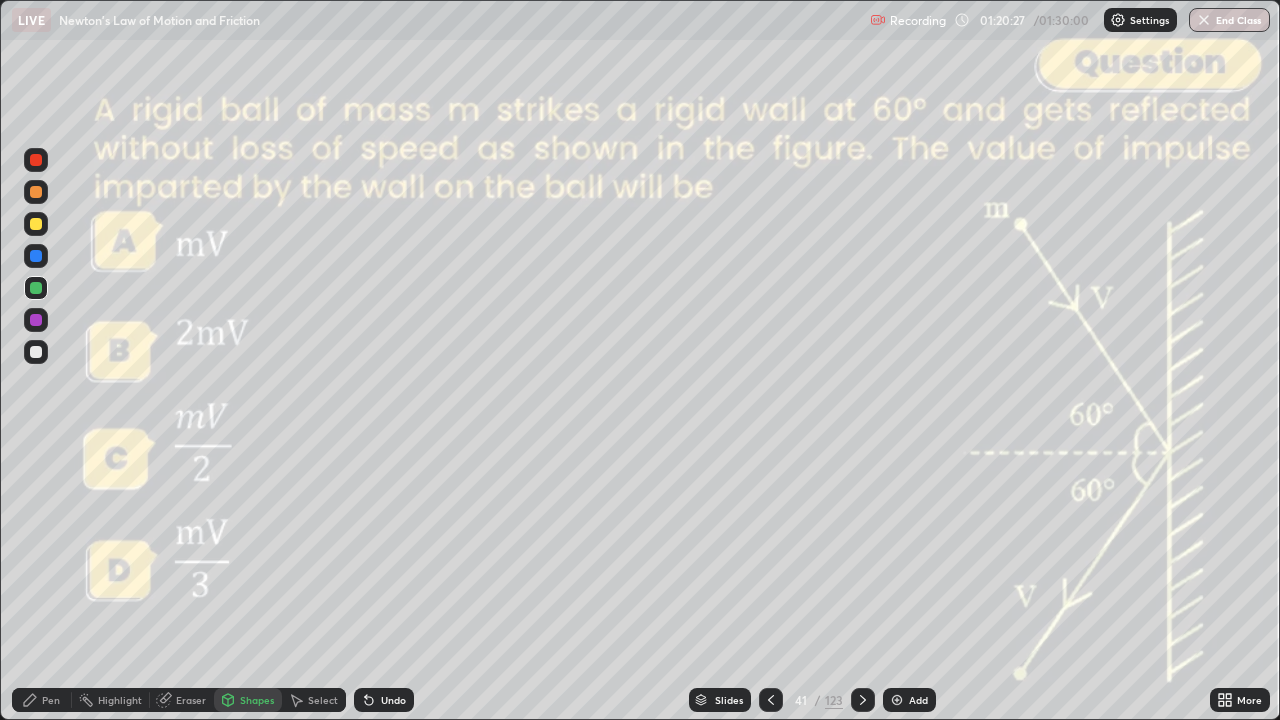 click on "Pen" at bounding box center [42, 700] 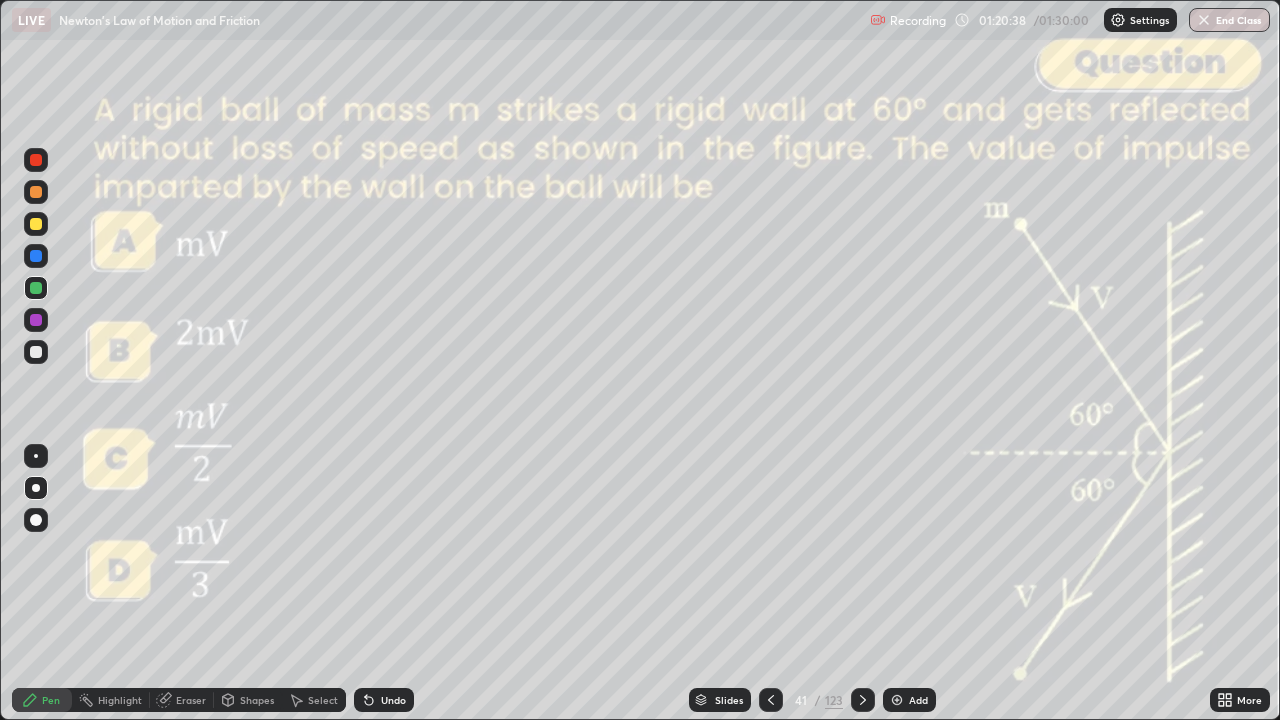 click at bounding box center (36, 160) 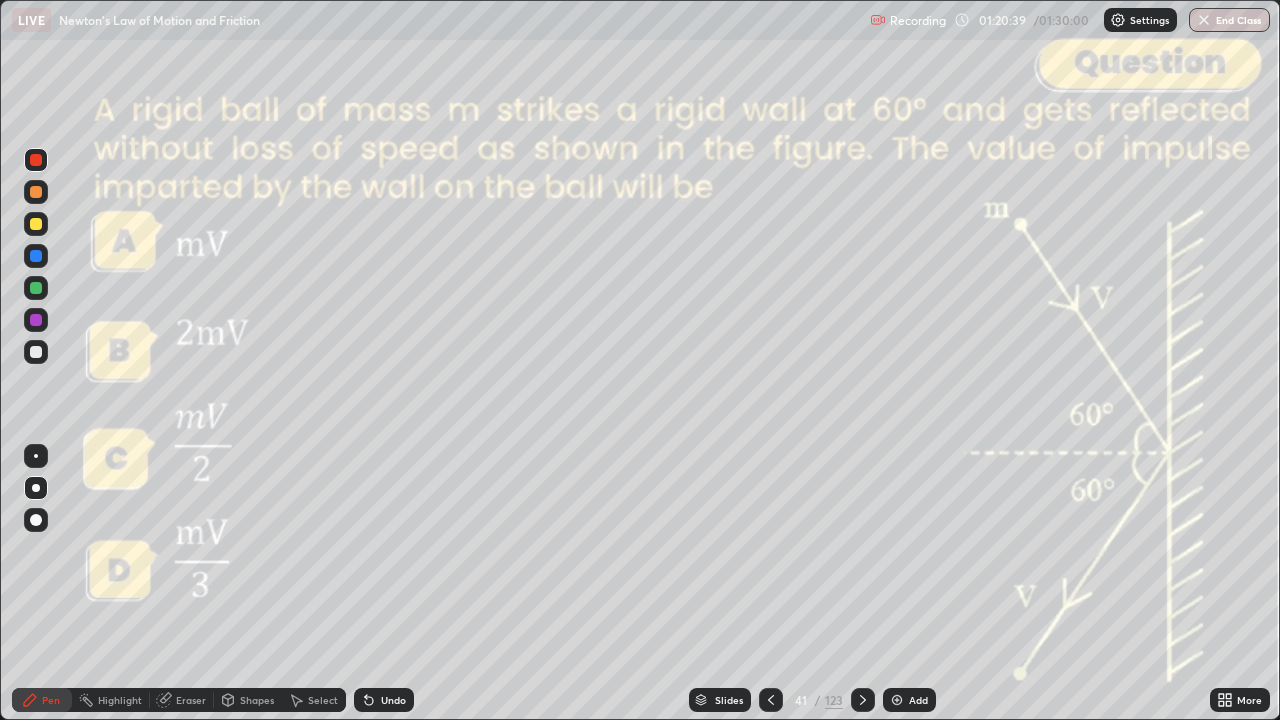 click on "Shapes" at bounding box center [248, 700] 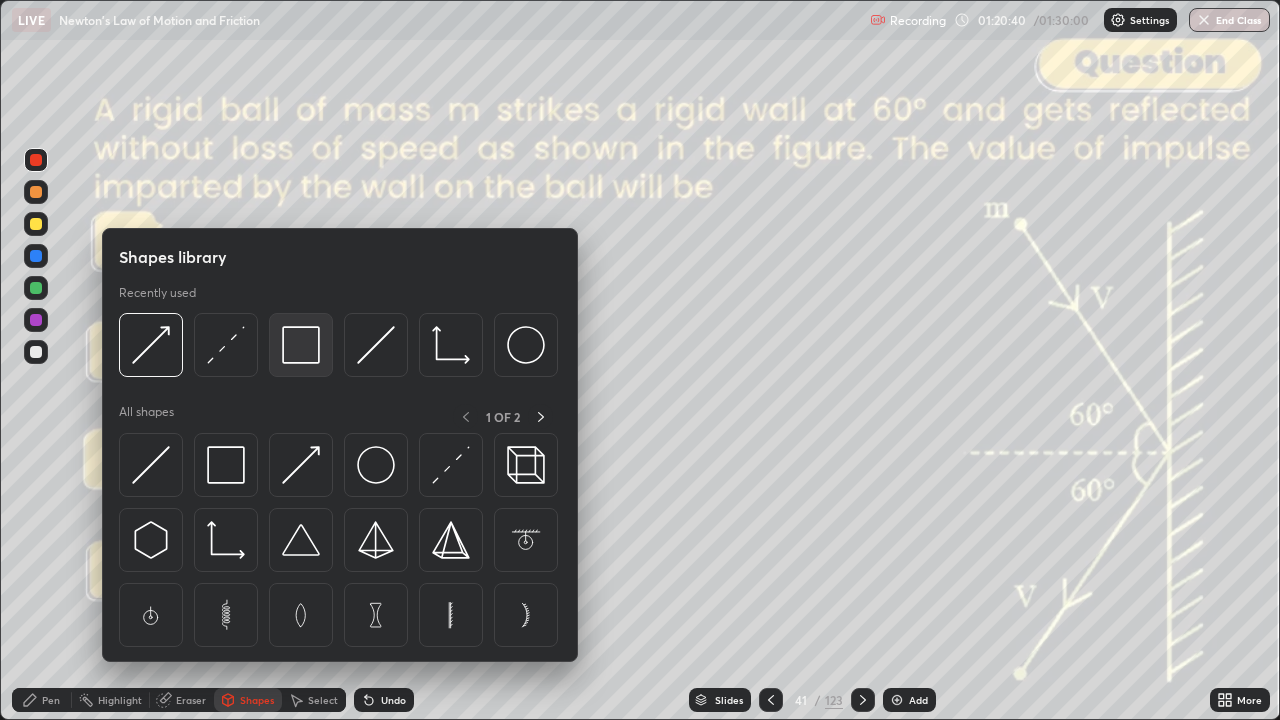click at bounding box center [301, 345] 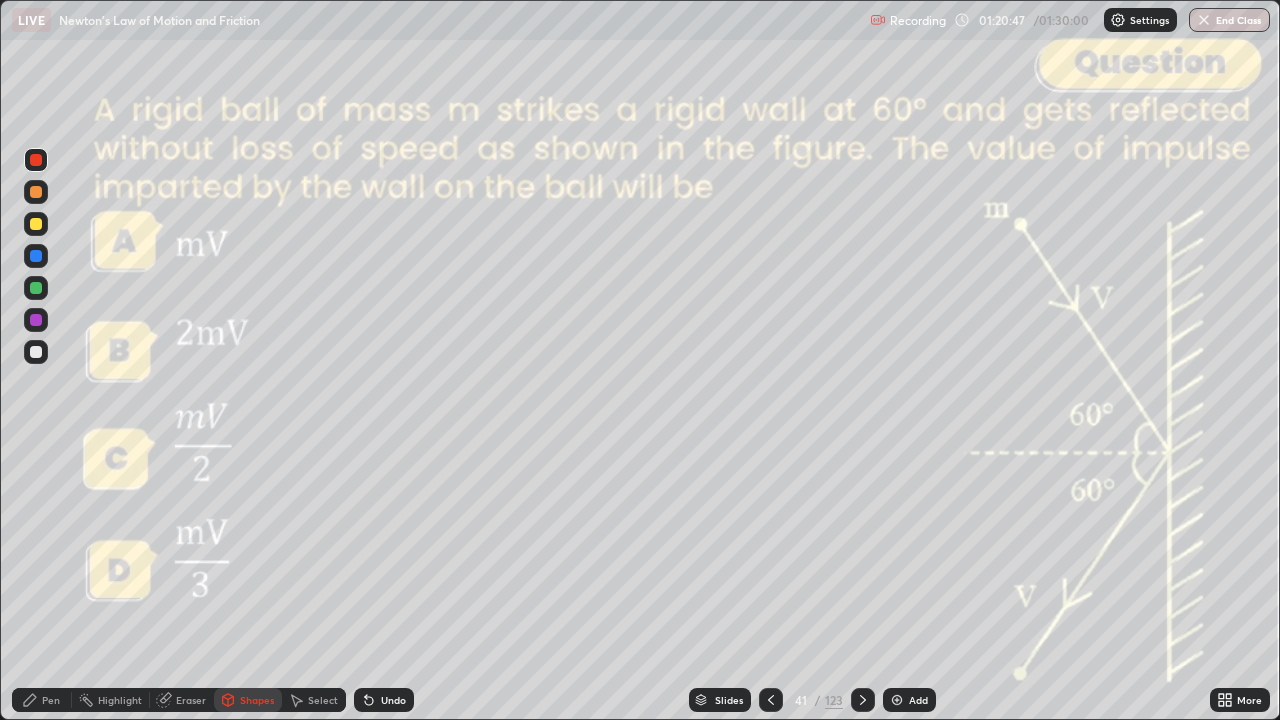 click 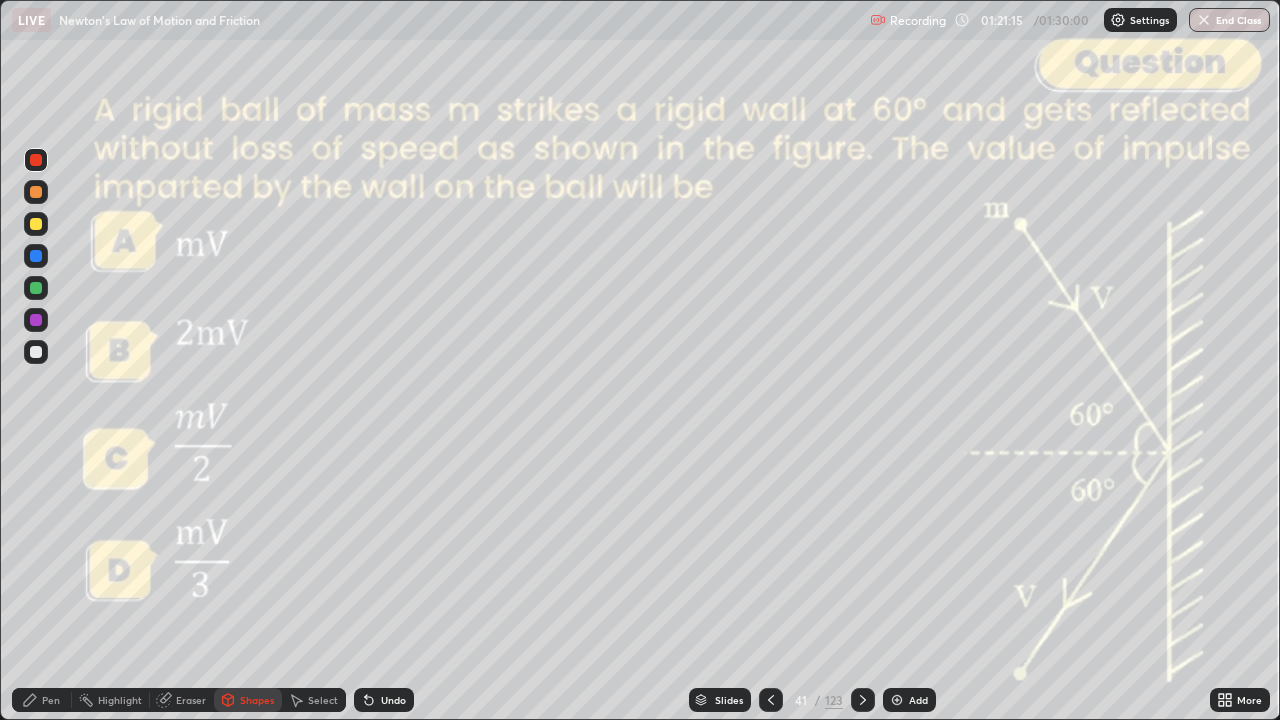 click on "Pen" at bounding box center (51, 700) 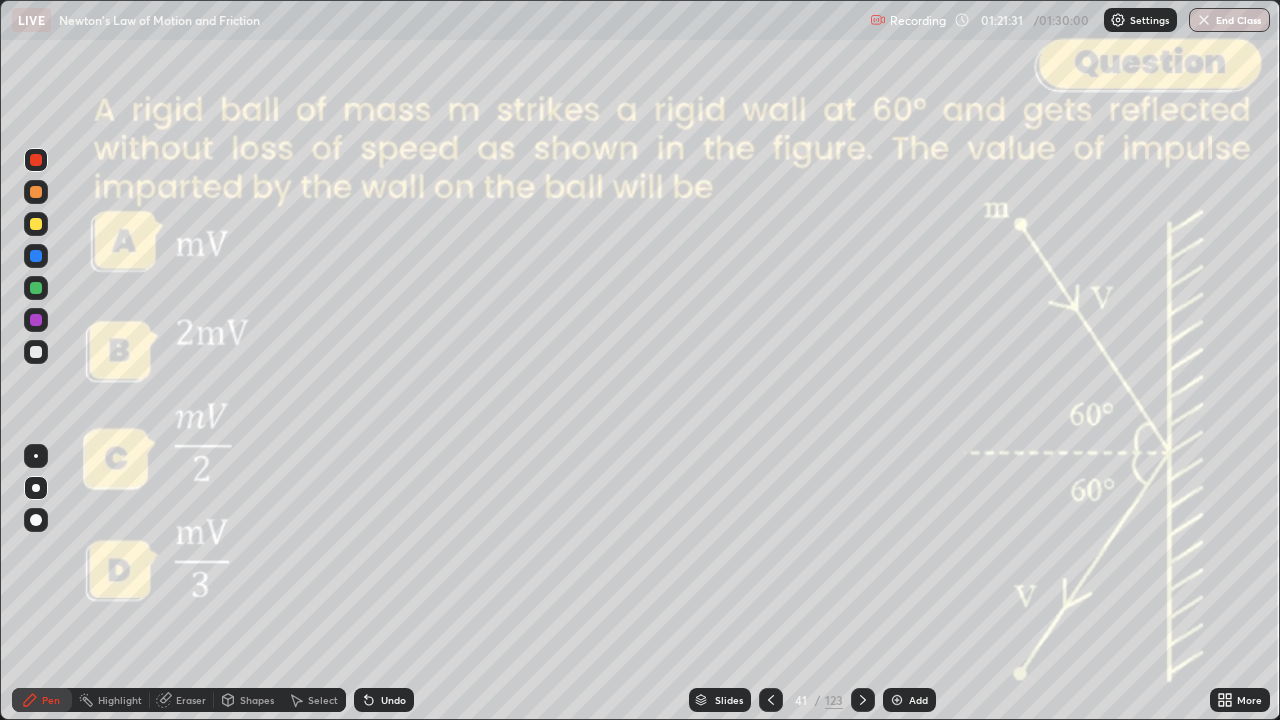 click on "Slides" at bounding box center [729, 700] 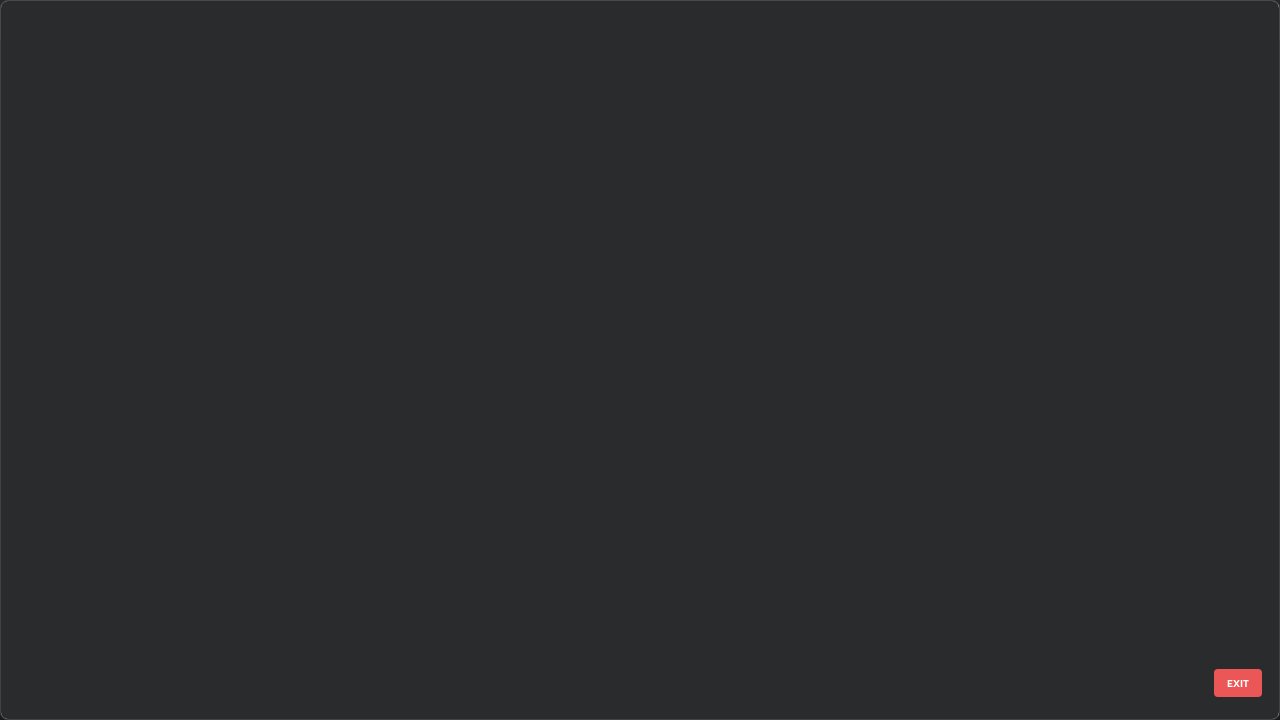scroll, scrollTop: 2426, scrollLeft: 0, axis: vertical 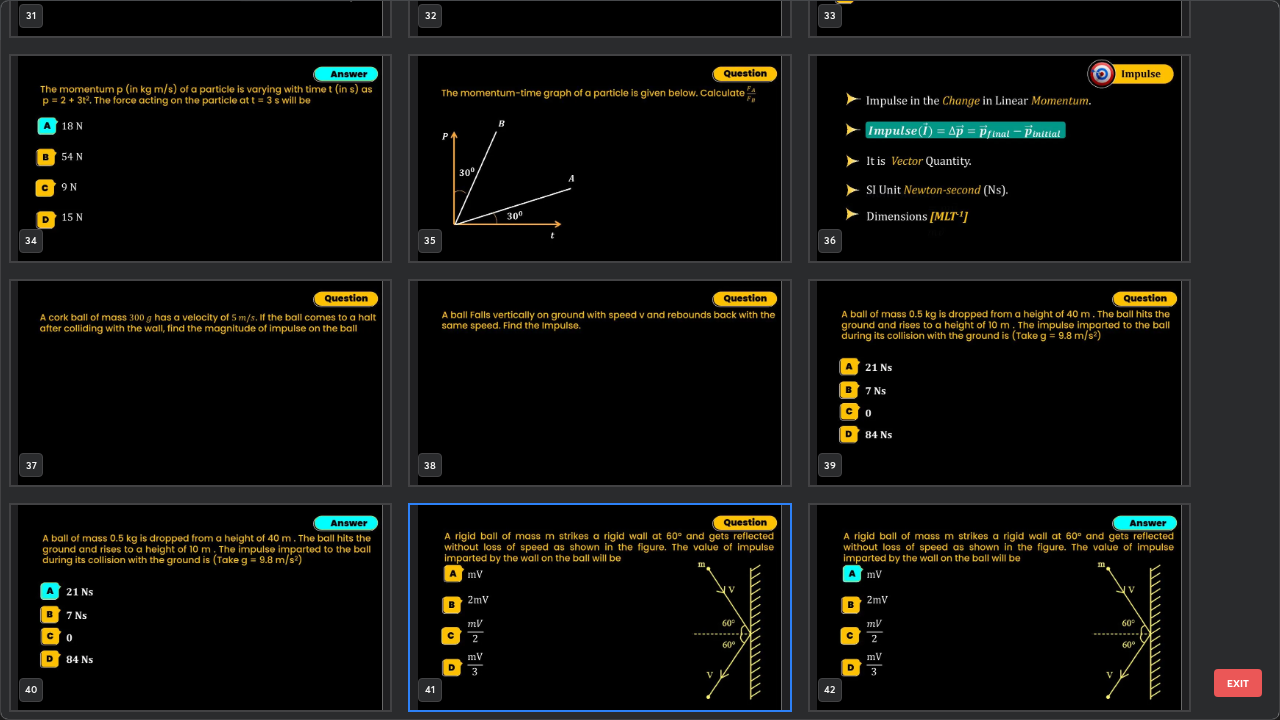 click at bounding box center [599, 383] 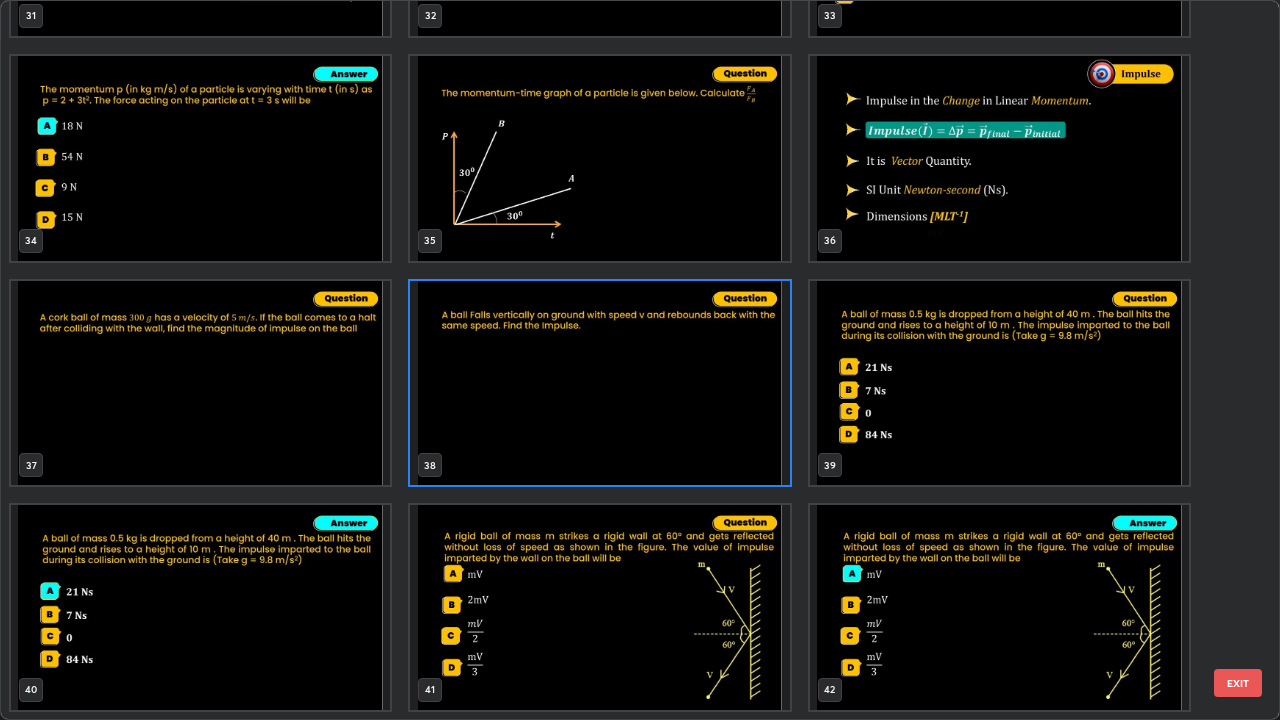 click on "EXIT" at bounding box center [1238, 683] 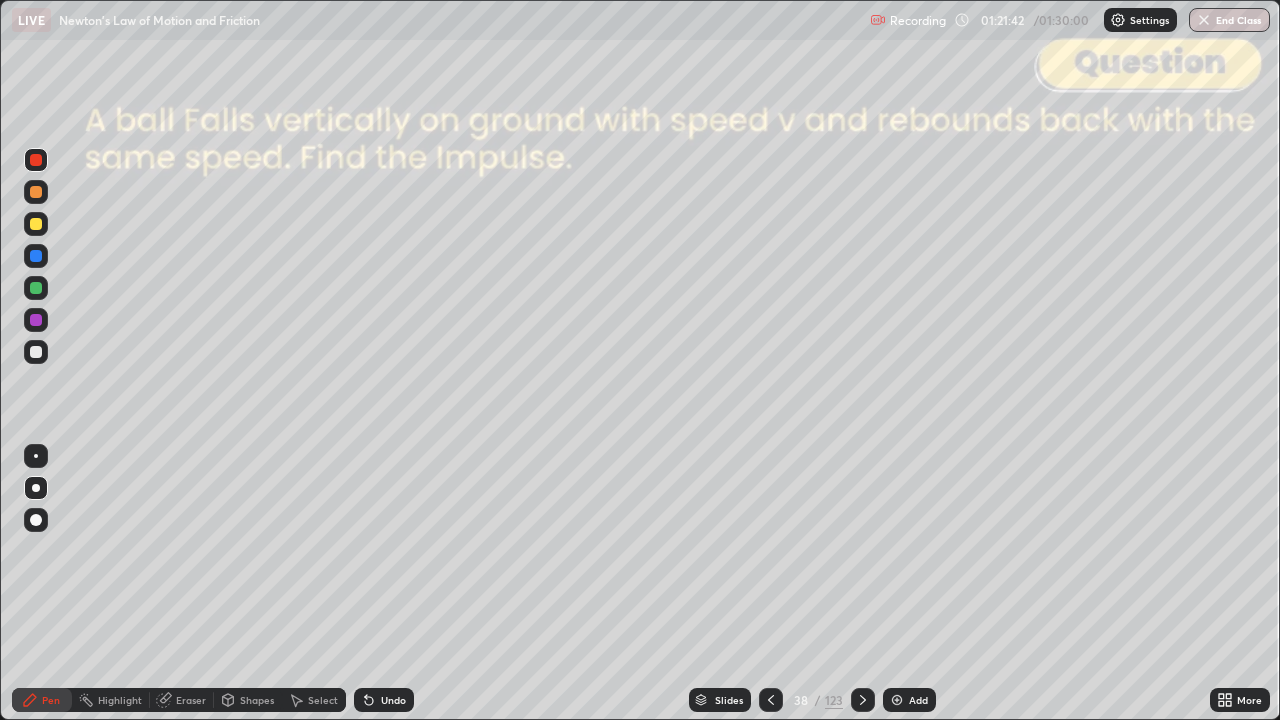 click on "Slides" at bounding box center (720, 700) 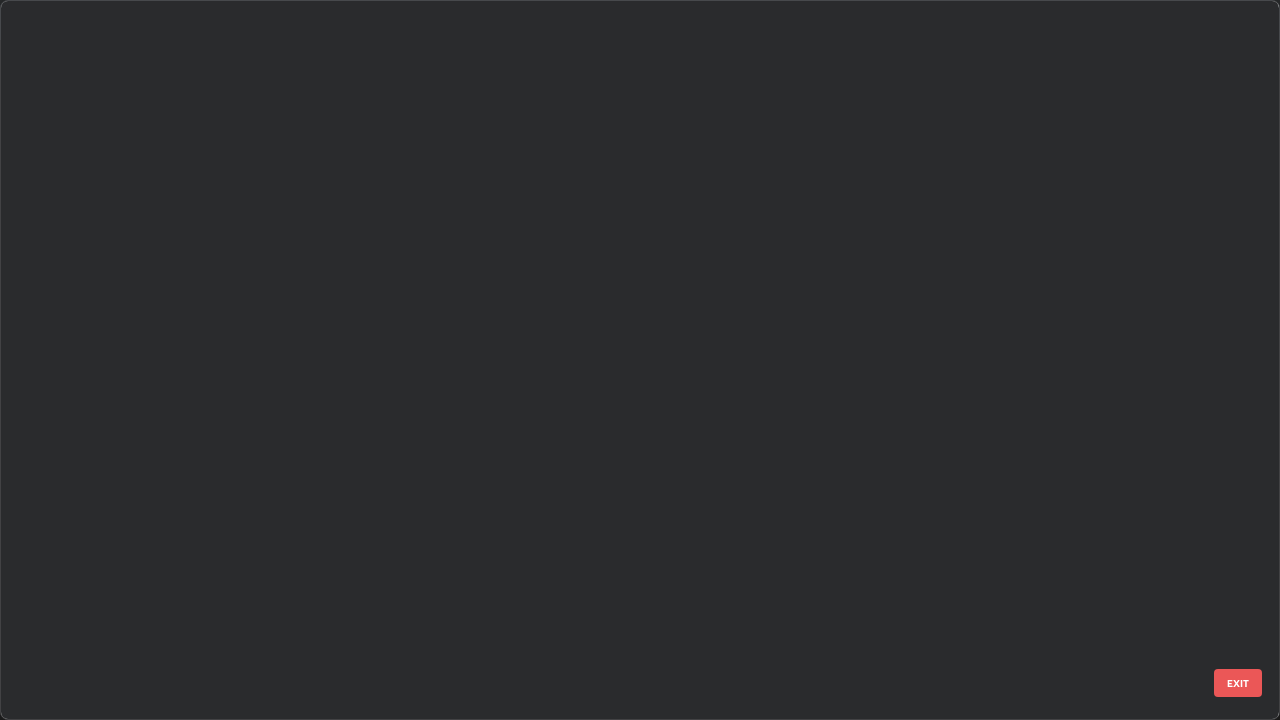 scroll, scrollTop: 2202, scrollLeft: 0, axis: vertical 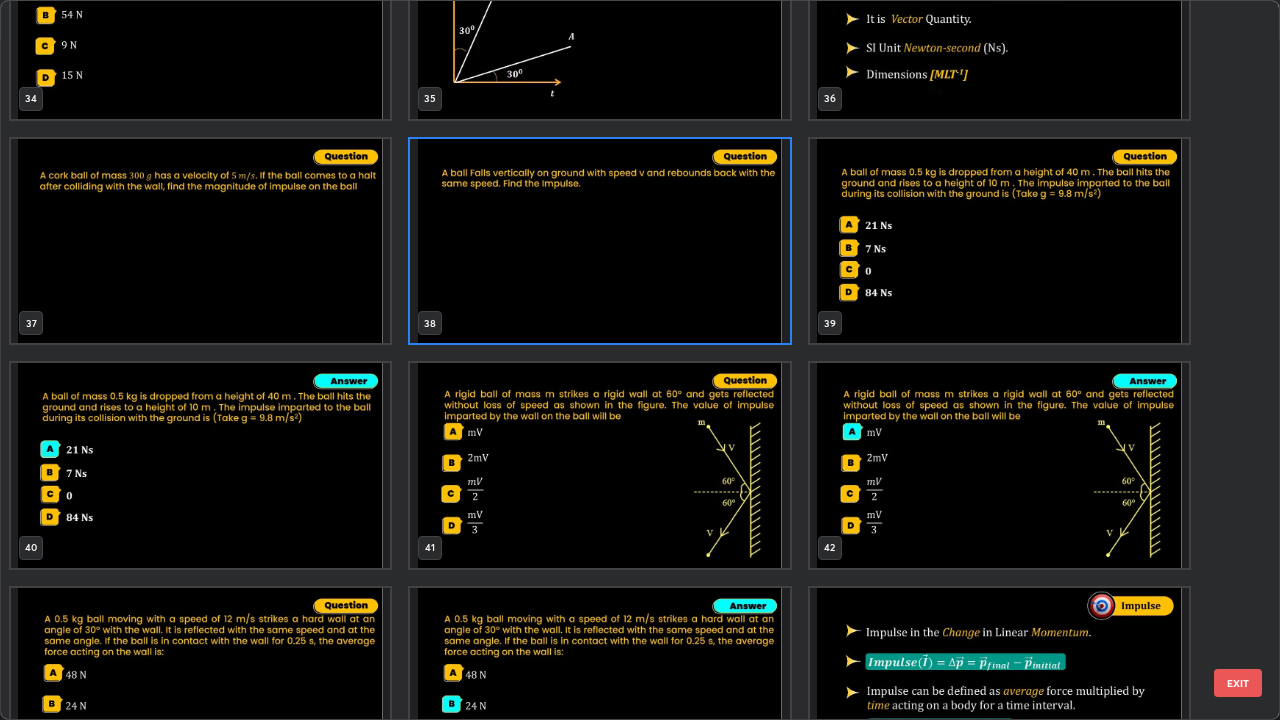 click at bounding box center [599, 465] 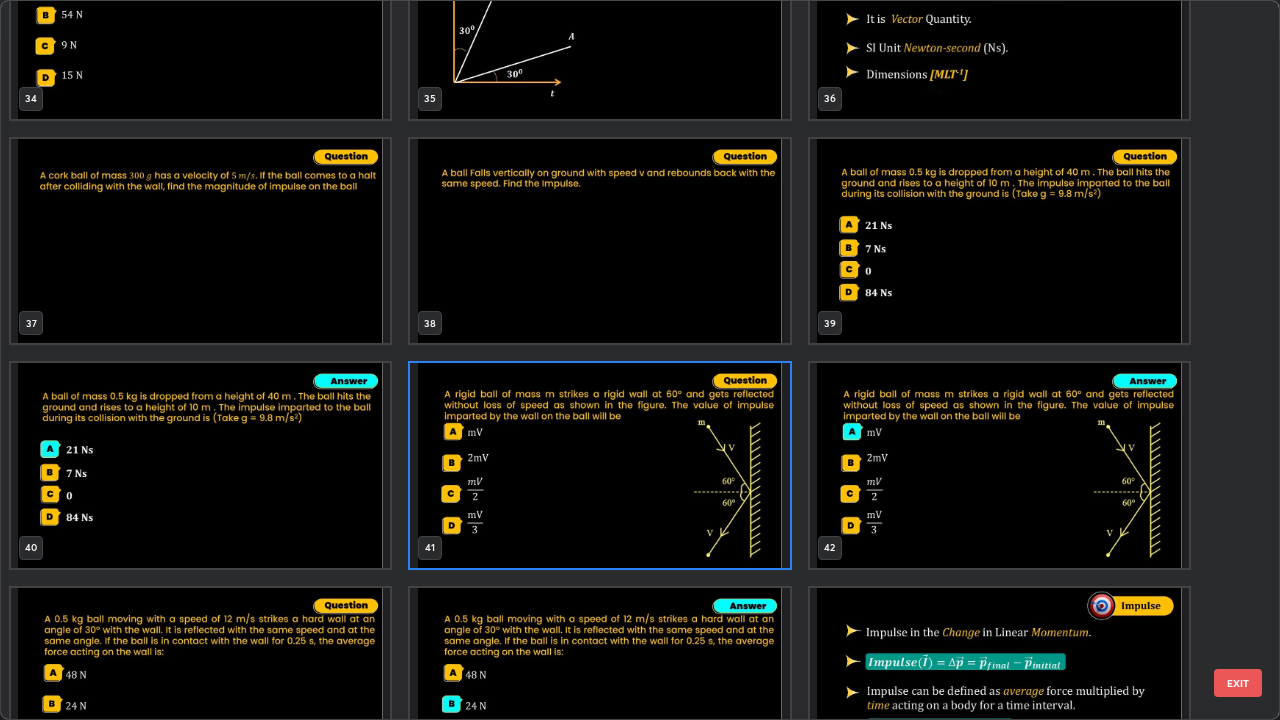click on "EXIT" at bounding box center [1238, 683] 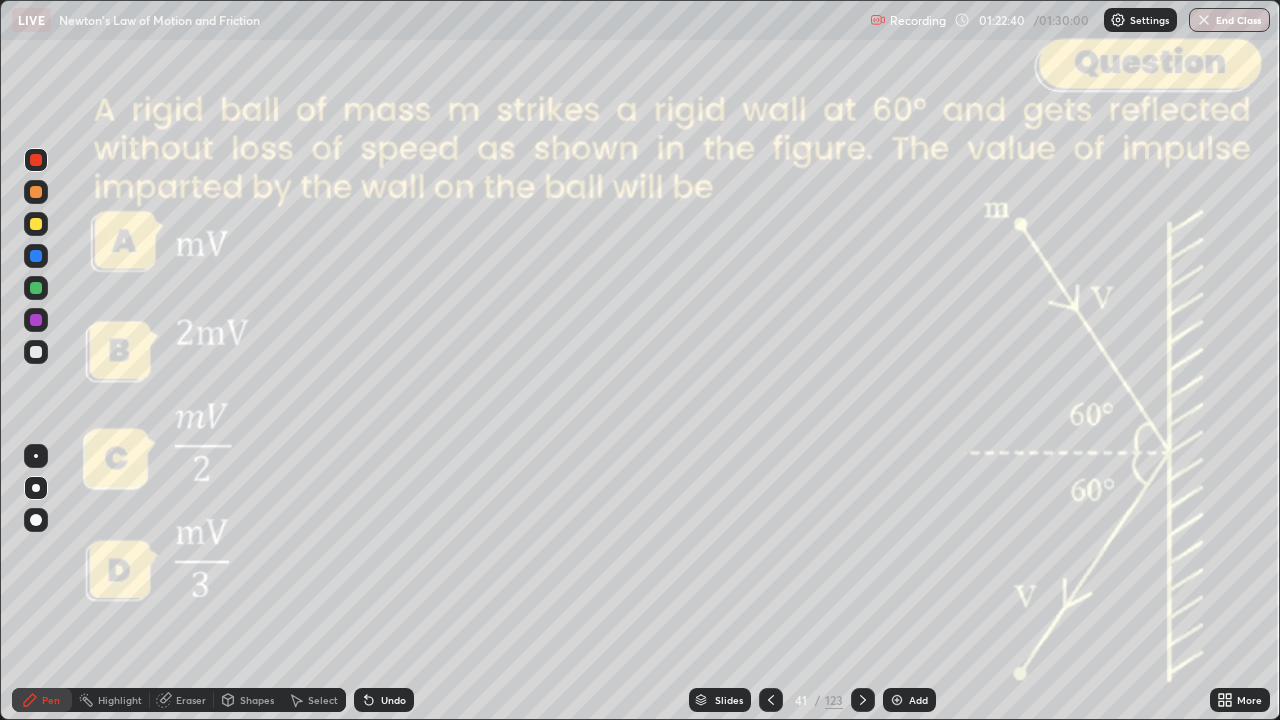 click 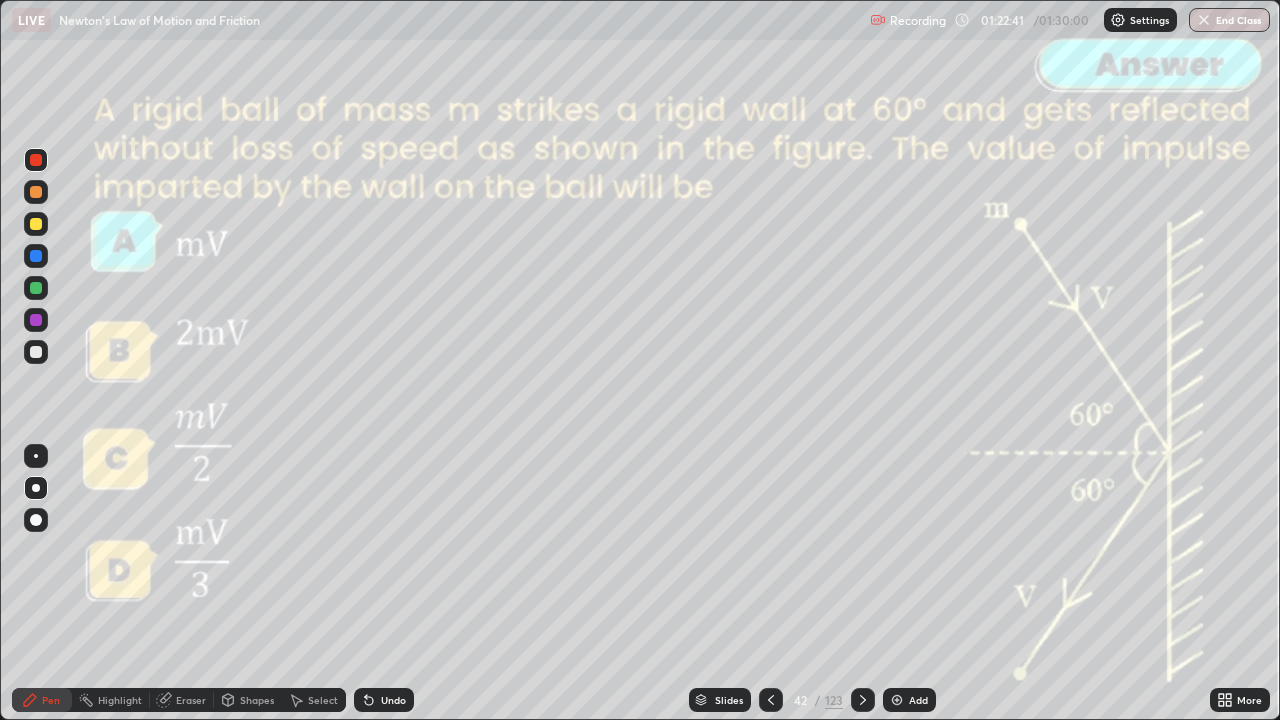 click 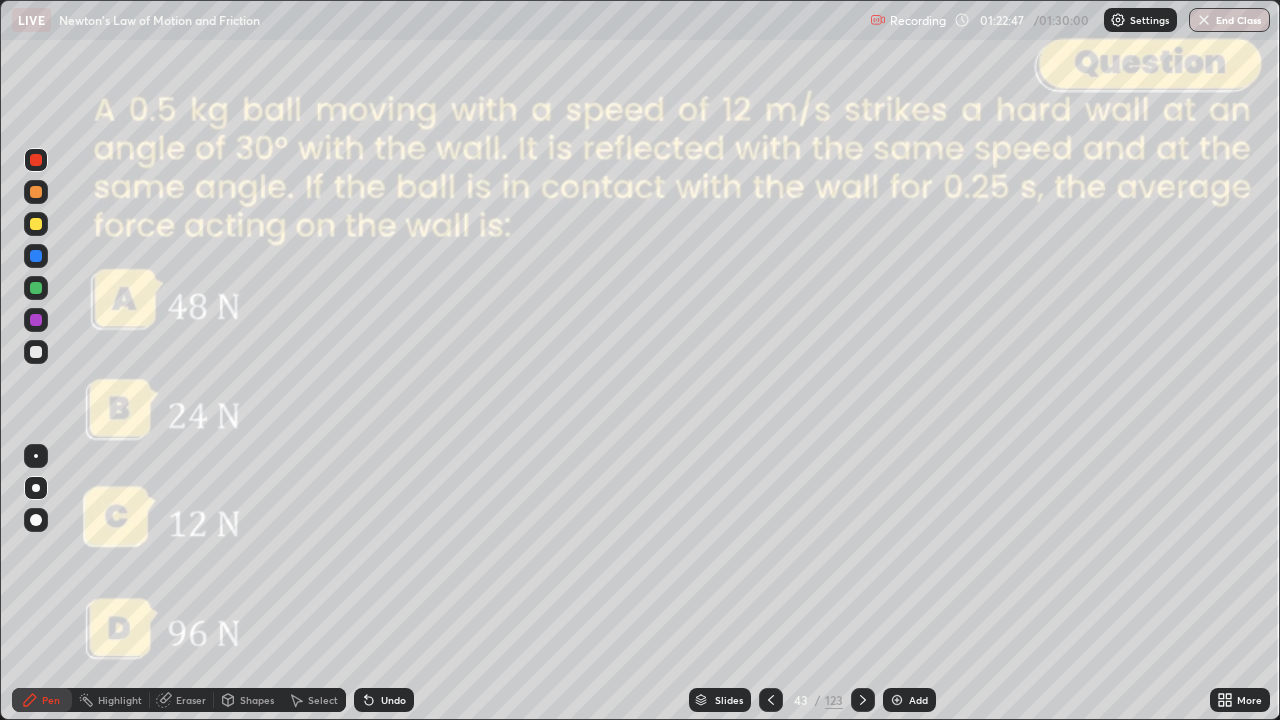 click 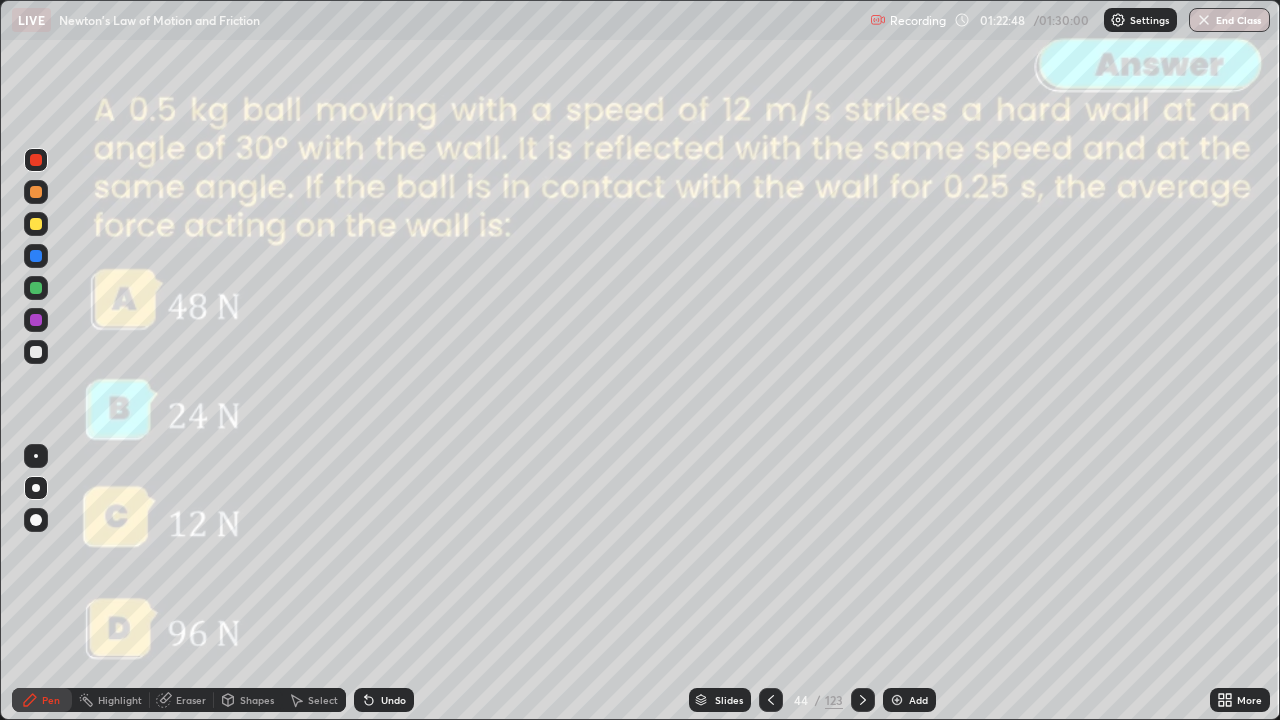 click 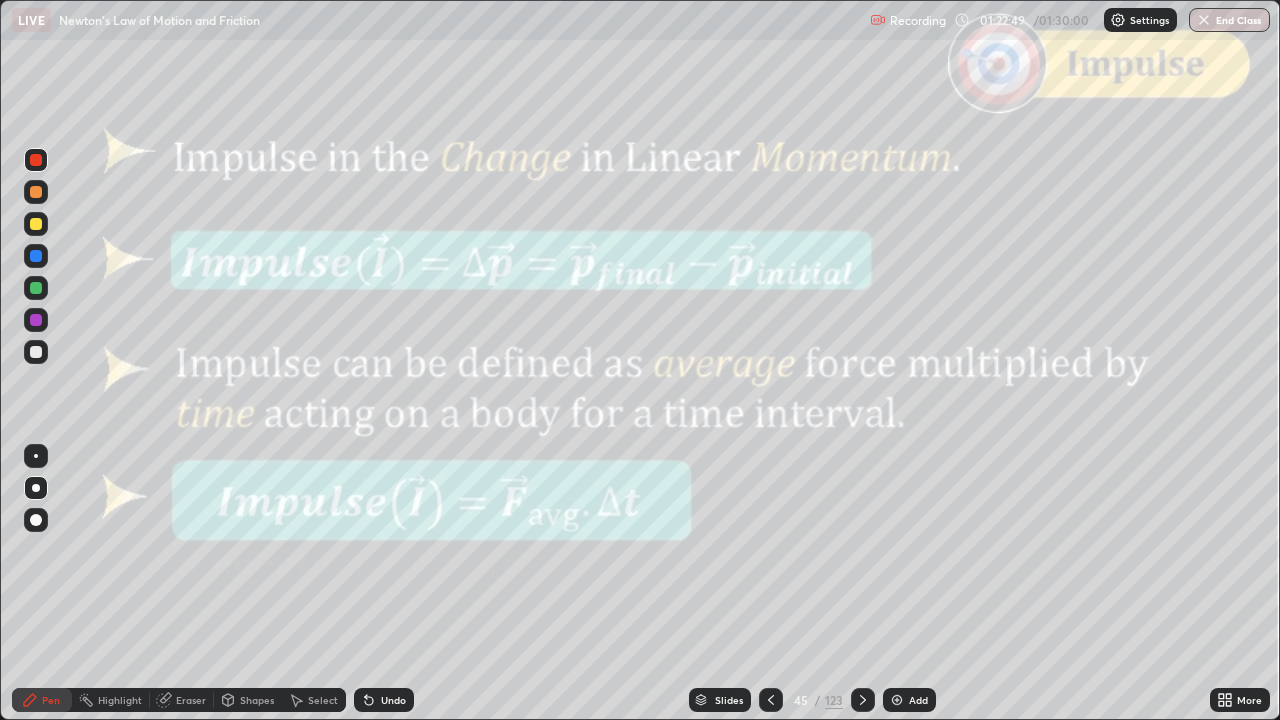 click on "Slides" at bounding box center [729, 700] 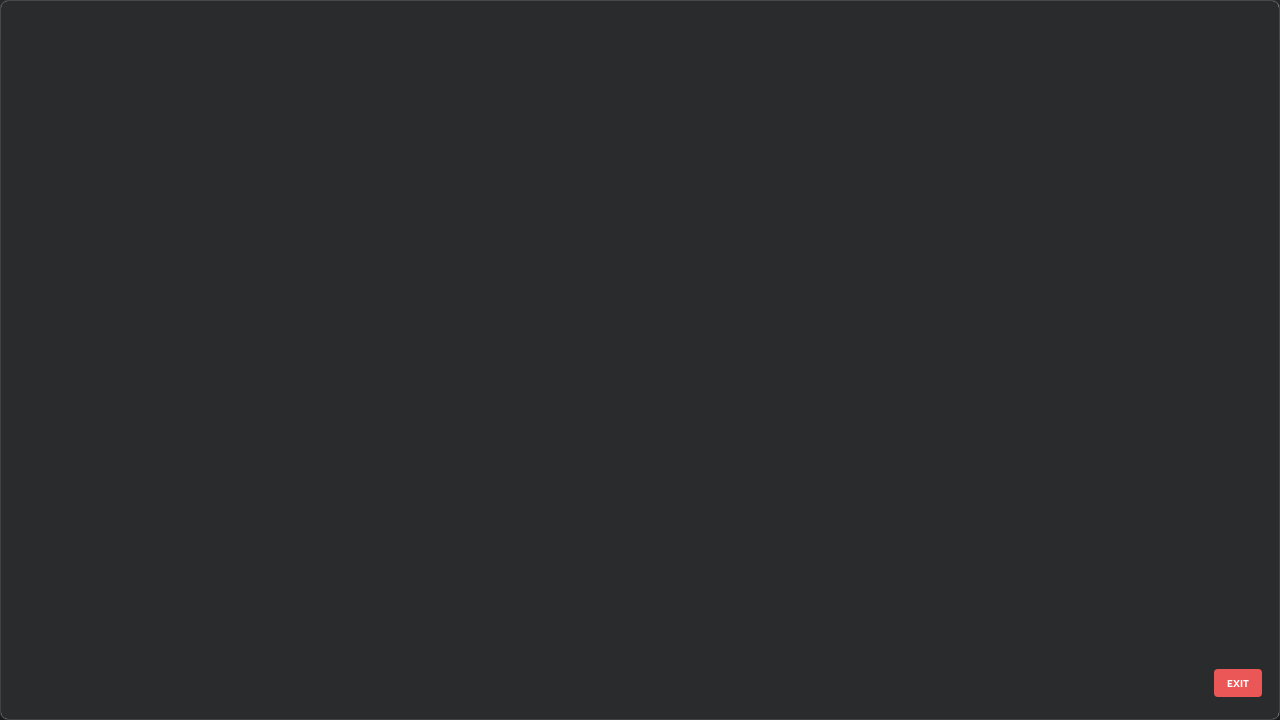 scroll, scrollTop: 2651, scrollLeft: 0, axis: vertical 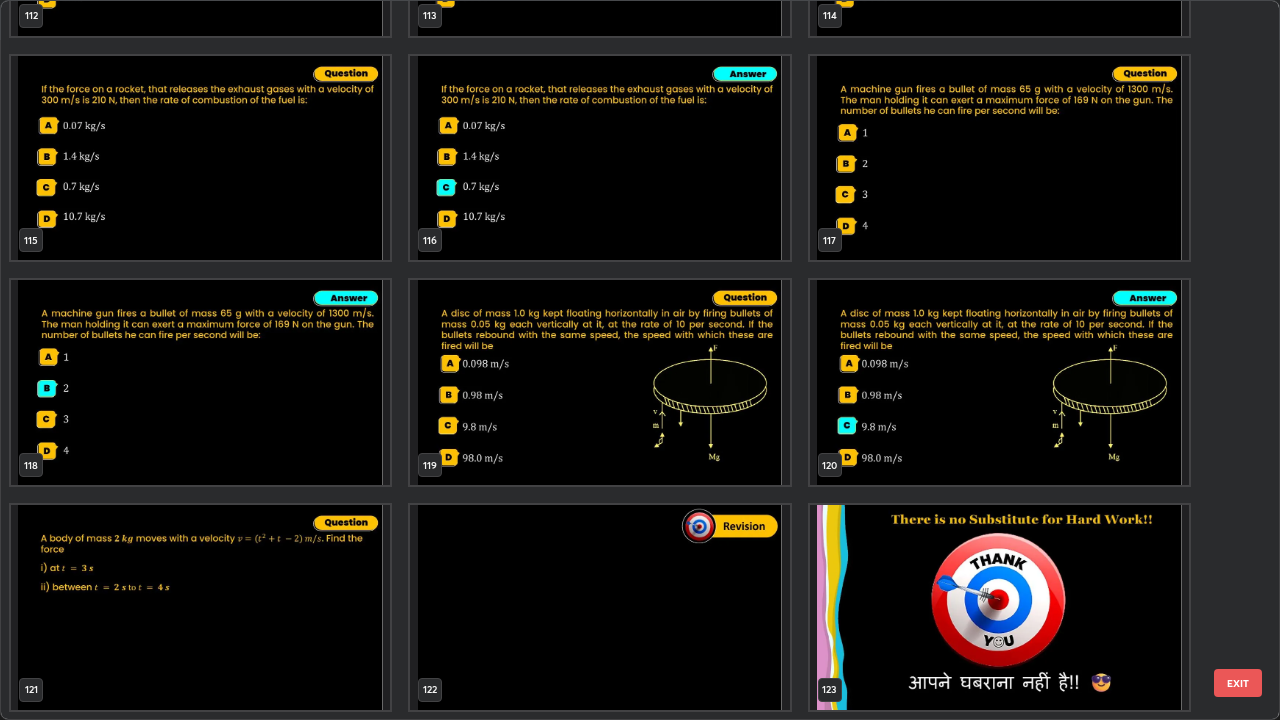 click at bounding box center (599, 607) 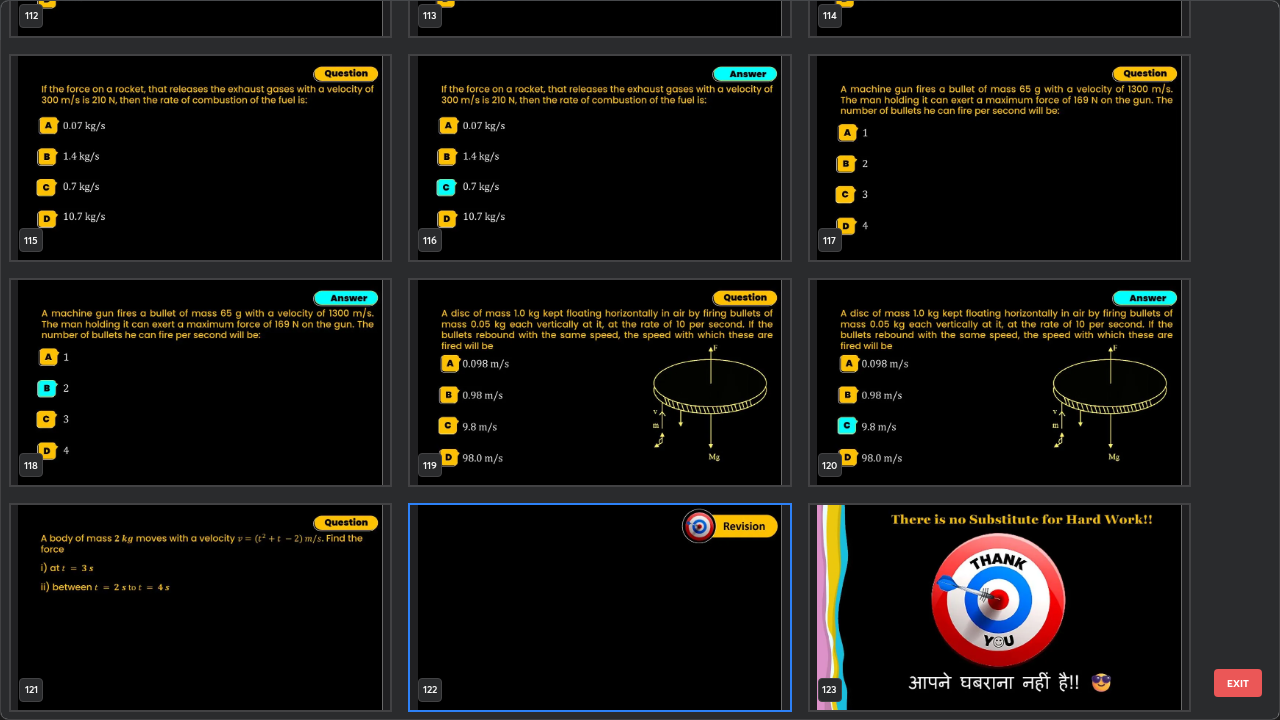 click on "EXIT" at bounding box center (1238, 683) 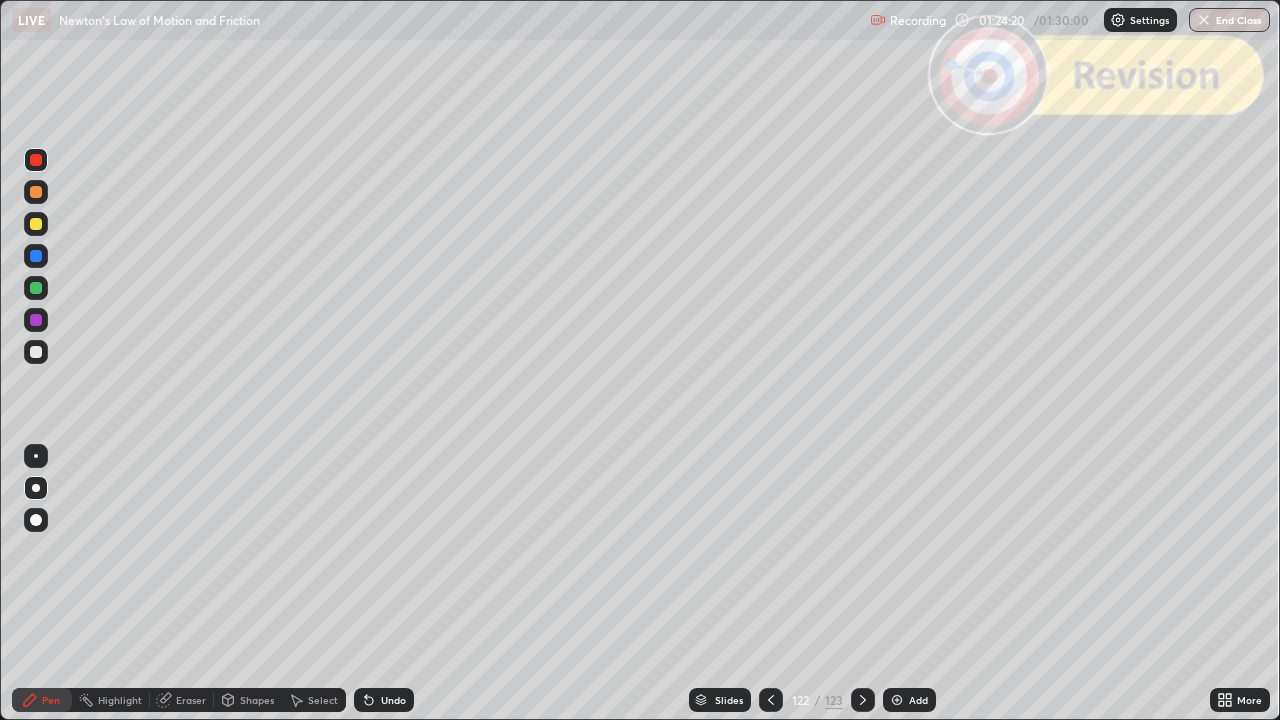 click 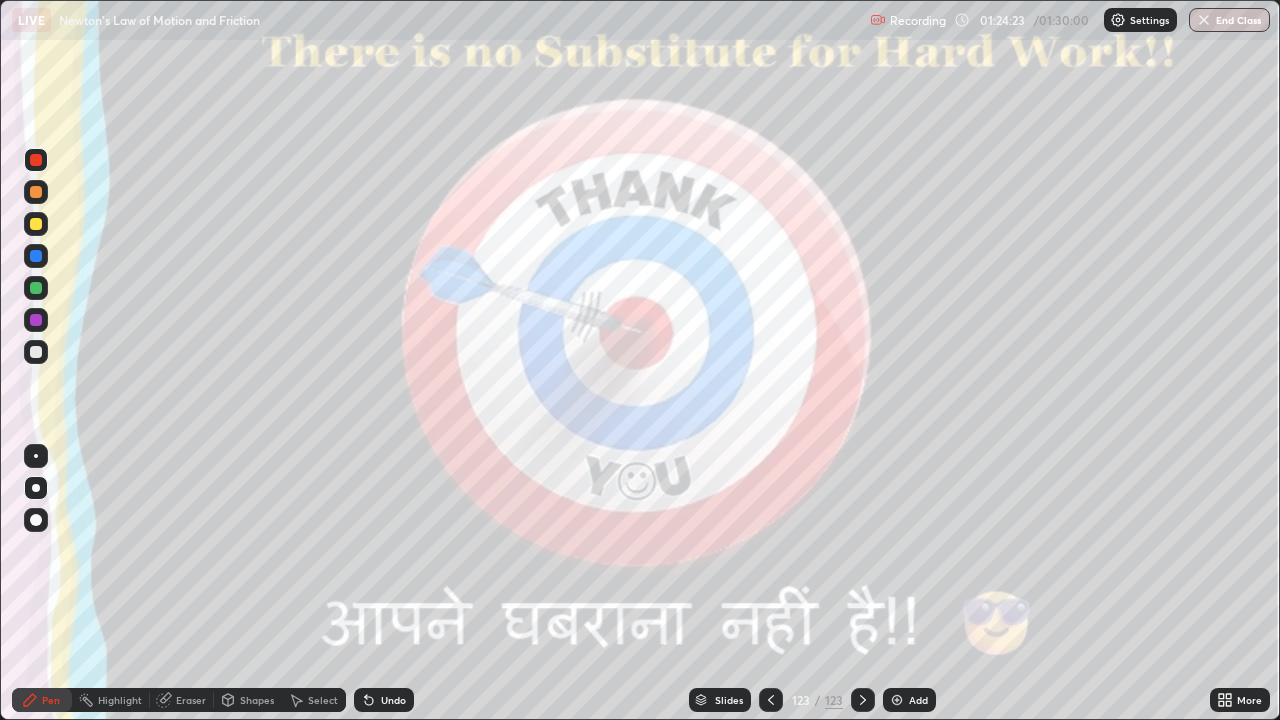 click on "End Class" at bounding box center (1229, 20) 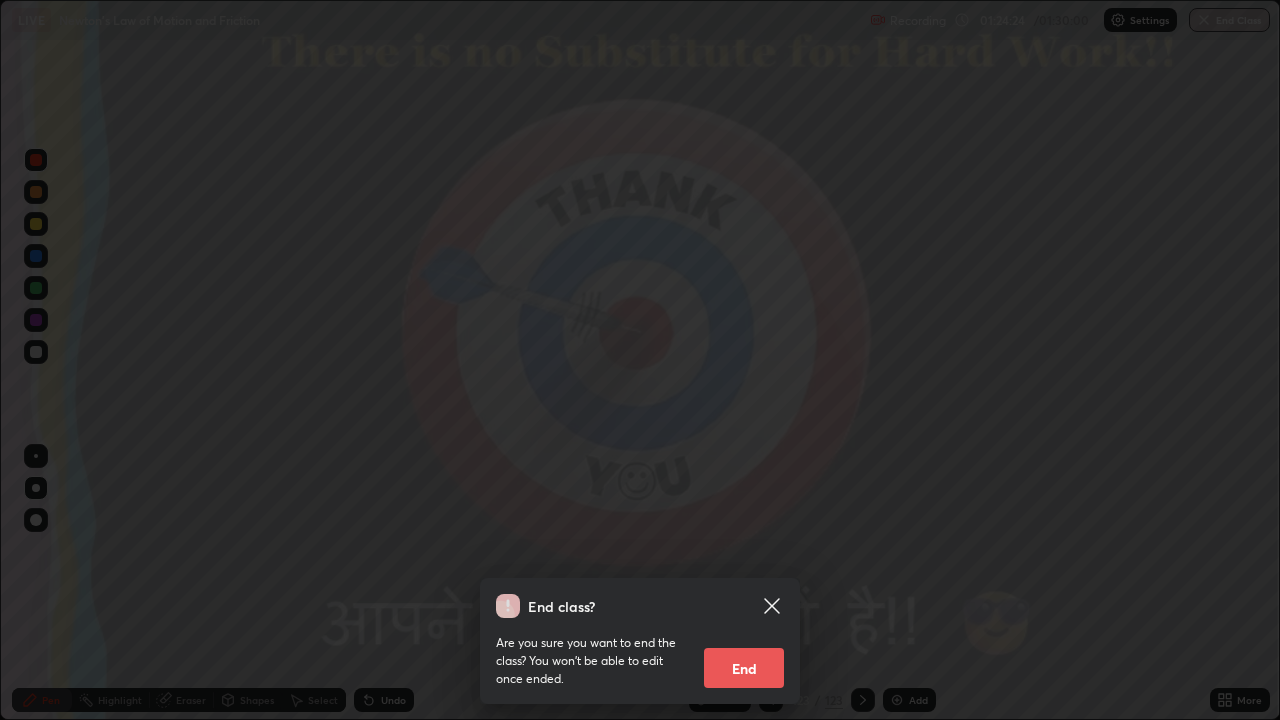 click on "End" at bounding box center (744, 668) 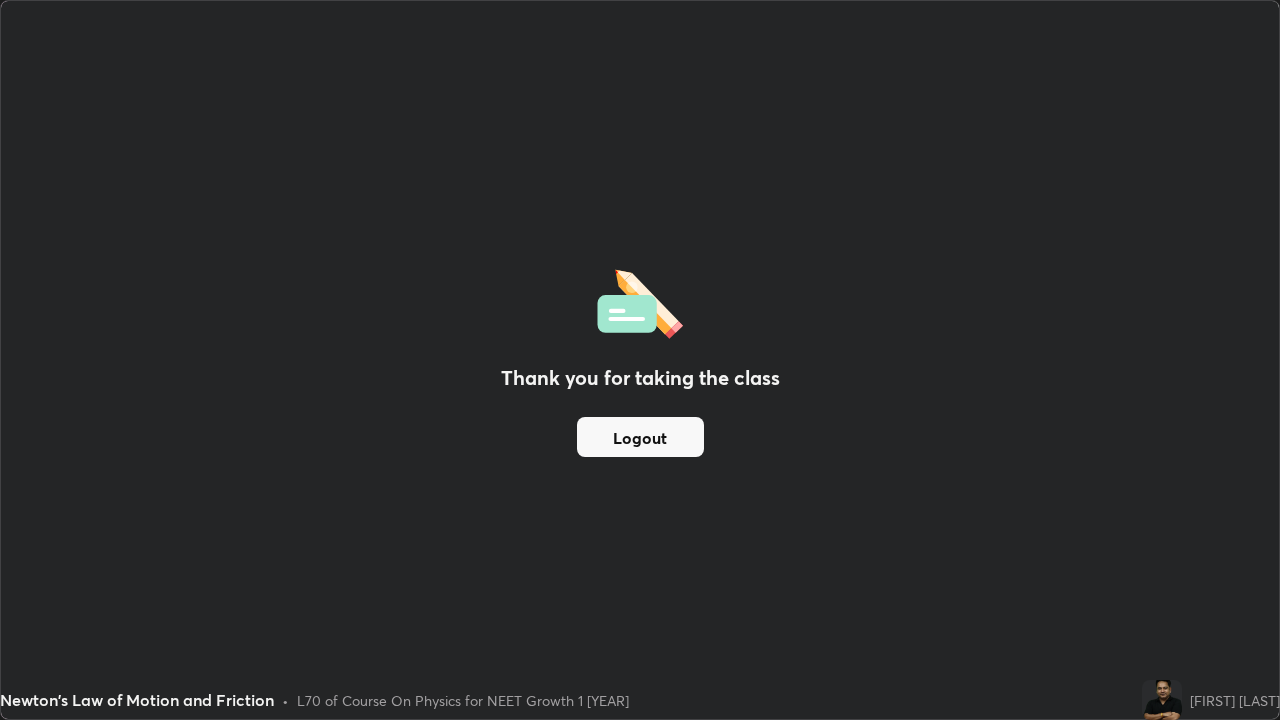 click on "Logout" at bounding box center (640, 437) 